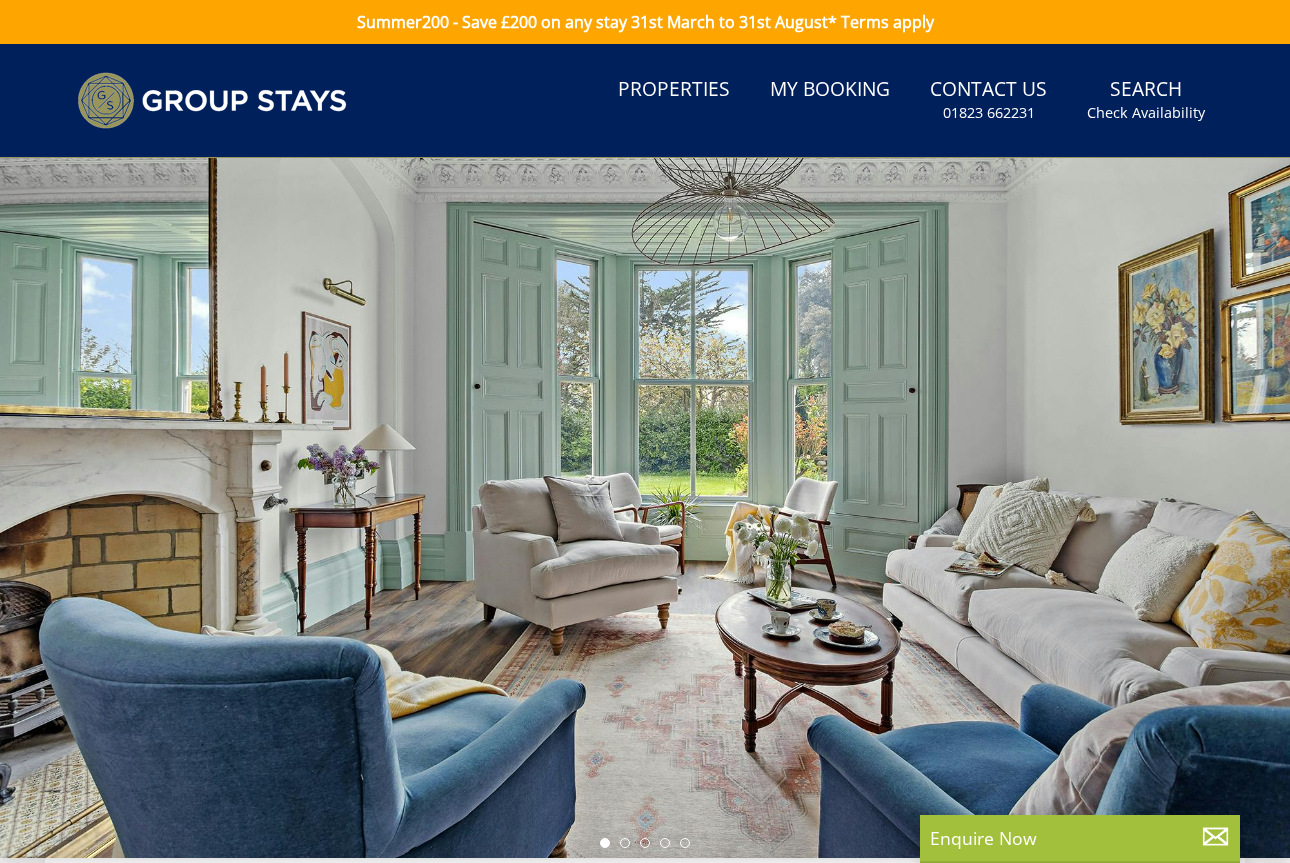 scroll, scrollTop: 0, scrollLeft: 0, axis: both 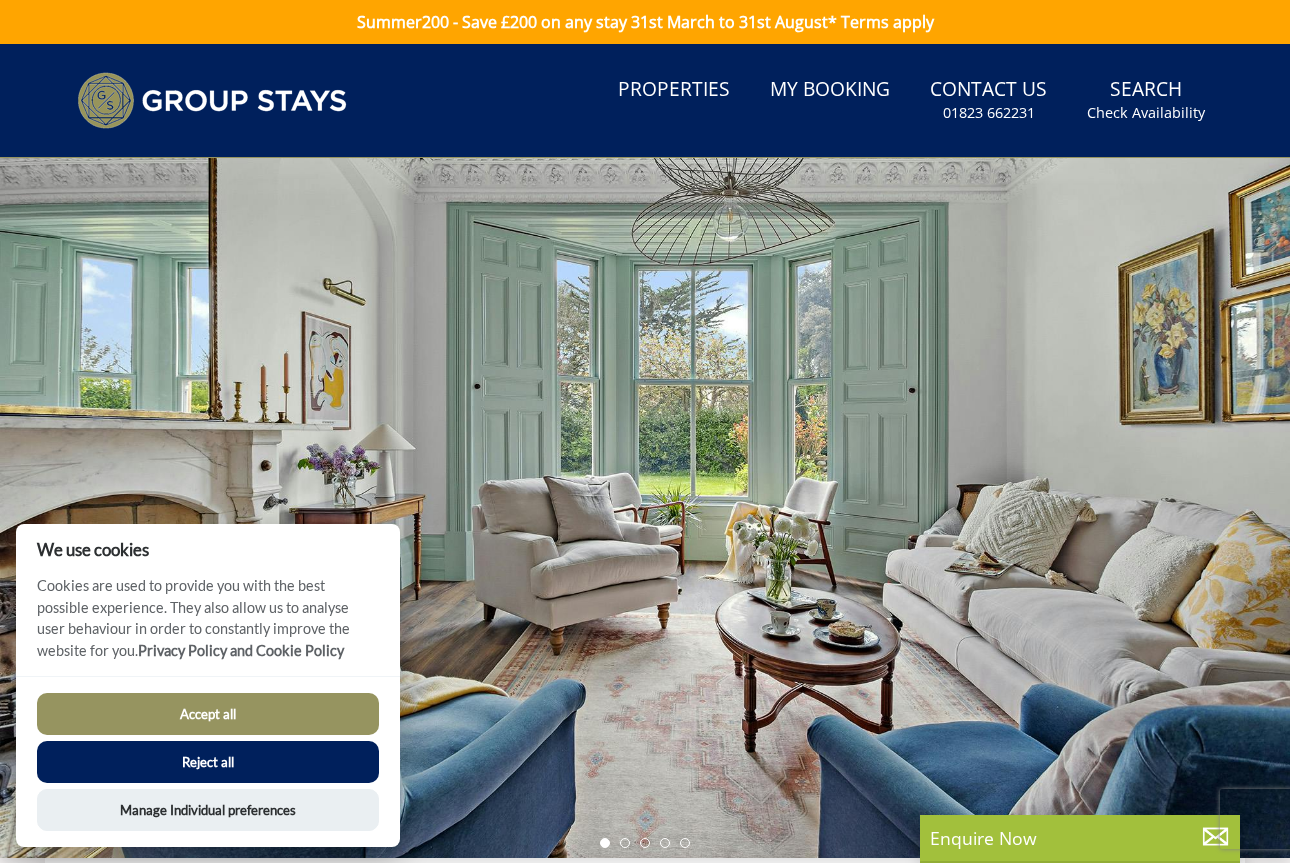 click on "Accept all" at bounding box center (208, 714) 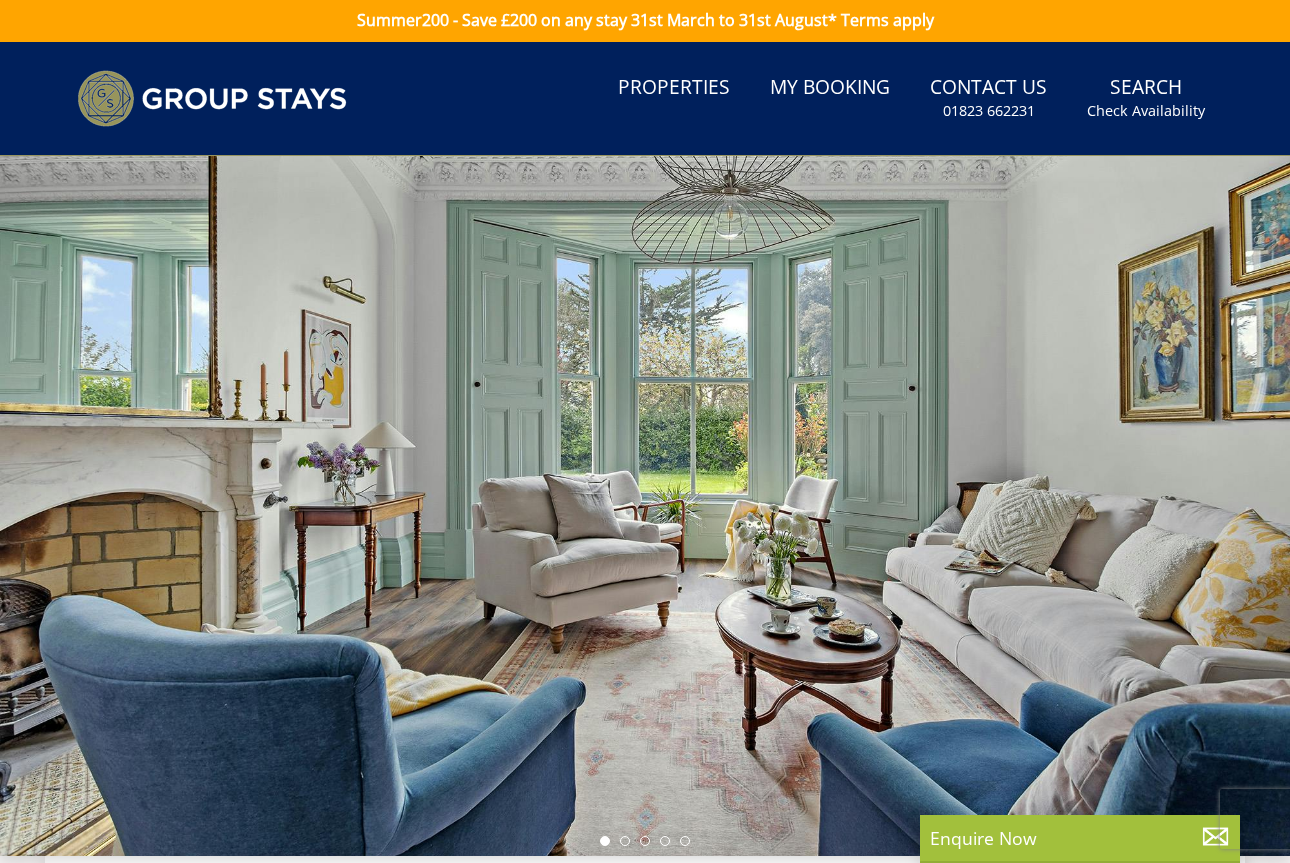 scroll, scrollTop: 4, scrollLeft: 0, axis: vertical 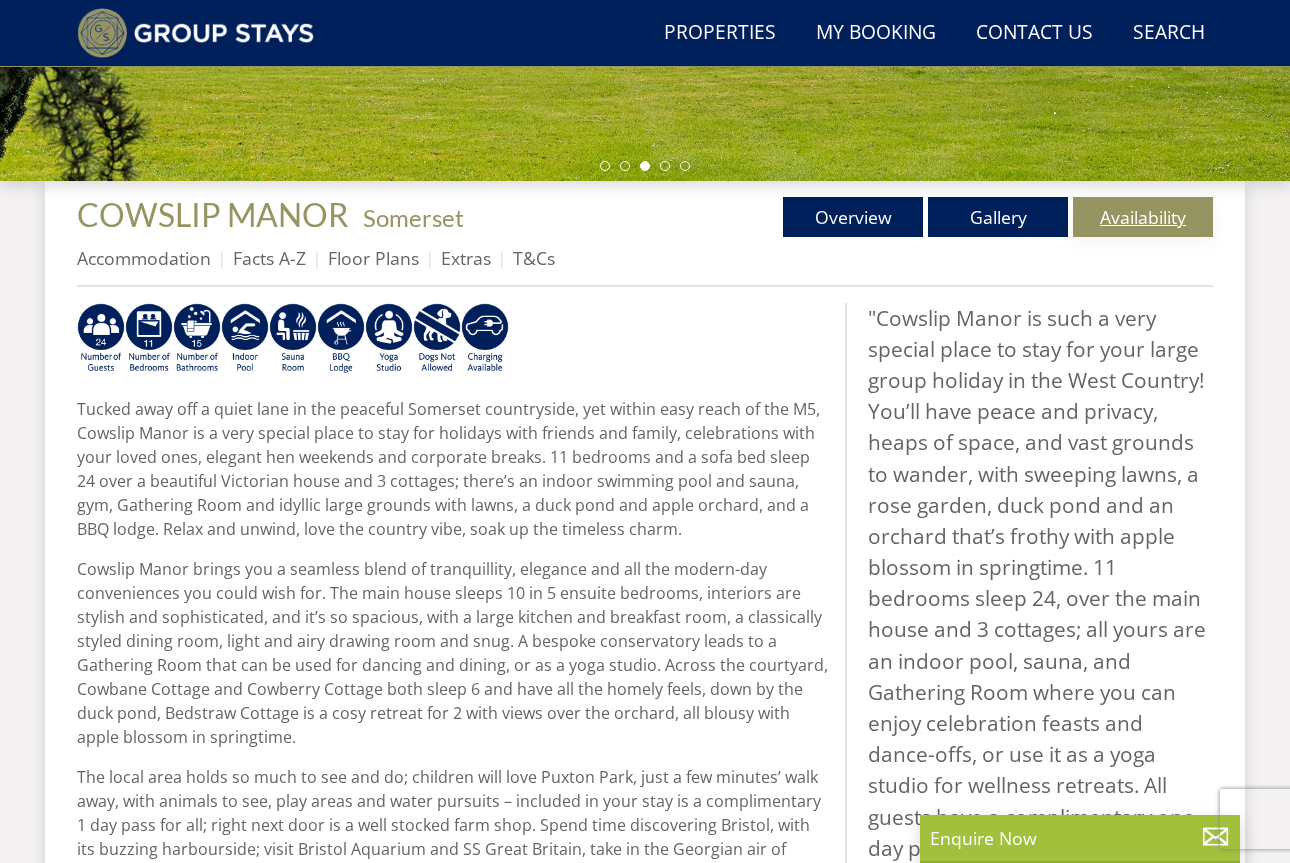 click on "Availability" at bounding box center [1143, 217] 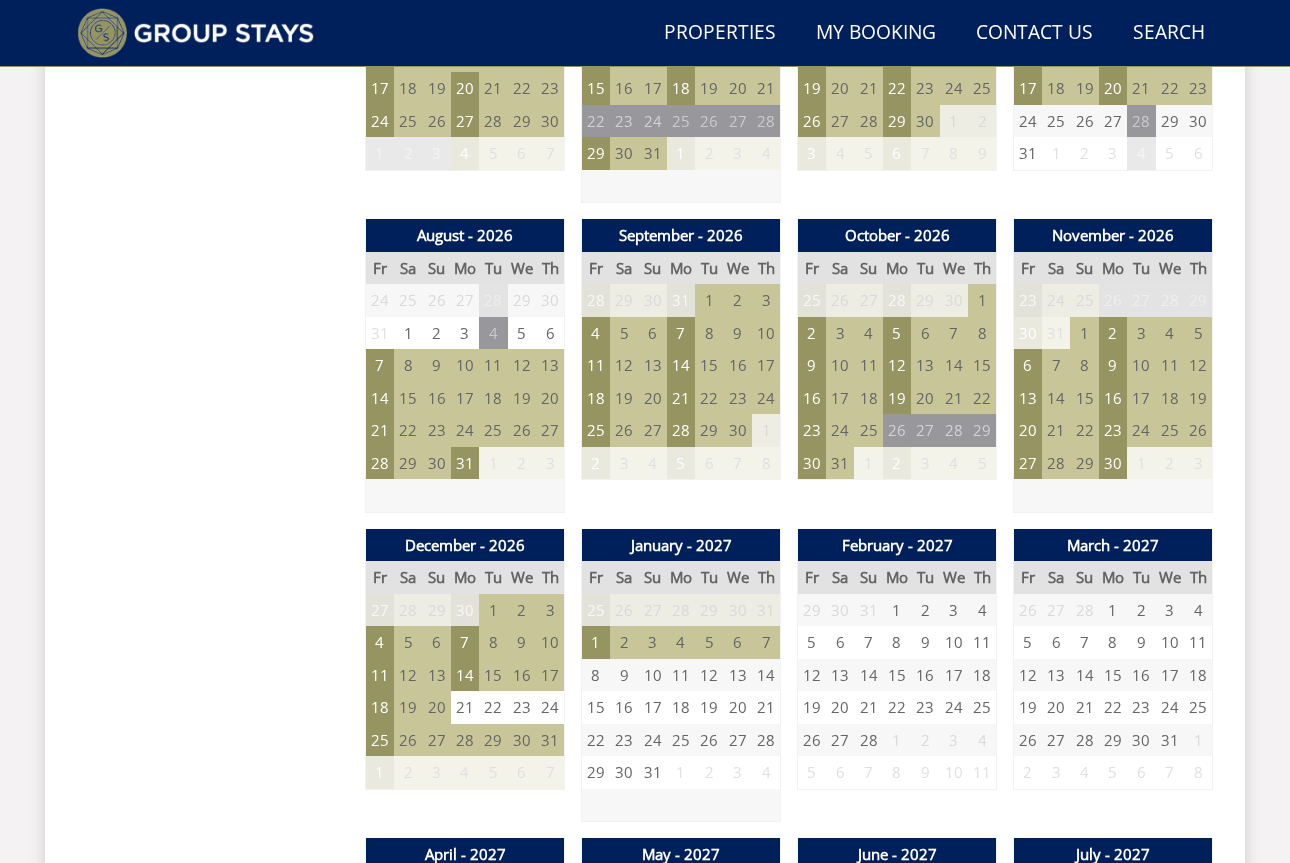 scroll, scrollTop: 1777, scrollLeft: 0, axis: vertical 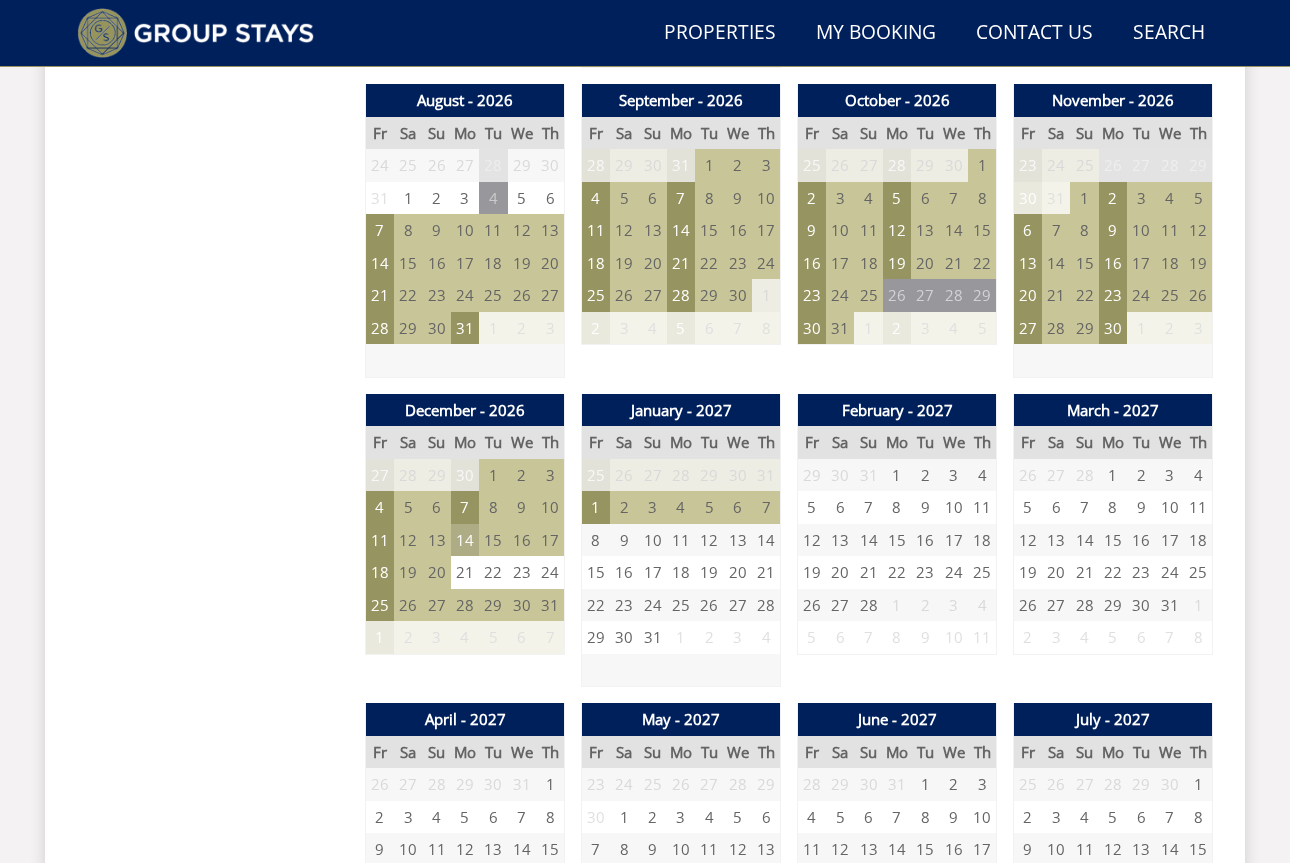 click on "14" at bounding box center (465, 540) 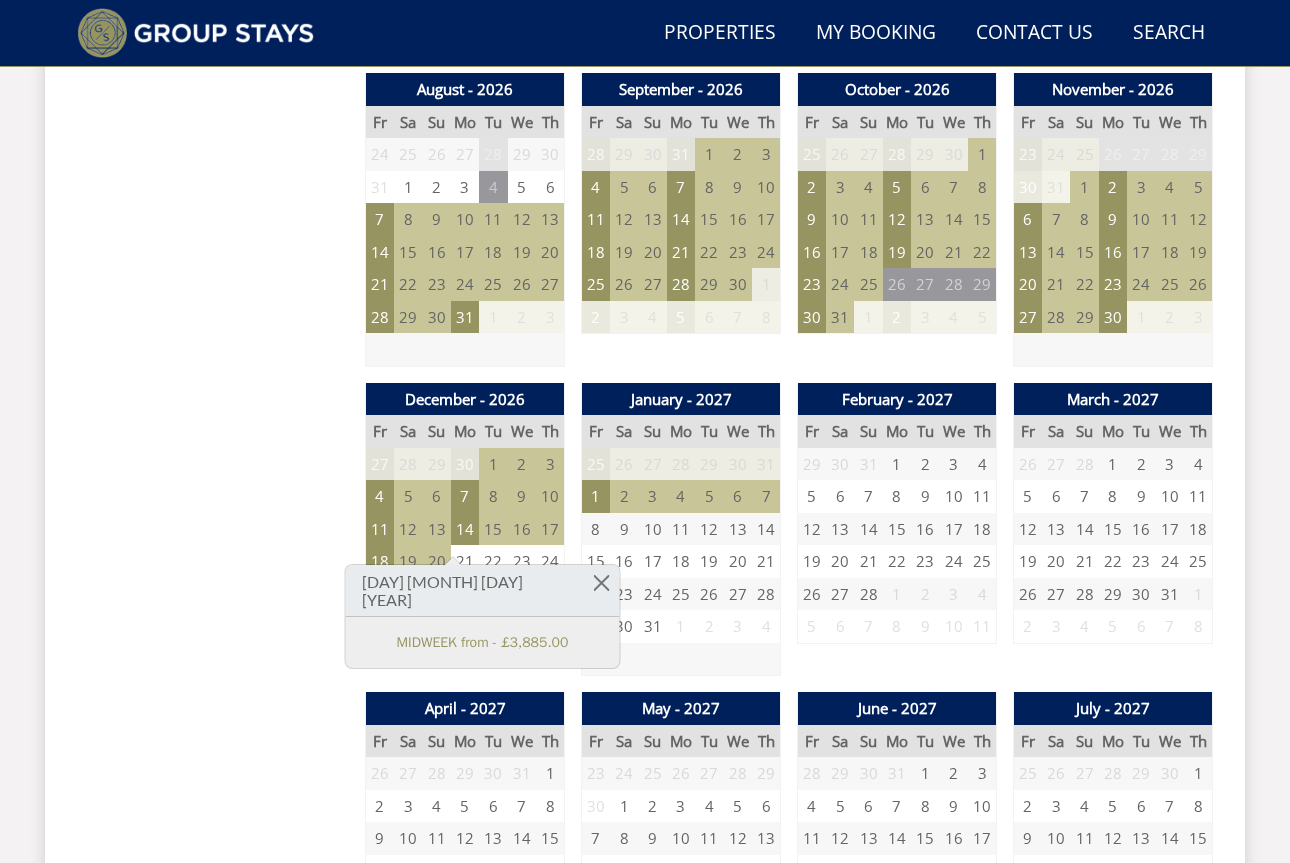 scroll, scrollTop: 1789, scrollLeft: 0, axis: vertical 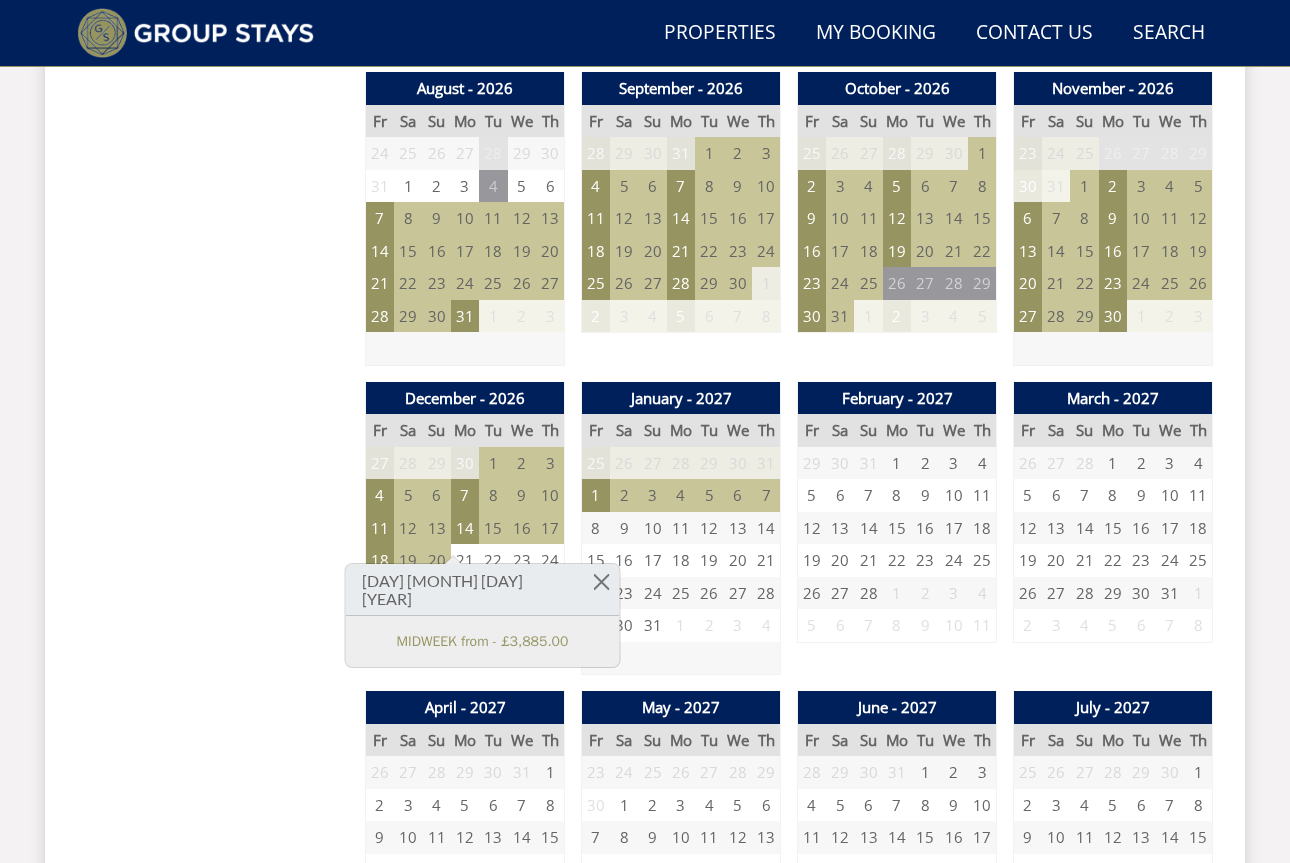 click on "December - 2026
Fr
Sa
Su
Mo
Tu
We
Th
27
28
29
30
1
2
3
4
5
6
7
8
9
10
11
12" at bounding box center (465, 529) 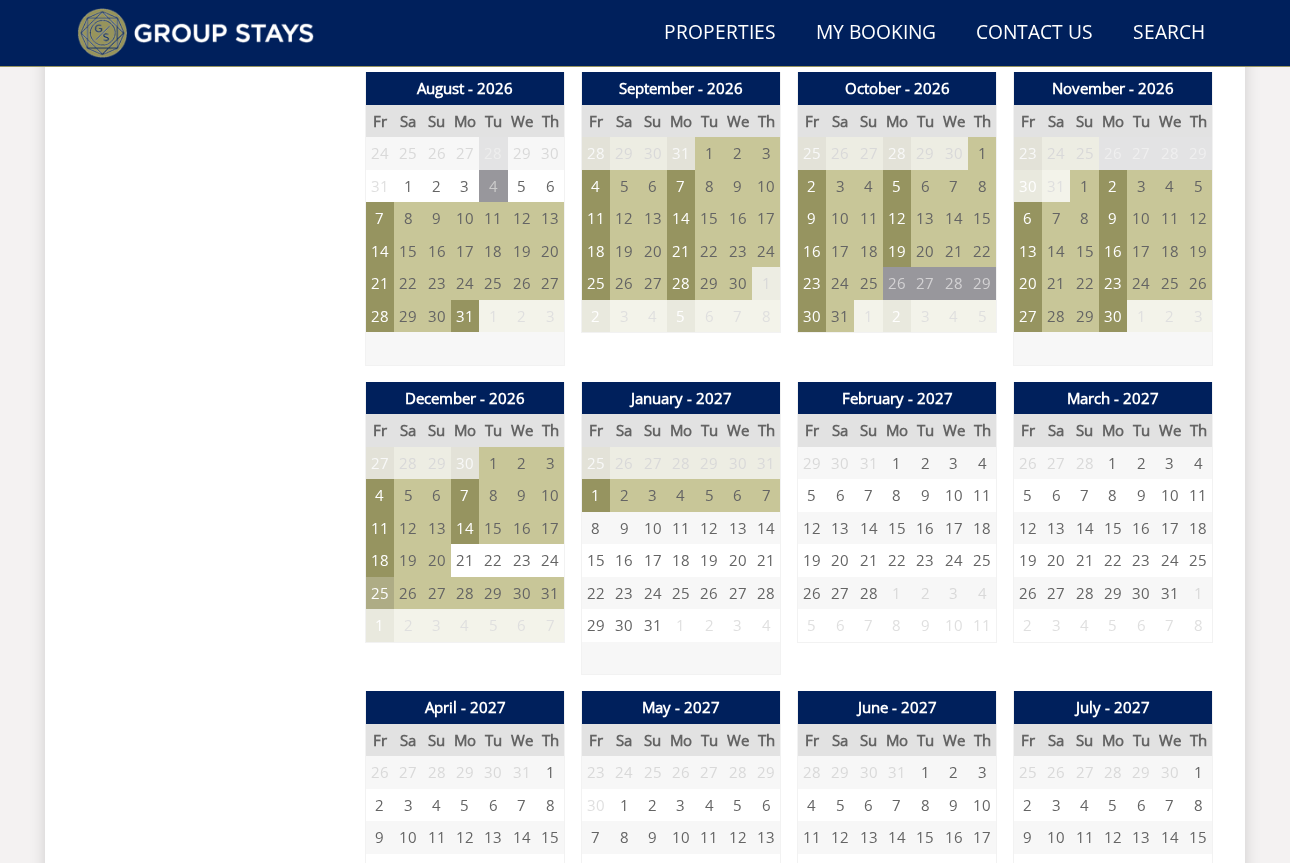click on "25" at bounding box center [380, 593] 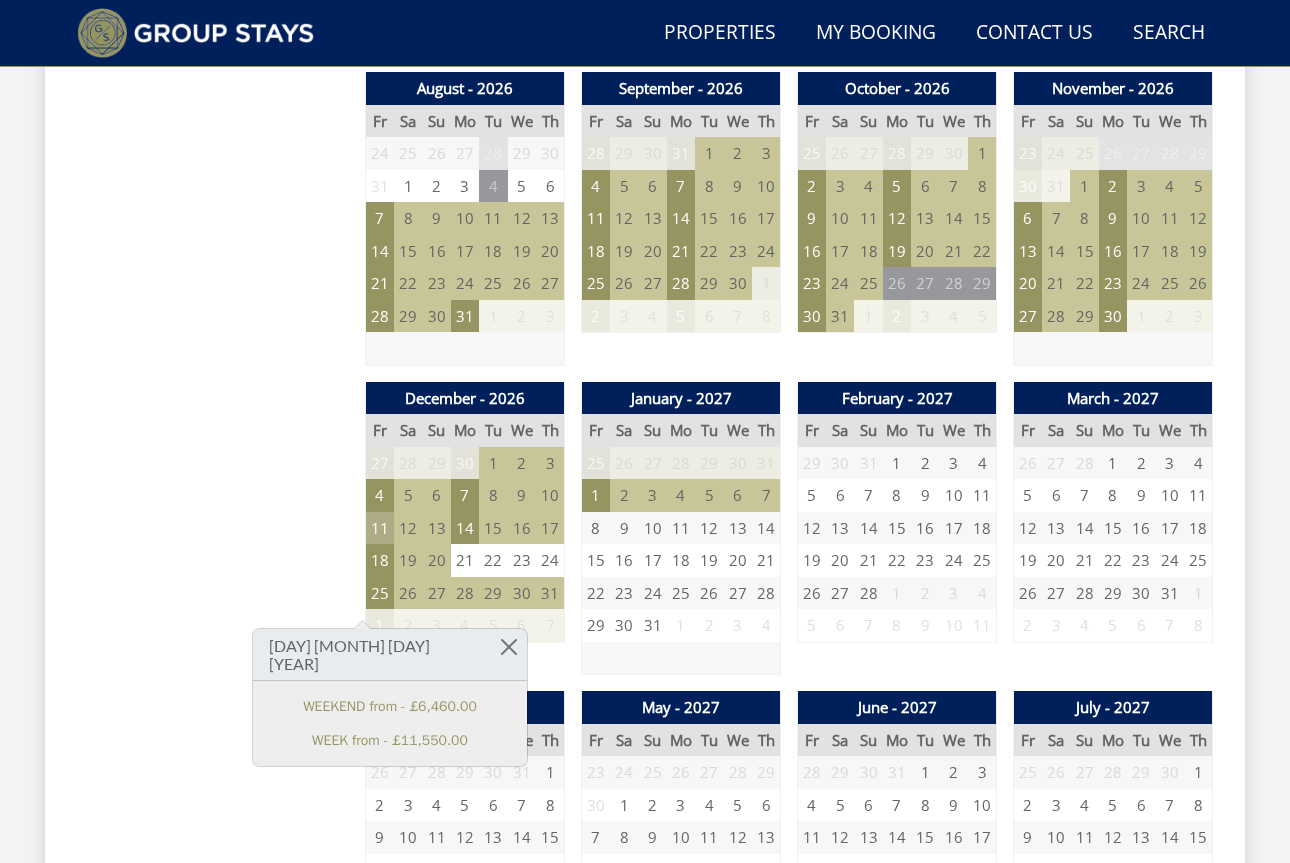 click on "11" at bounding box center (380, 528) 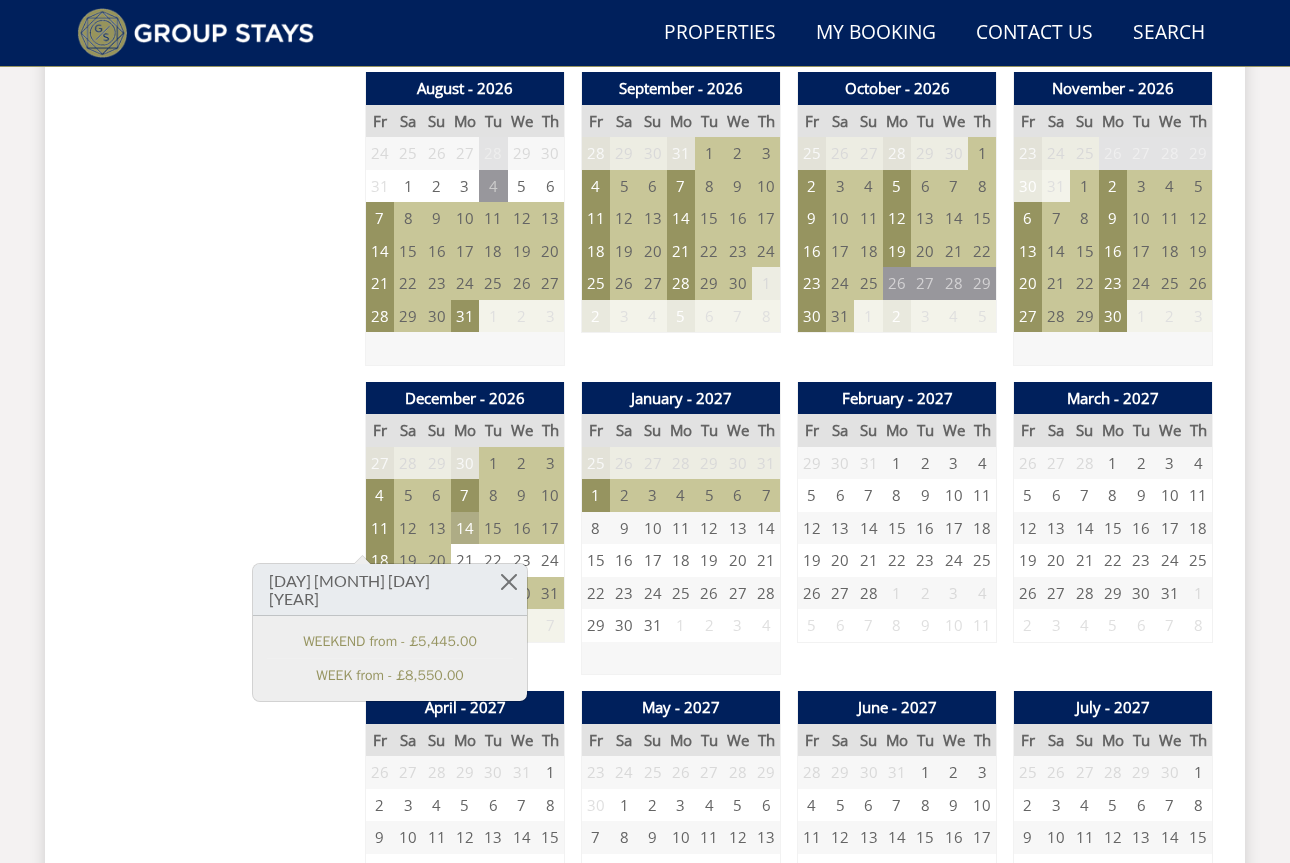 click on "14" at bounding box center [465, 528] 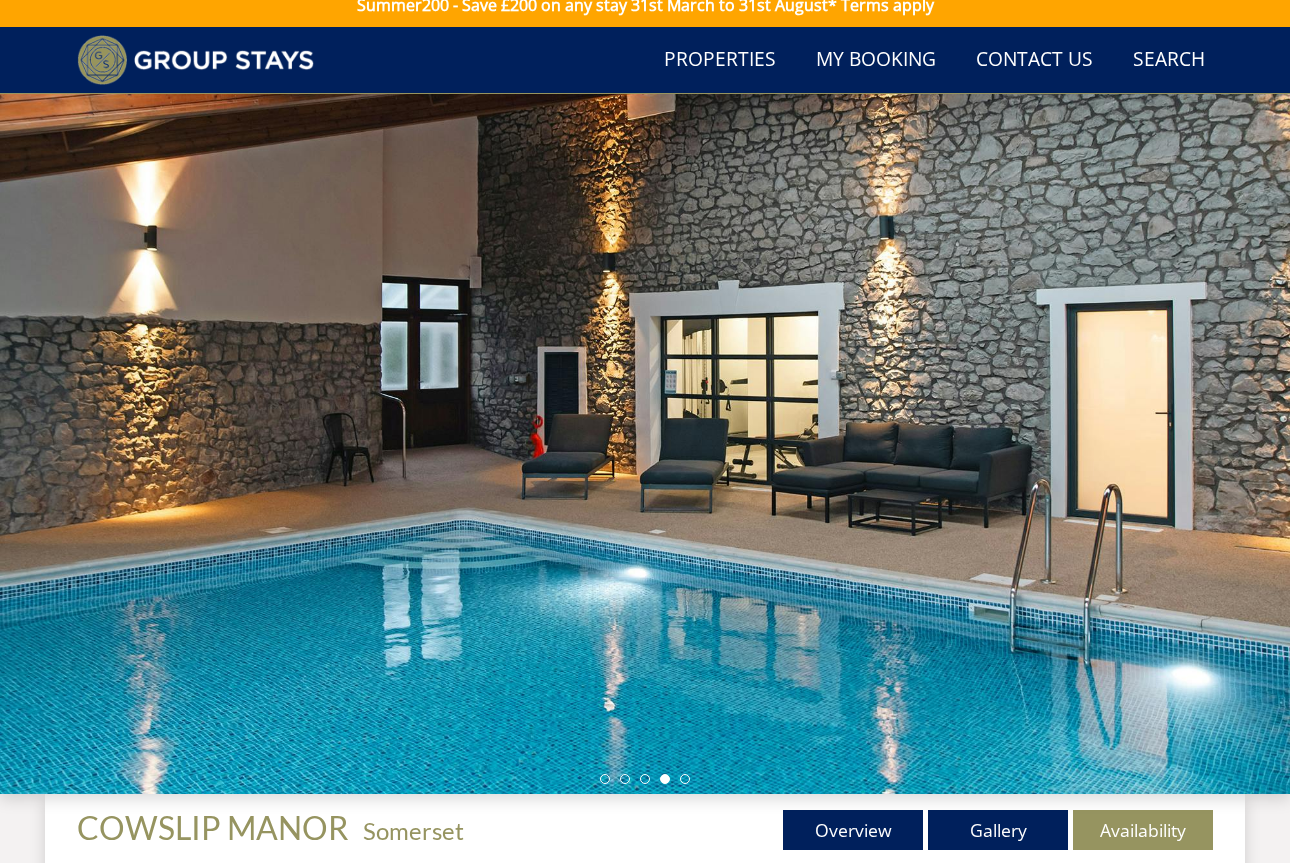 scroll, scrollTop: 0, scrollLeft: 0, axis: both 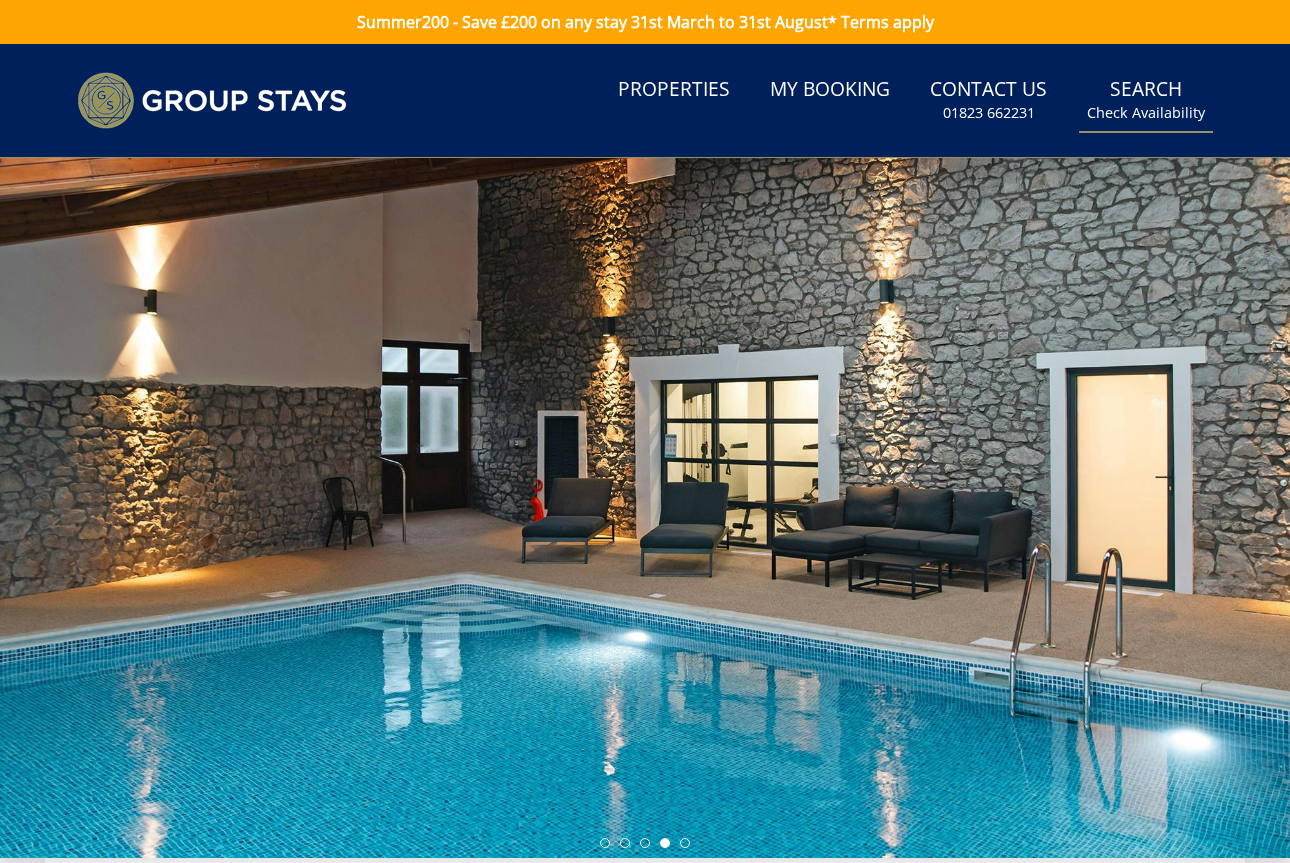 click on "Search  Check Availability" at bounding box center [1146, 100] 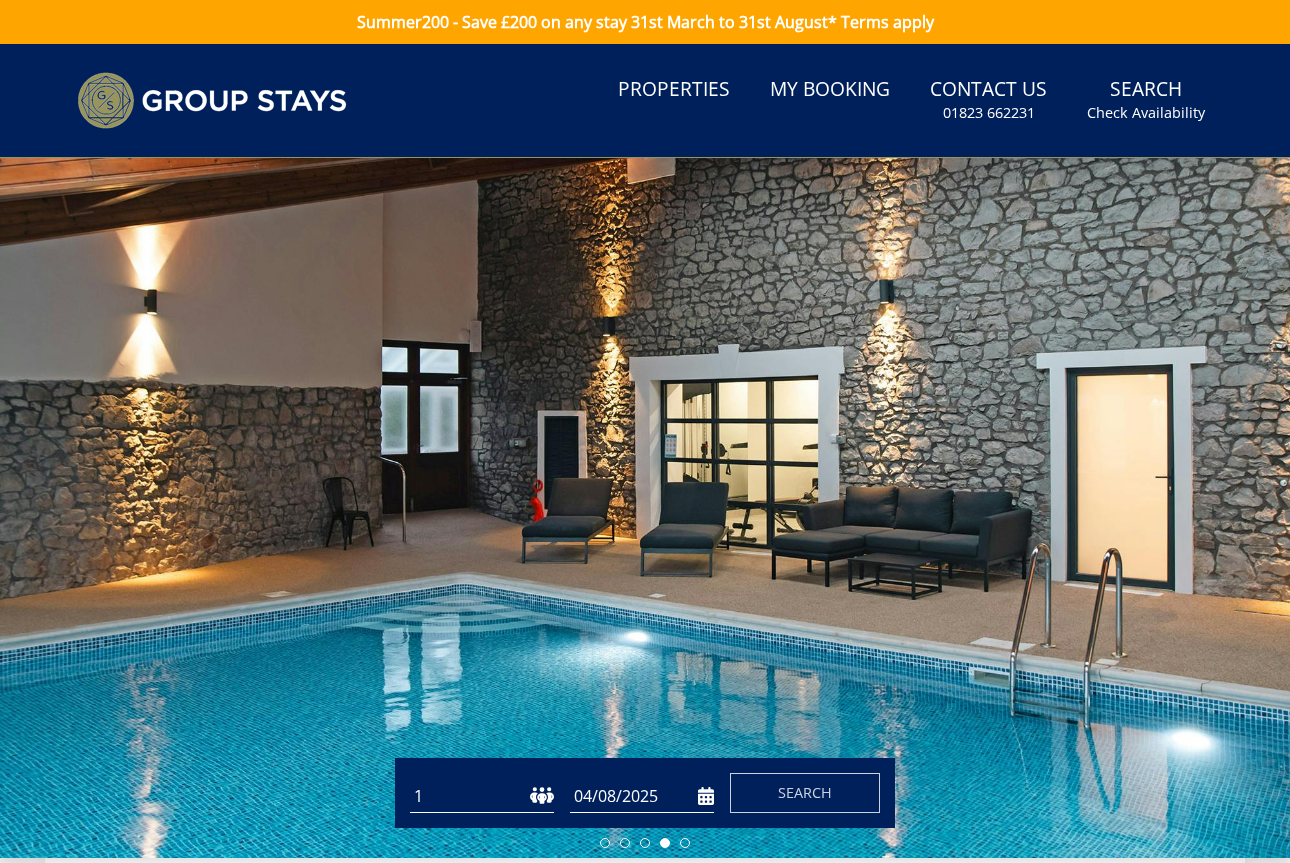 click on "1
2
3
4
5
6
7
8
9
10
11
12
13
14
15
16
17
18
19
20
21
22
23
24
25
26
27
28
29
30
31
32
33
34
35
36
37
38
39
40
41
42
43
44
45
46
47
48
49
50" at bounding box center [482, 796] 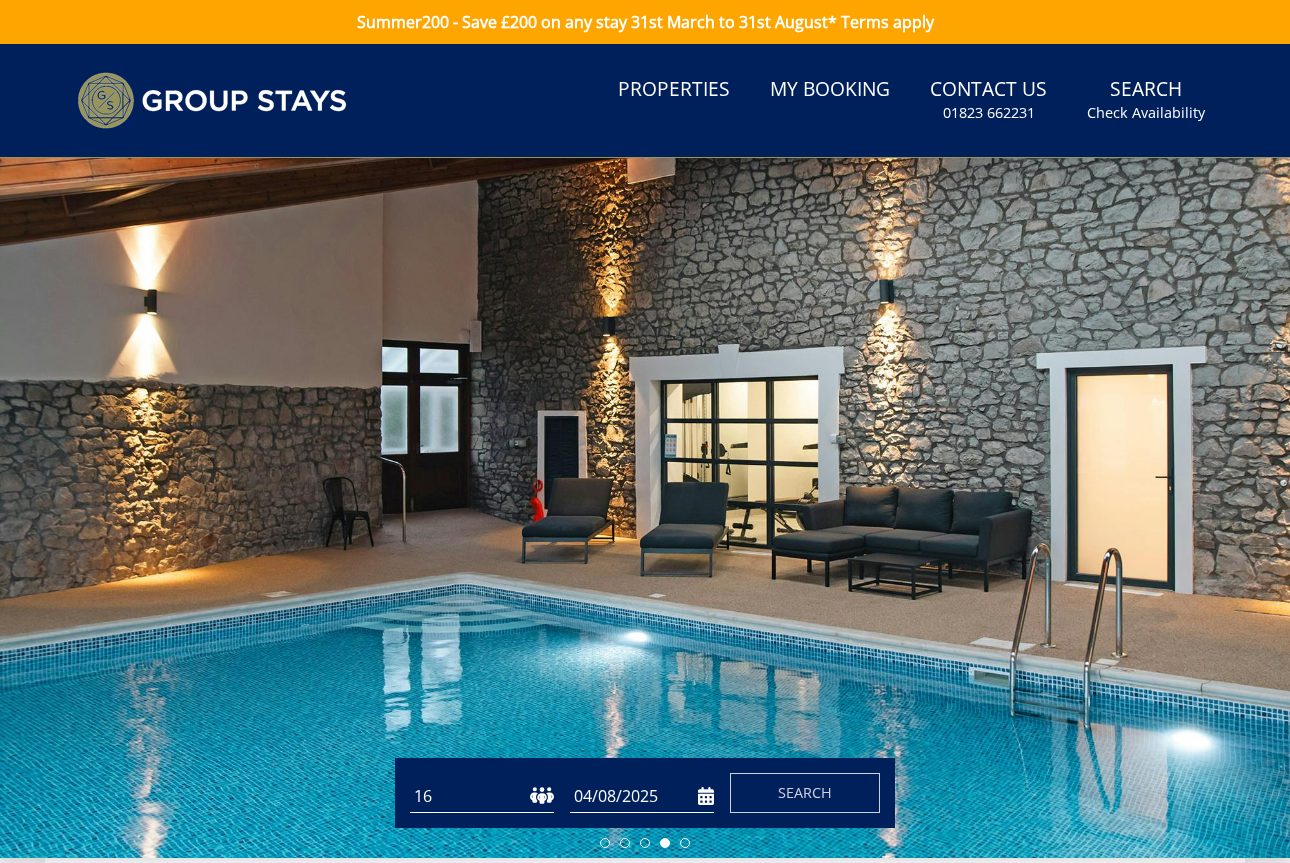 click on "04/08/2025" at bounding box center [642, 796] 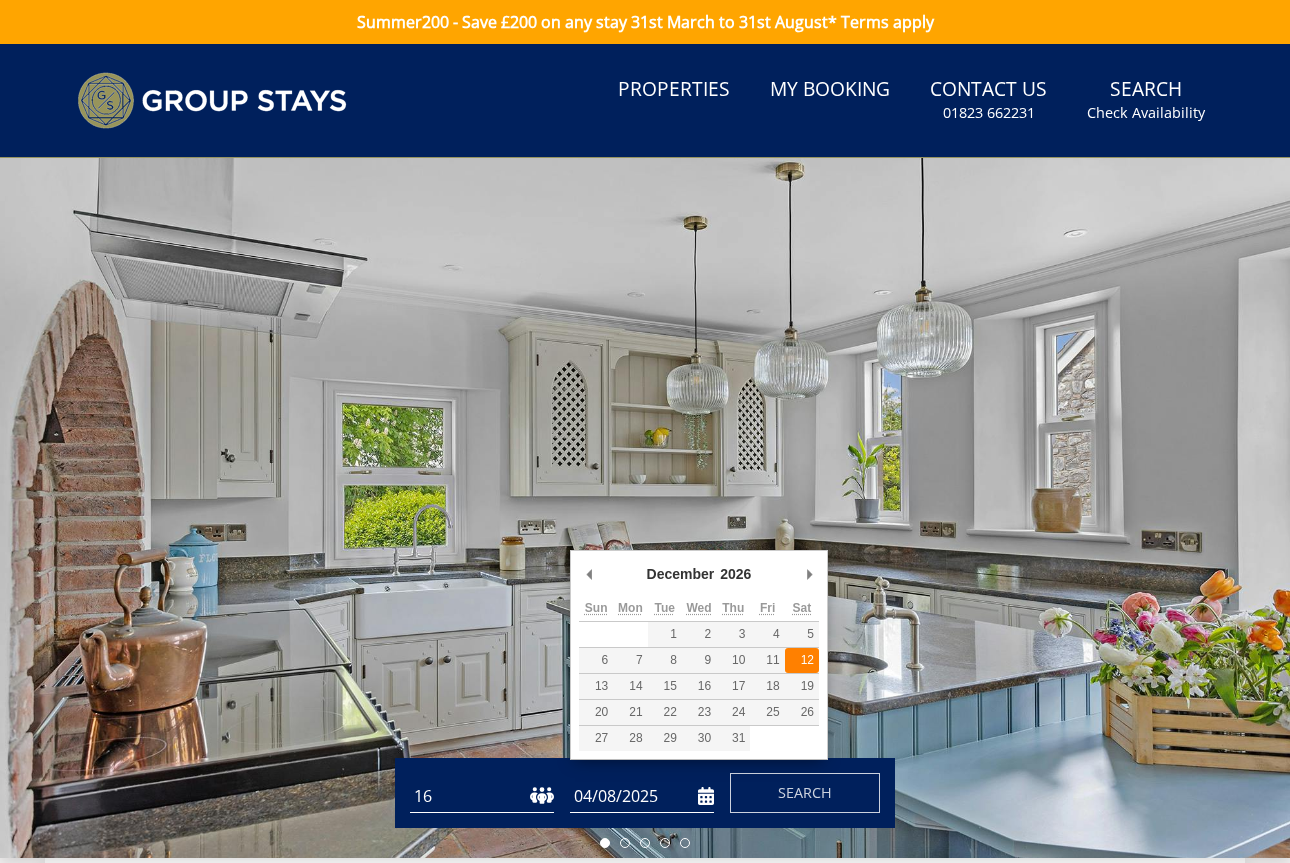 type on "[DATE]" 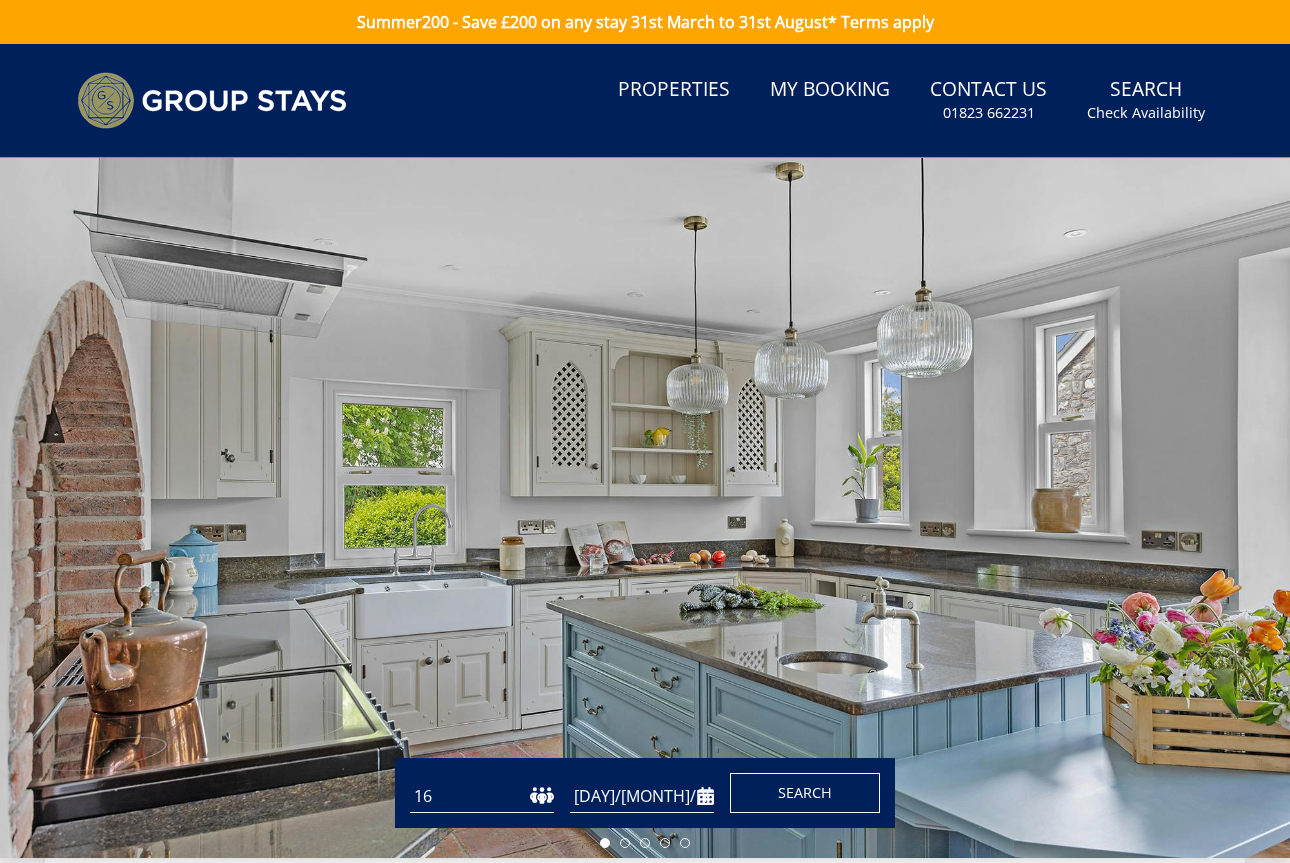 click on "Search" at bounding box center (805, 793) 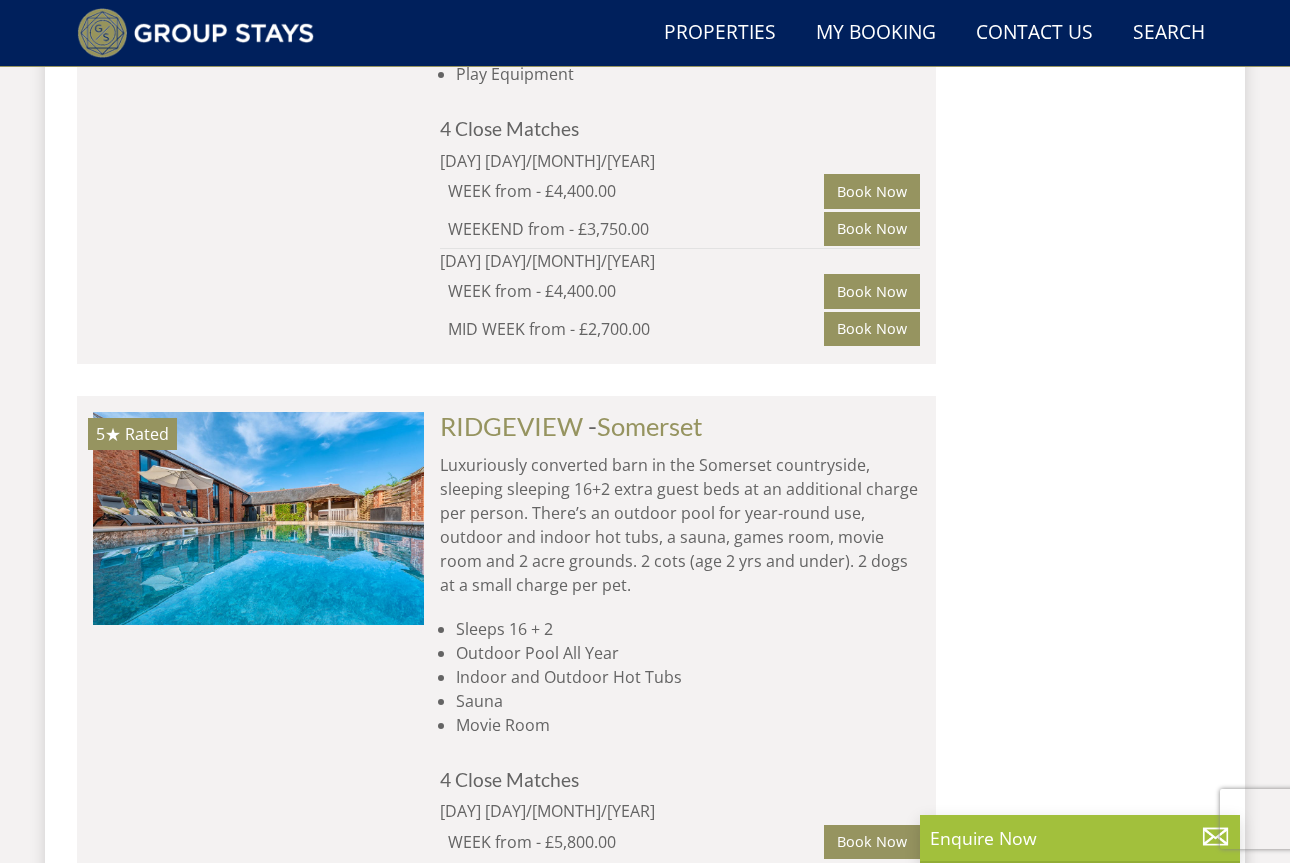 scroll, scrollTop: 6752, scrollLeft: 0, axis: vertical 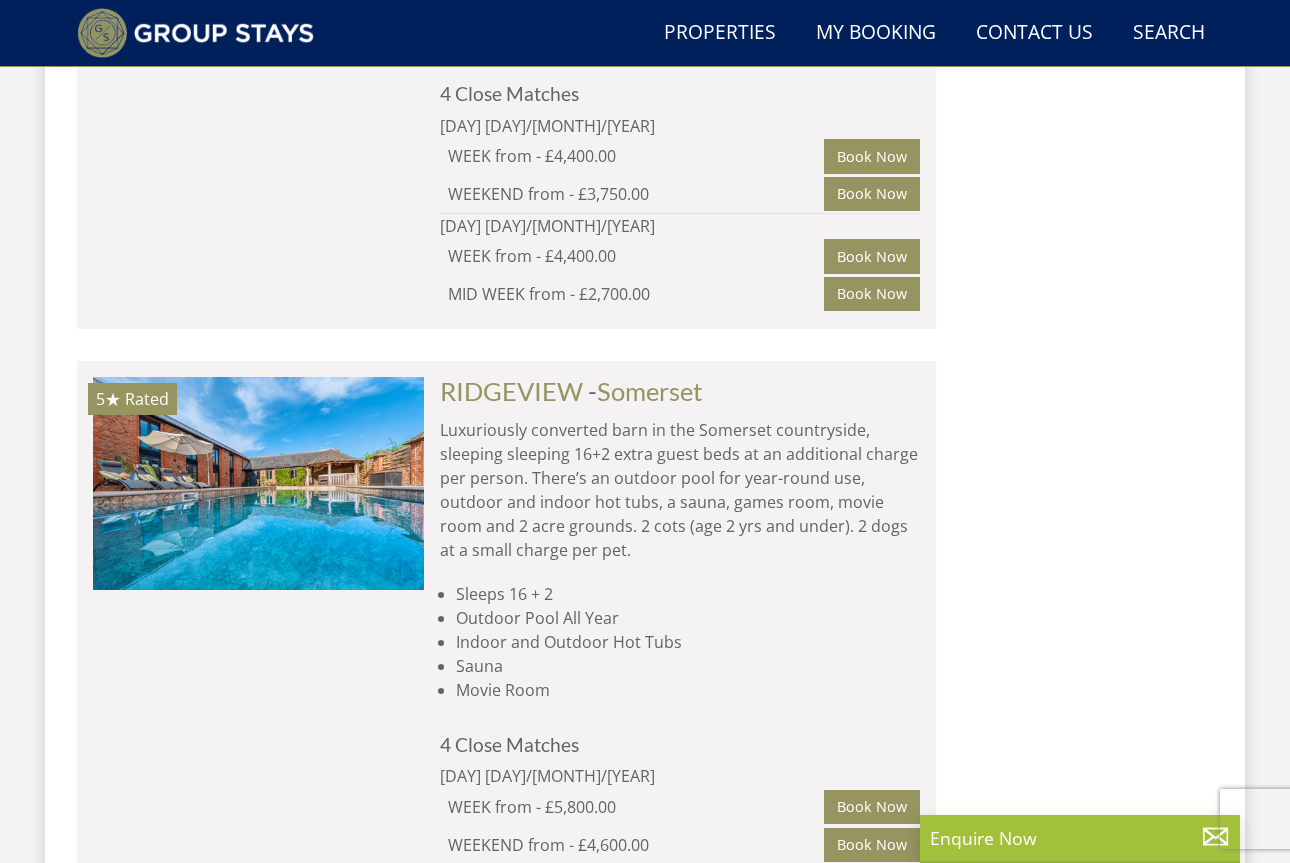 click on "BERRY HOUSE" at bounding box center (526, -260) 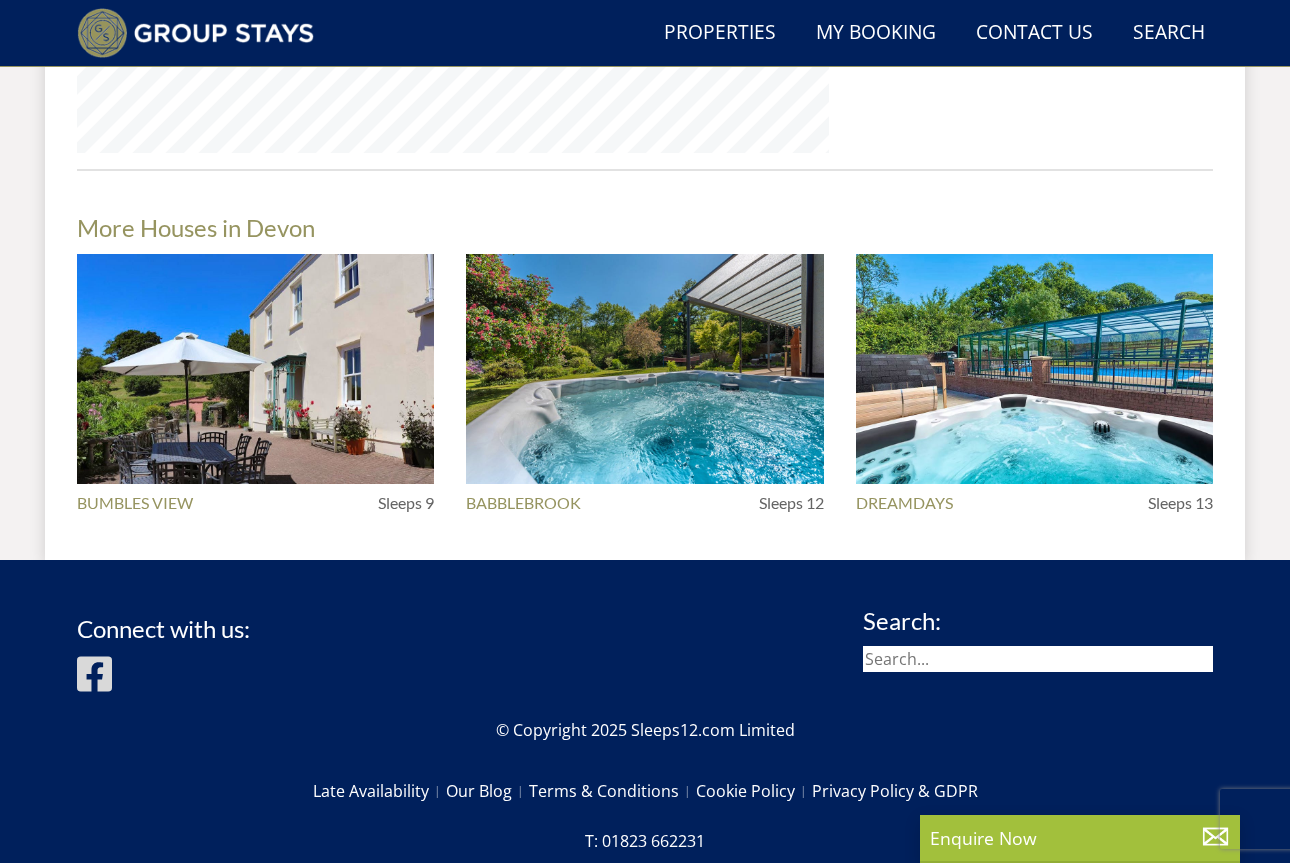 scroll, scrollTop: 2415, scrollLeft: 0, axis: vertical 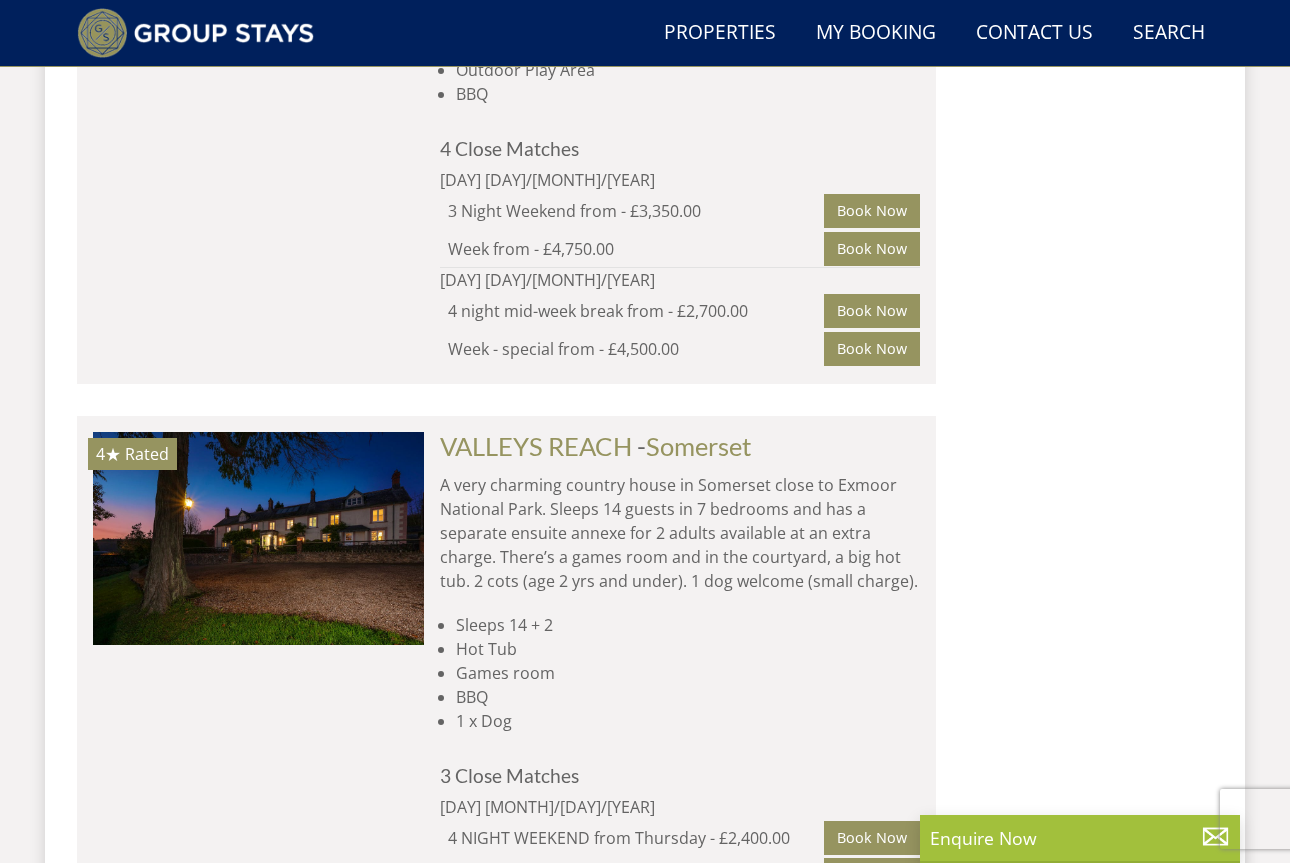 click on "BEYOND THE WOODS" at bounding box center (571, -205) 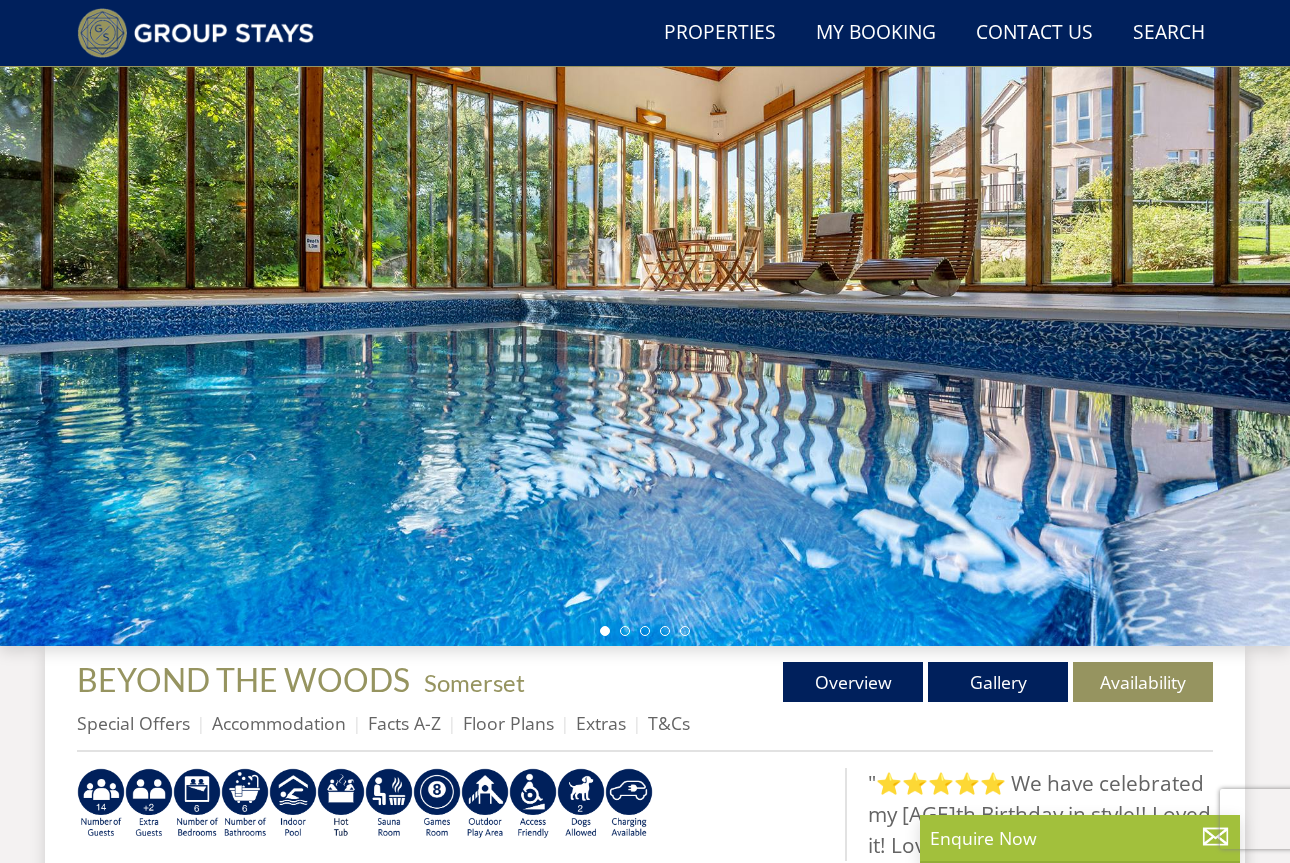 scroll, scrollTop: 139, scrollLeft: 0, axis: vertical 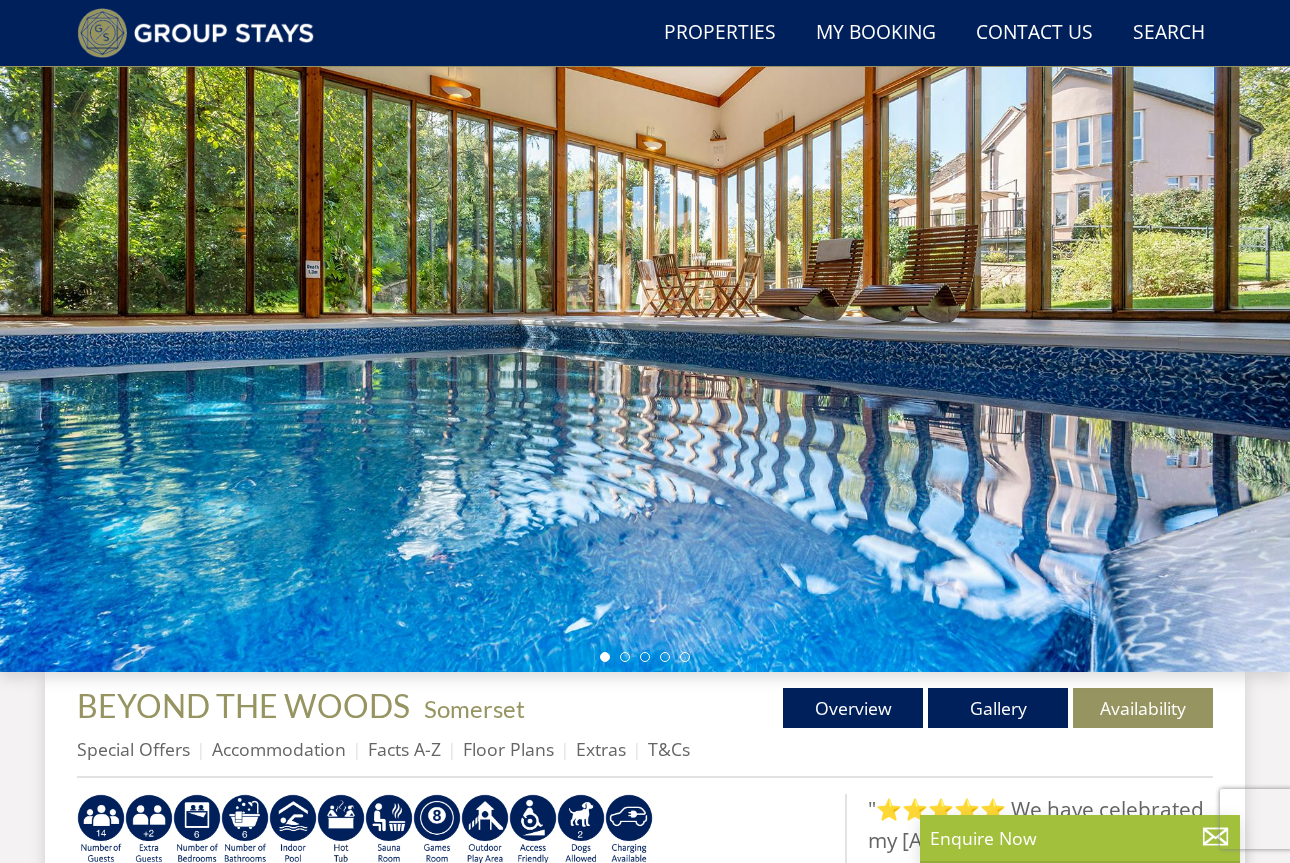 click at bounding box center (645, 322) 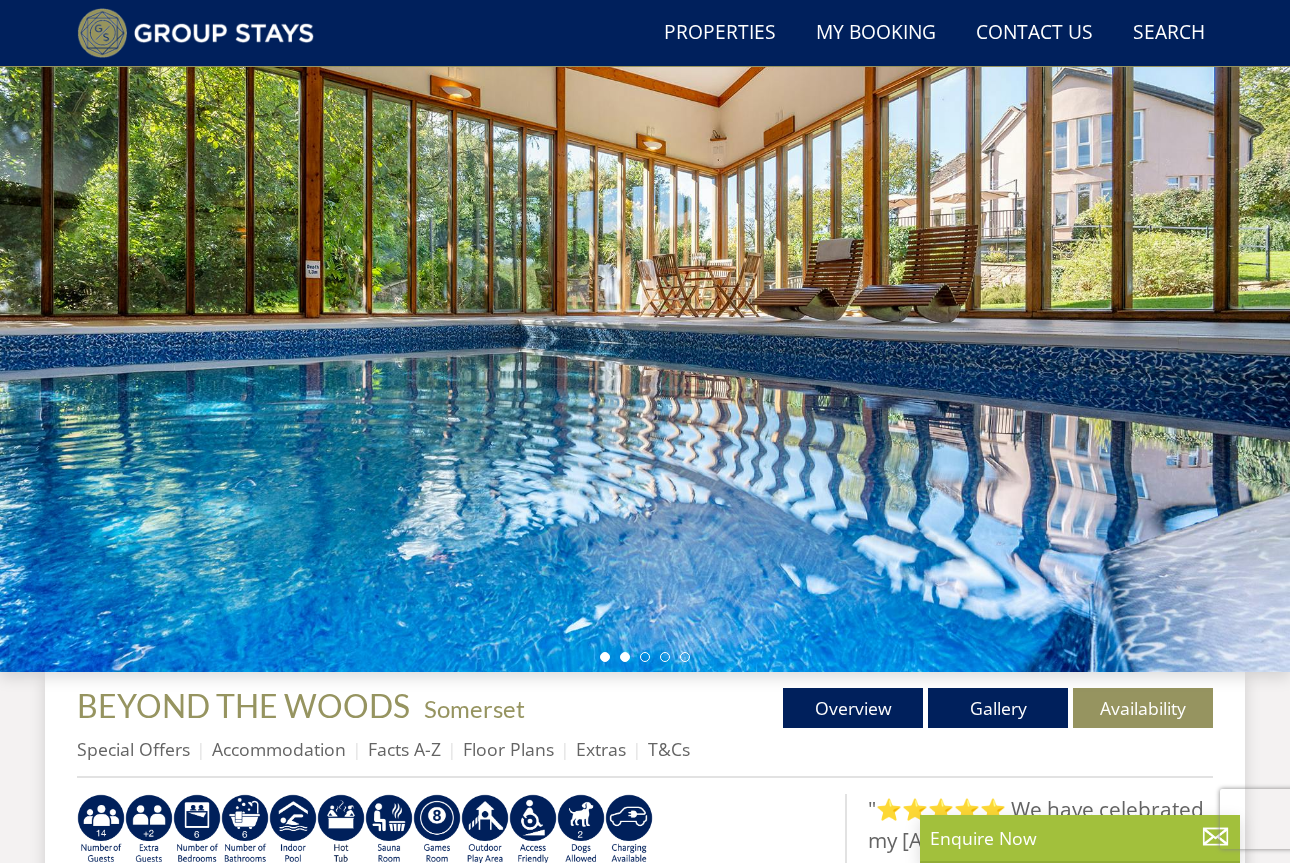 click at bounding box center (625, 657) 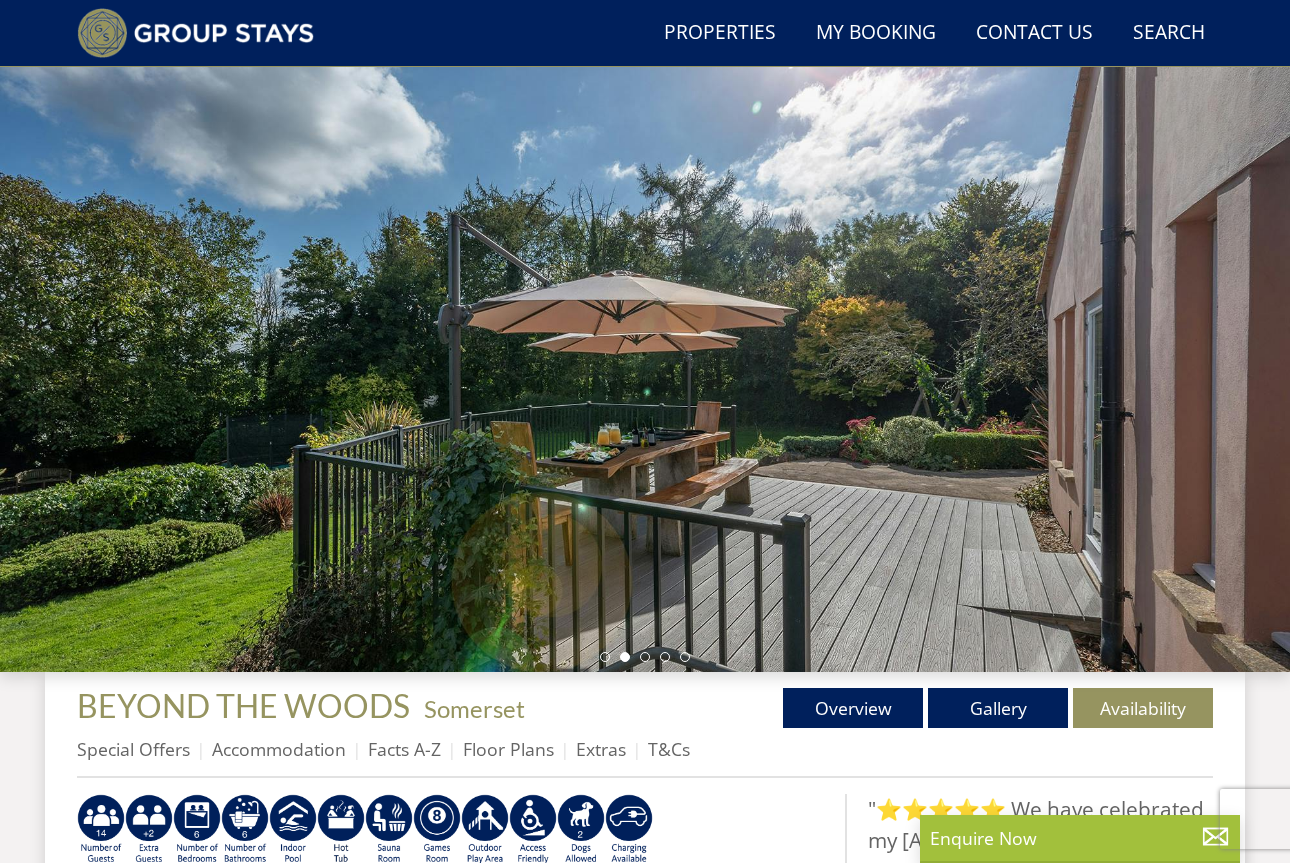 click at bounding box center (645, 657) 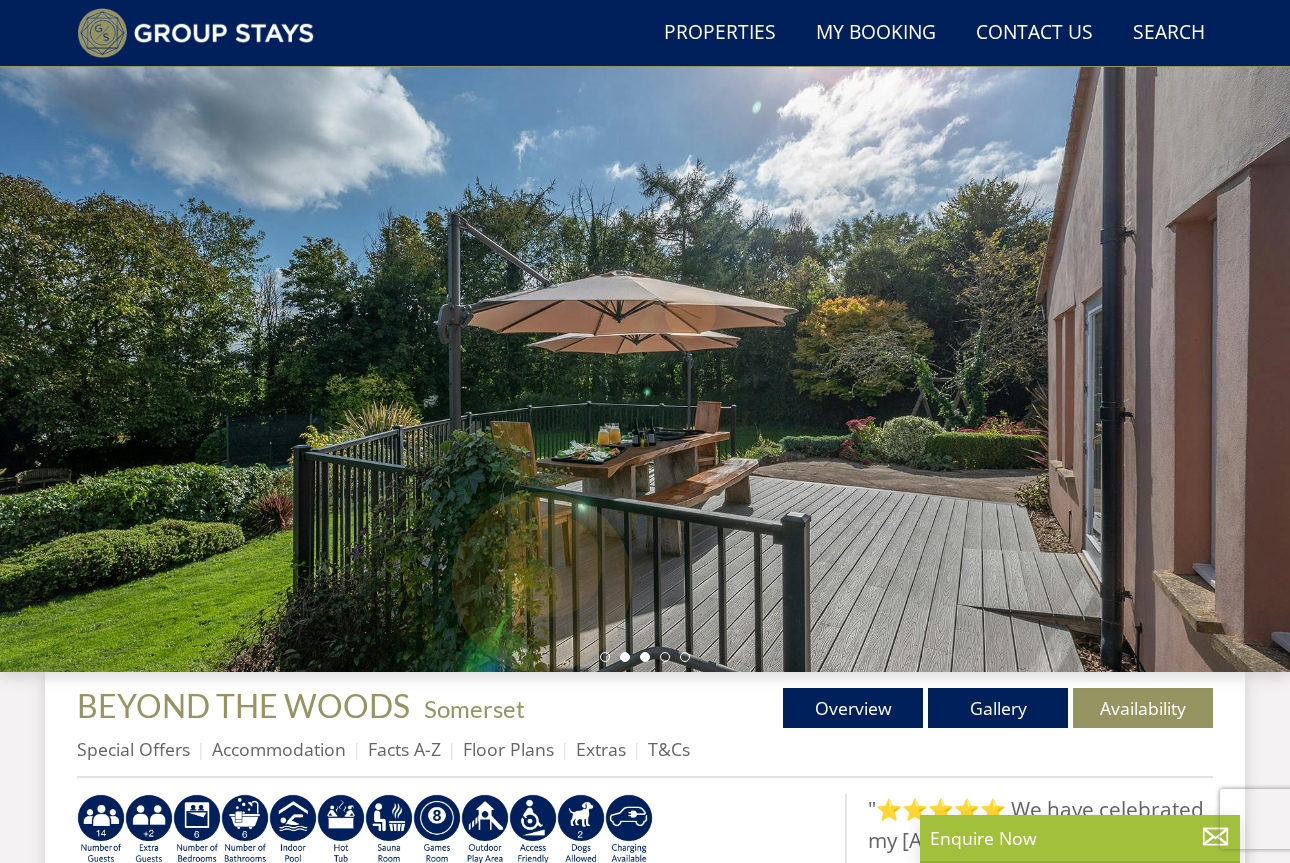 click at bounding box center (645, 657) 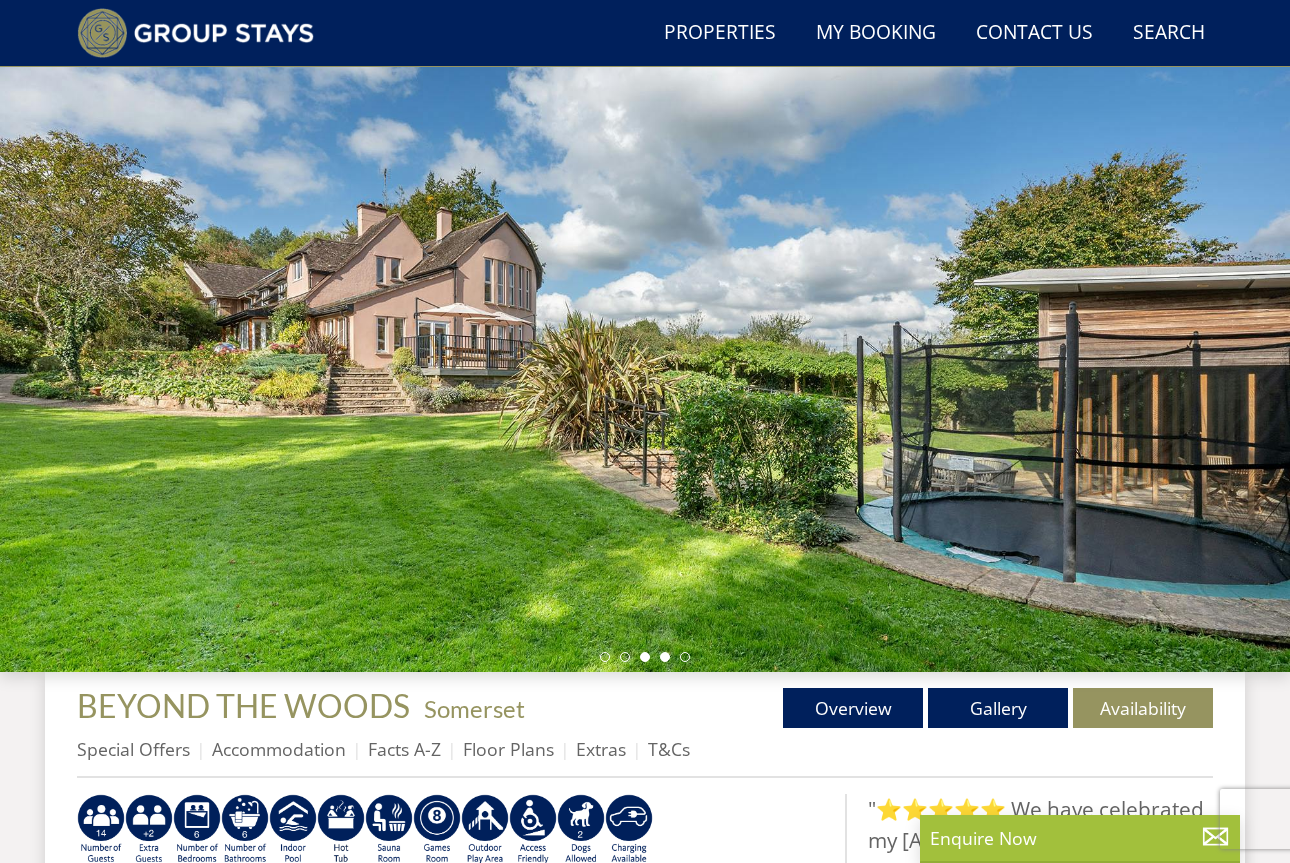 click at bounding box center [665, 657] 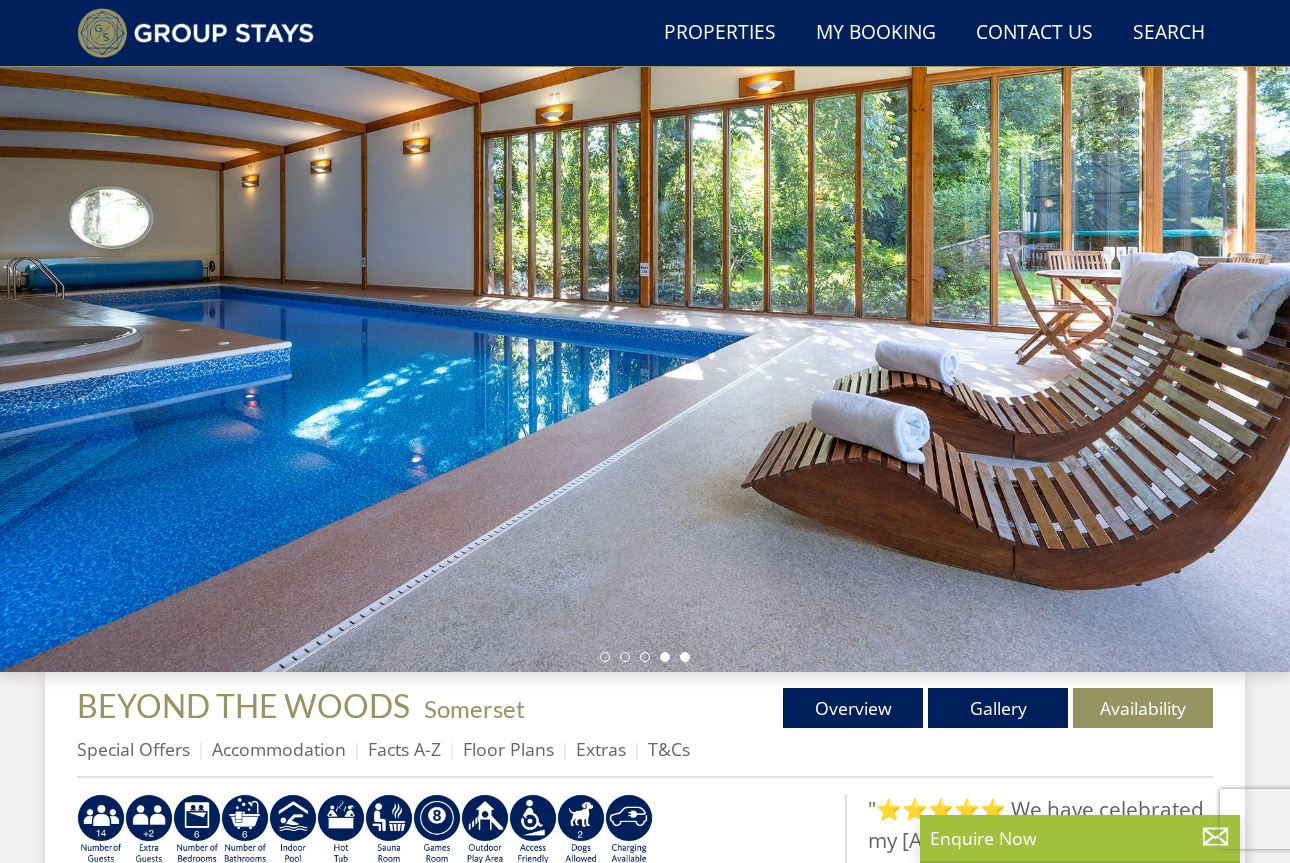 click at bounding box center [685, 657] 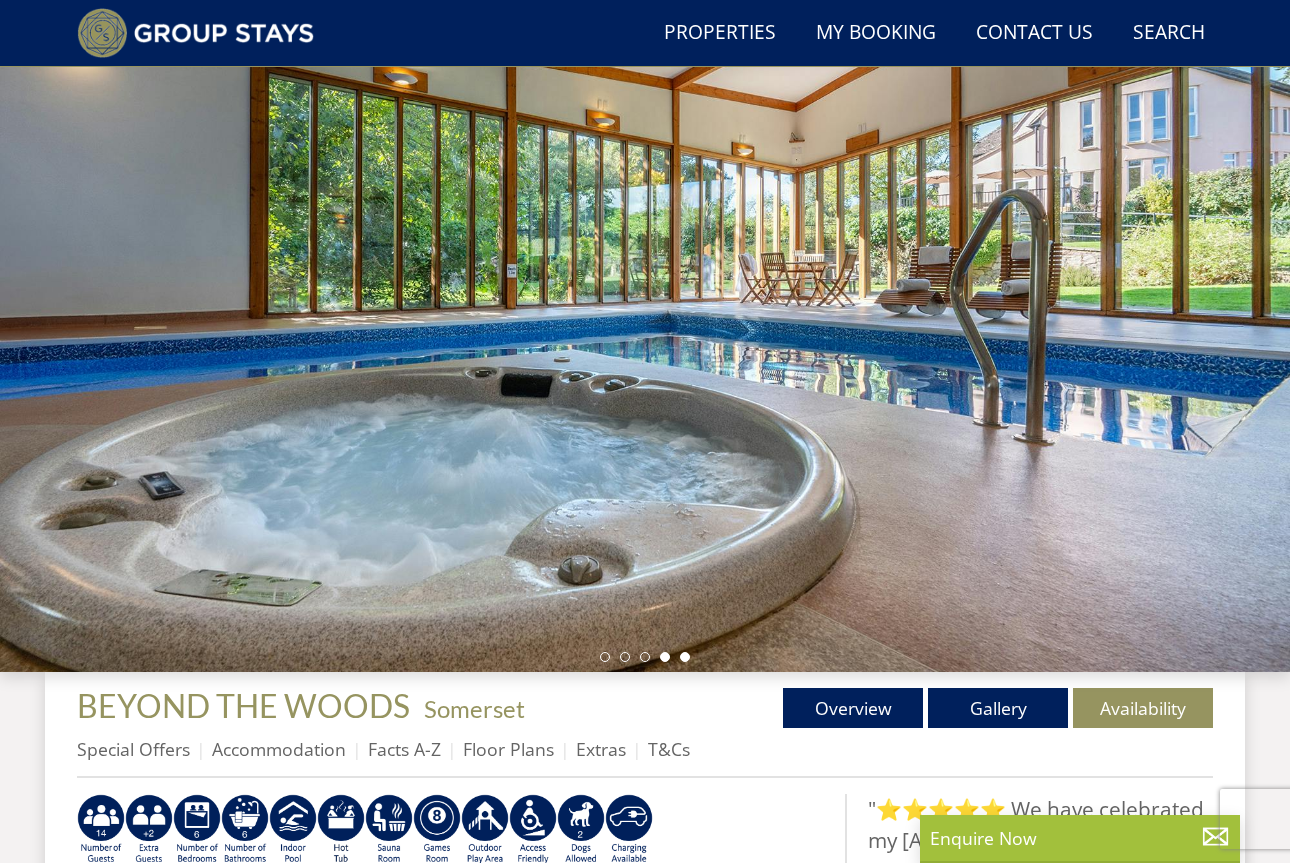 click at bounding box center [665, 657] 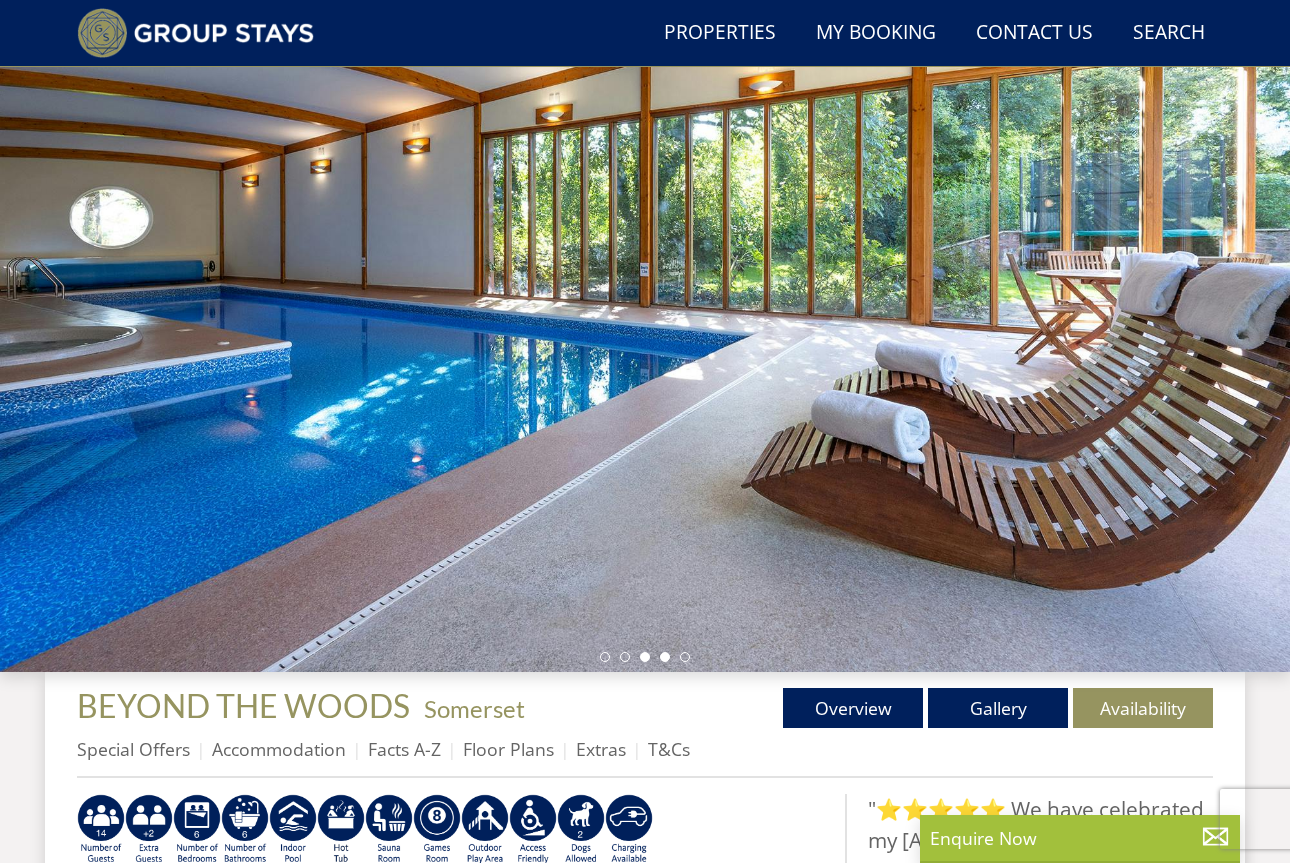 click at bounding box center (645, 657) 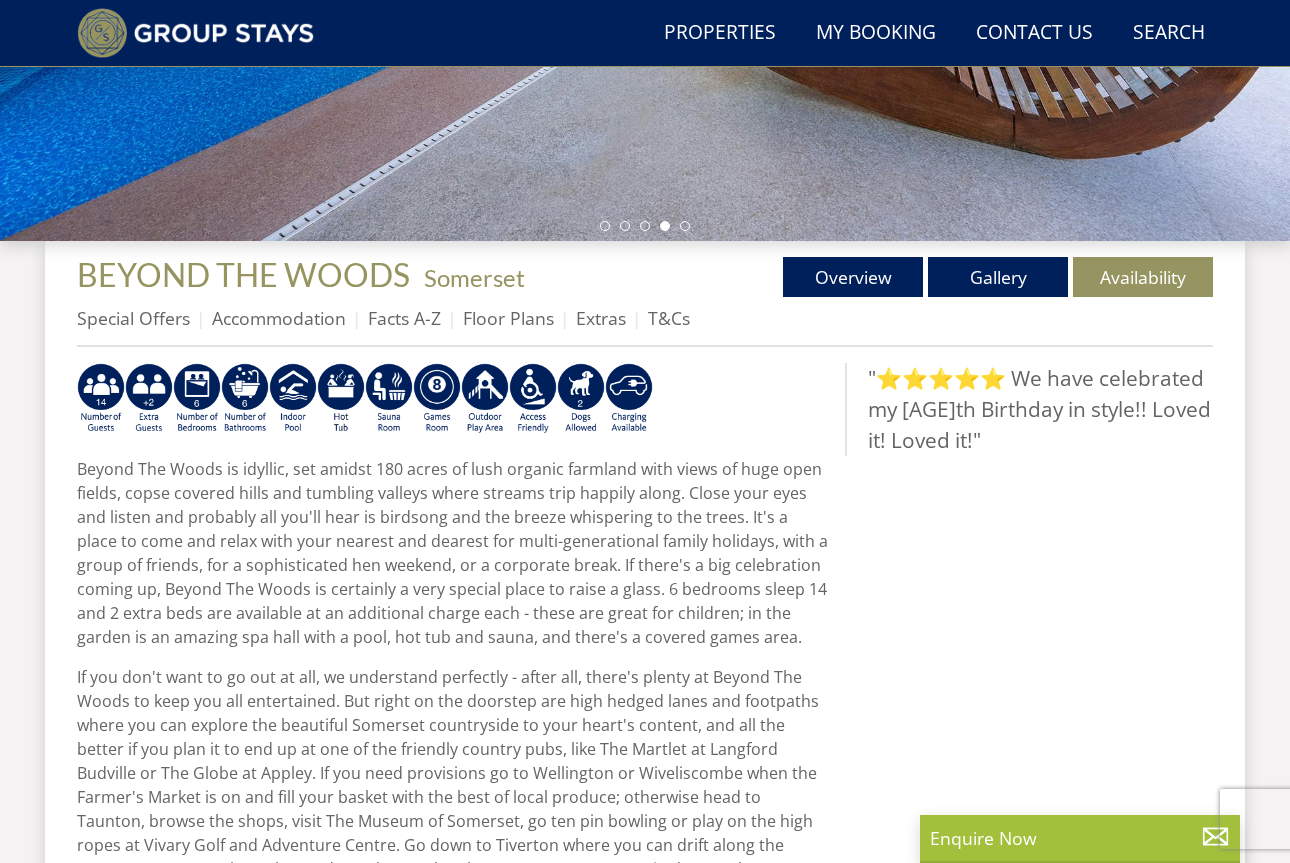 scroll, scrollTop: 576, scrollLeft: 0, axis: vertical 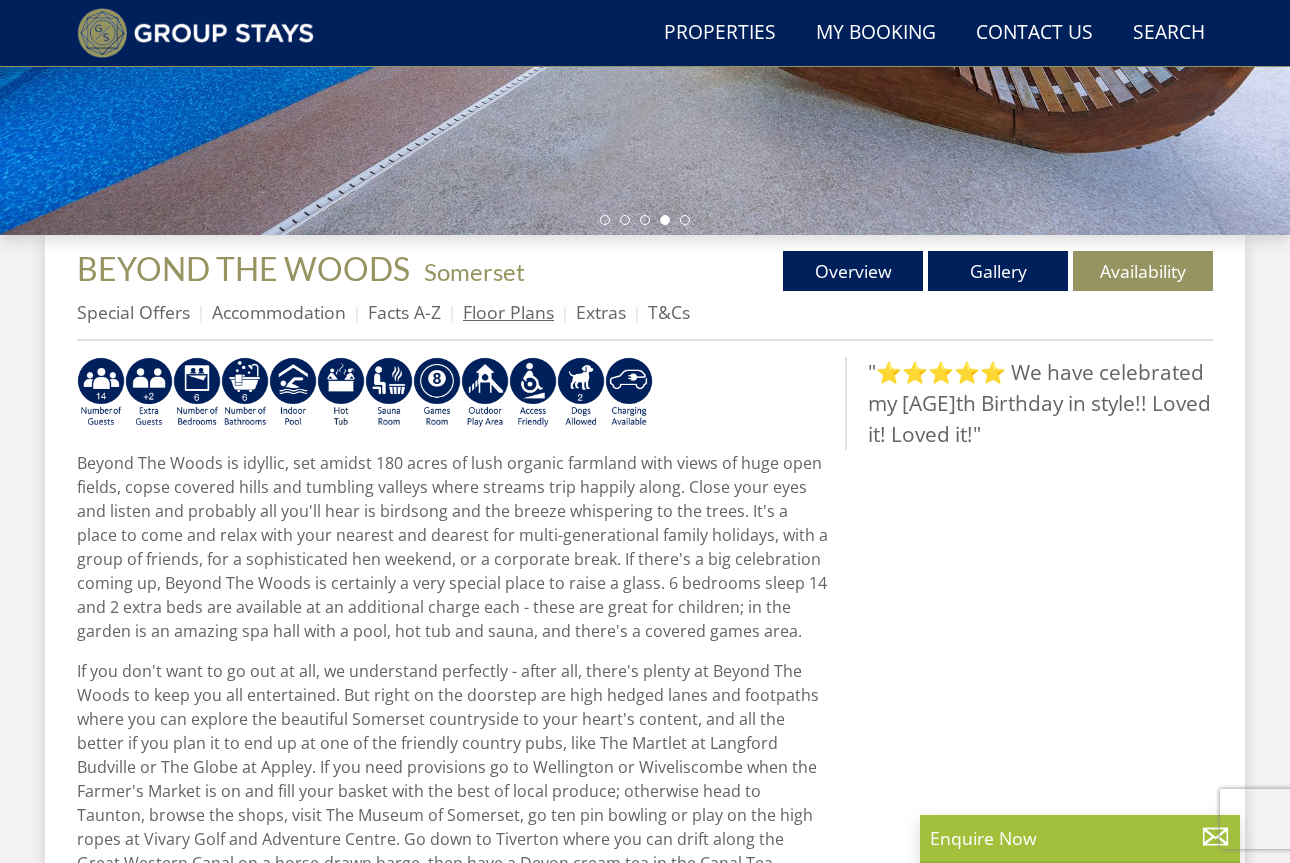 click on "Floor Plans" at bounding box center [508, 312] 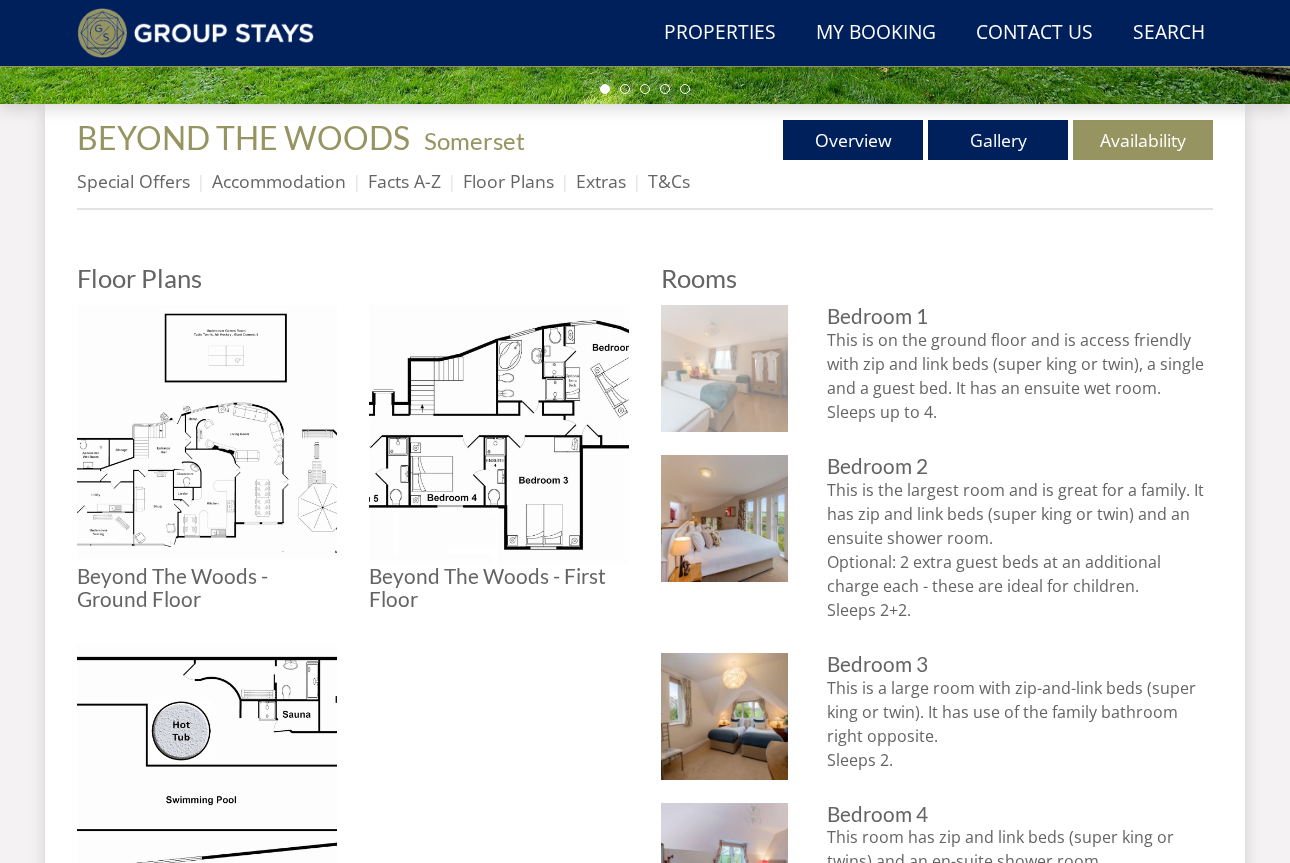 scroll, scrollTop: 247, scrollLeft: 0, axis: vertical 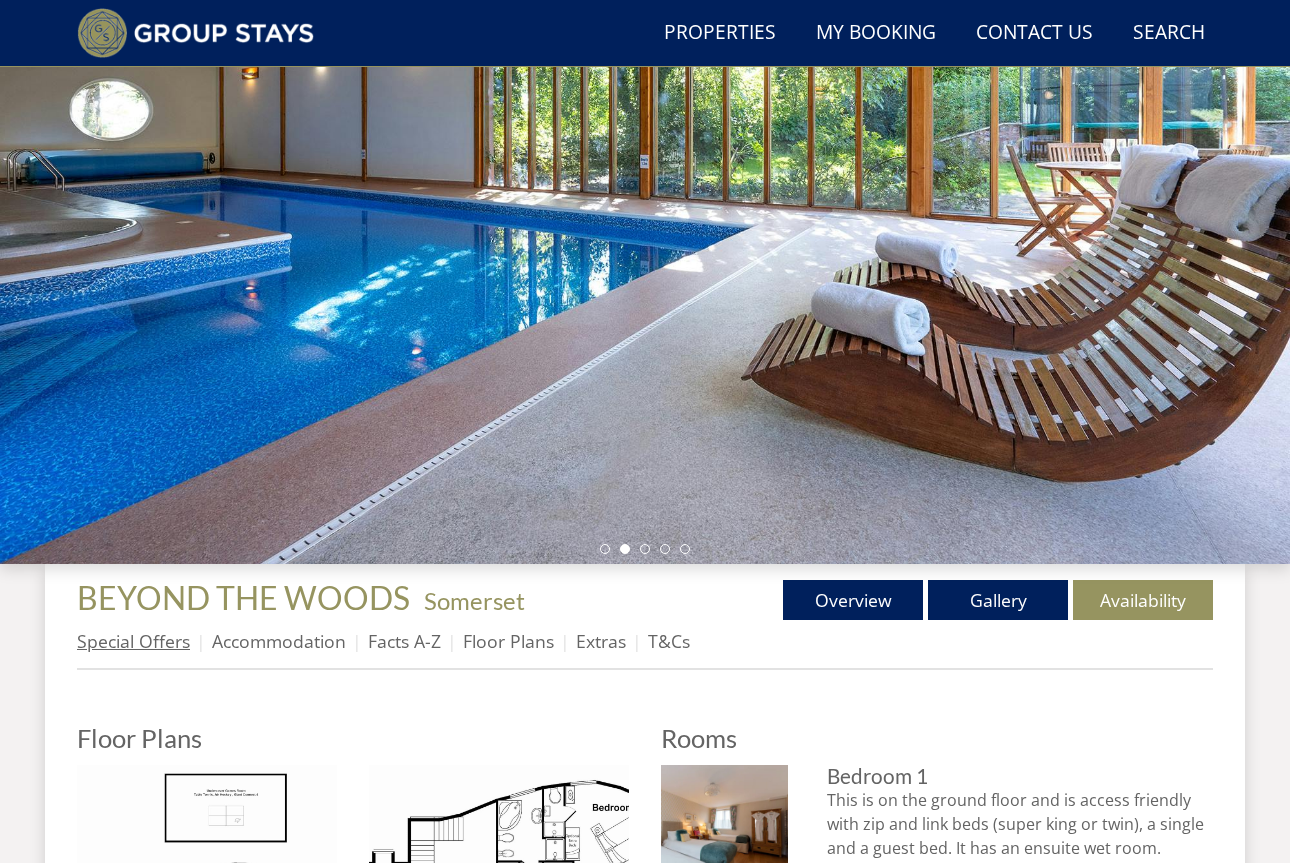 click on "Special Offers" at bounding box center [133, 641] 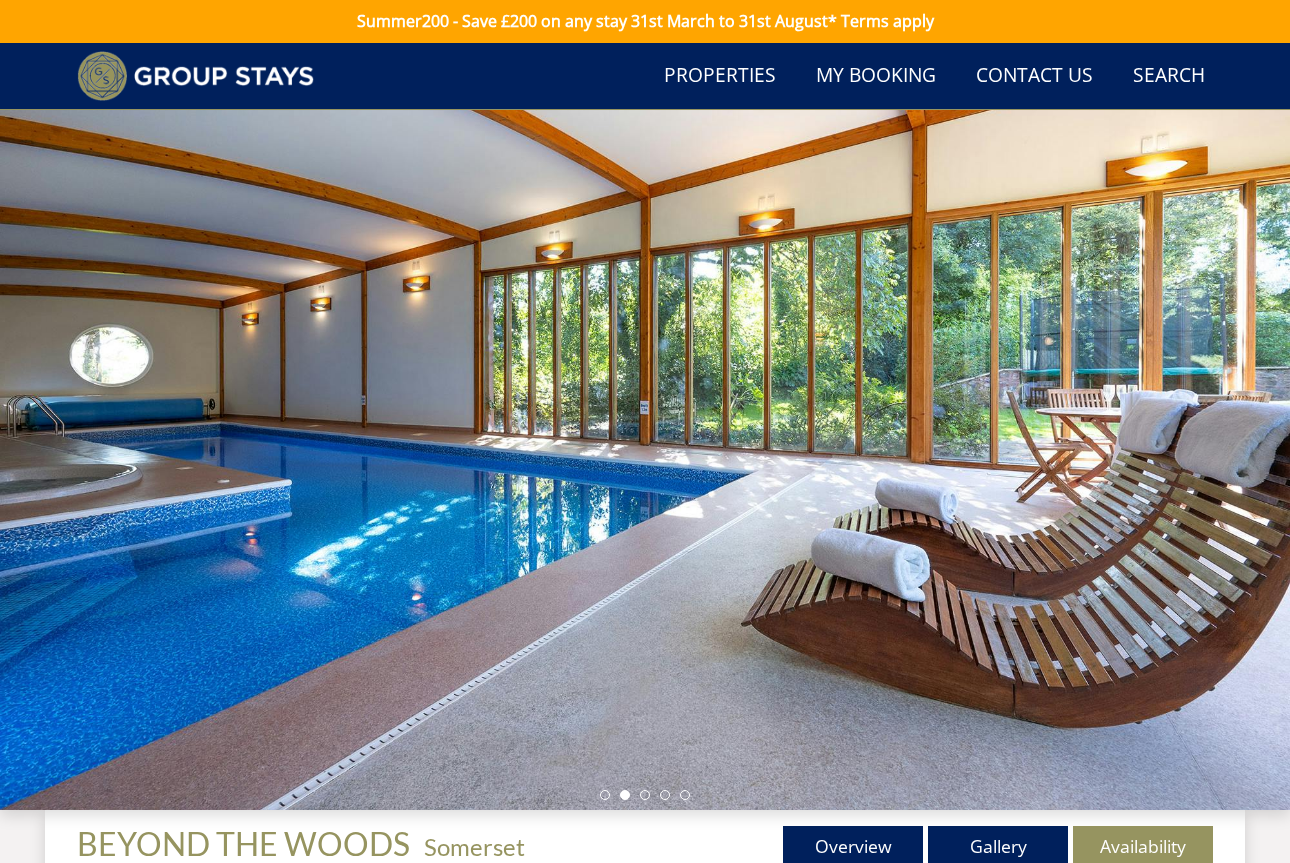 scroll, scrollTop: 0, scrollLeft: 0, axis: both 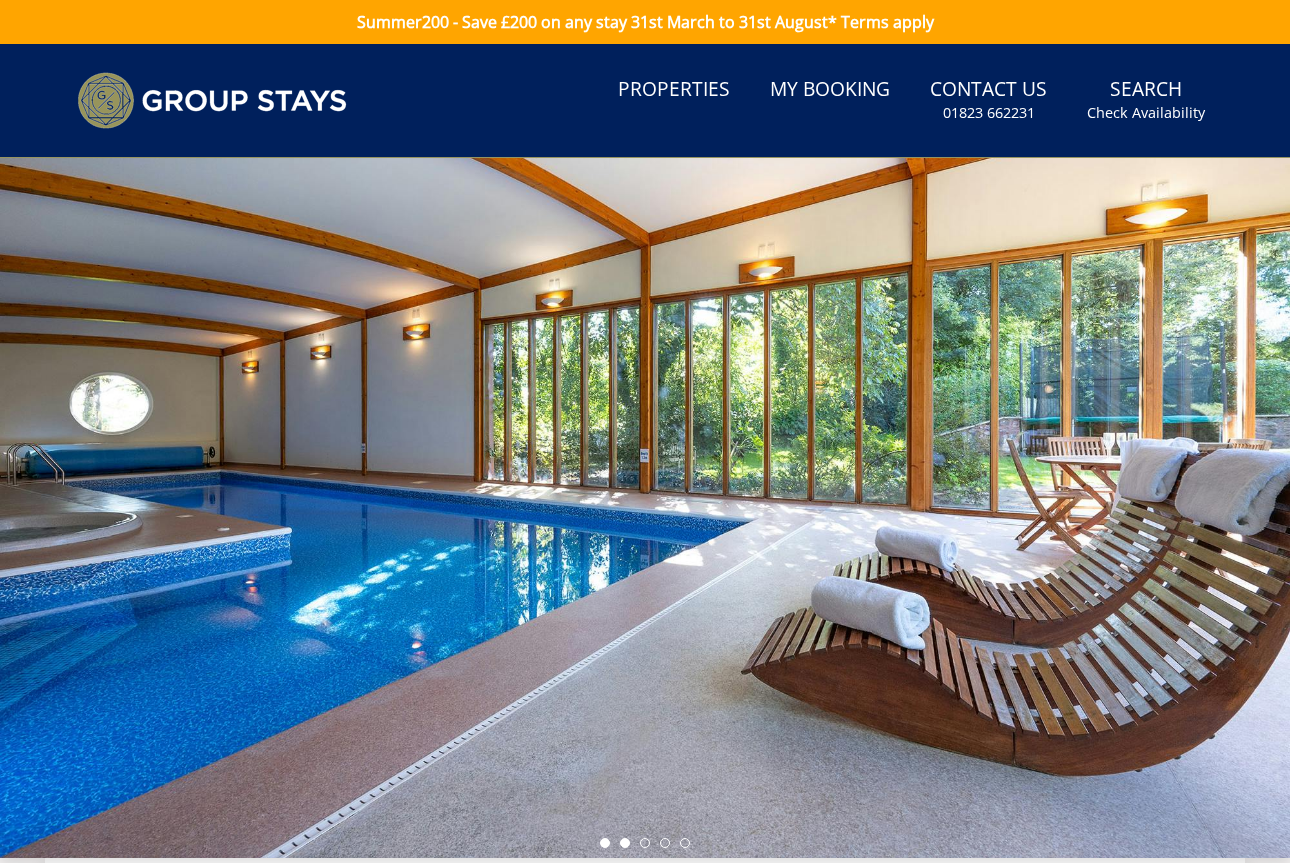click at bounding box center [605, 843] 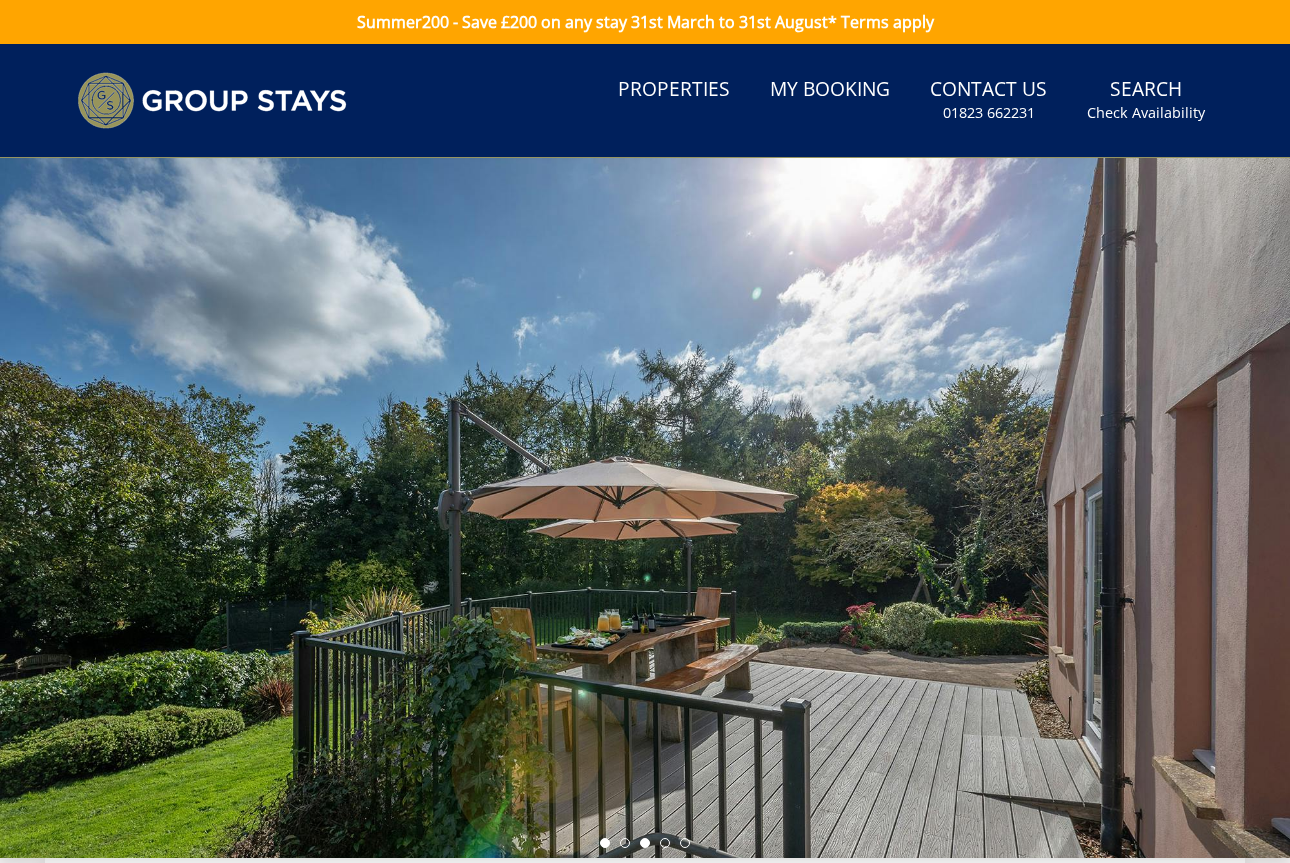 click at bounding box center [645, 843] 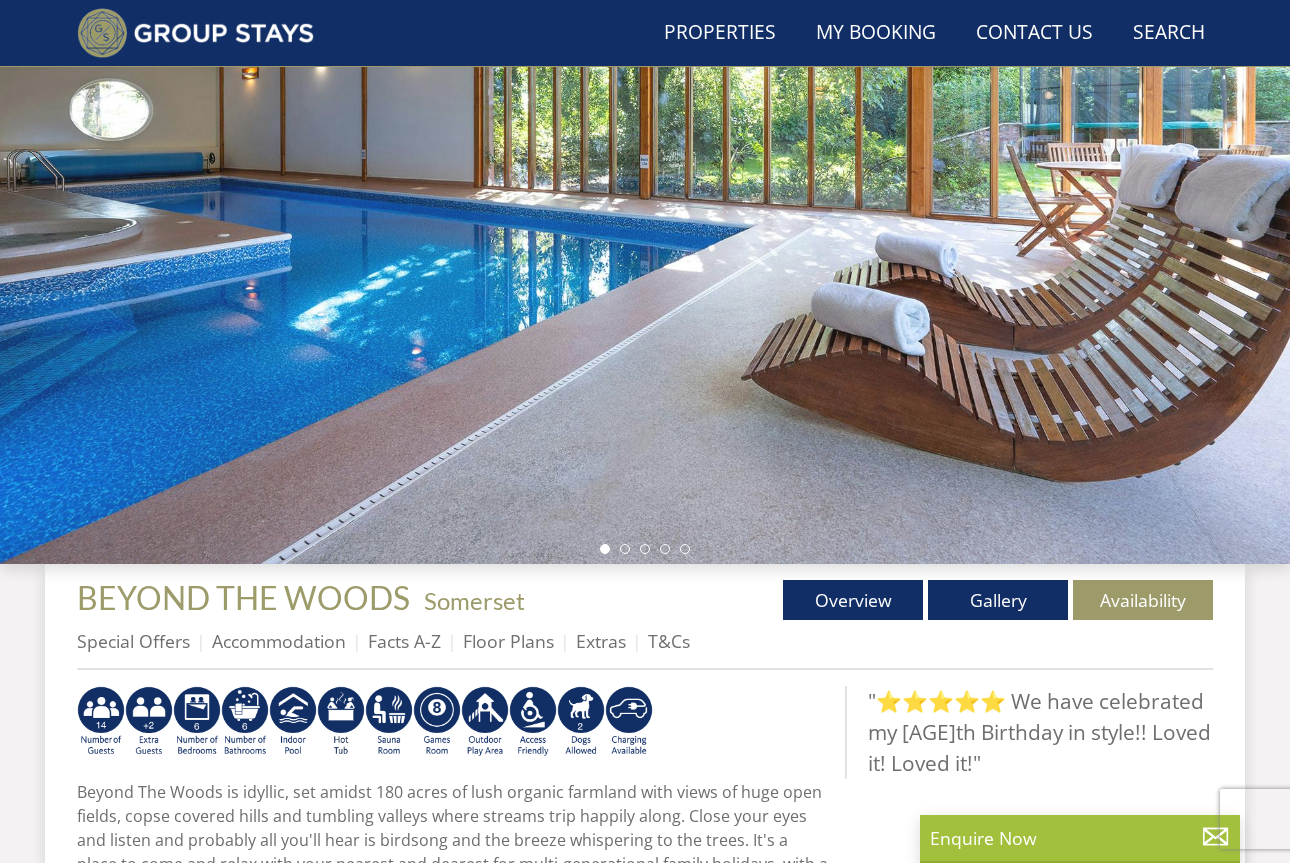 scroll, scrollTop: 576, scrollLeft: 0, axis: vertical 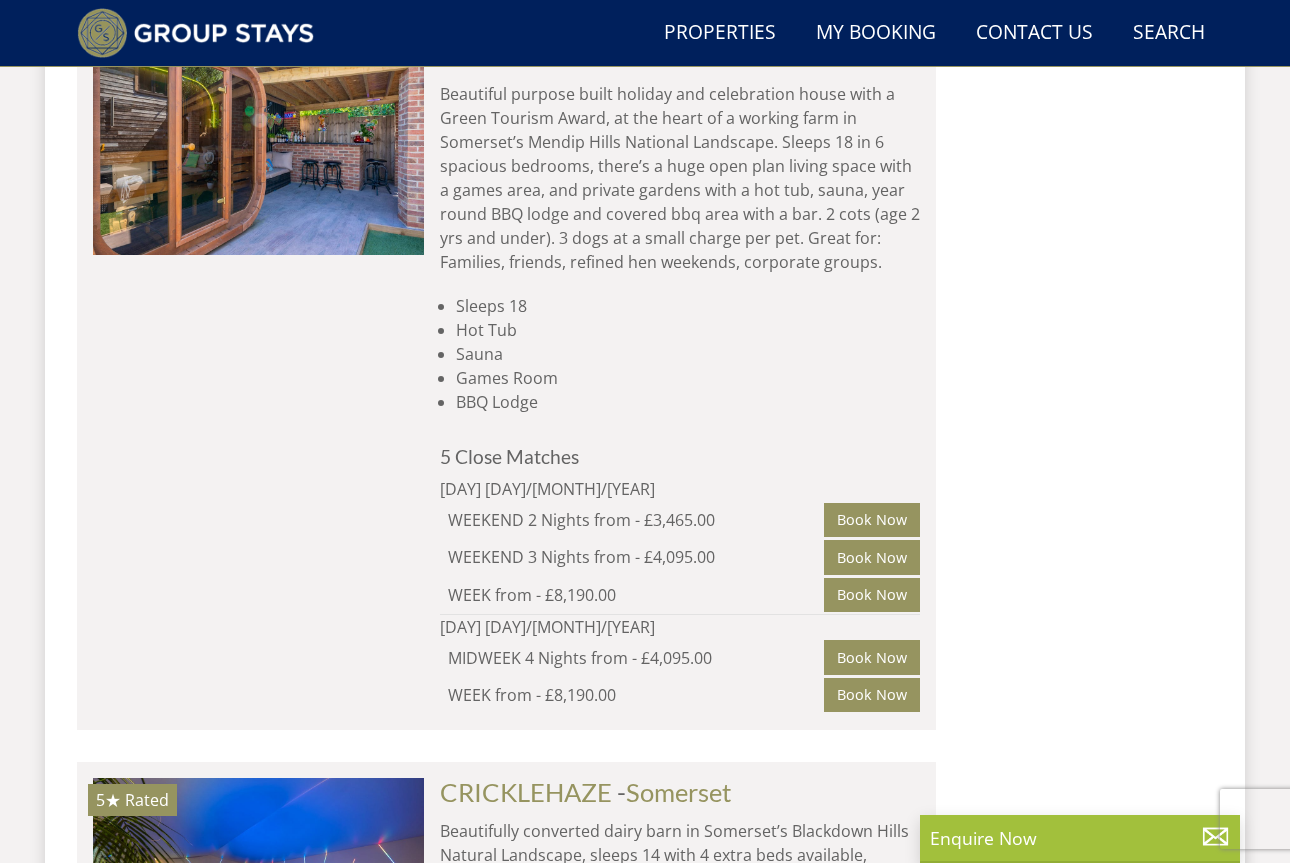 click at bounding box center [258, -624] 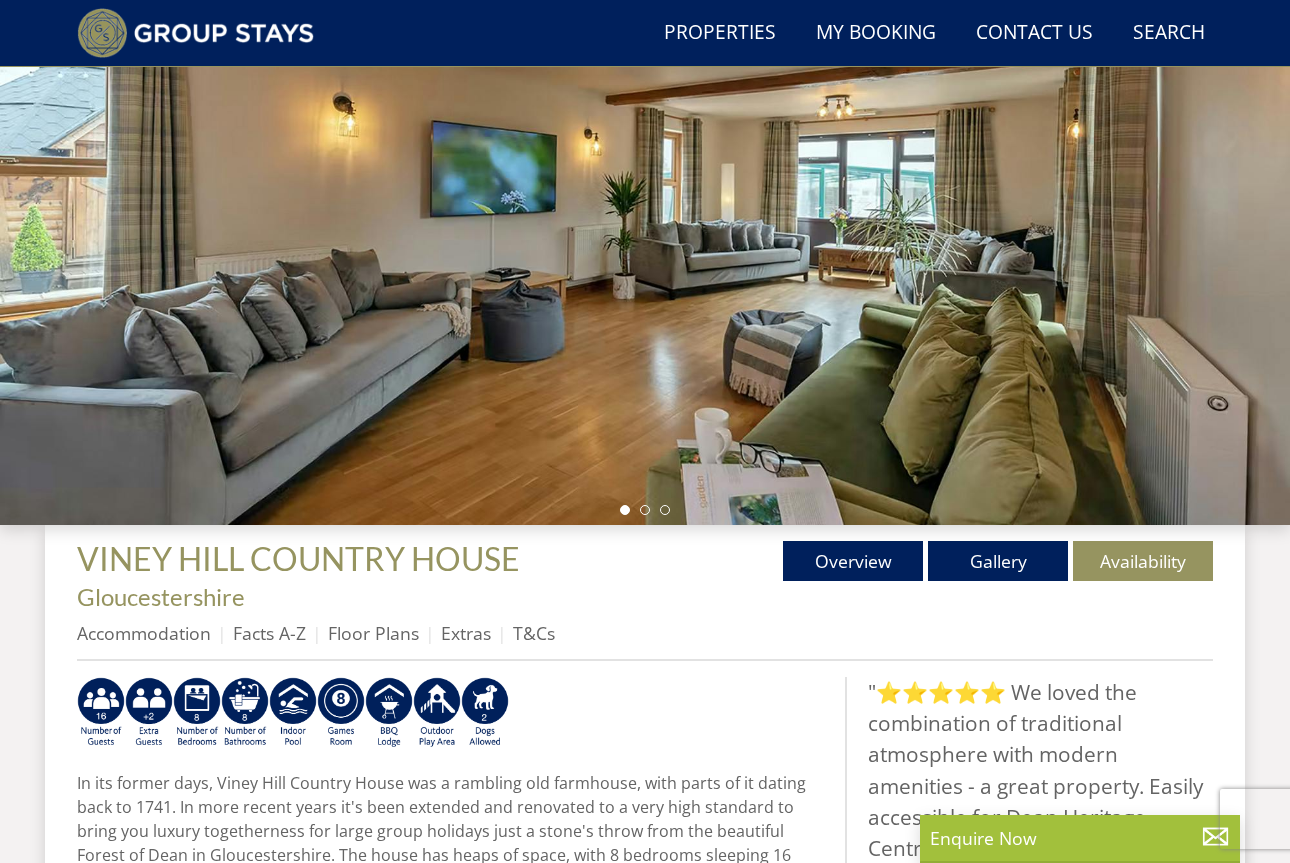 scroll, scrollTop: 289, scrollLeft: 0, axis: vertical 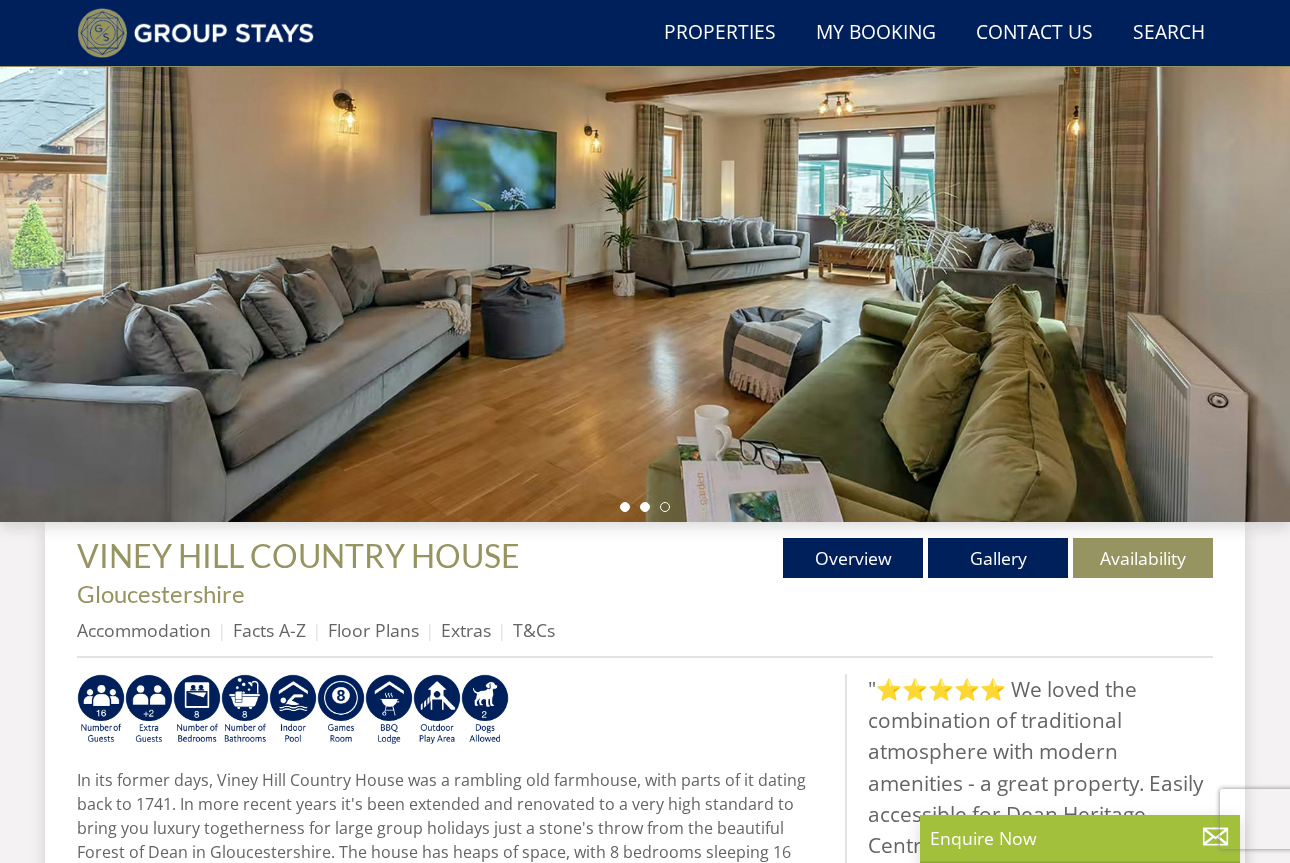 click at bounding box center [645, 507] 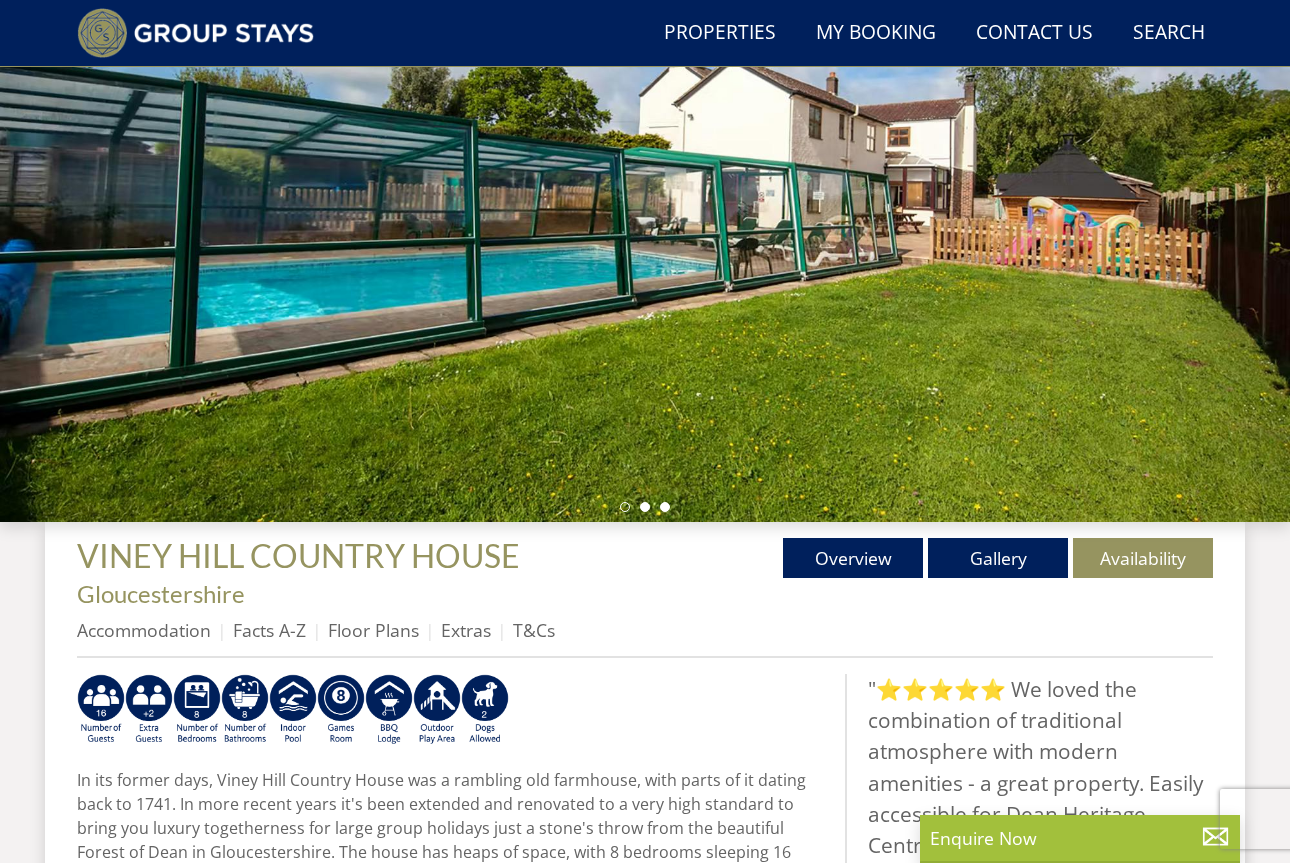 click at bounding box center [665, 507] 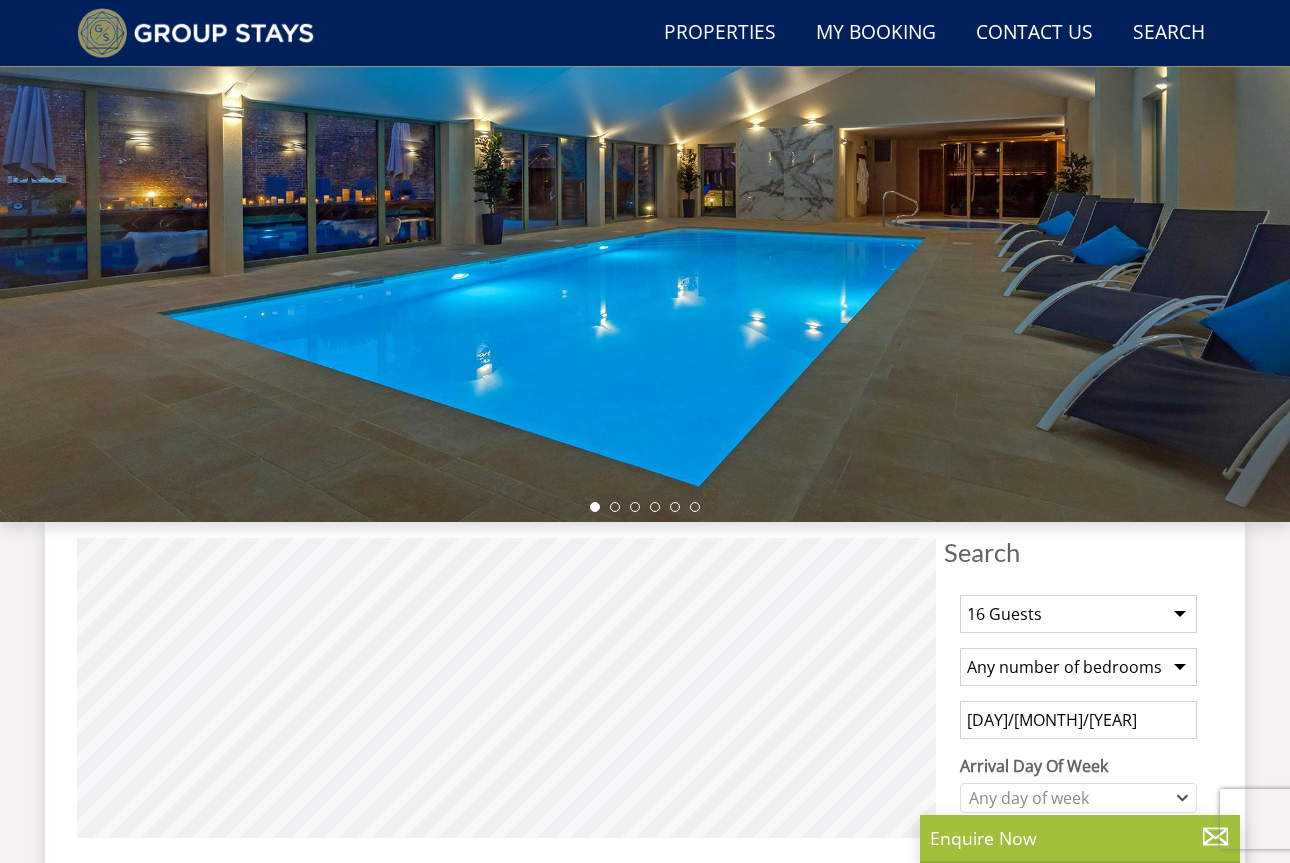 scroll, scrollTop: 12392, scrollLeft: 0, axis: vertical 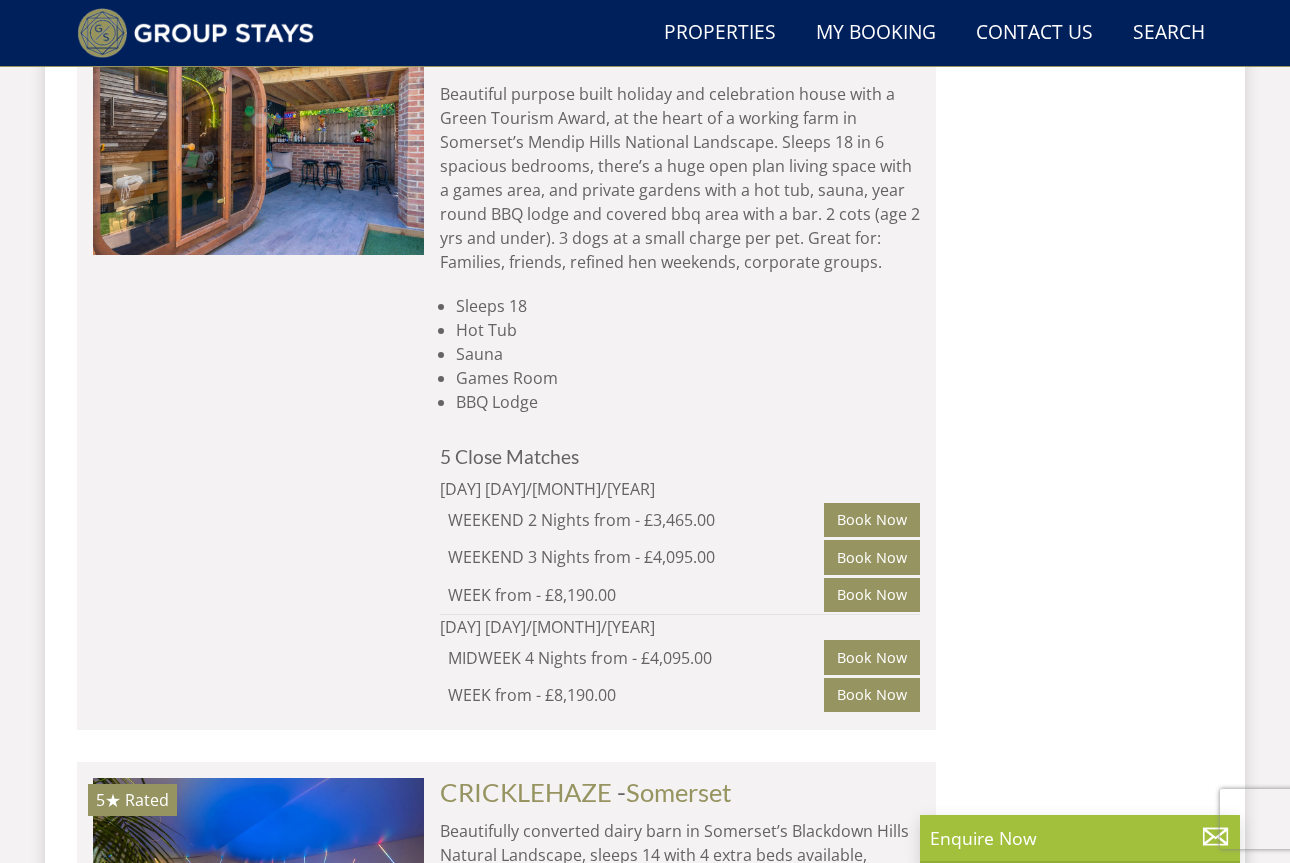 select on "16" 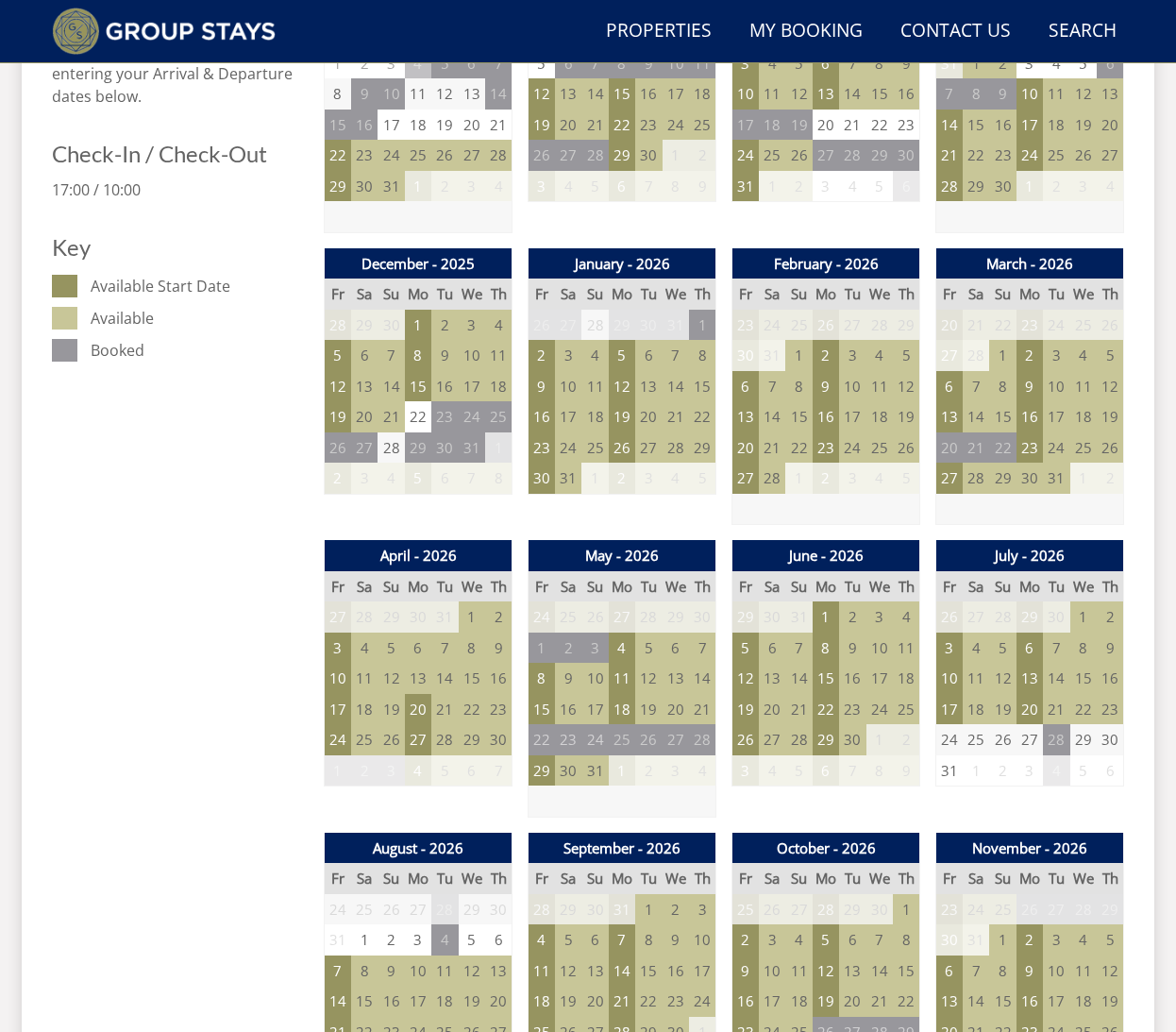 scroll, scrollTop: 969, scrollLeft: 0, axis: vertical 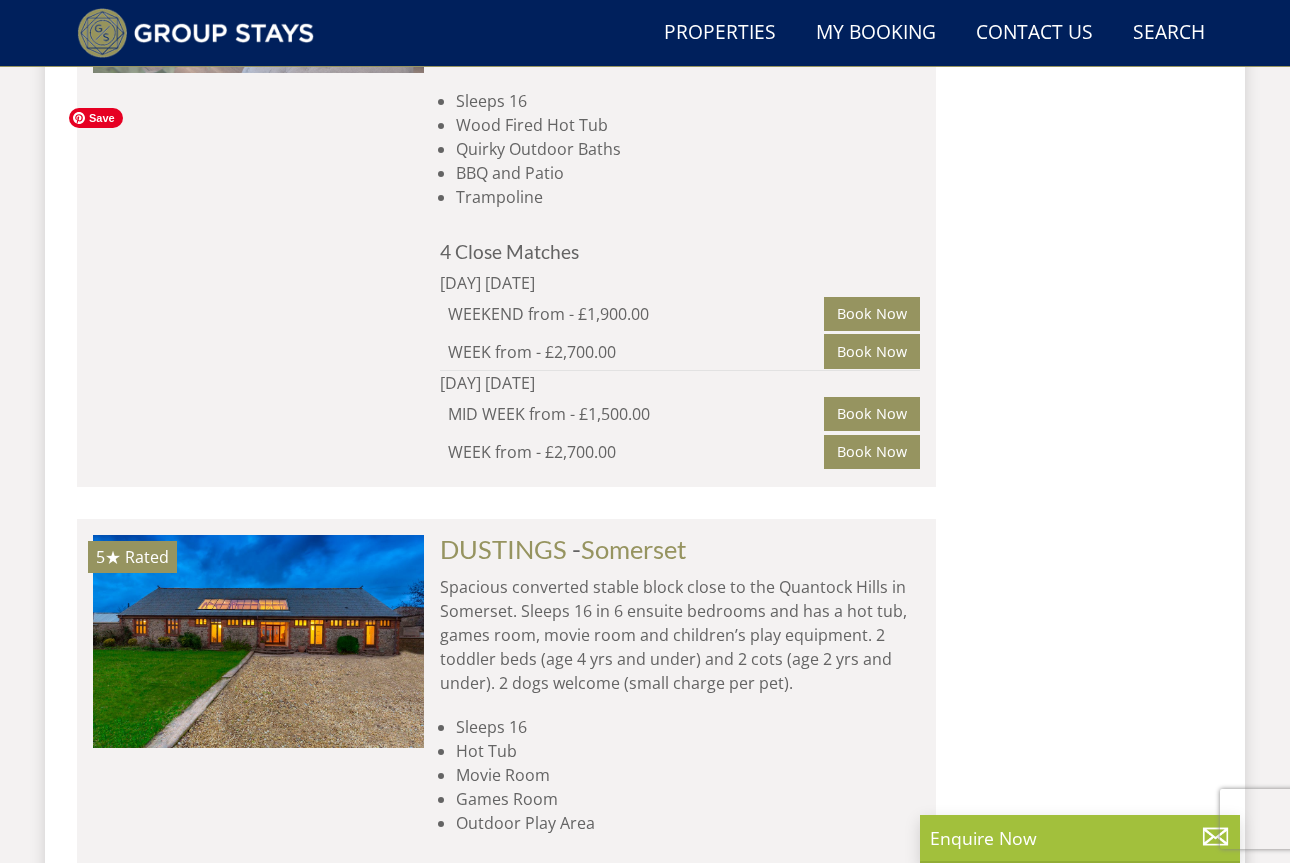 click at bounding box center (258, -33) 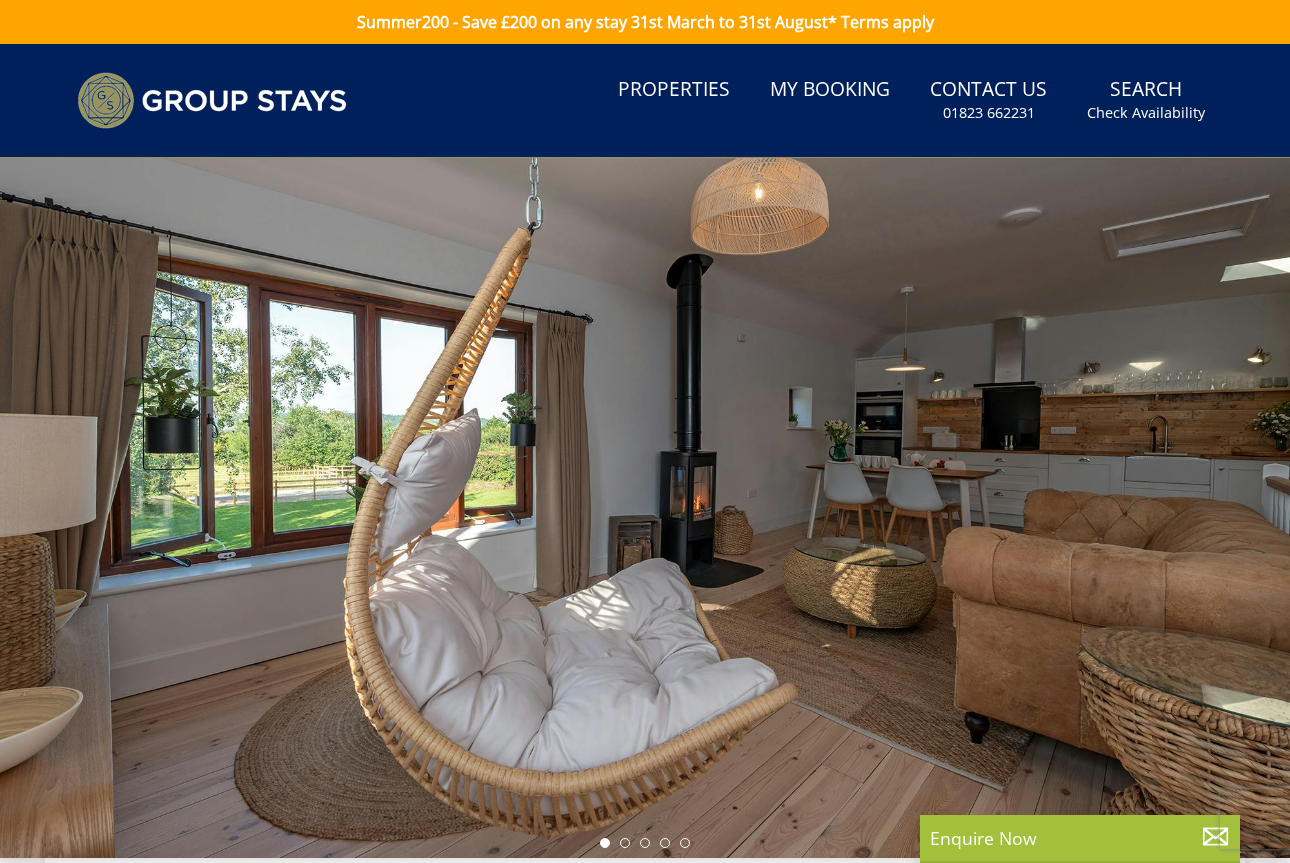 click at bounding box center [645, 508] 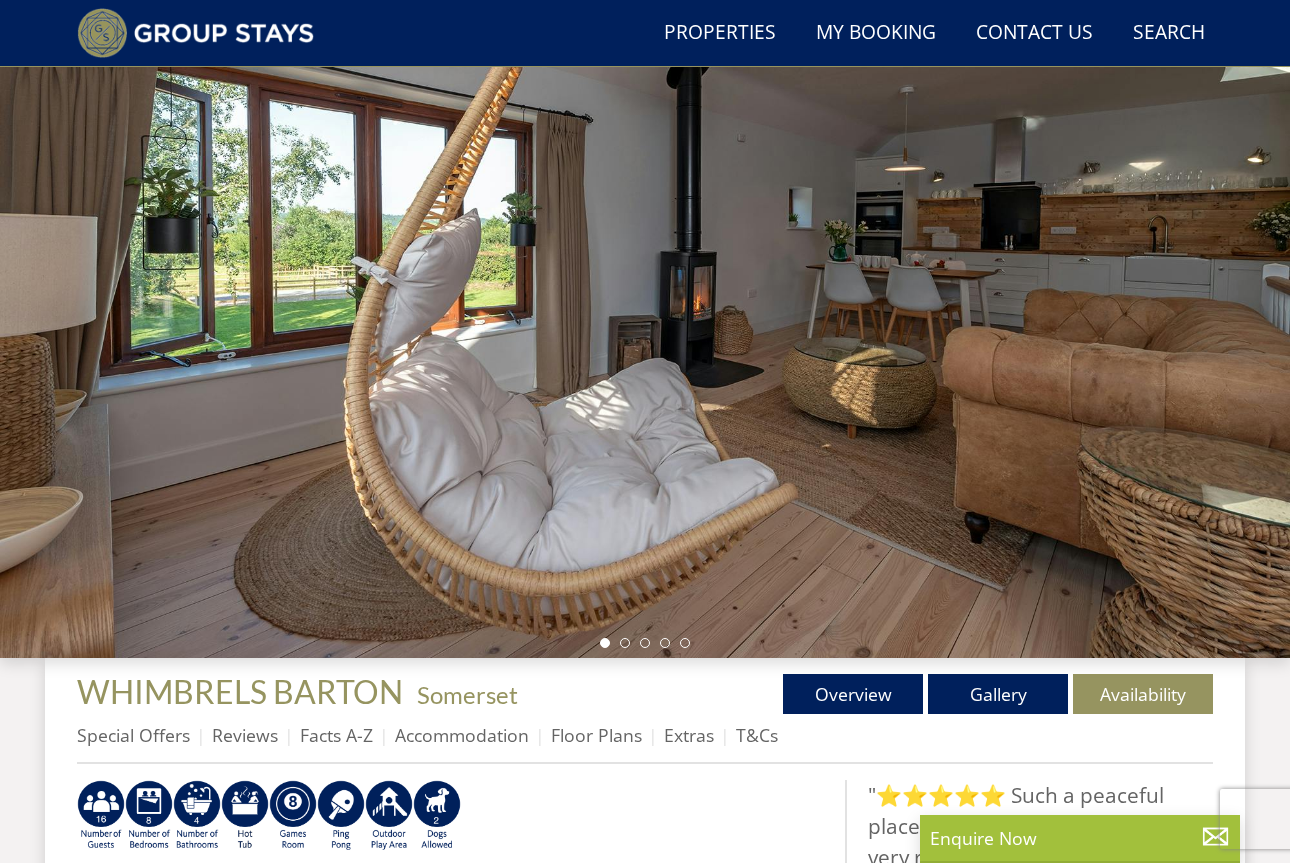 scroll, scrollTop: 157, scrollLeft: 0, axis: vertical 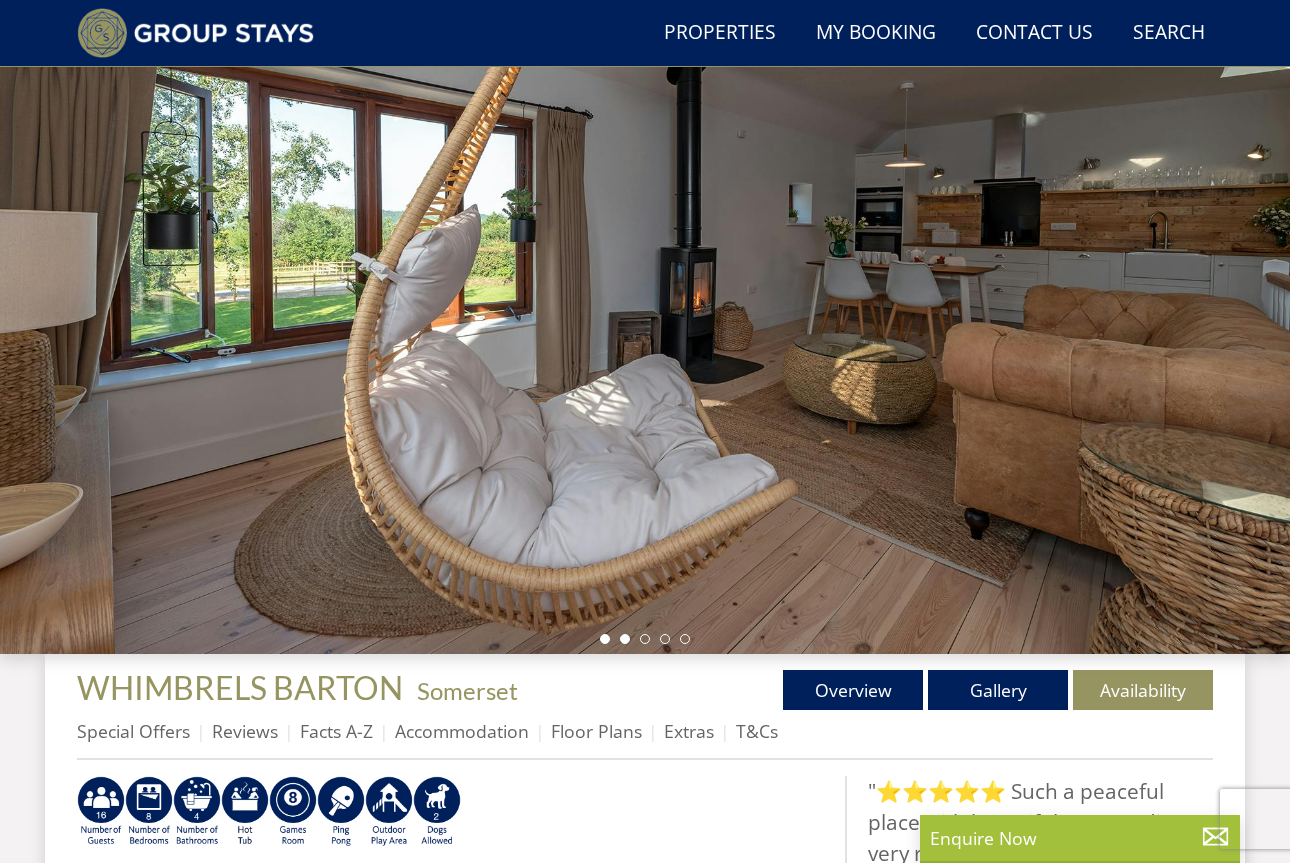click at bounding box center (625, 639) 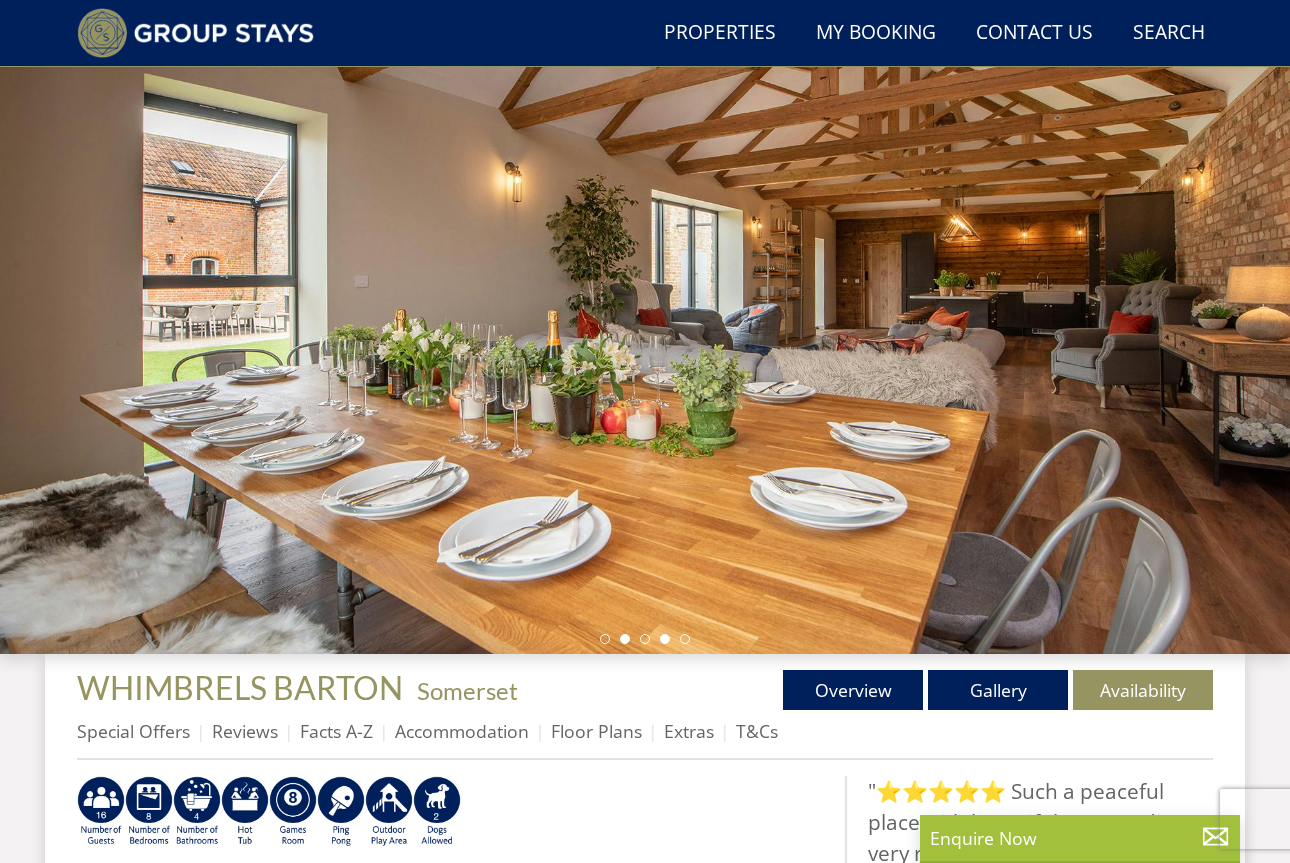 click at bounding box center [665, 639] 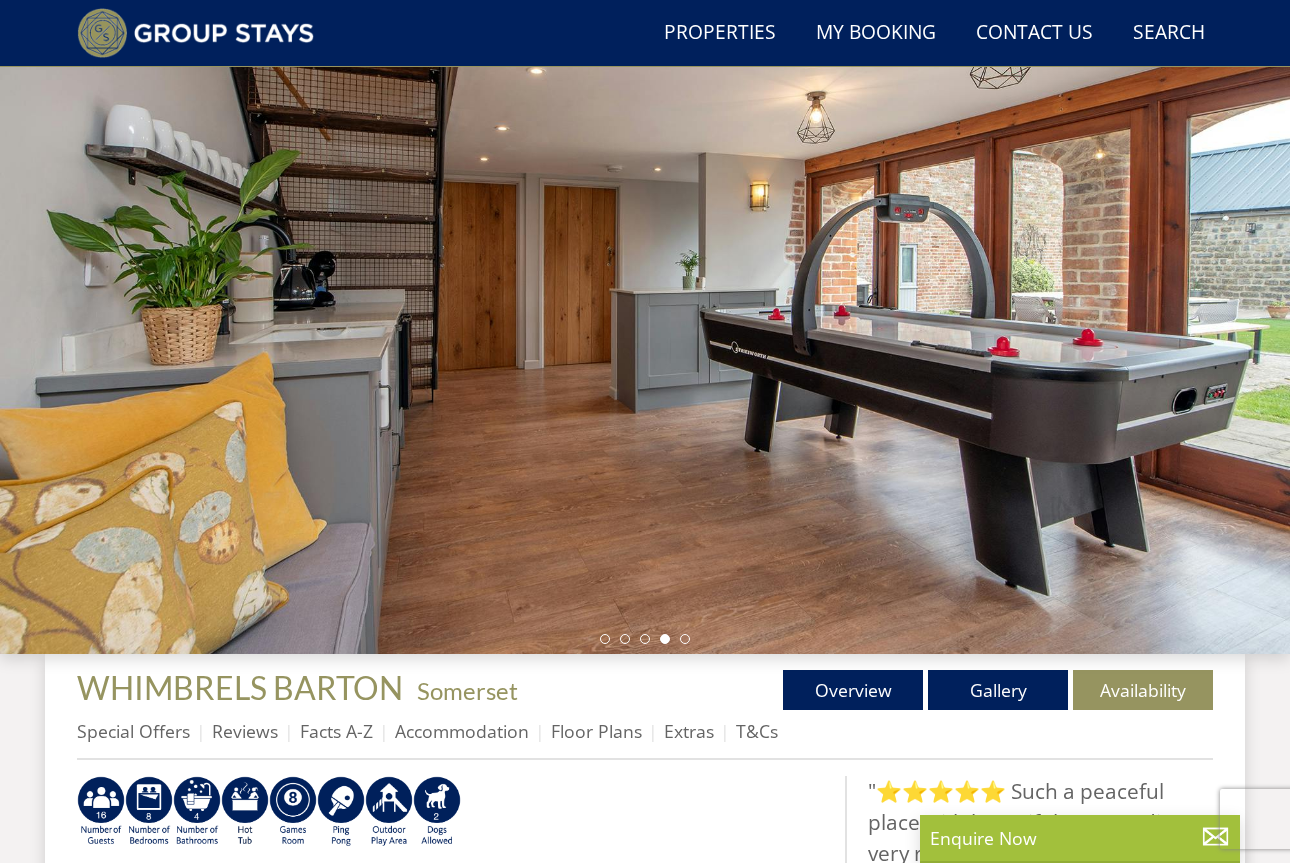 click at bounding box center [645, 639] 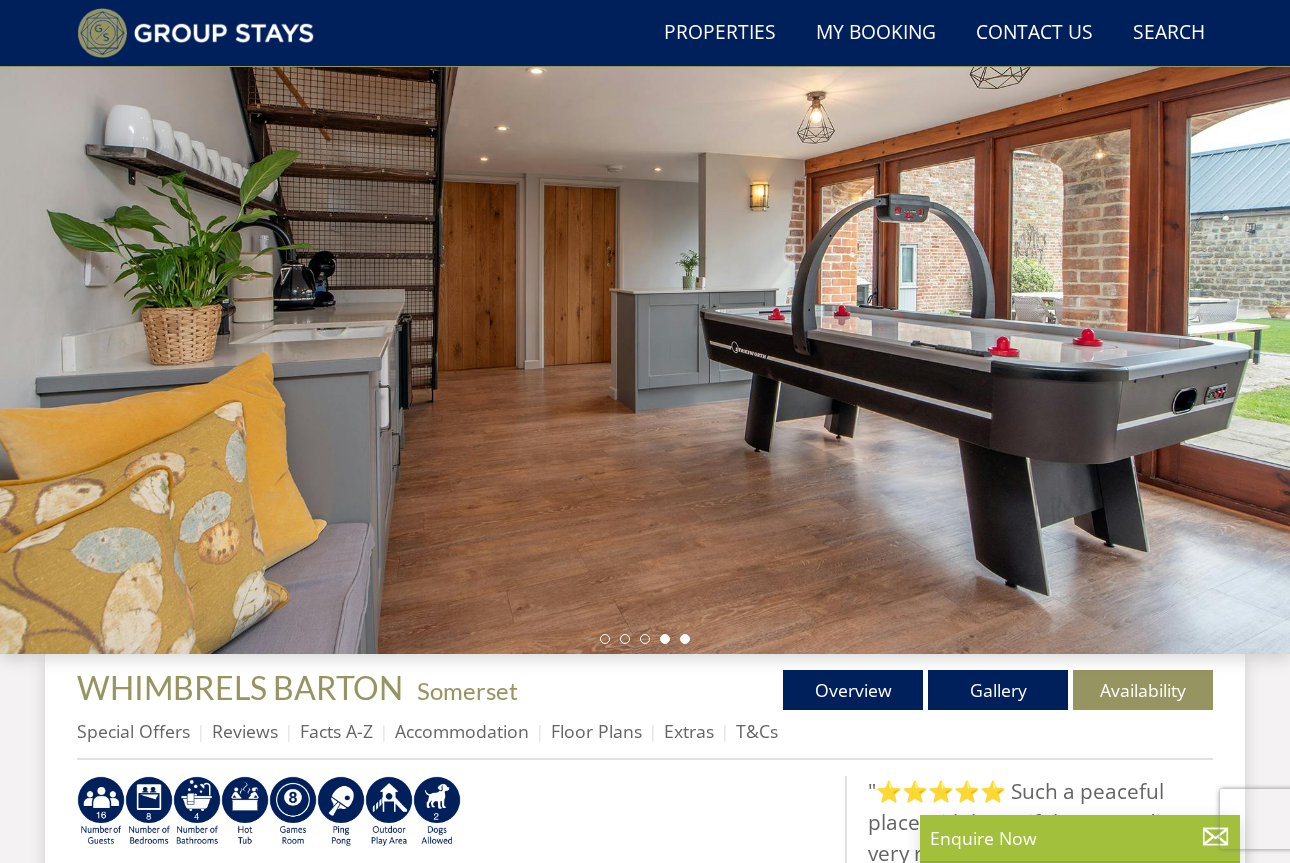 click at bounding box center [685, 639] 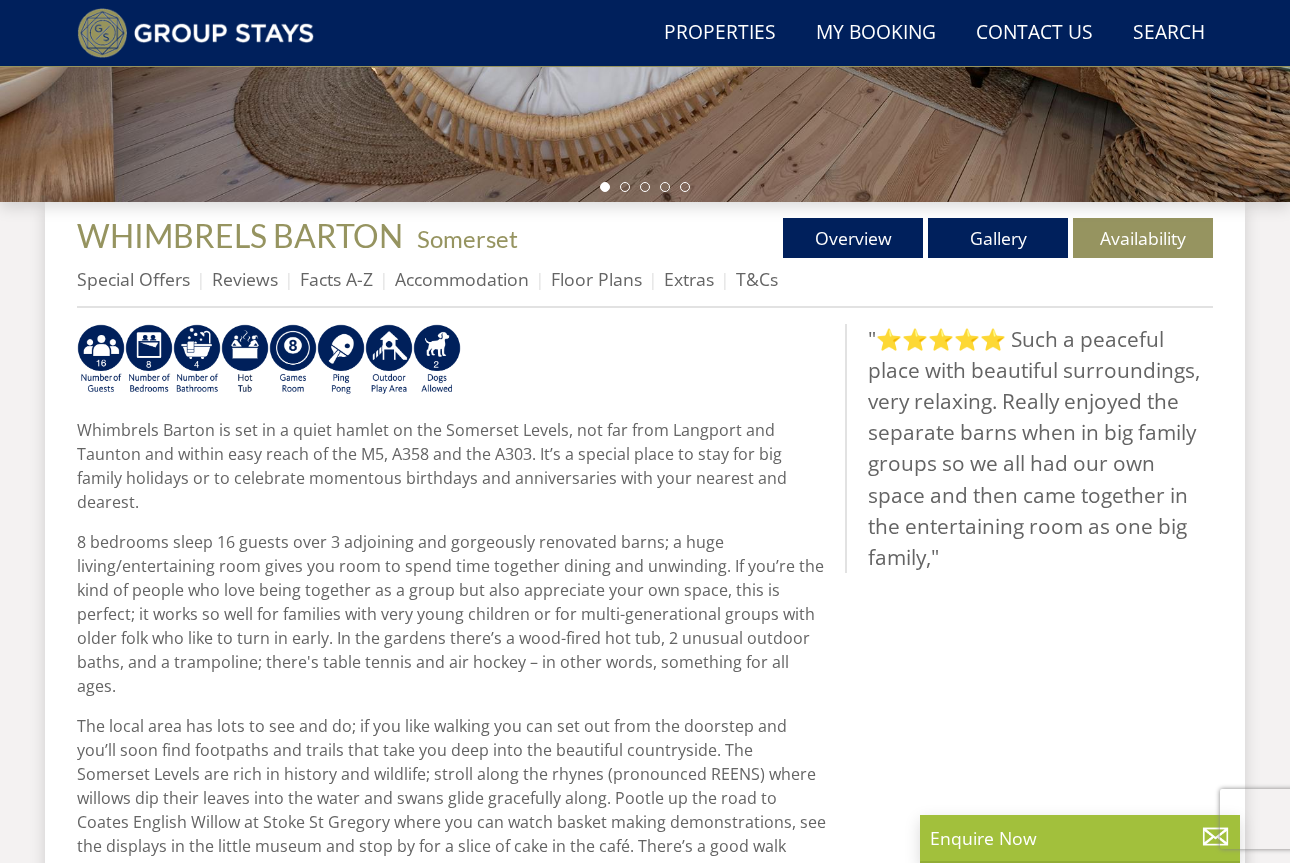 scroll, scrollTop: 608, scrollLeft: 0, axis: vertical 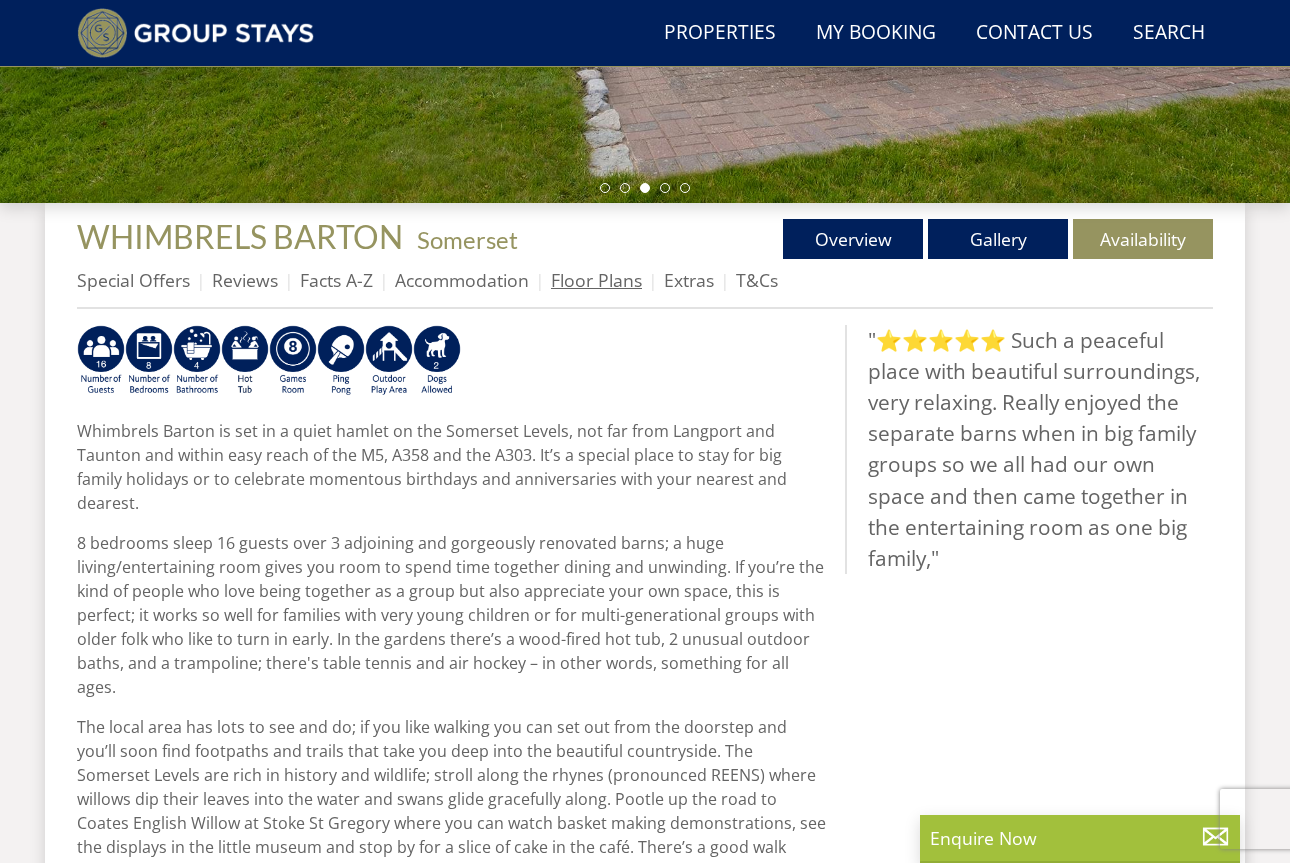 click on "Floor Plans" at bounding box center [596, 280] 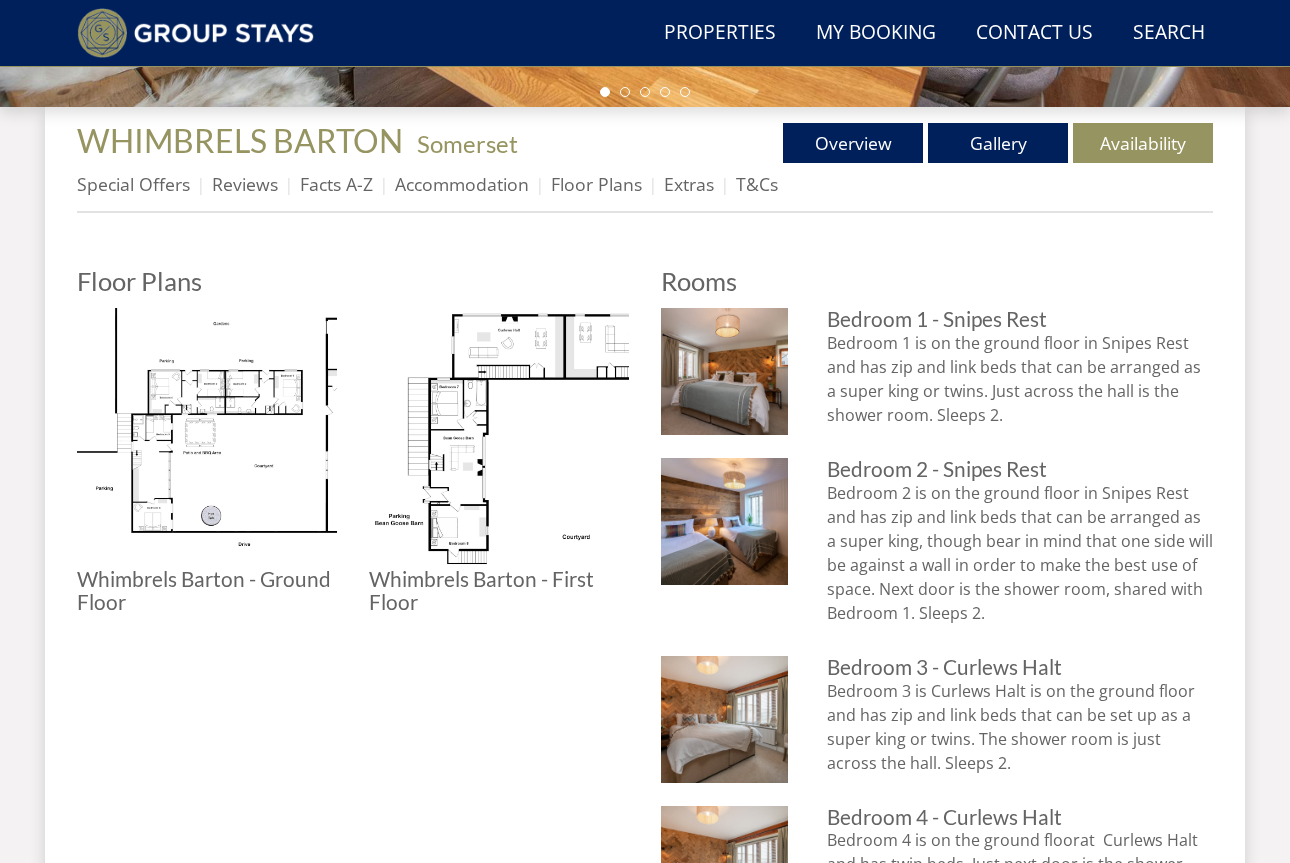scroll, scrollTop: 710, scrollLeft: 0, axis: vertical 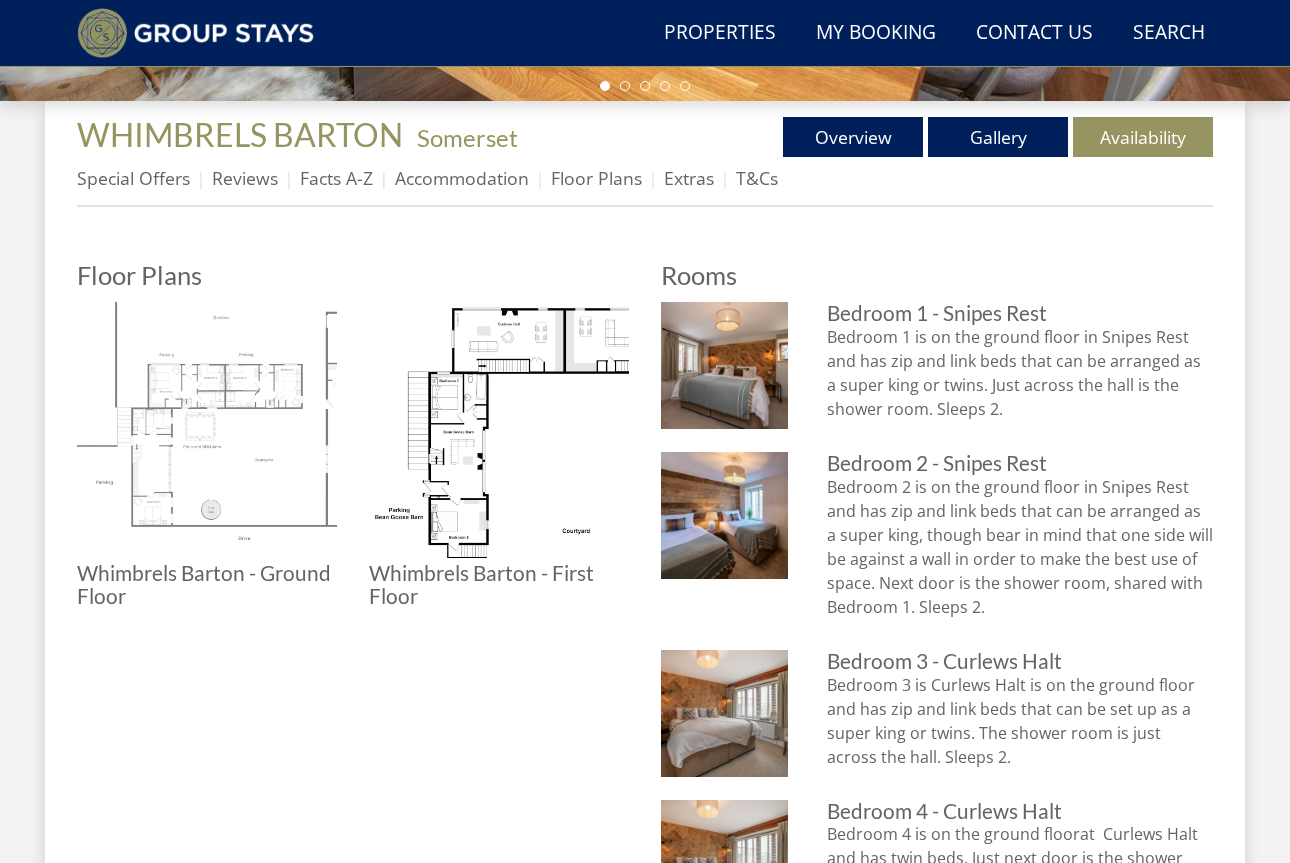 click at bounding box center (207, 432) 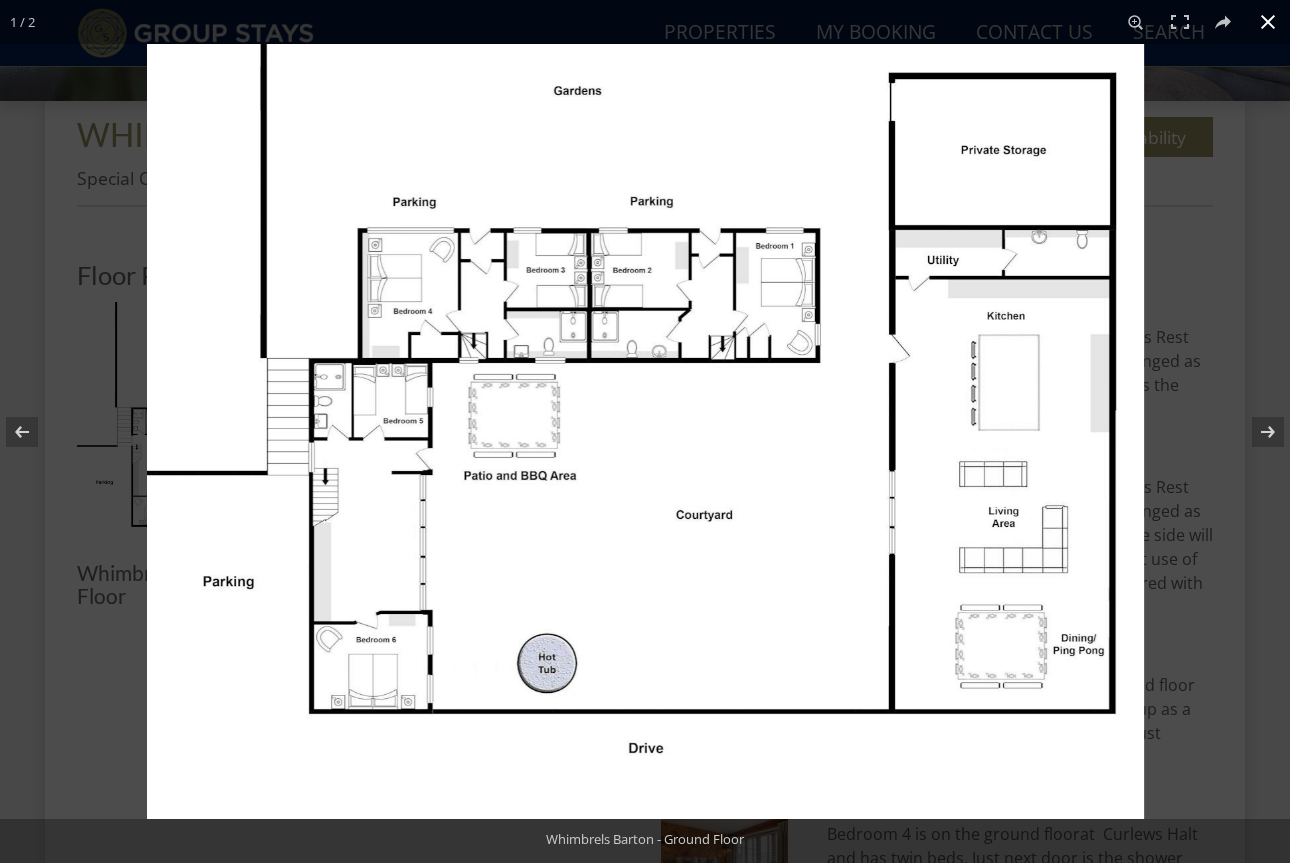 click at bounding box center [792, 475] 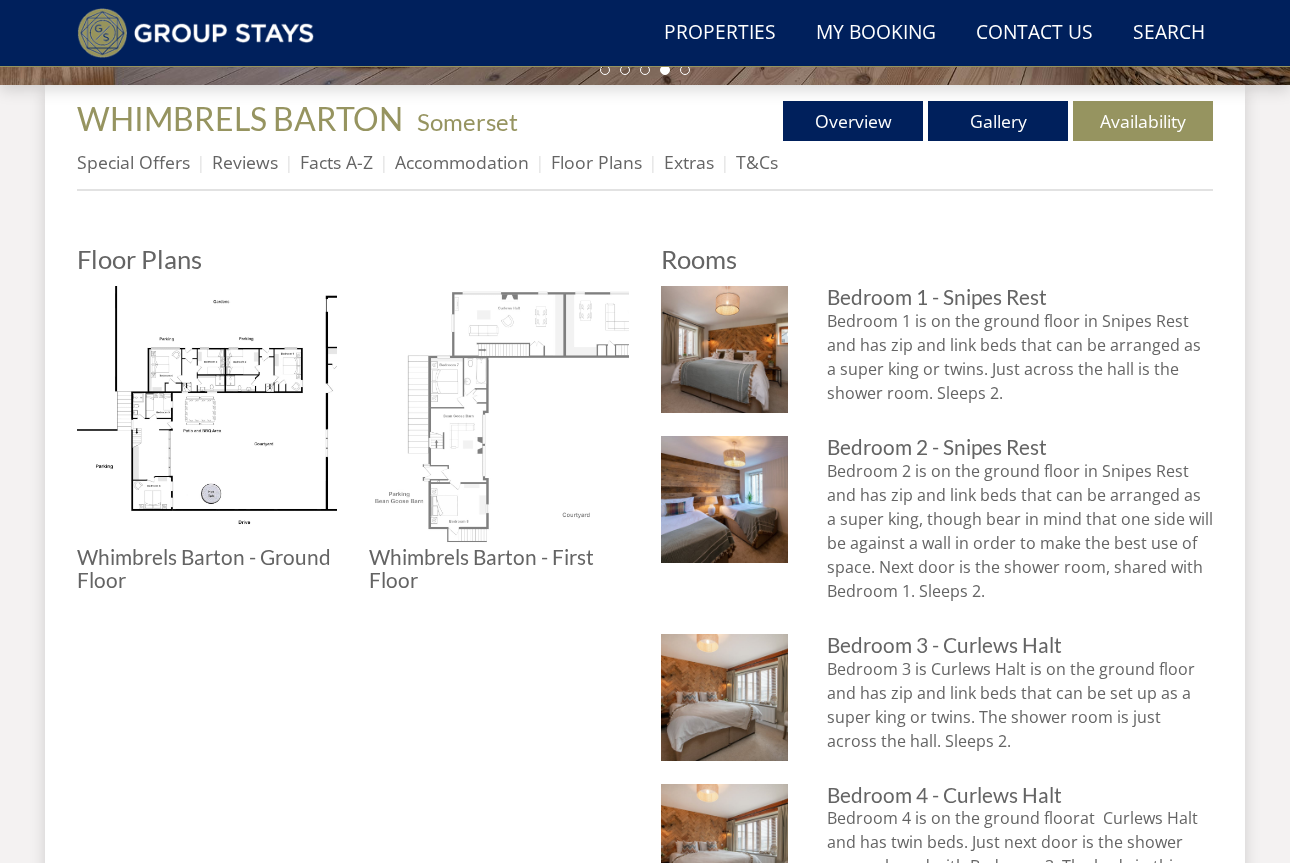 scroll, scrollTop: 726, scrollLeft: 0, axis: vertical 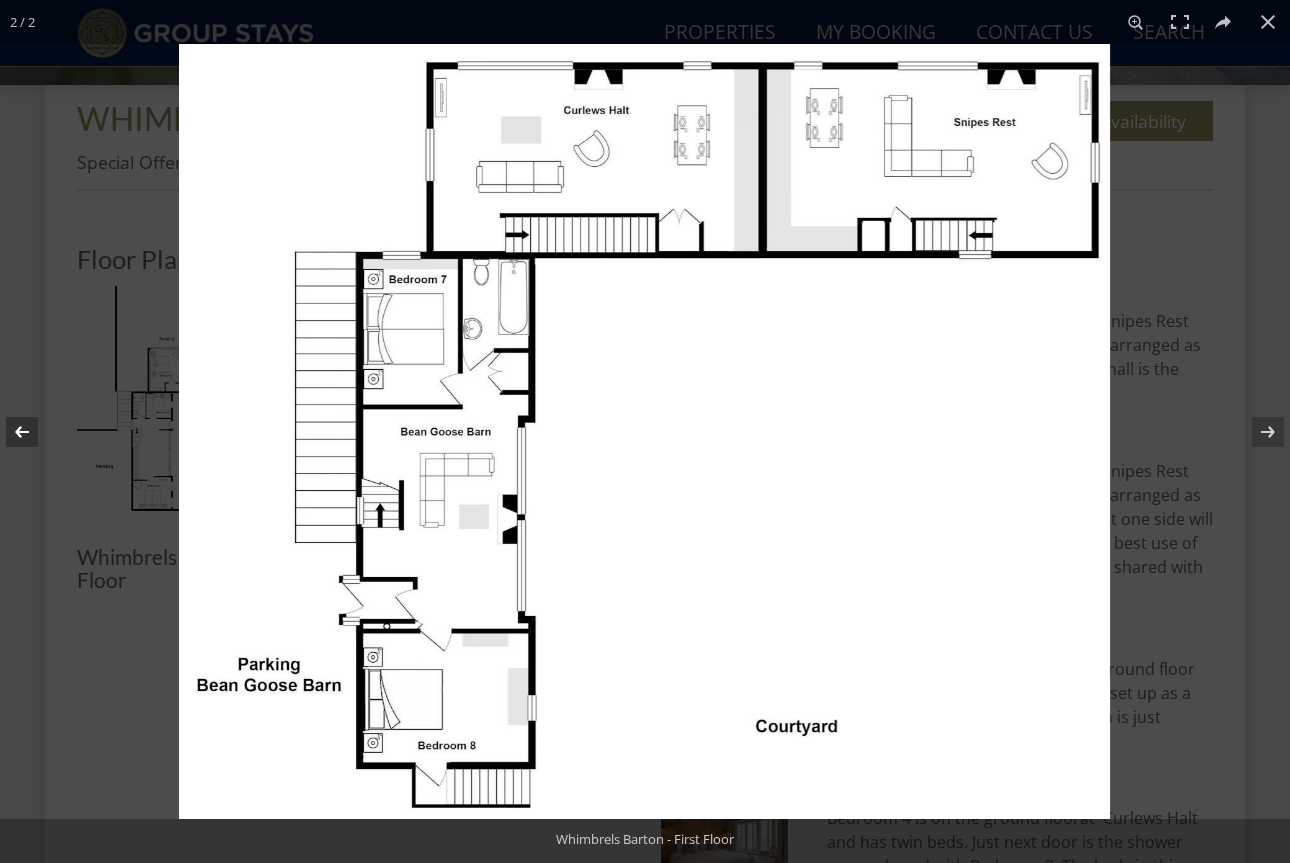 click at bounding box center (35, 432) 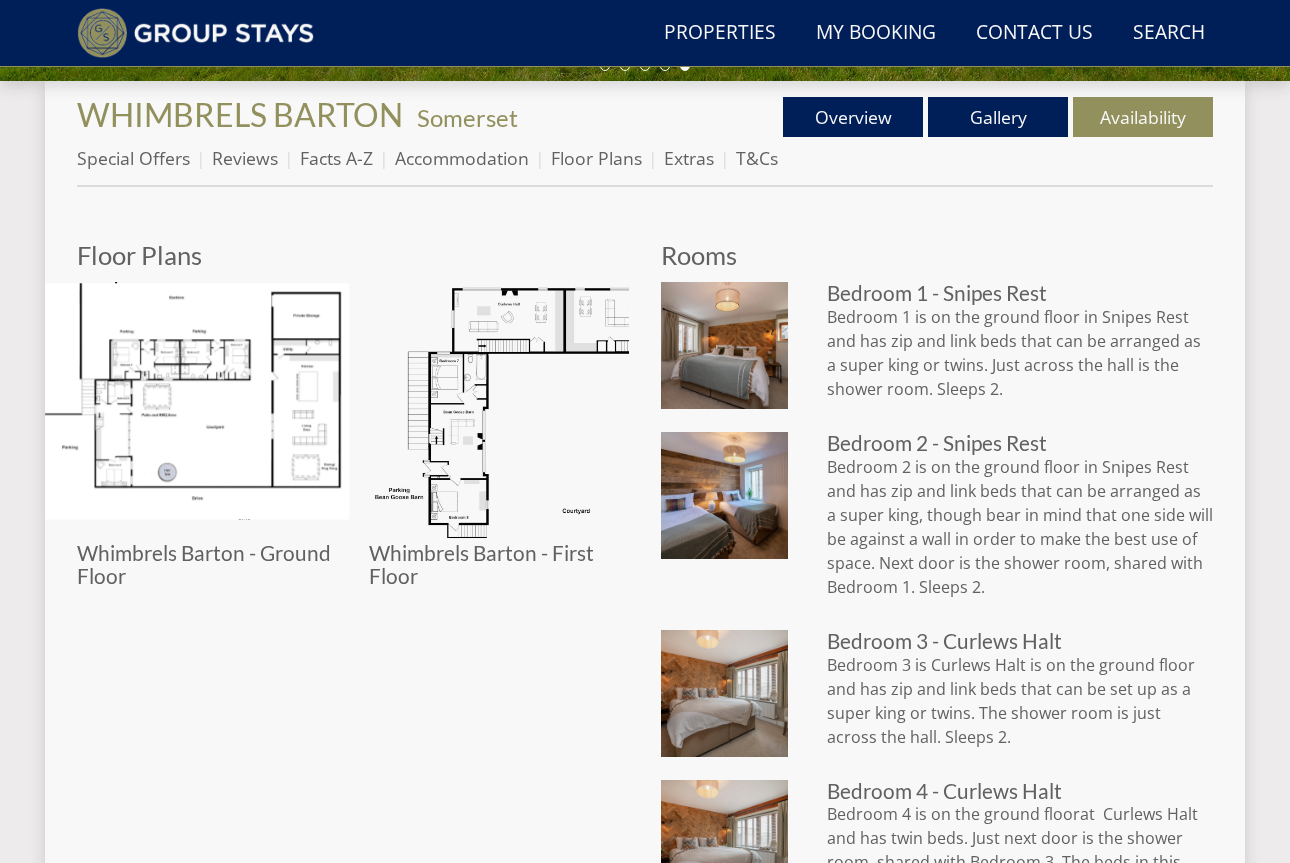 scroll, scrollTop: 730, scrollLeft: 0, axis: vertical 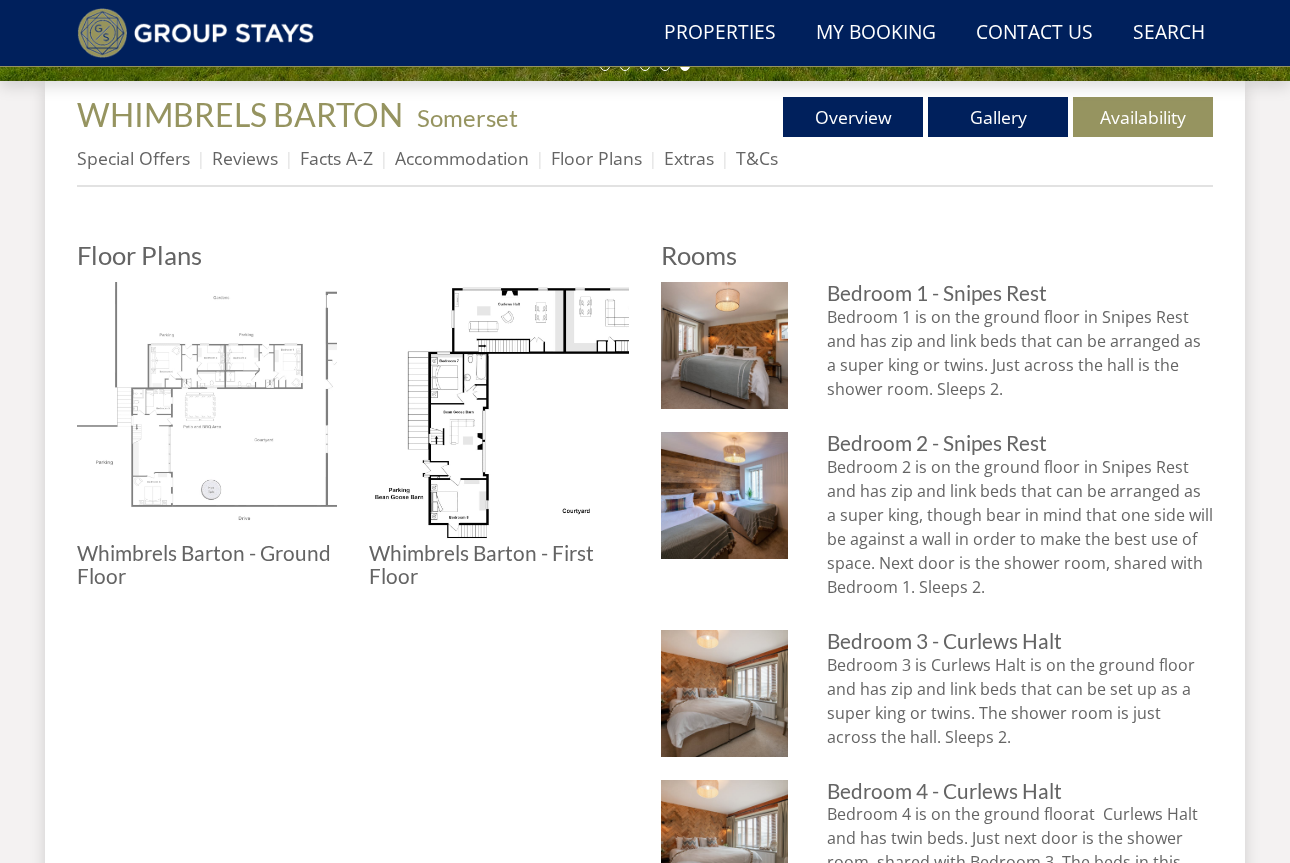 click at bounding box center [207, 412] 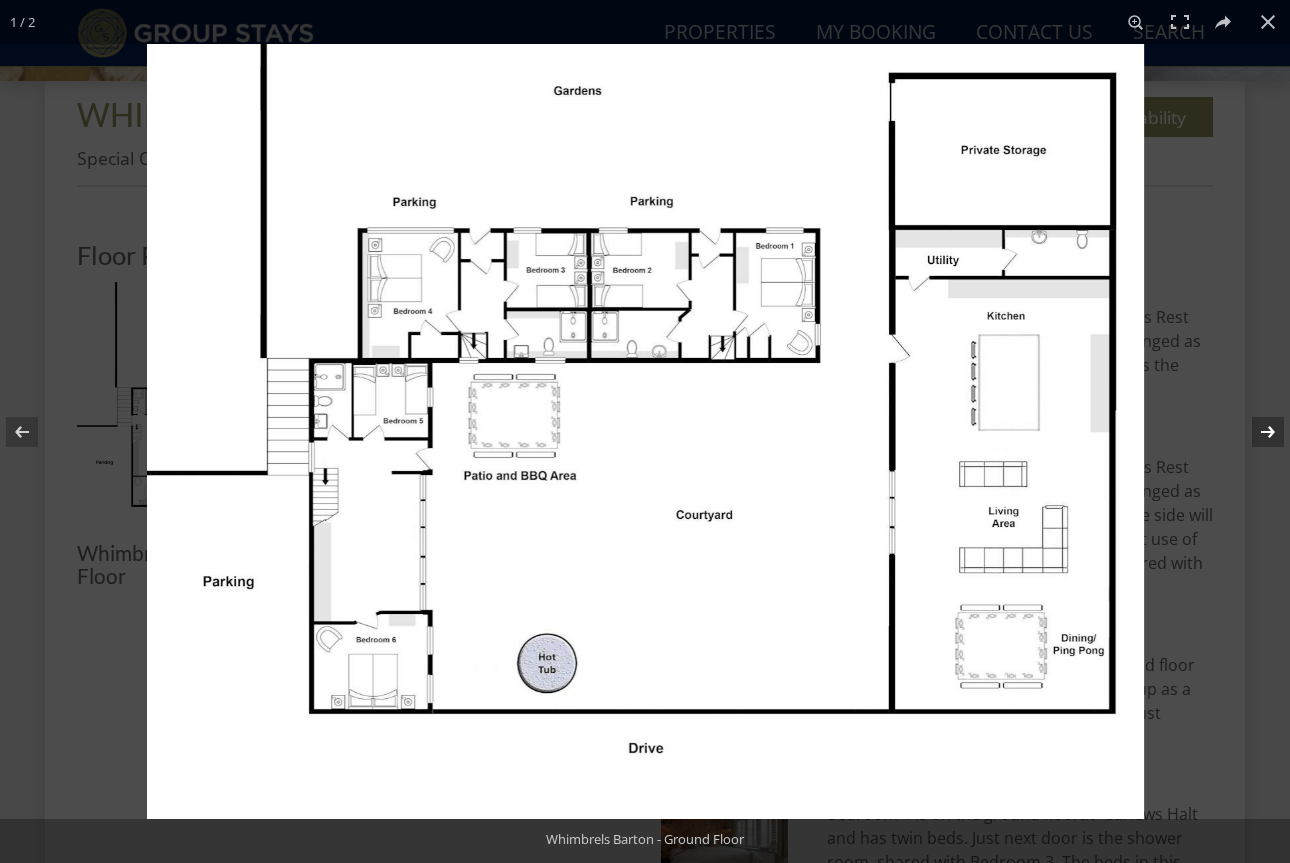 click at bounding box center (1255, 432) 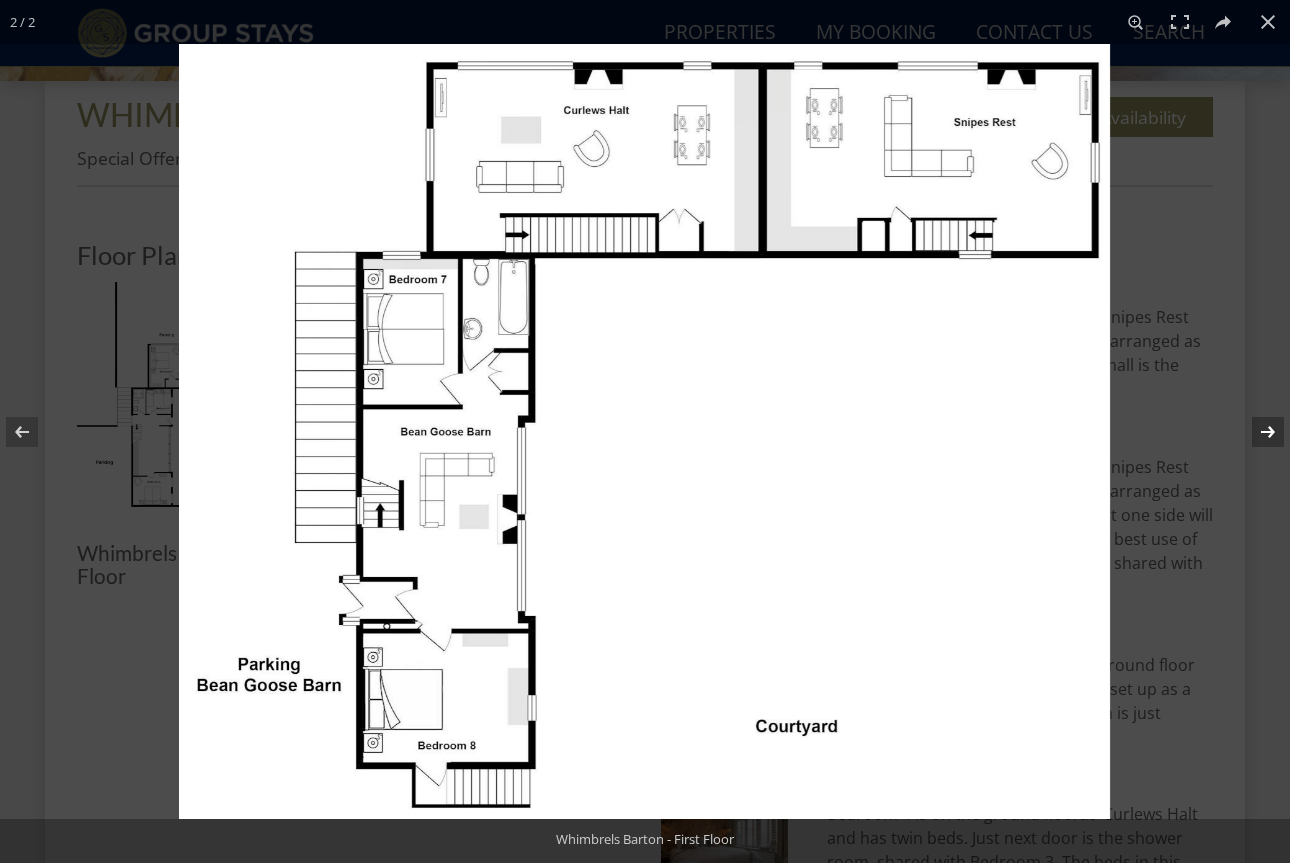 click at bounding box center (1255, 432) 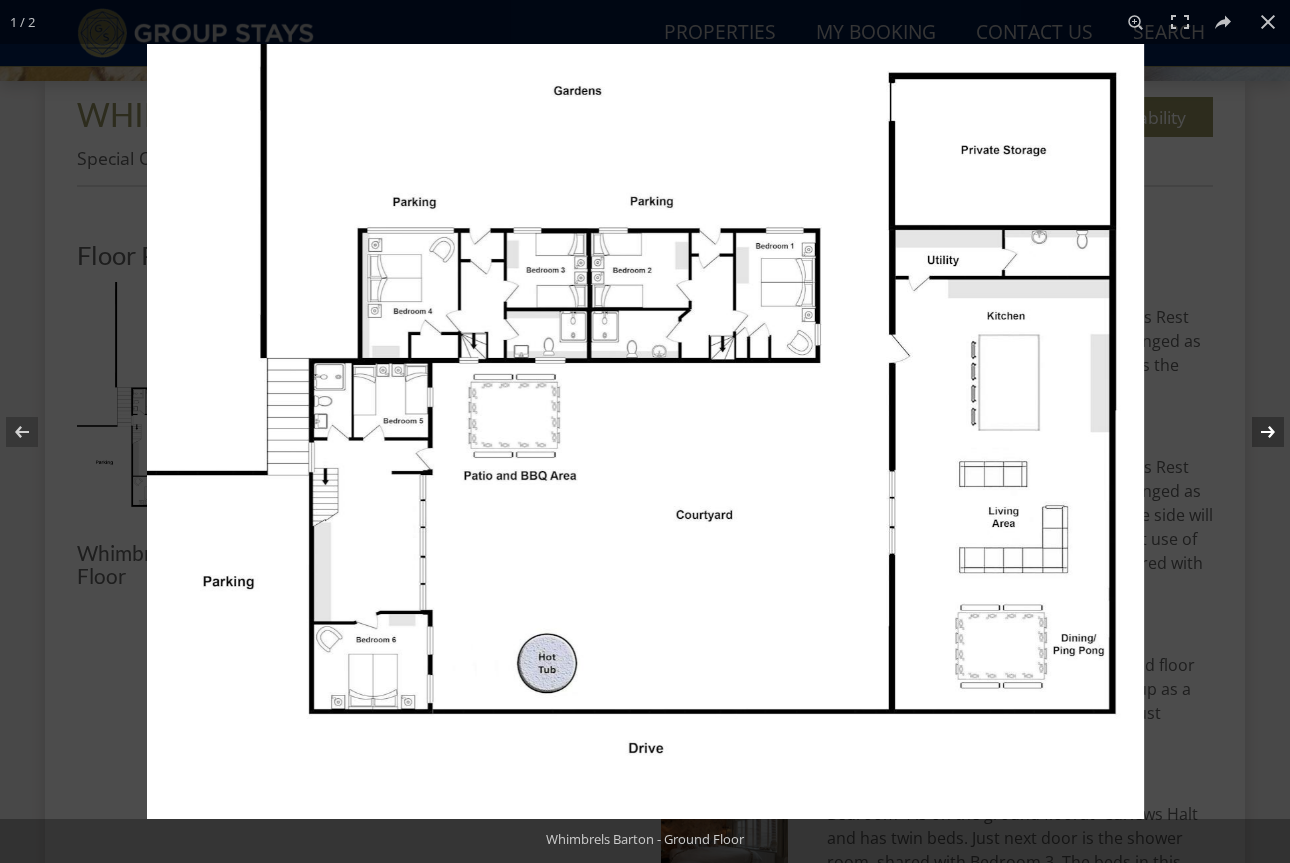 click at bounding box center (1255, 432) 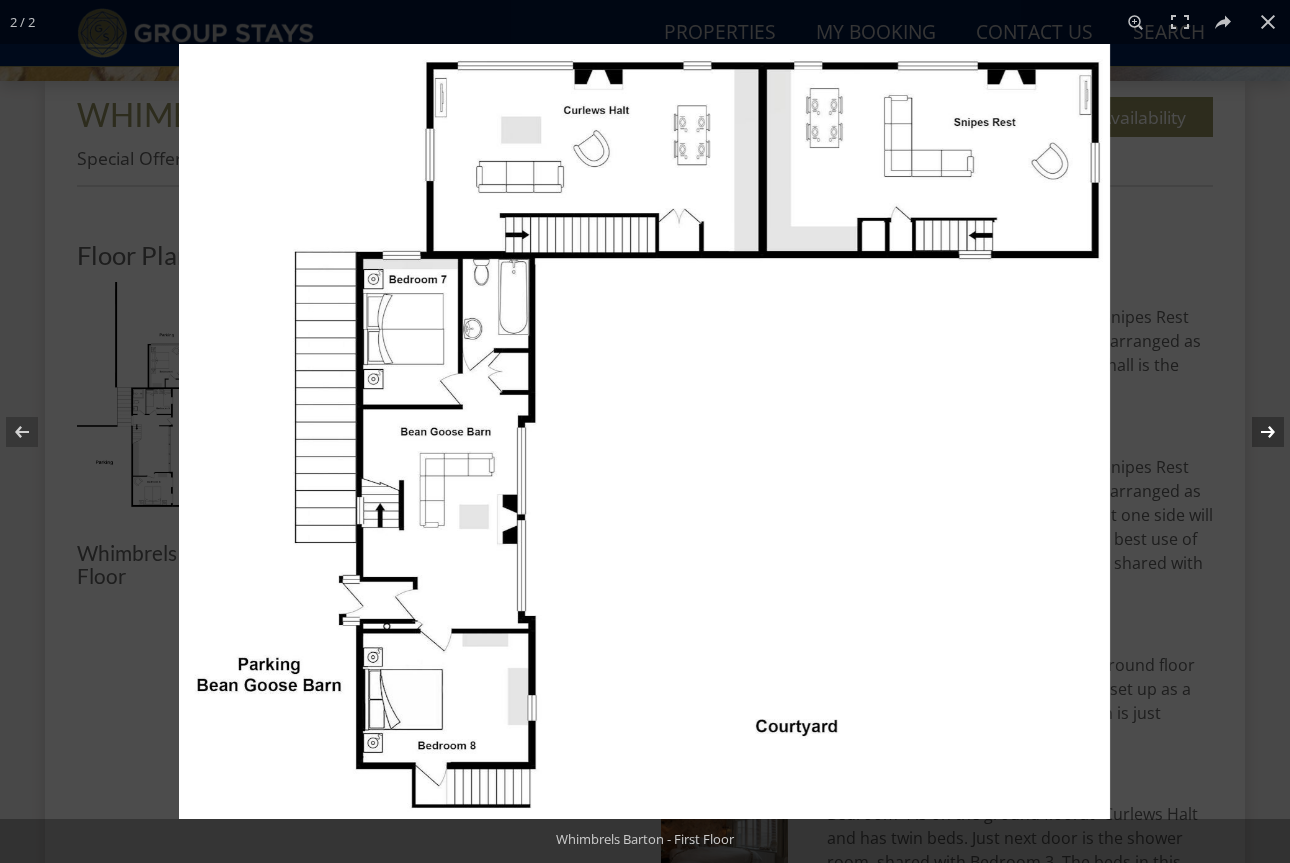 click at bounding box center [1255, 432] 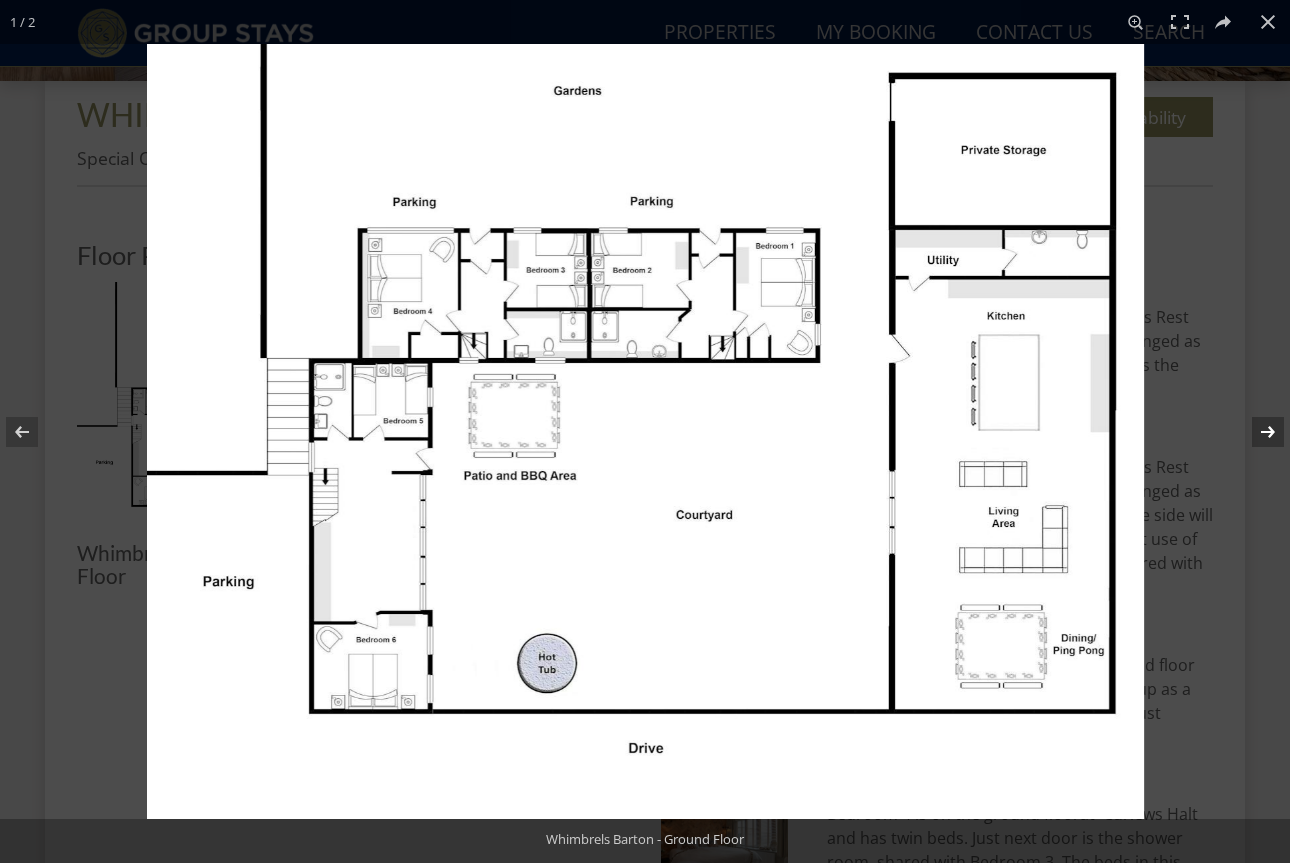 click at bounding box center (1255, 432) 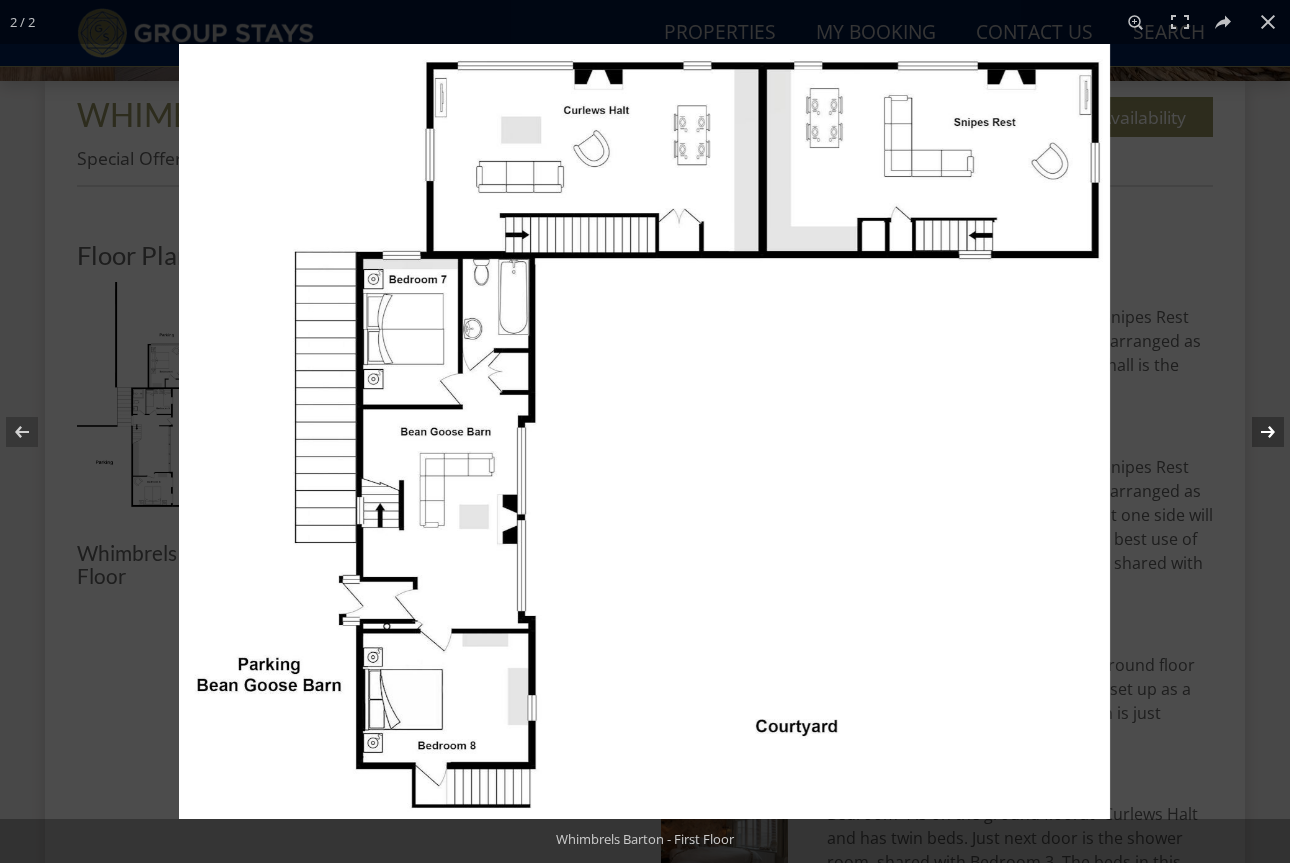 click at bounding box center (1255, 432) 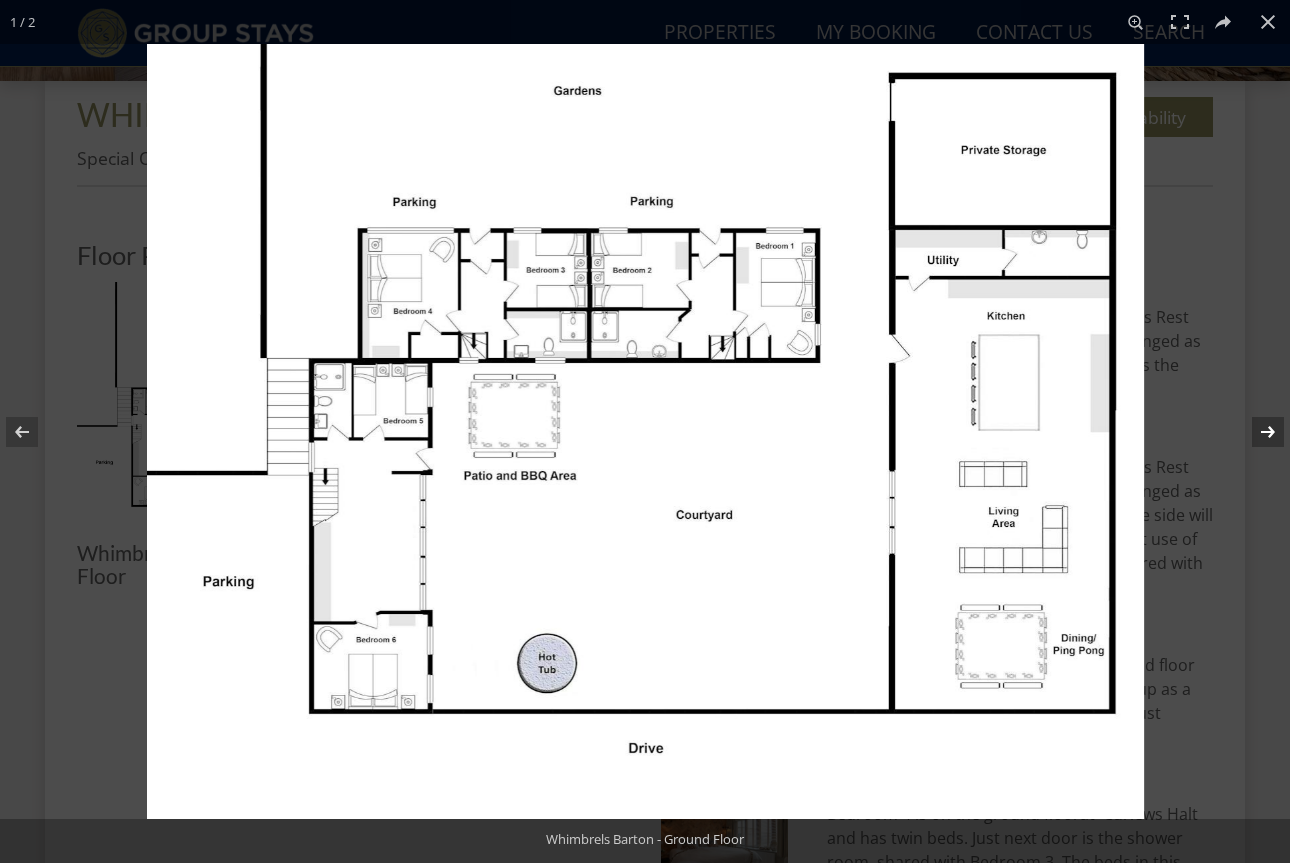 click at bounding box center (1255, 432) 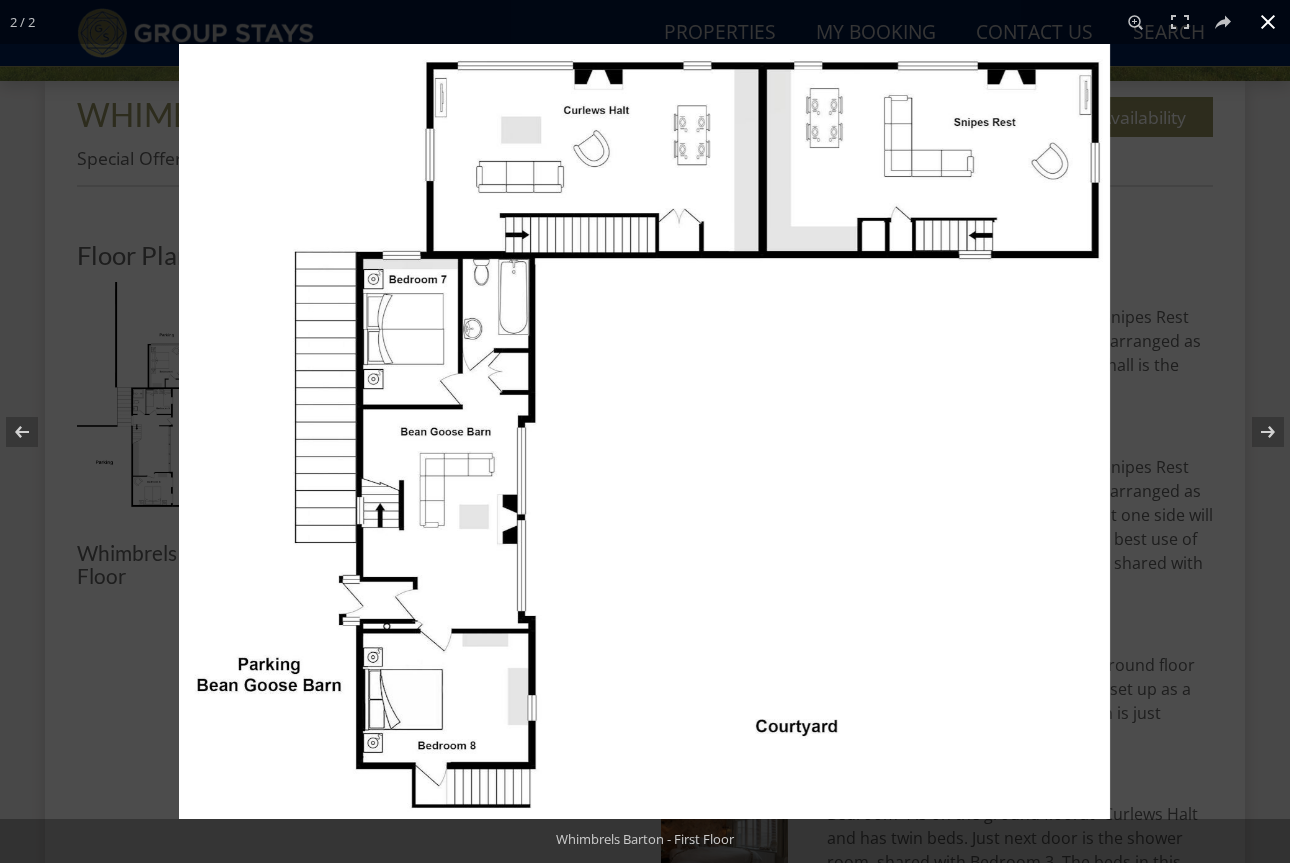 click at bounding box center (1268, 22) 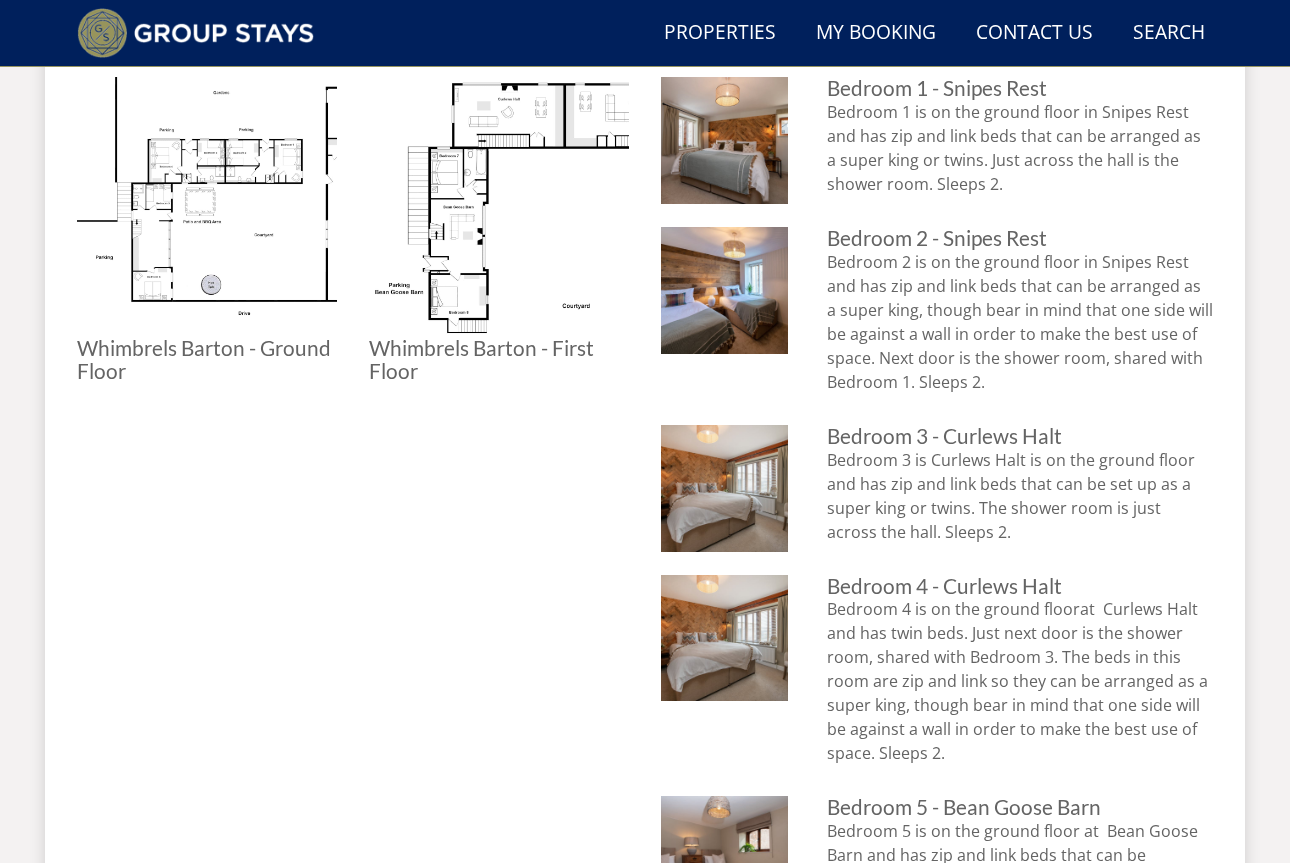 scroll, scrollTop: 0, scrollLeft: 0, axis: both 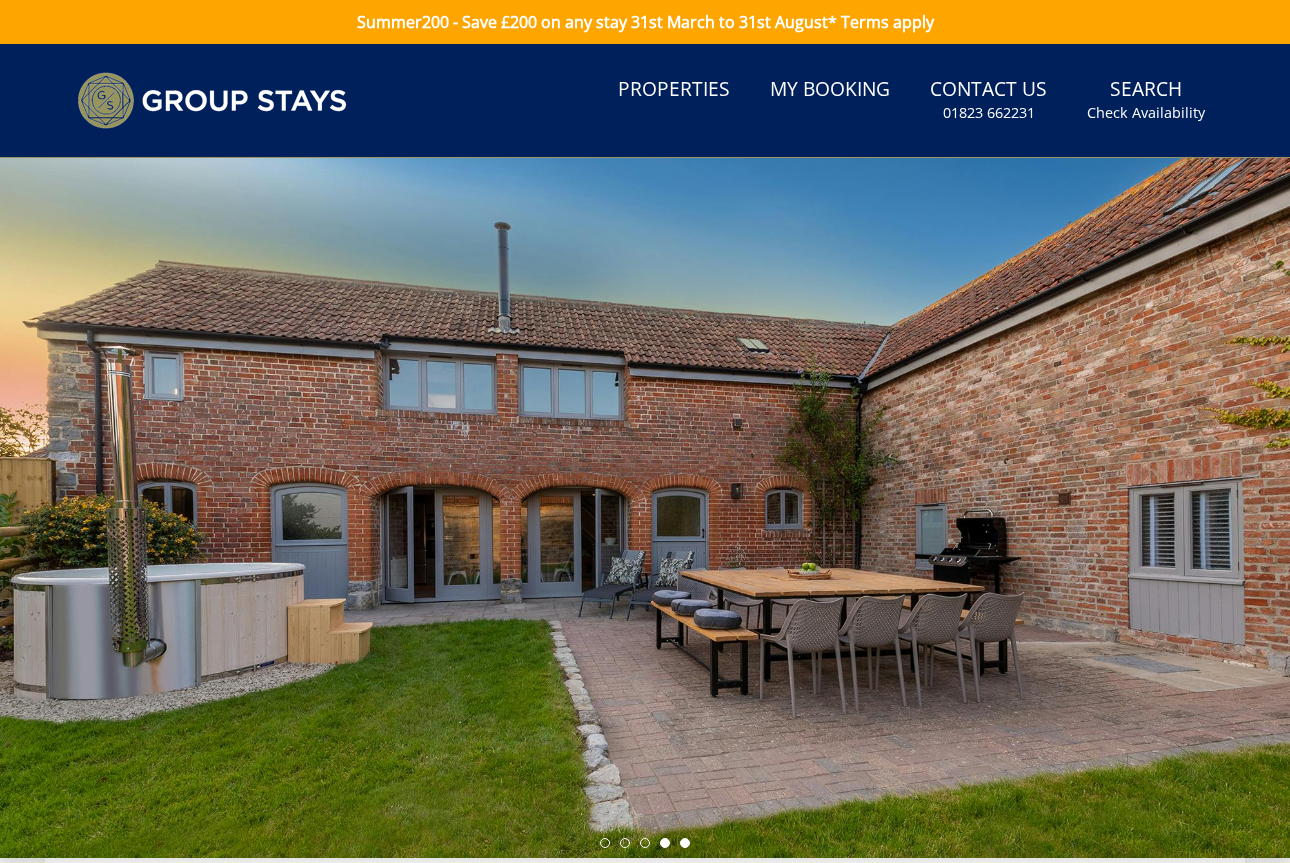 click at bounding box center [665, 843] 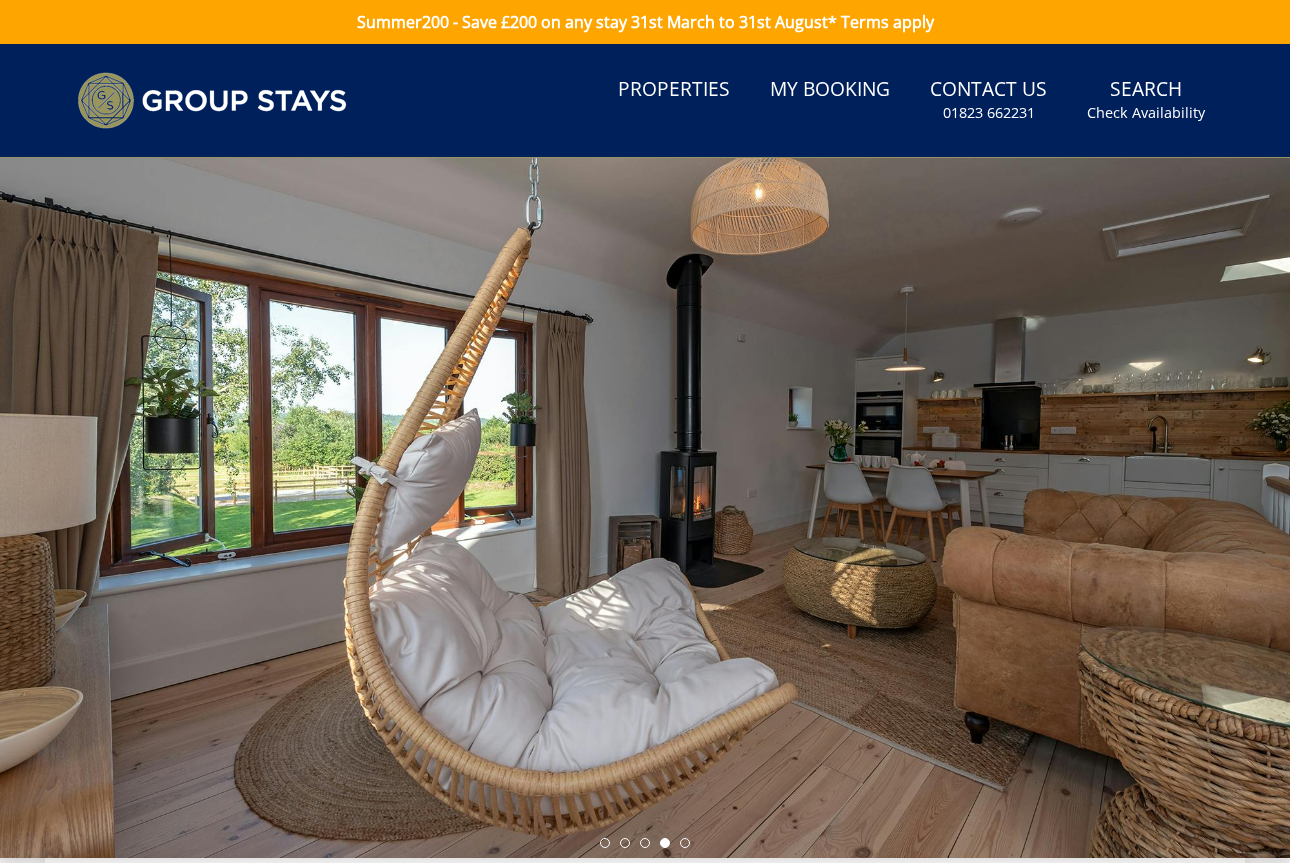 click at bounding box center (645, 843) 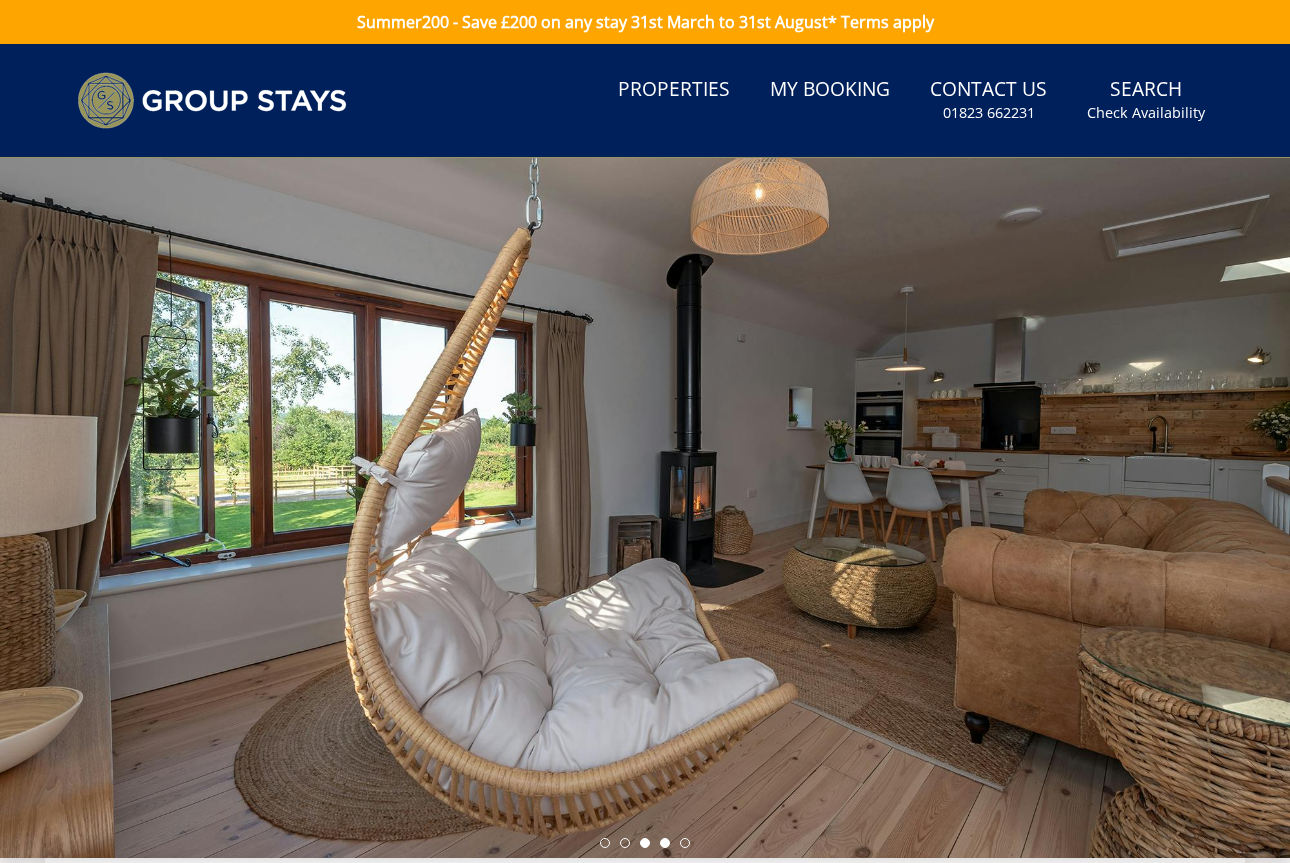 click at bounding box center [645, 843] 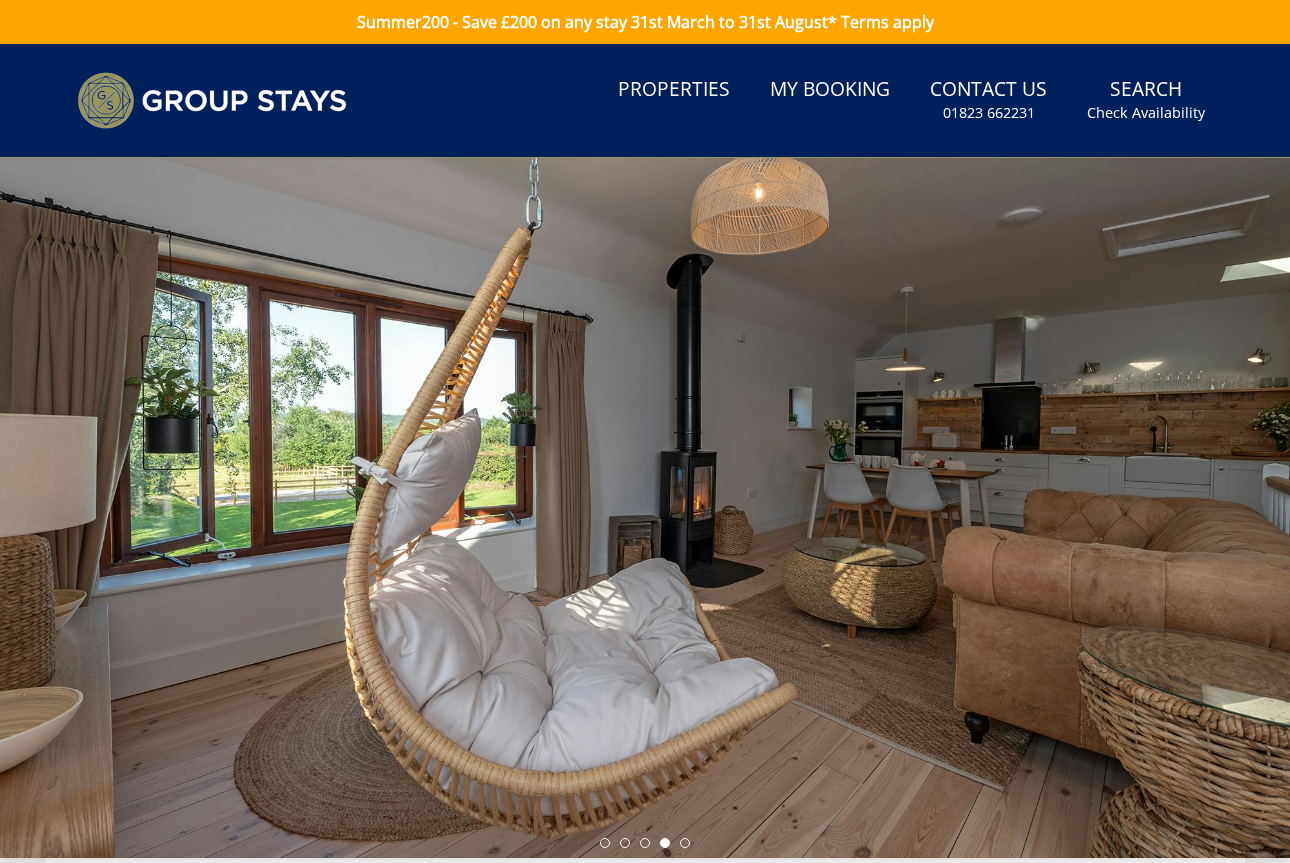 click at bounding box center (645, 843) 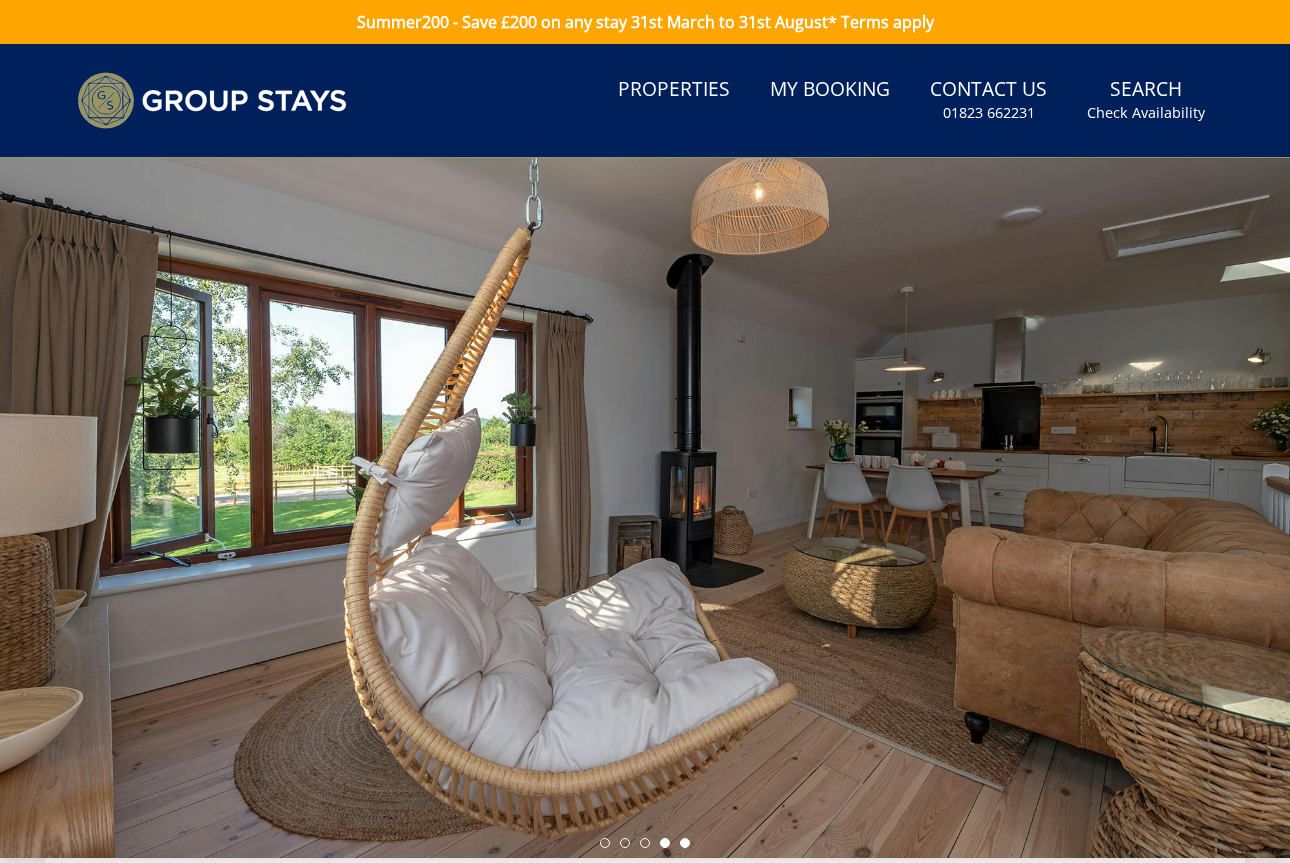 click at bounding box center (685, 843) 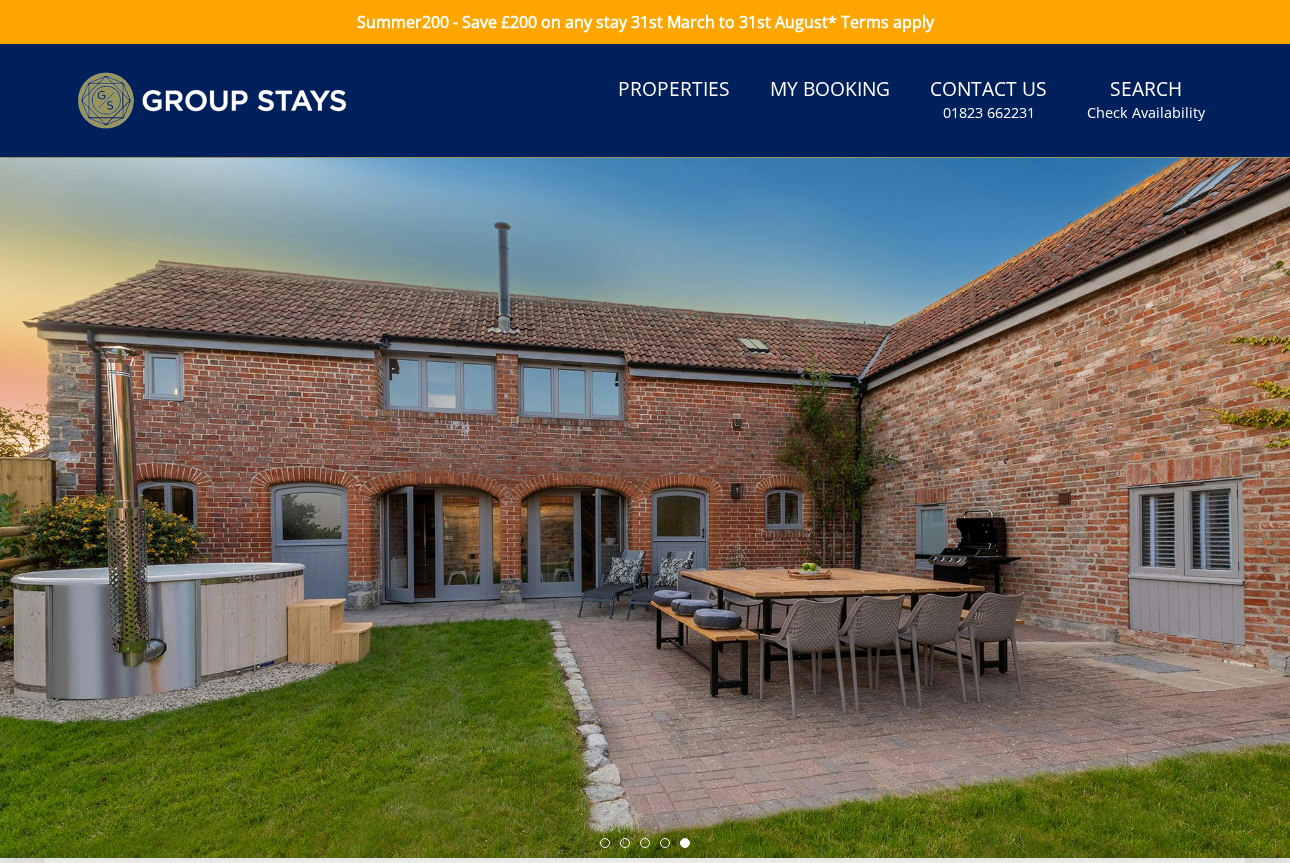 click at bounding box center [645, 508] 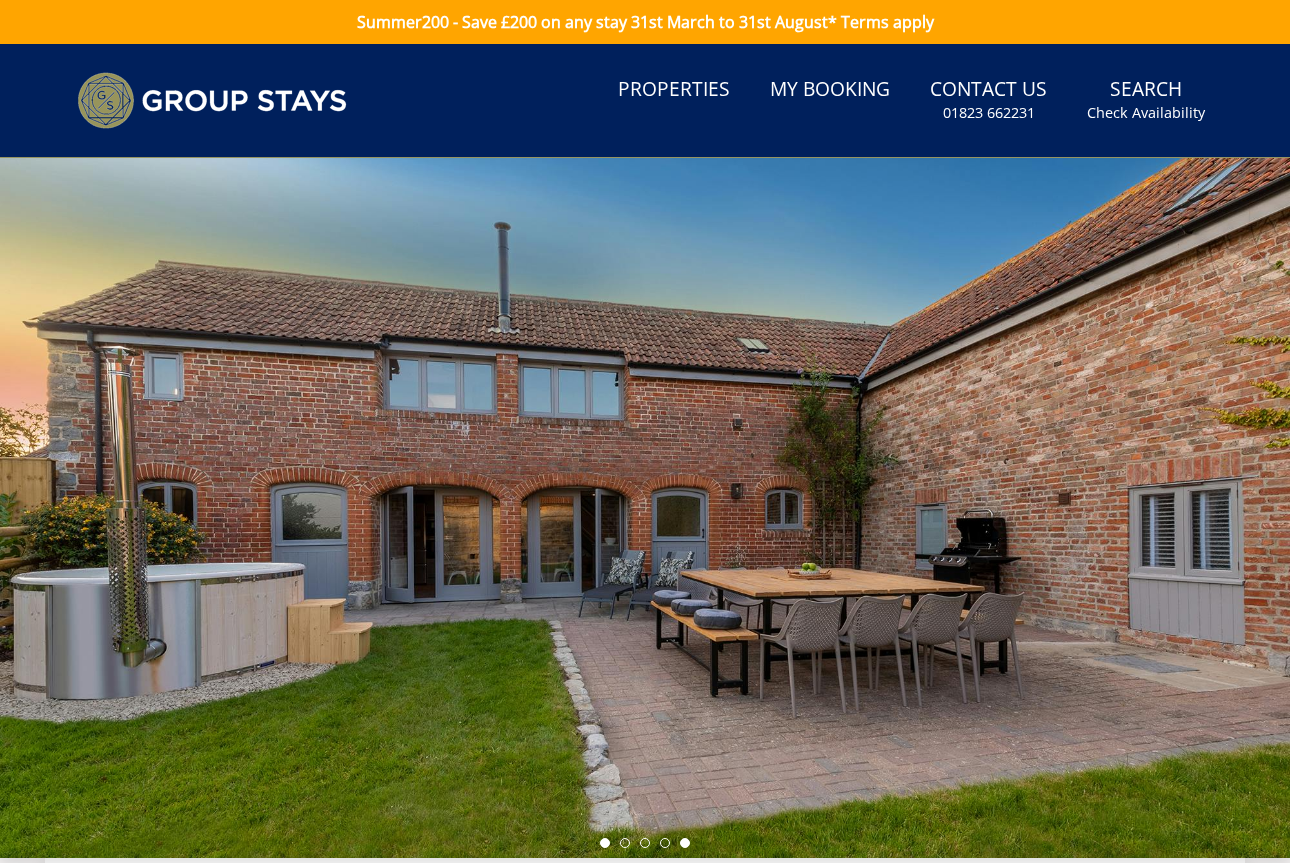 click at bounding box center [605, 843] 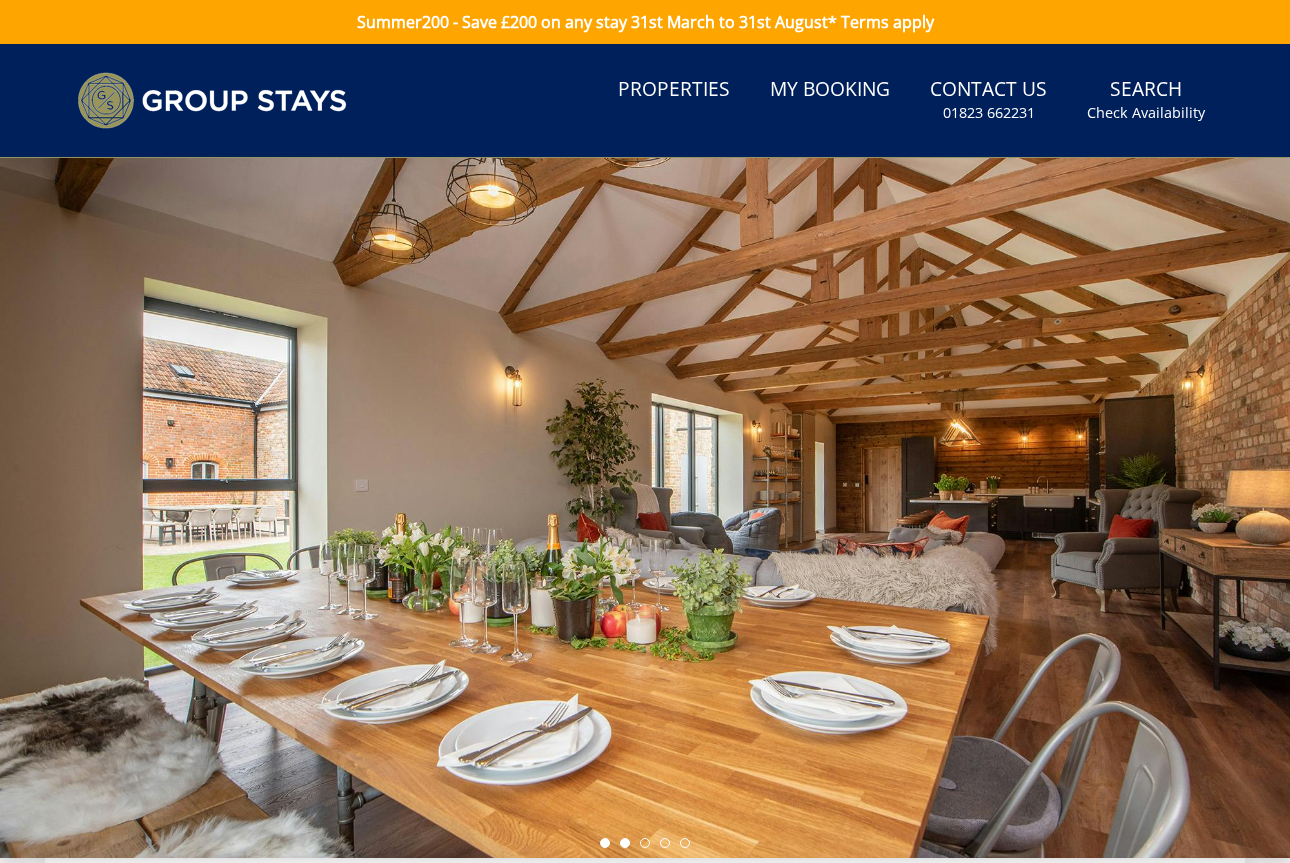 click at bounding box center [625, 843] 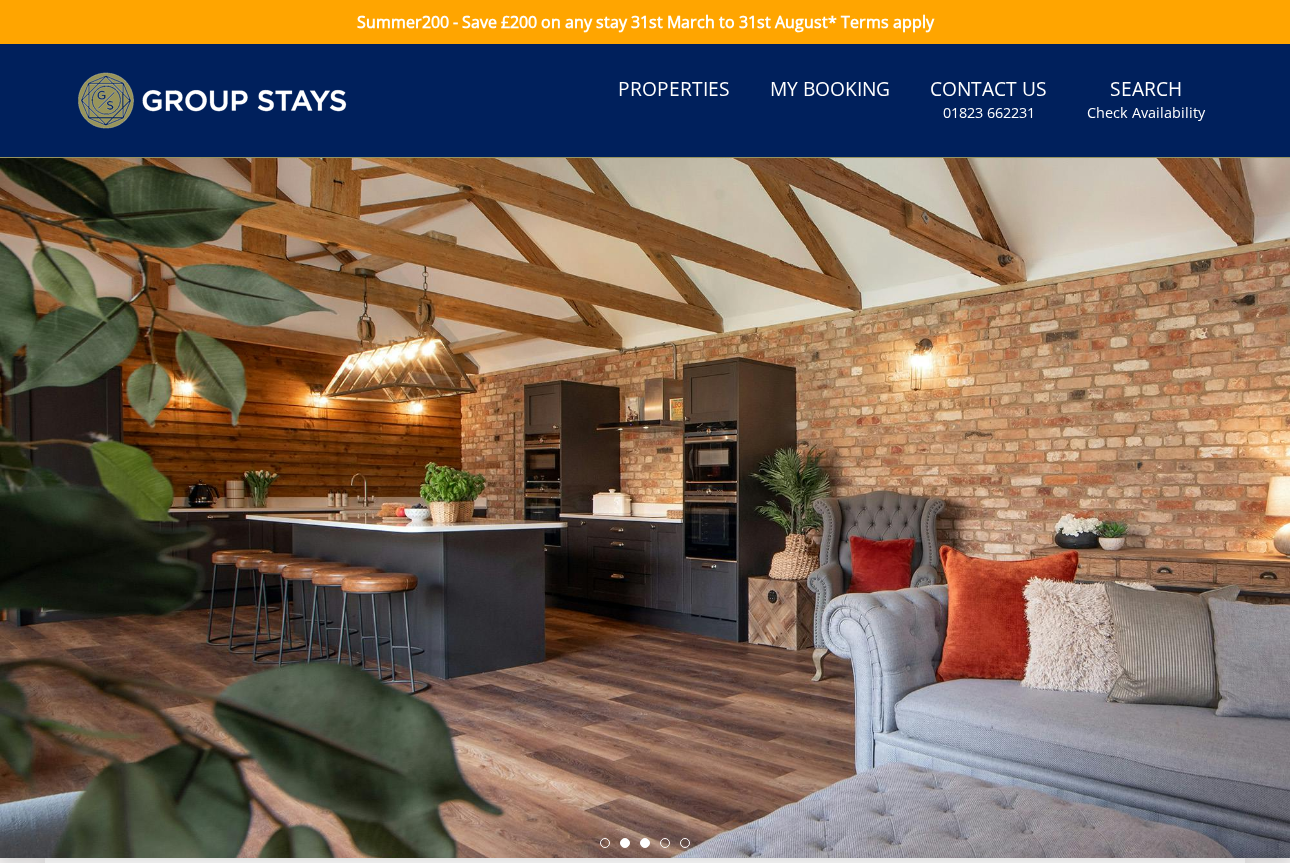 click at bounding box center [645, 843] 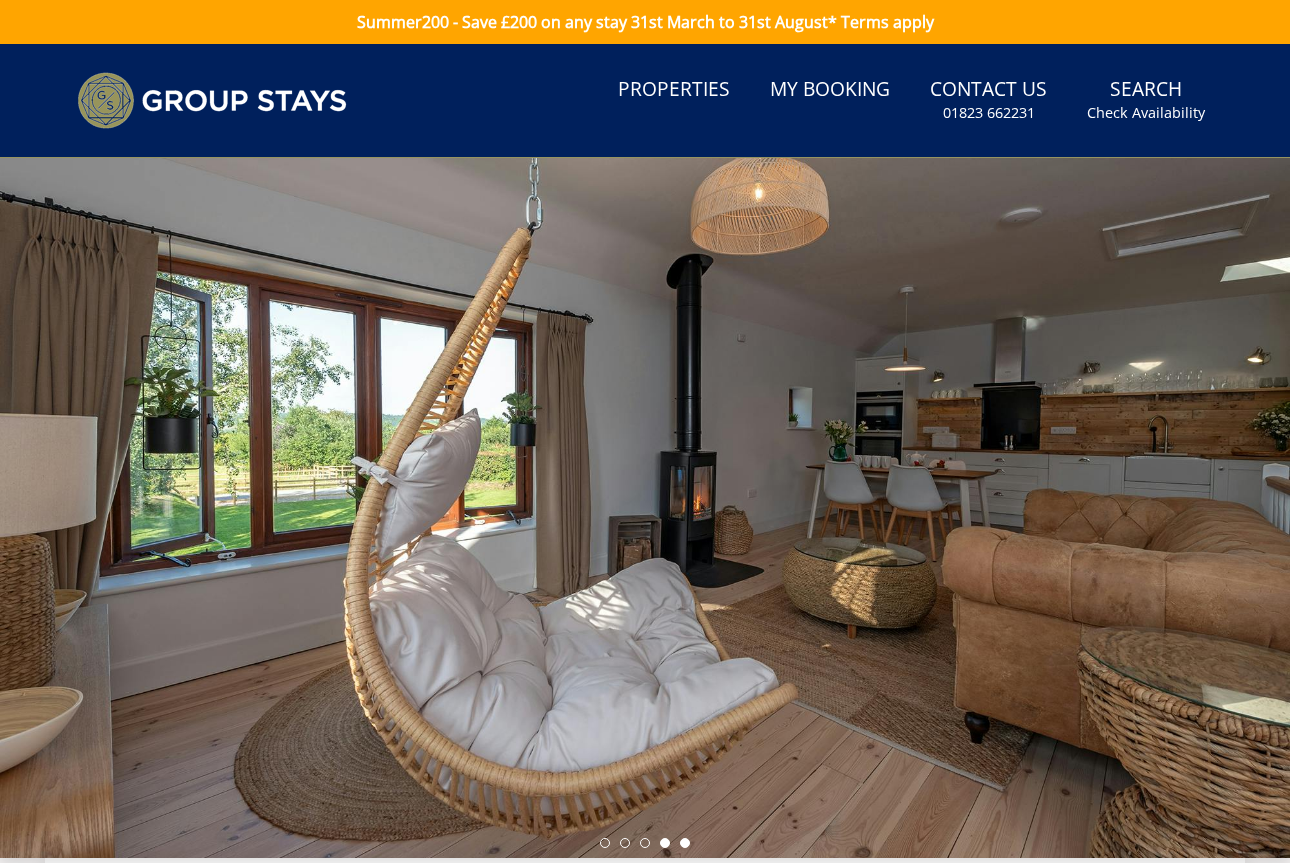 click at bounding box center [685, 843] 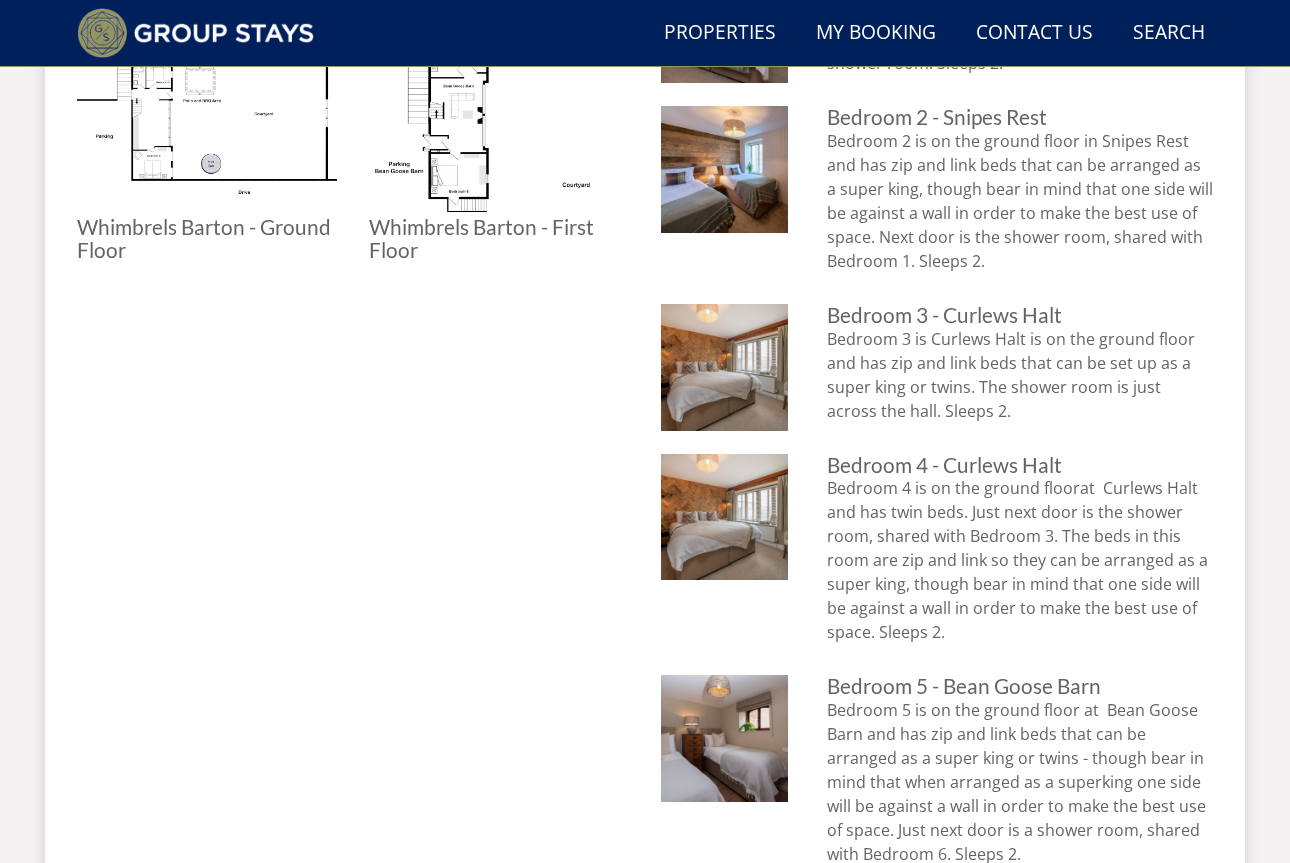 scroll, scrollTop: 627, scrollLeft: 0, axis: vertical 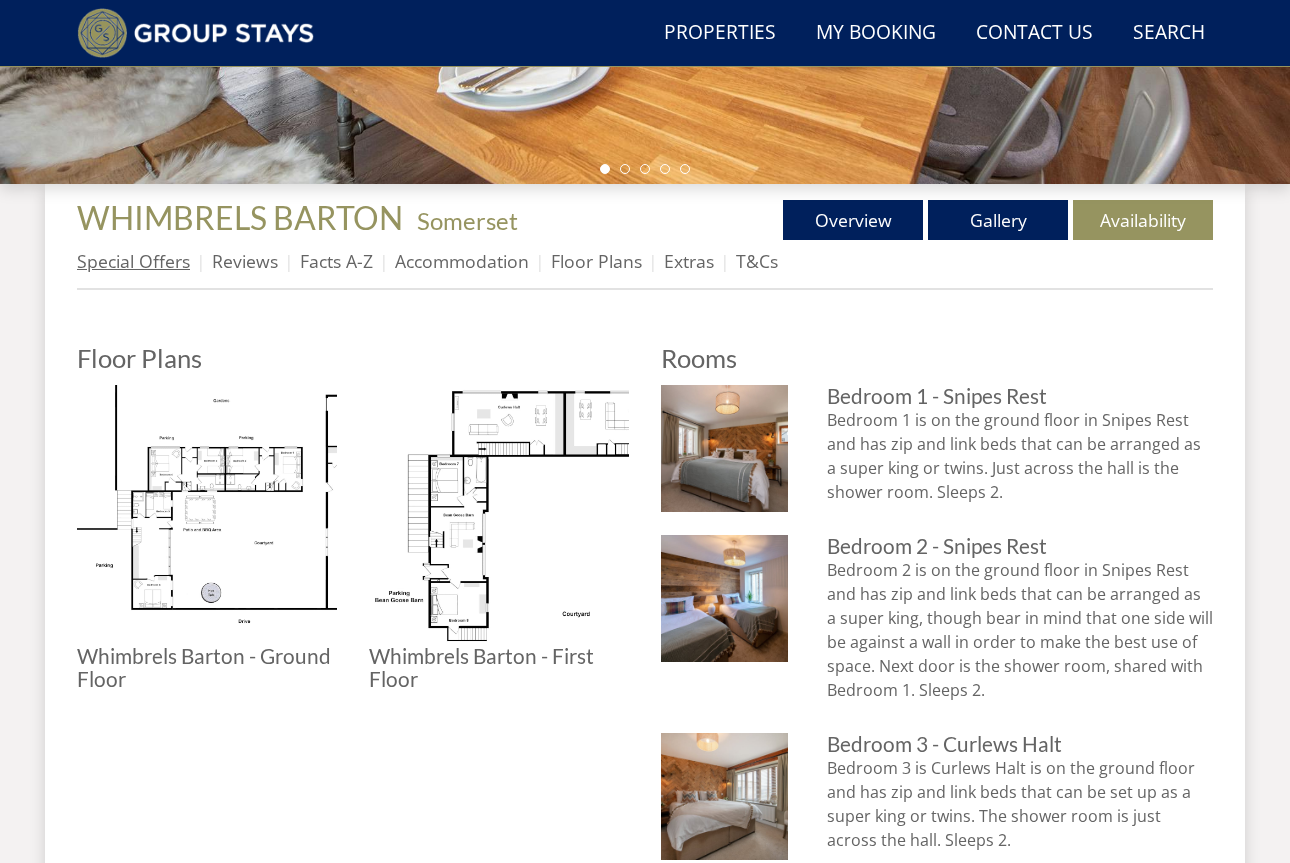 click on "Special Offers" at bounding box center [133, 261] 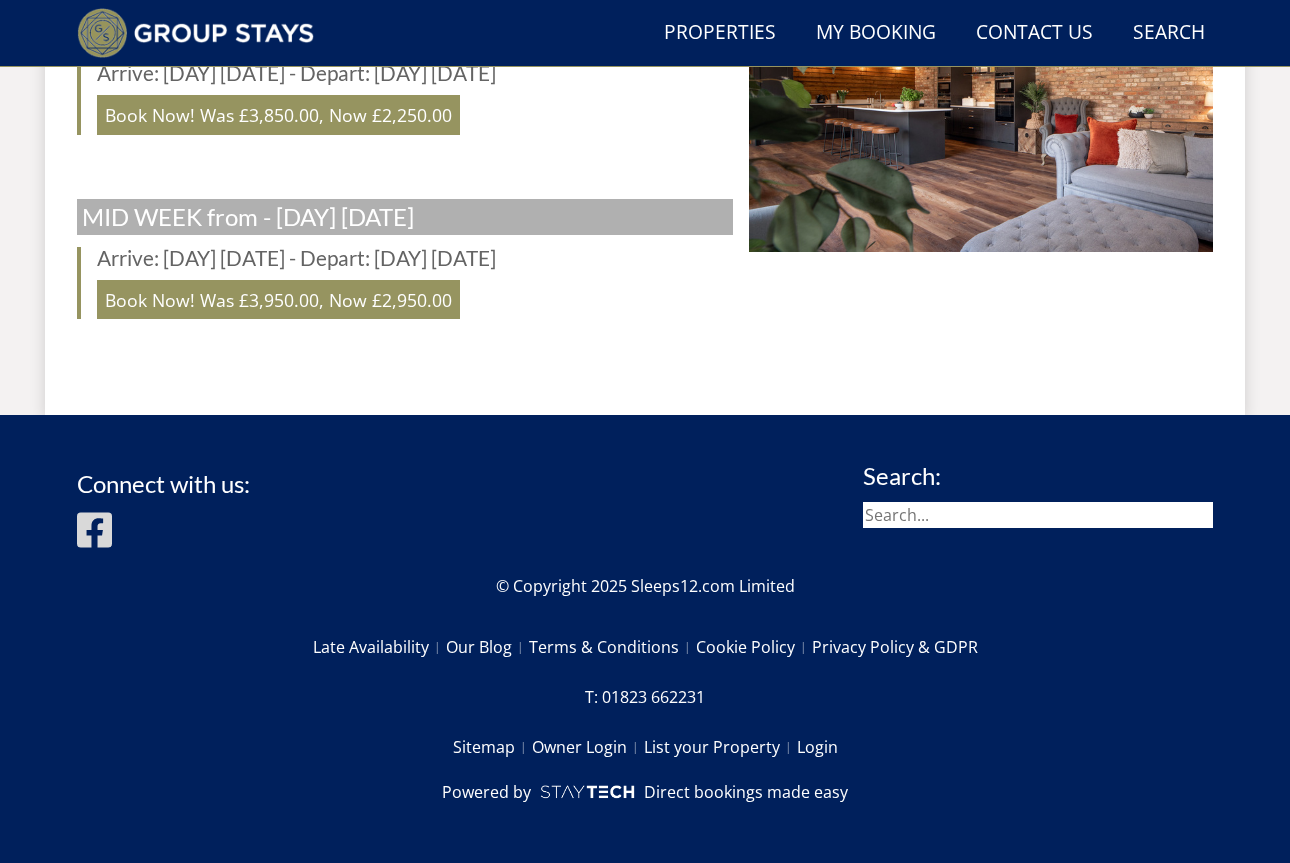 scroll, scrollTop: 0, scrollLeft: 0, axis: both 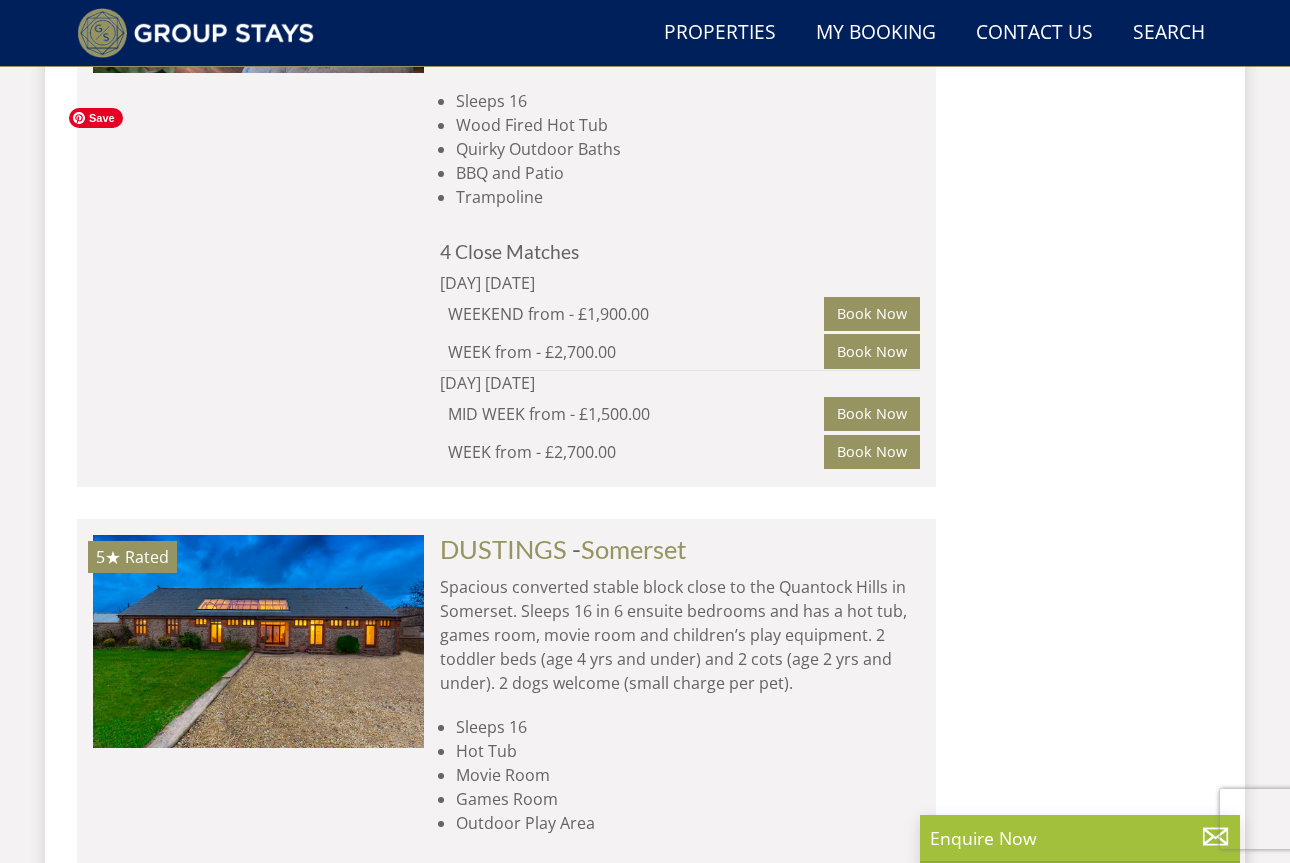 click on "Search
Search
1 Guest
2 Guests
3 Guests
4 Guests
5 Guests
6 Guests
7 Guests
8 Guests
9 Guests
10 Guests
11 Guests
12 Guests
13 Guests
14 Guests
15 Guests
16 Guests
17 Guests
18 Guests
19 Guests
20 Guests
21 Guests
22 Guests
23 Guests
24 Guests
25 Guests
26 Guests
27 Guests
28 Guests
29 Guests
30 Guests
31 Guests
32 Guests
Any number of bedrooms
4 Bedrooms
5 Bedrooms
6 Bedrooms
7 Bedrooms
8 Bedrooms
9 Bedrooms
10 Bedrooms
11 Bedrooms
12 Bedrooms
13 Bedrooms
14 Bedrooms
15 Bedrooms
16 Bedrooms
12/12/2026
Arrival Day Of Week
Monday
Tuesday" at bounding box center [645, 3286] 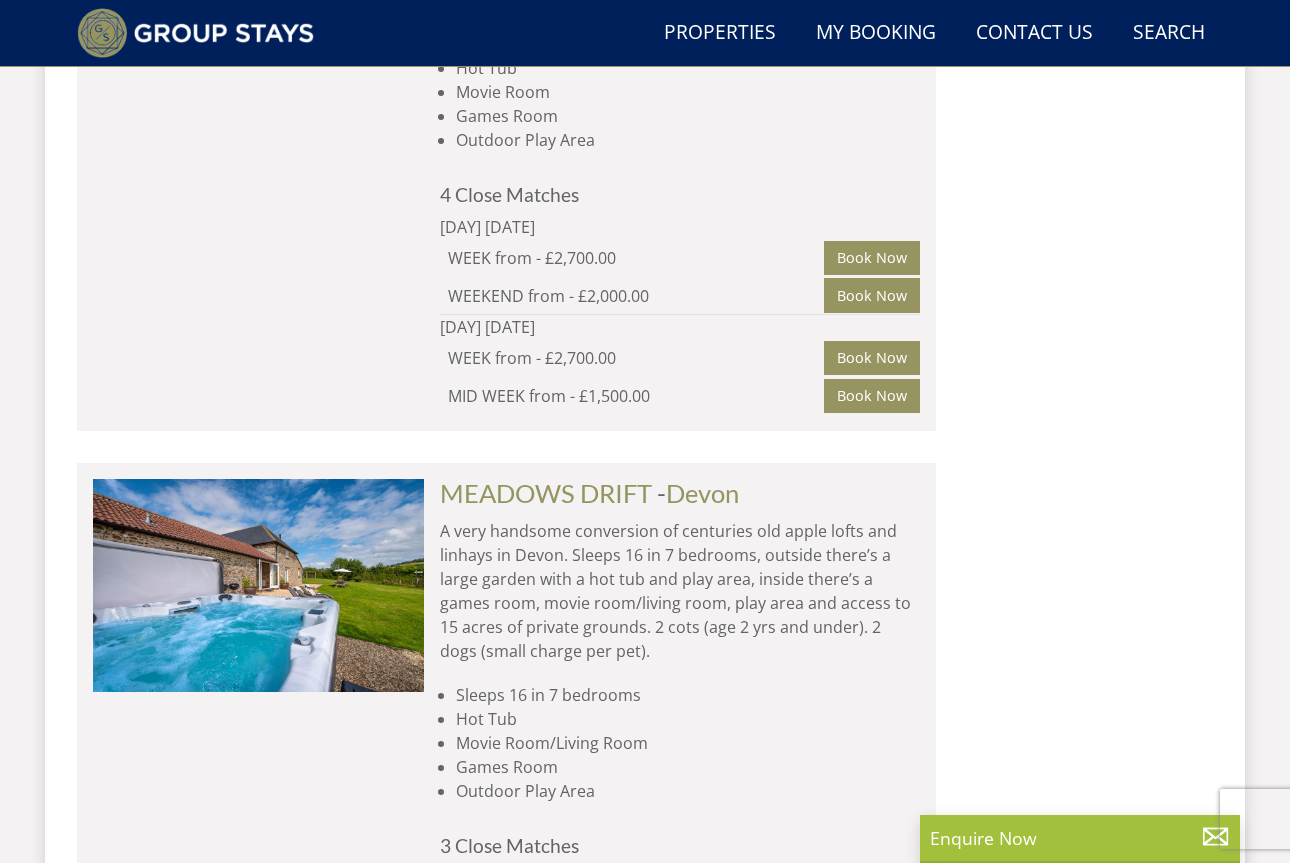 scroll, scrollTop: 5389, scrollLeft: 0, axis: vertical 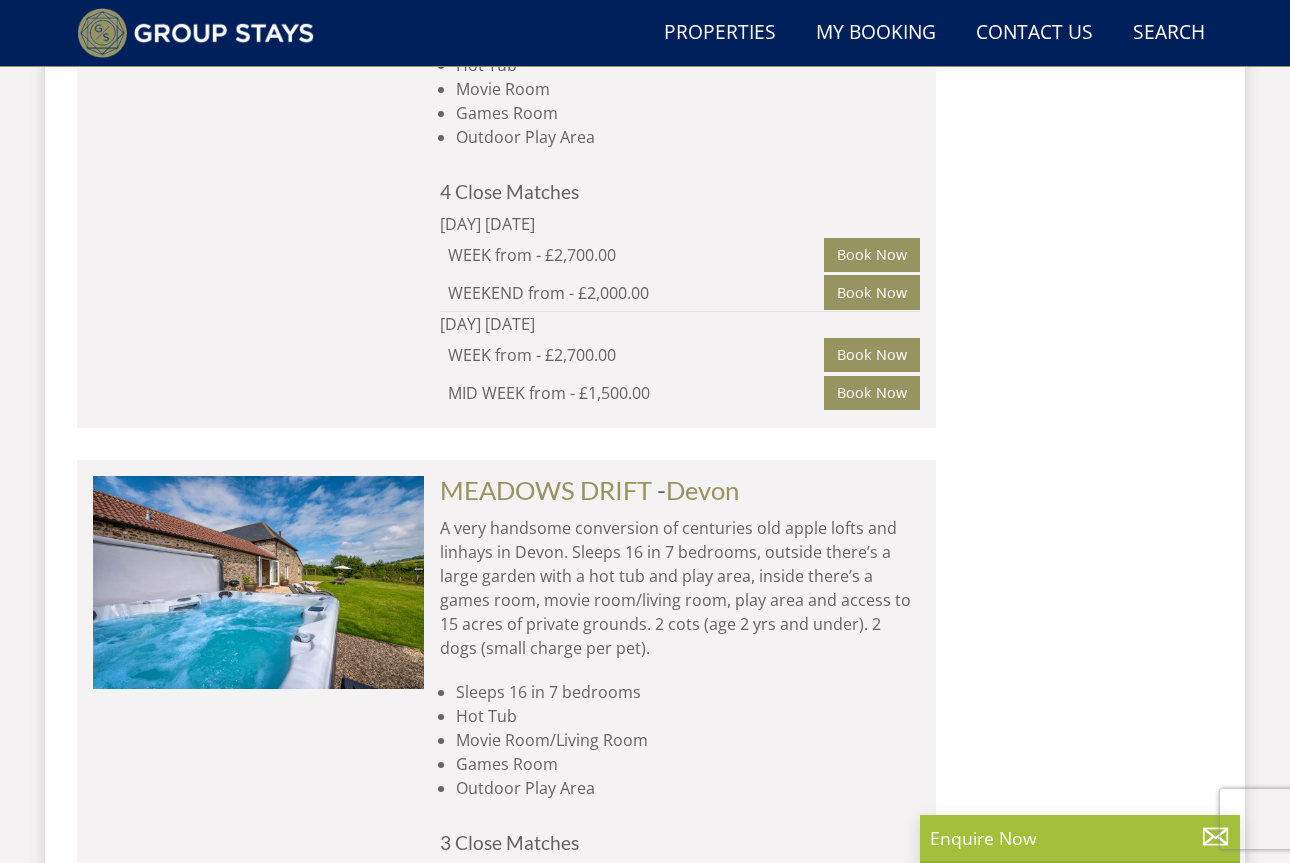 click at bounding box center (258, -44) 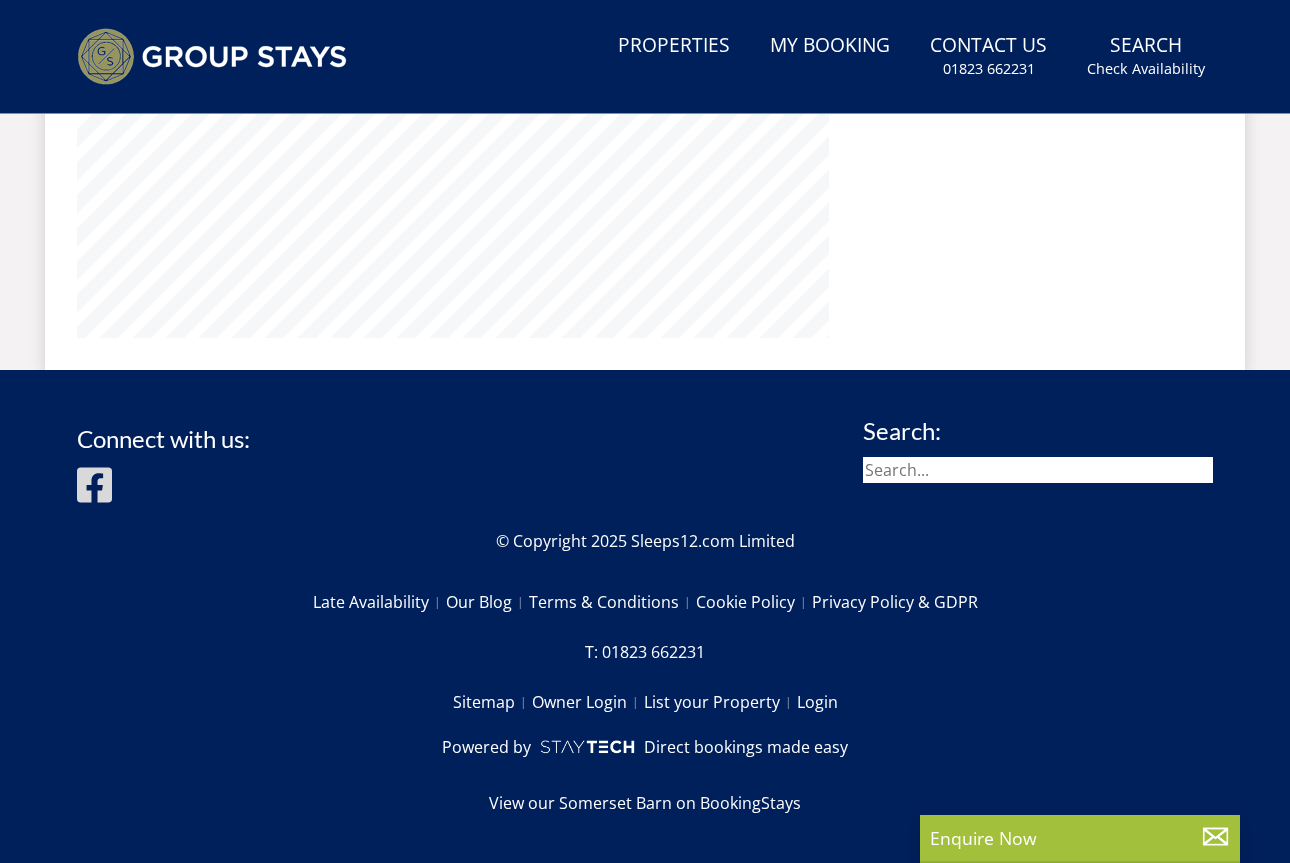 scroll, scrollTop: 0, scrollLeft: 0, axis: both 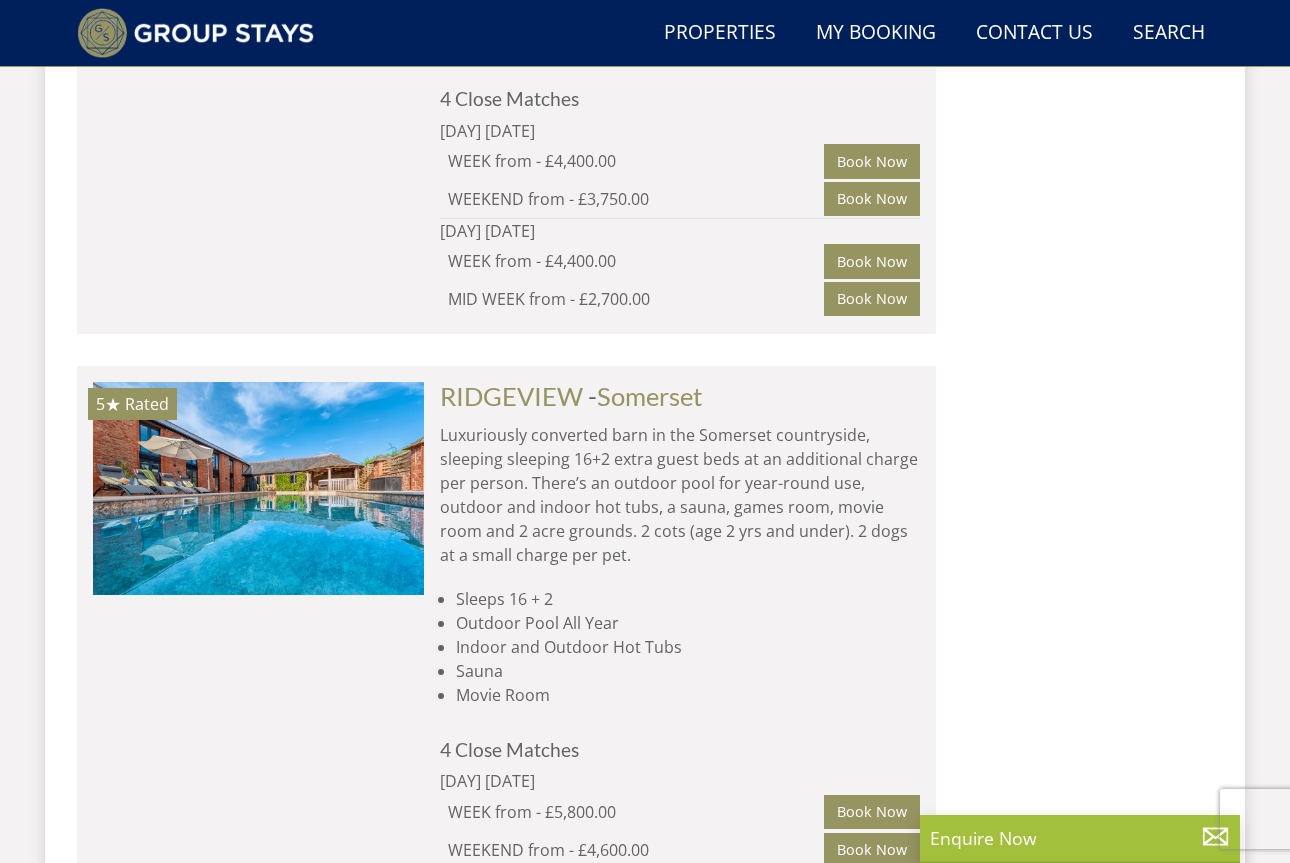 click on "BERRY HOUSE
-  Devon
Georgian country house close to Exmoor National Park in Devon. Sleeps 16 in 8 bedrooms, there’s an indoor saltwater pool, games rooms with pool and table football, large cinema room/yoga studio, table tennis and children’s play equipment. 2 toddler beds (age 4 yrs and under) and 2 cots (age 2 yrs and under). 2 dogs welcome (small charge per pet).
Sleeps 16
Indoor Saltwater Pool
Cinema Room/Yoga Studio
Games Room
Play Equipment
4 Close Matches
Friday 11/12/2026
WEEK from - £4,400.00
Book Now
WEEKEND from - £3,750.00
Book Now
Monday 14/12/2026
WEEK from - £4,400.00
Book Now
MID WEEK from - £2,700.00
Book Now" at bounding box center (672, 24) 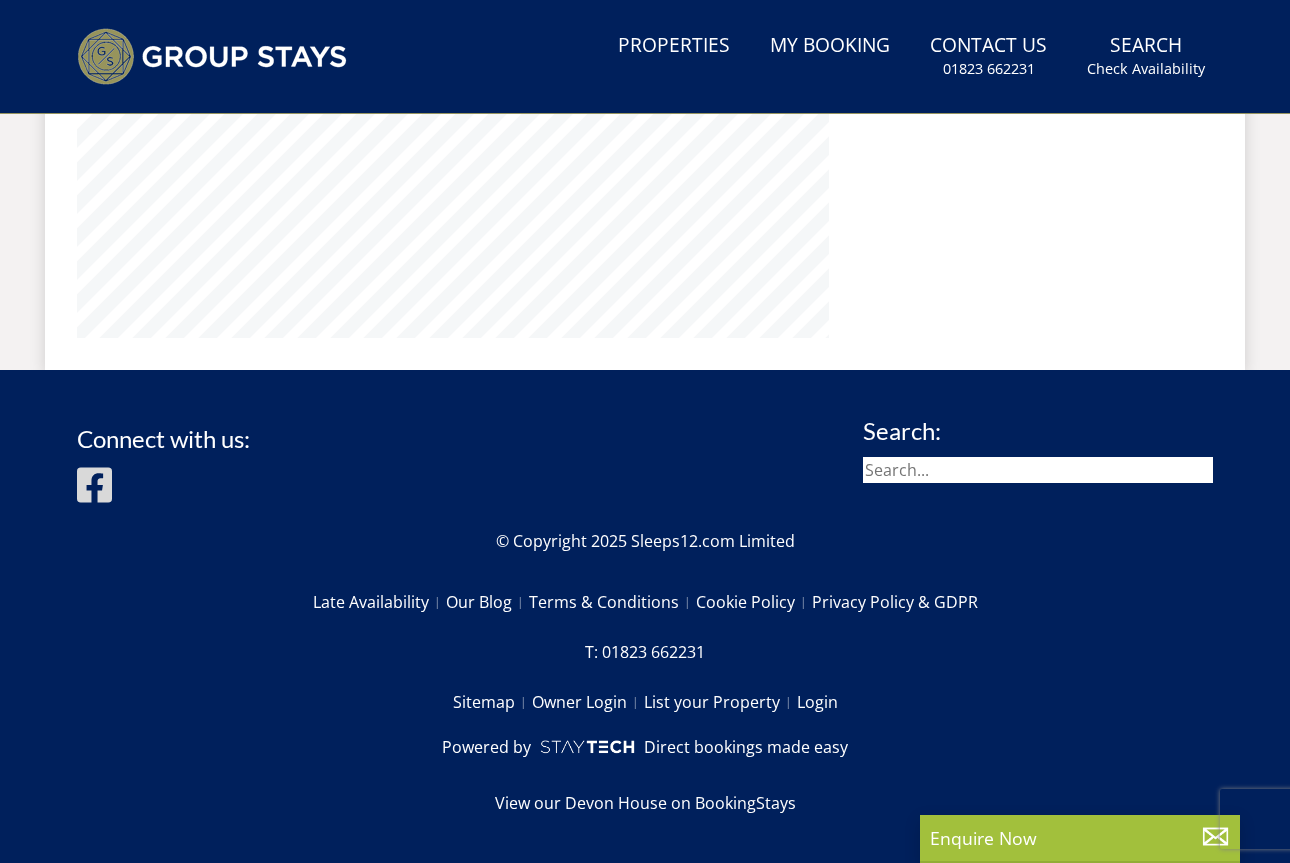 scroll, scrollTop: 0, scrollLeft: 0, axis: both 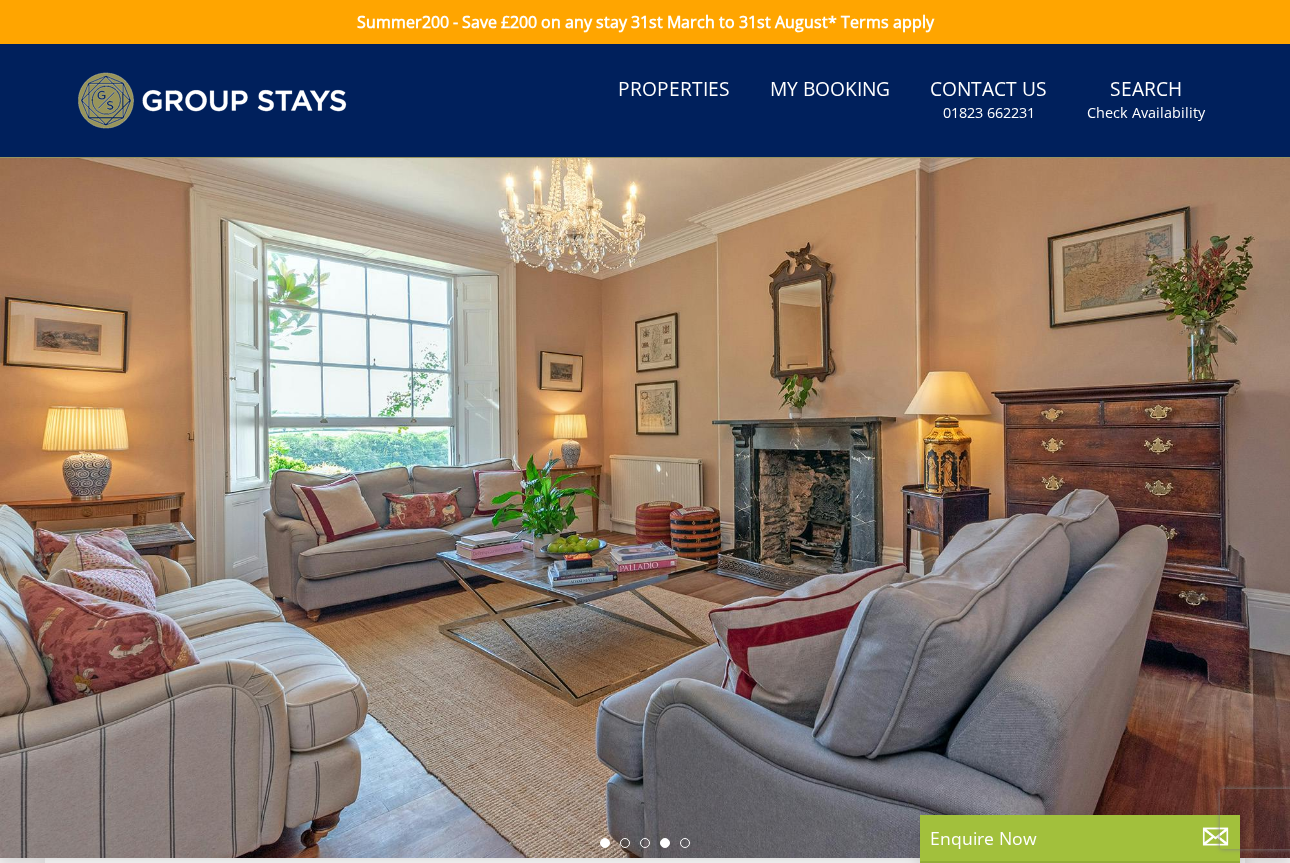 click at bounding box center (605, 843) 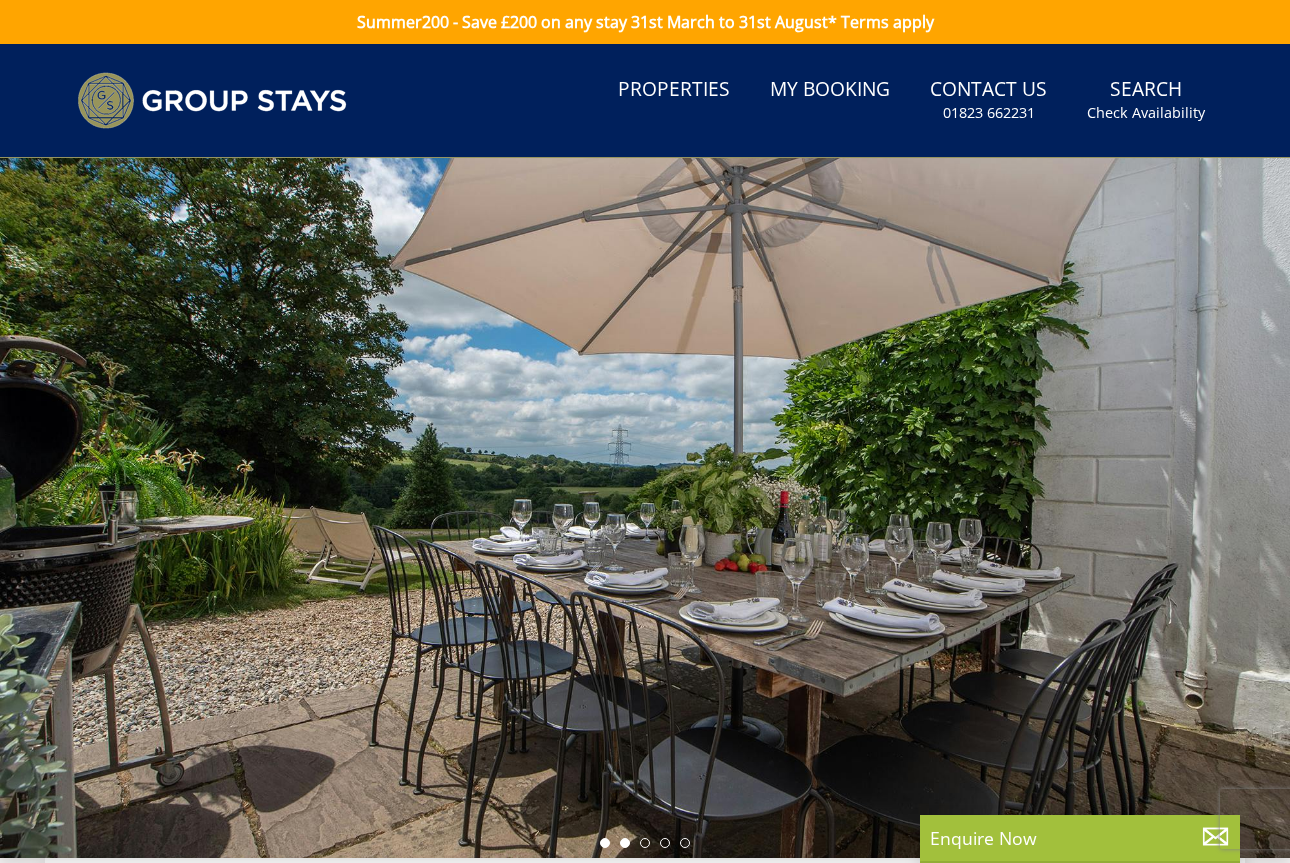 click at bounding box center [625, 843] 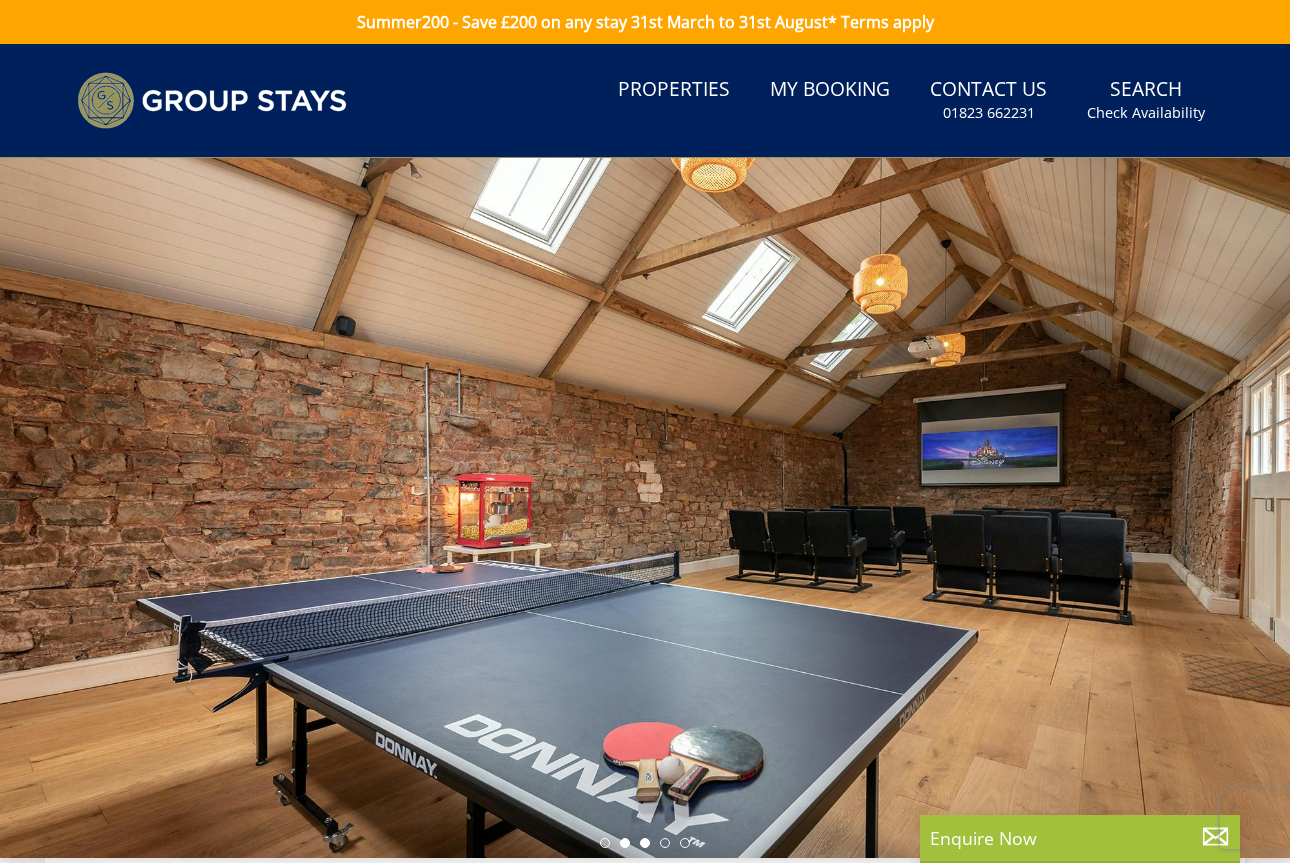 click at bounding box center [645, 843] 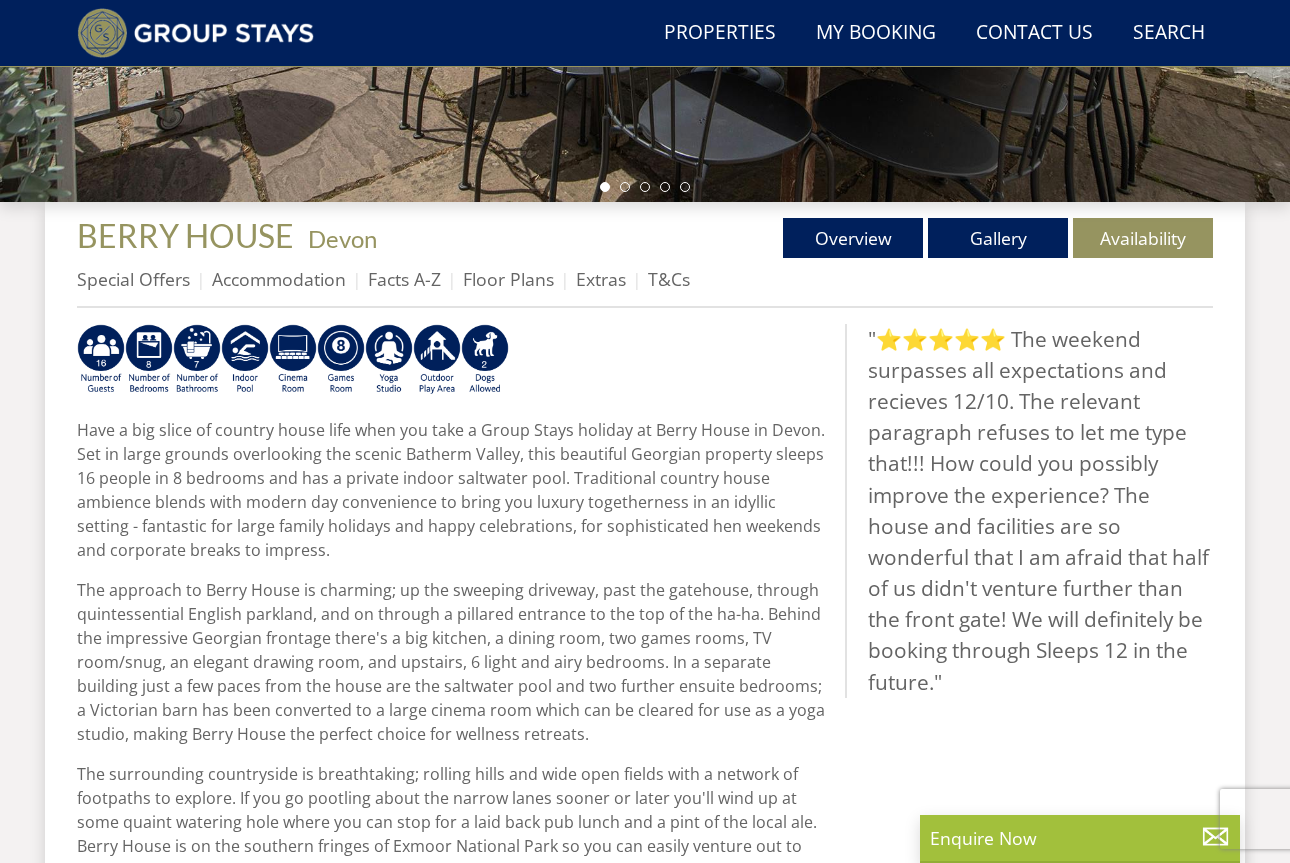 scroll, scrollTop: 680, scrollLeft: 0, axis: vertical 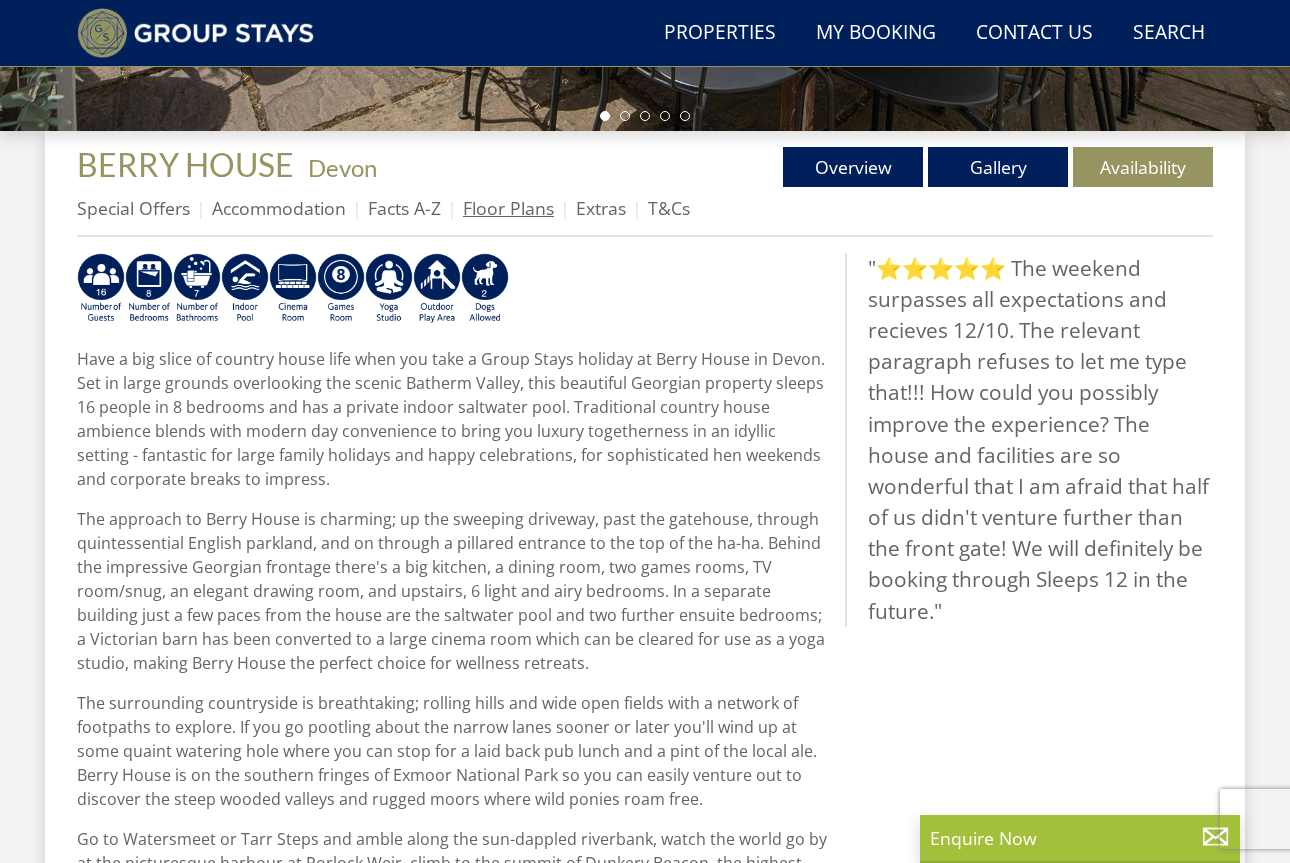 click on "Floor Plans" at bounding box center [508, 208] 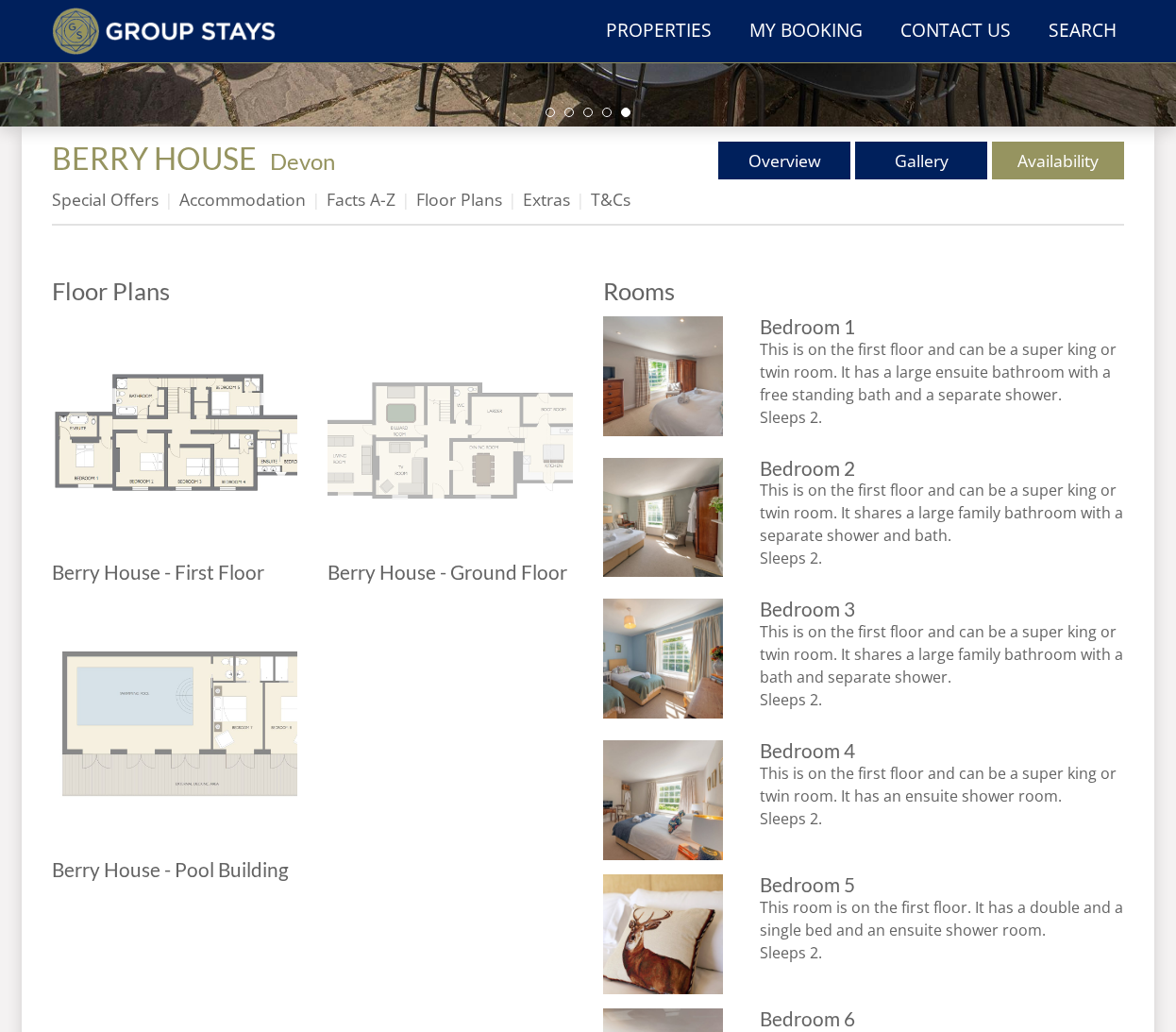 scroll, scrollTop: 0, scrollLeft: 0, axis: both 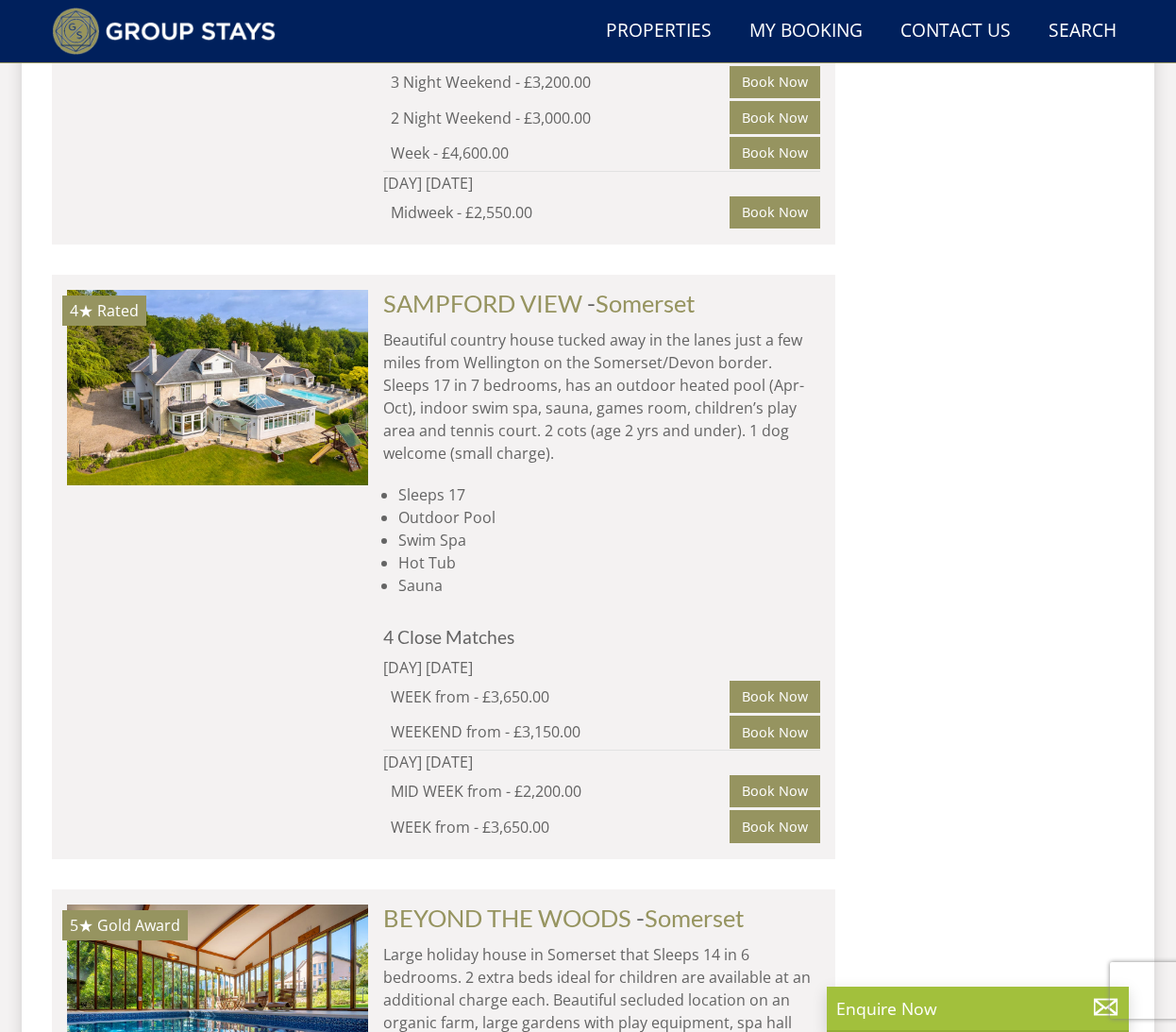 click at bounding box center [217, -249] 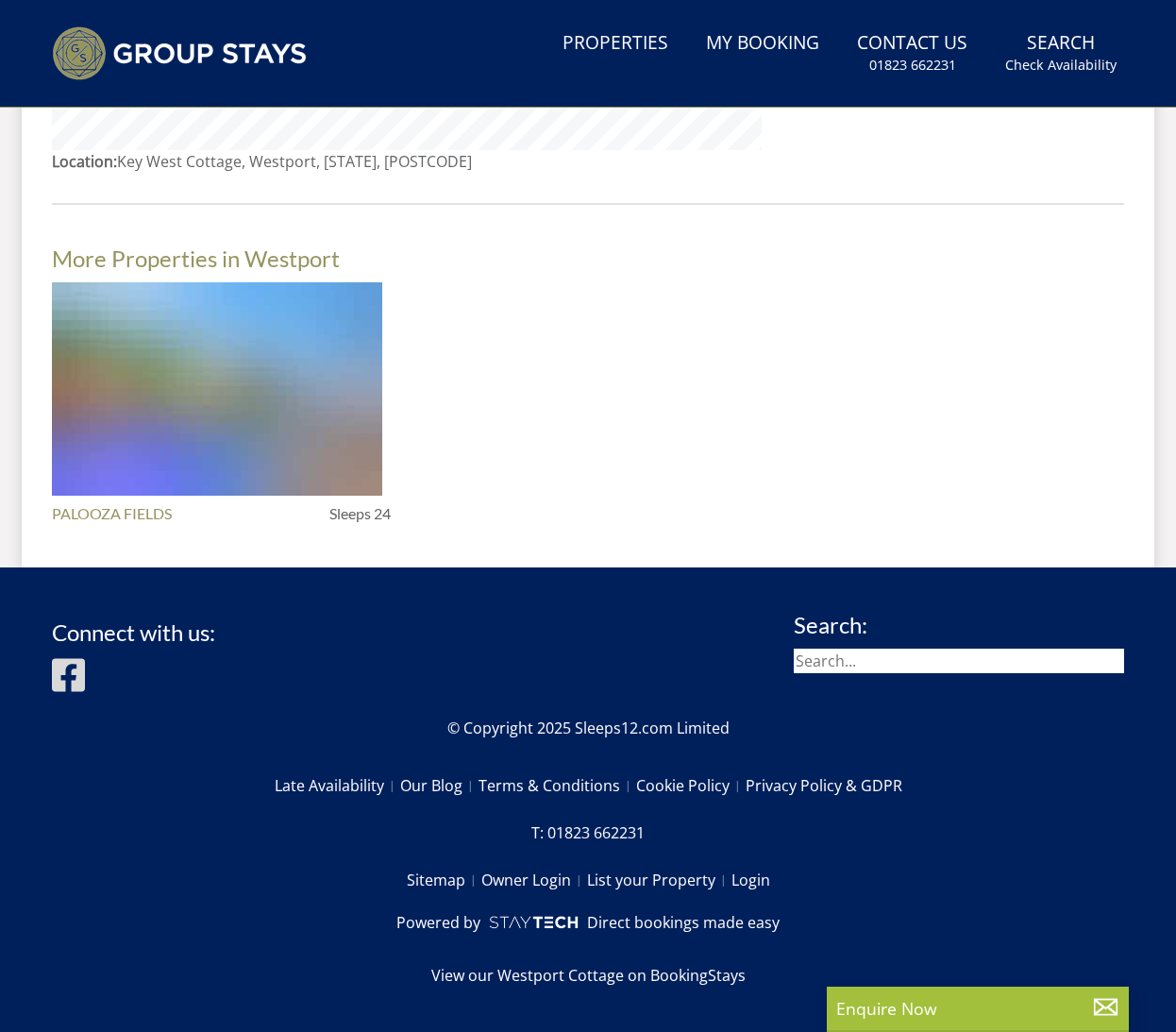 scroll, scrollTop: 0, scrollLeft: 0, axis: both 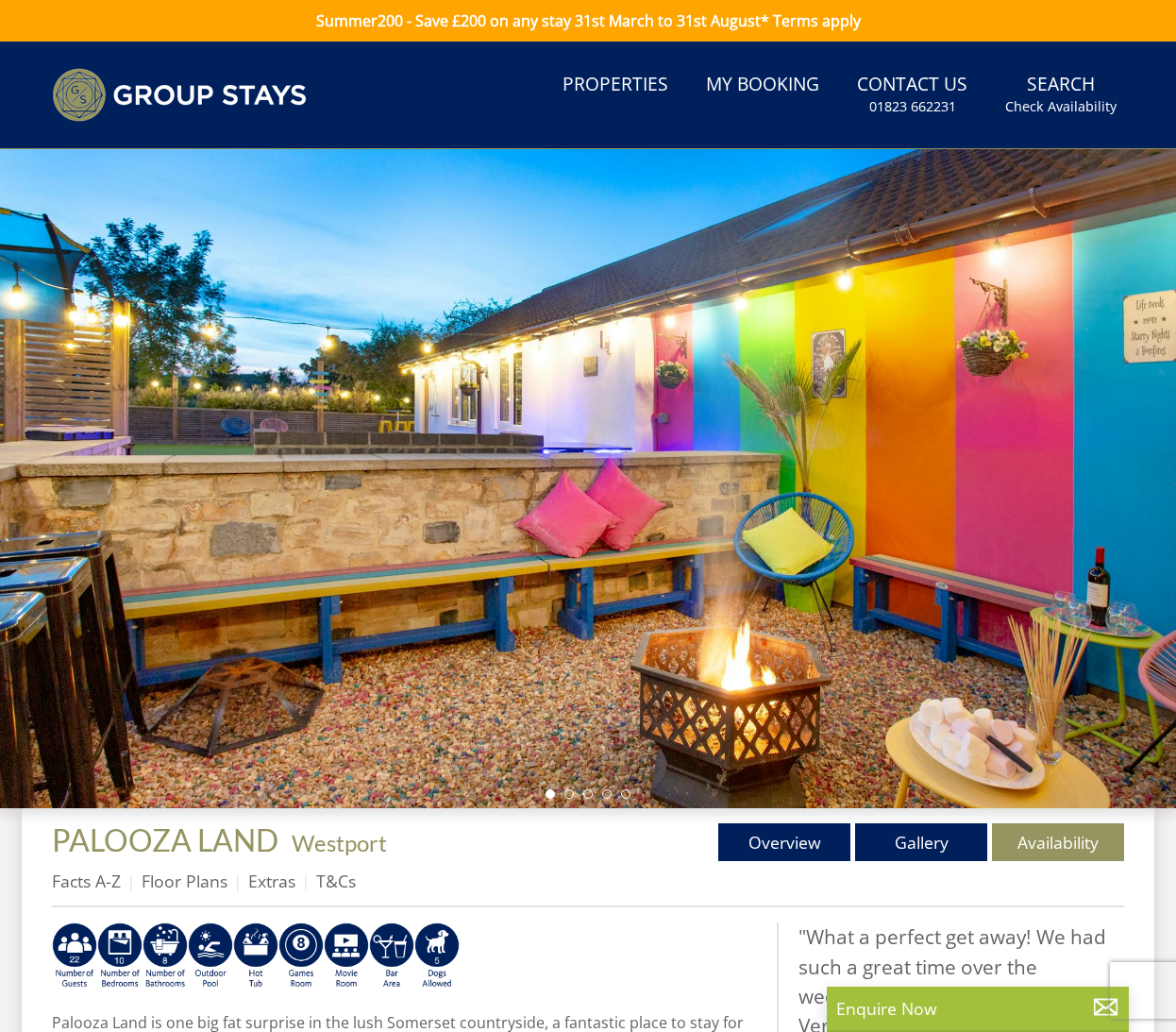 click at bounding box center [588, 794] 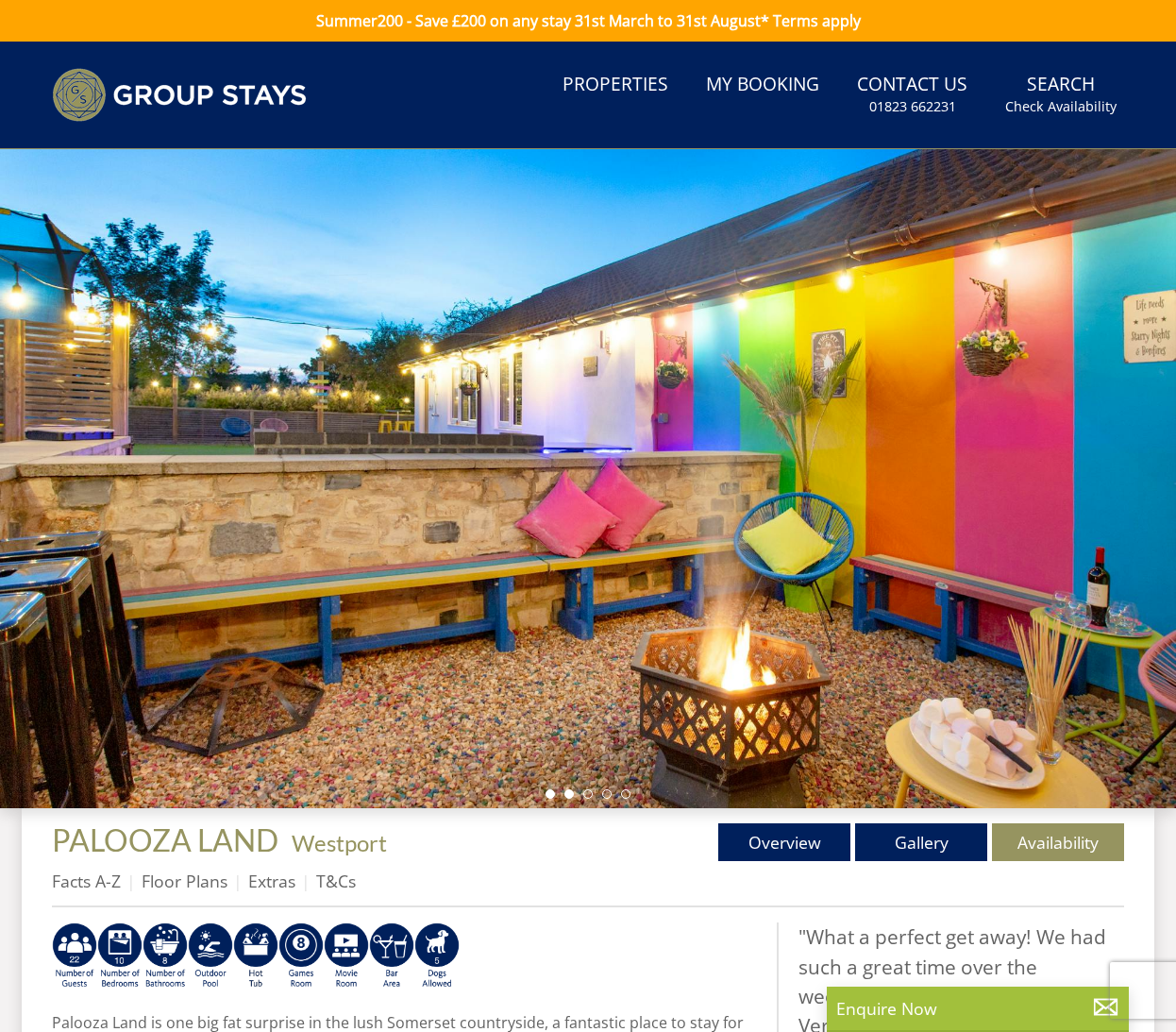 click at bounding box center [569, 794] 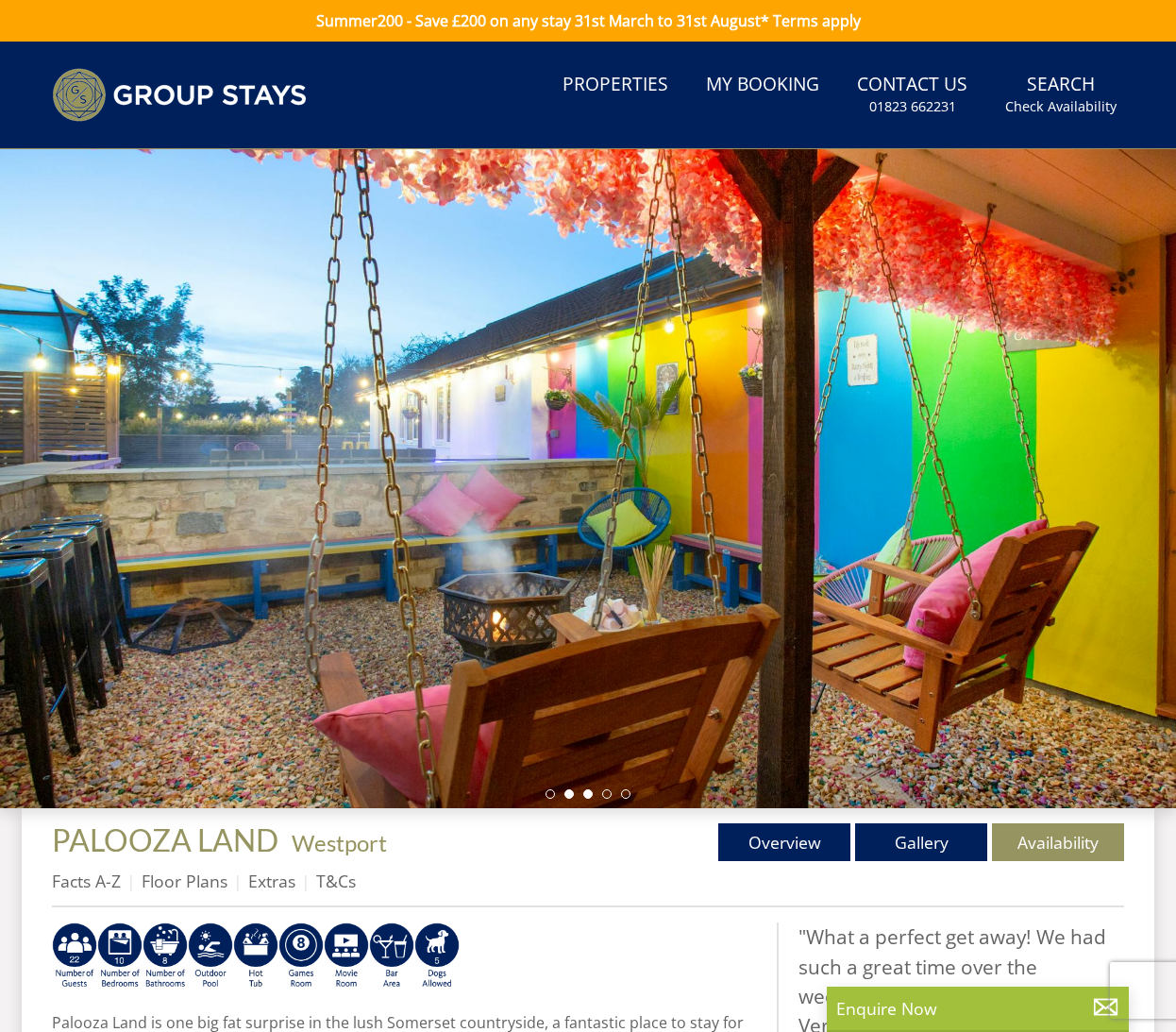 click at bounding box center [588, 794] 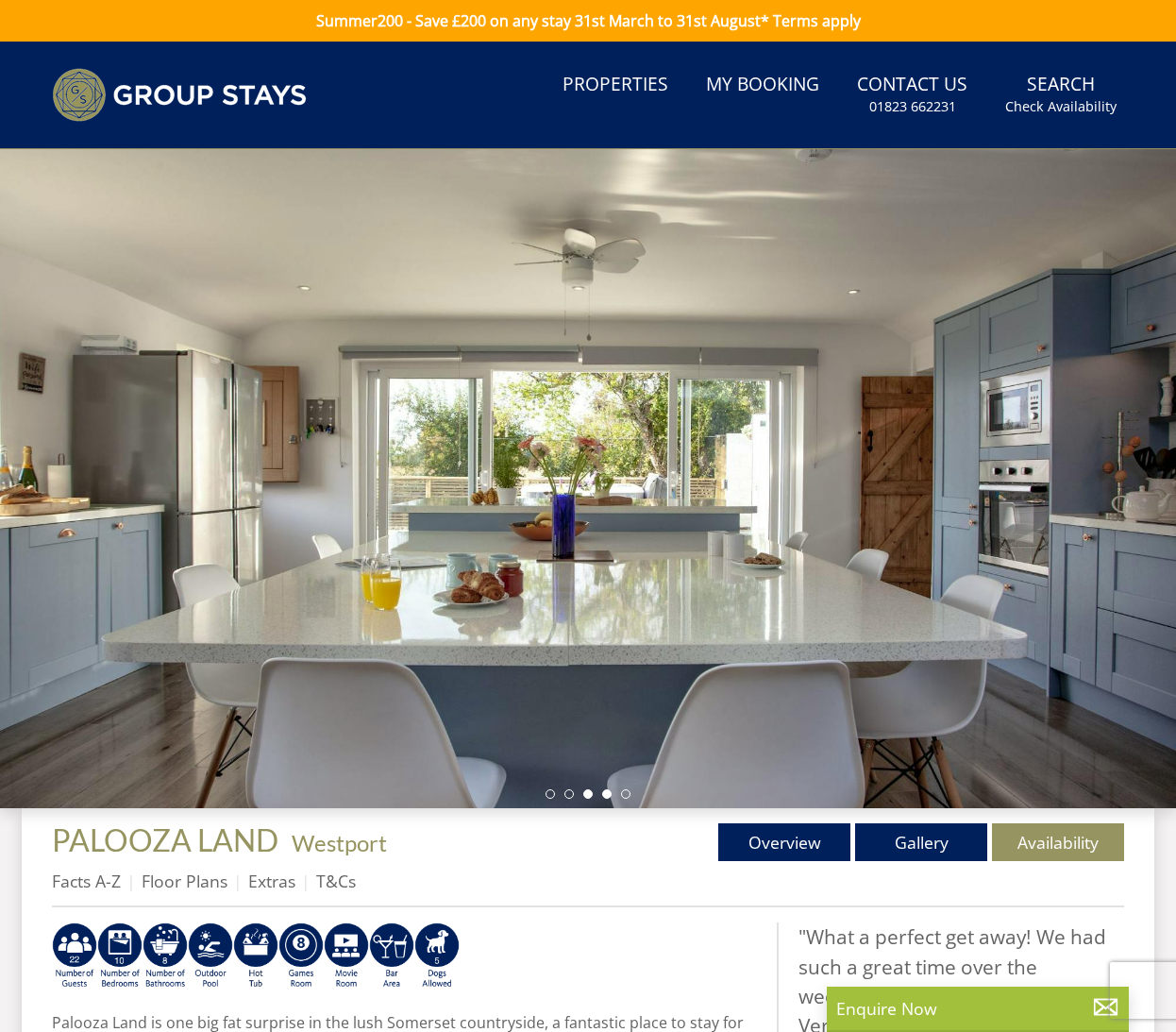 click at bounding box center (607, 794) 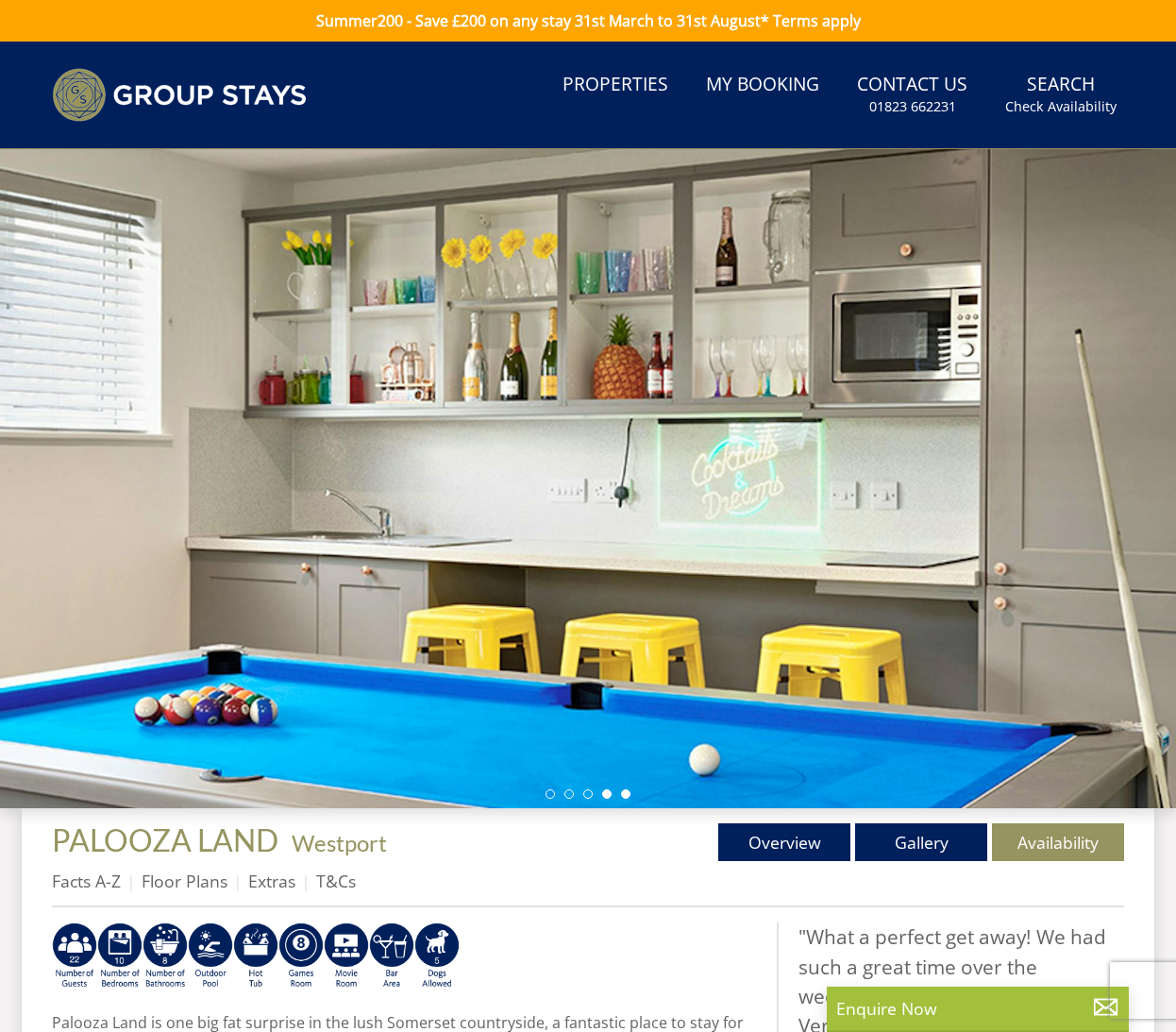 click at bounding box center (626, 794) 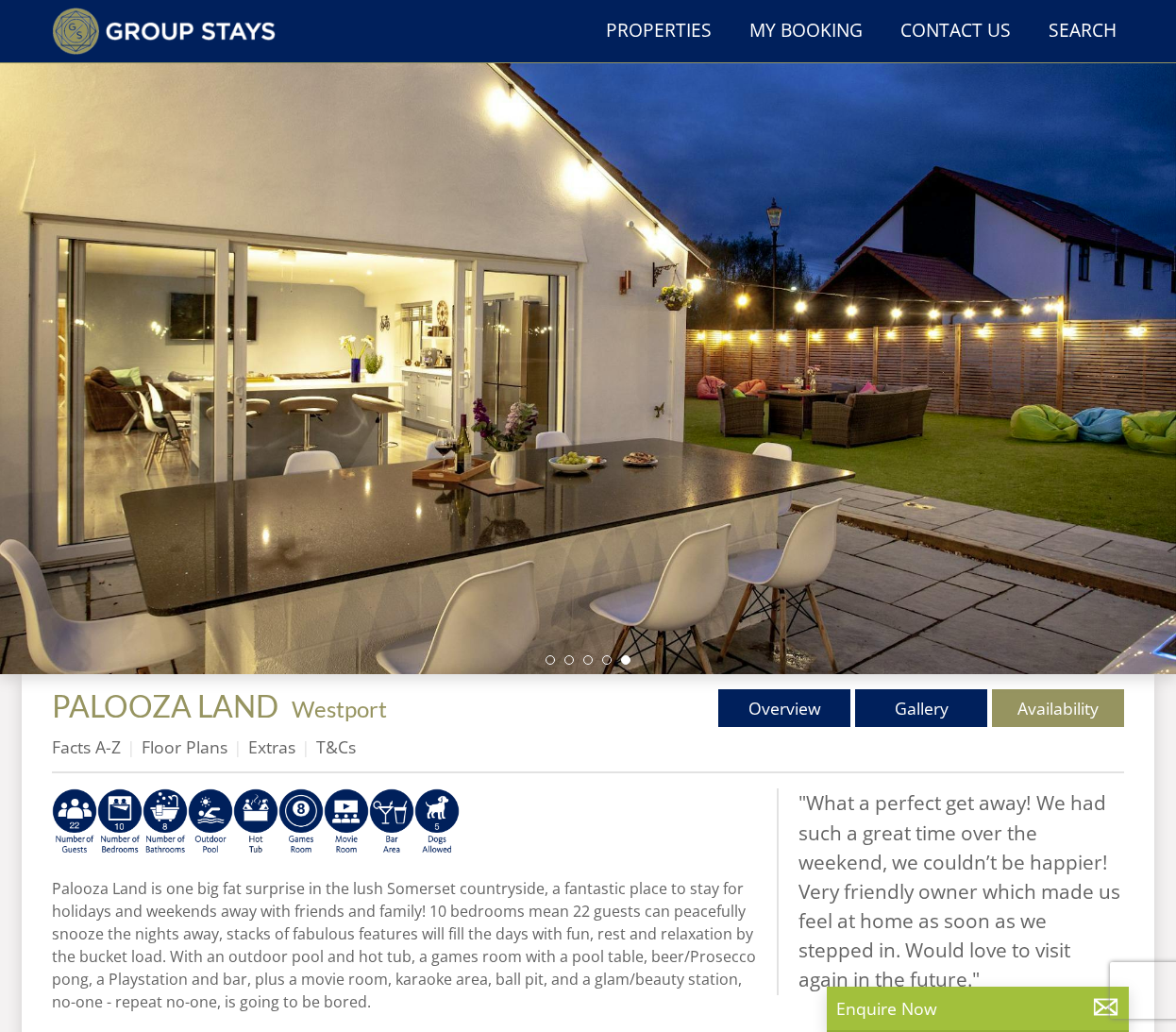scroll, scrollTop: 144, scrollLeft: 0, axis: vertical 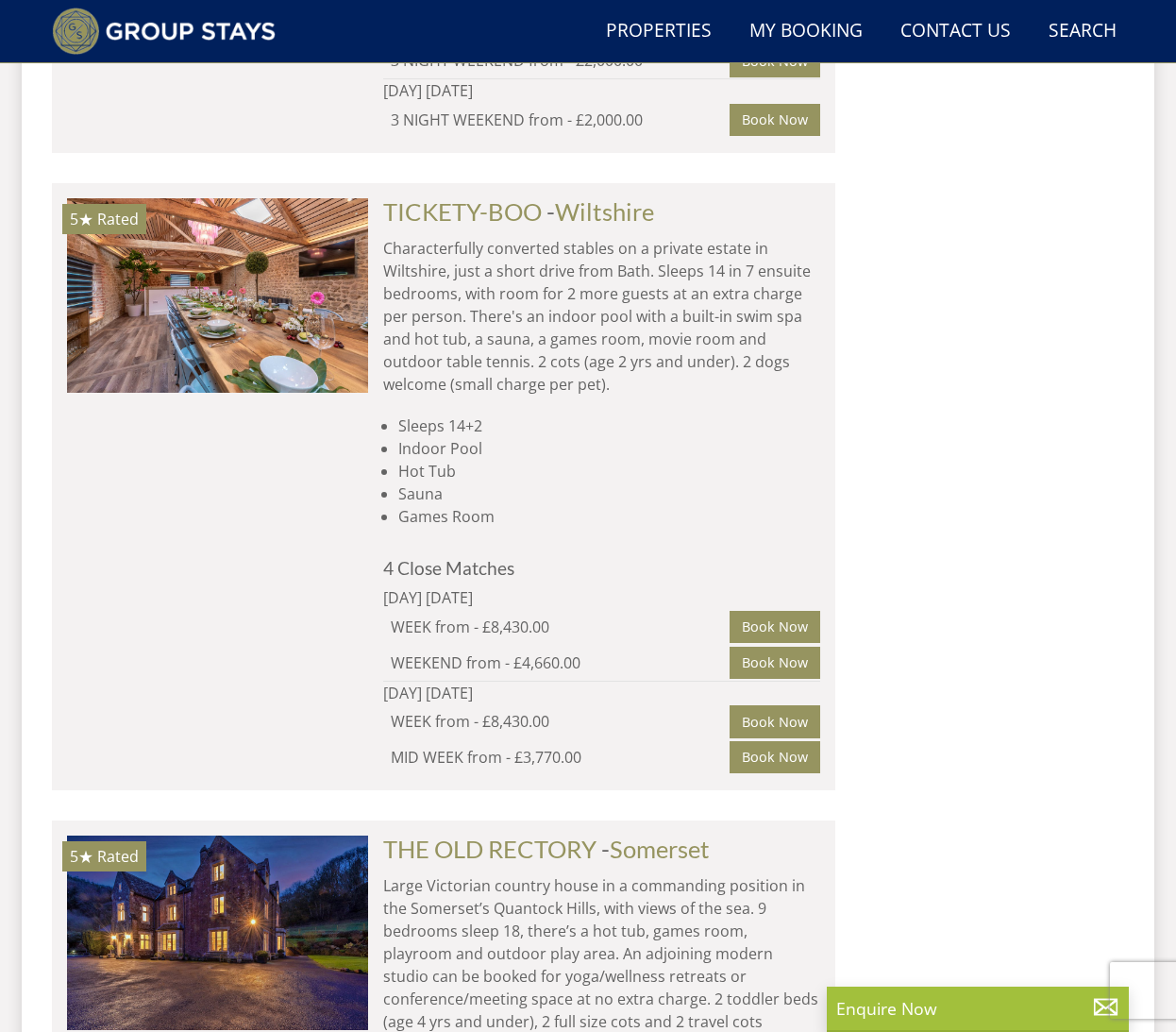 click on "VALLEYS REACH" at bounding box center (474, -368) 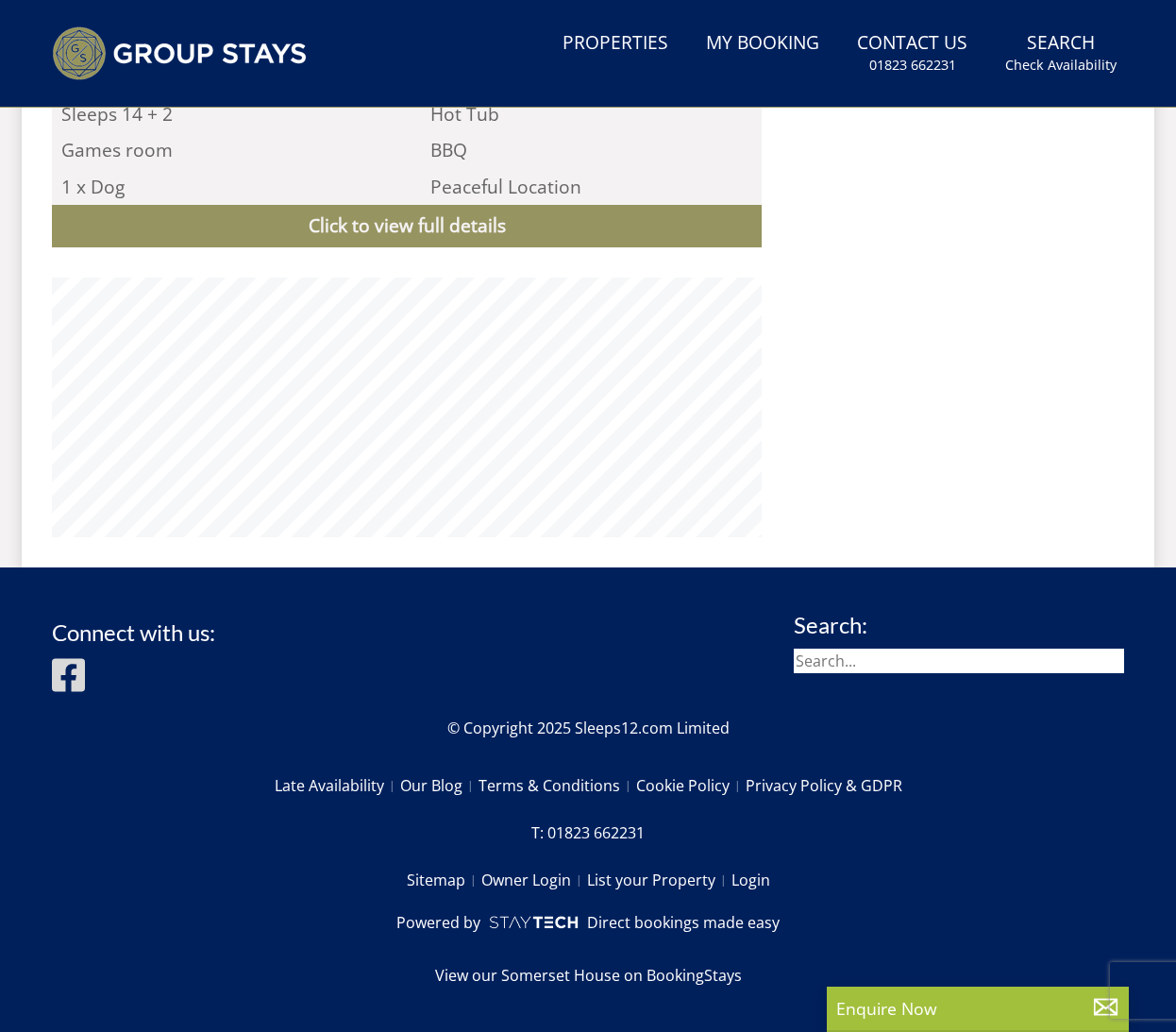 scroll, scrollTop: 0, scrollLeft: 0, axis: both 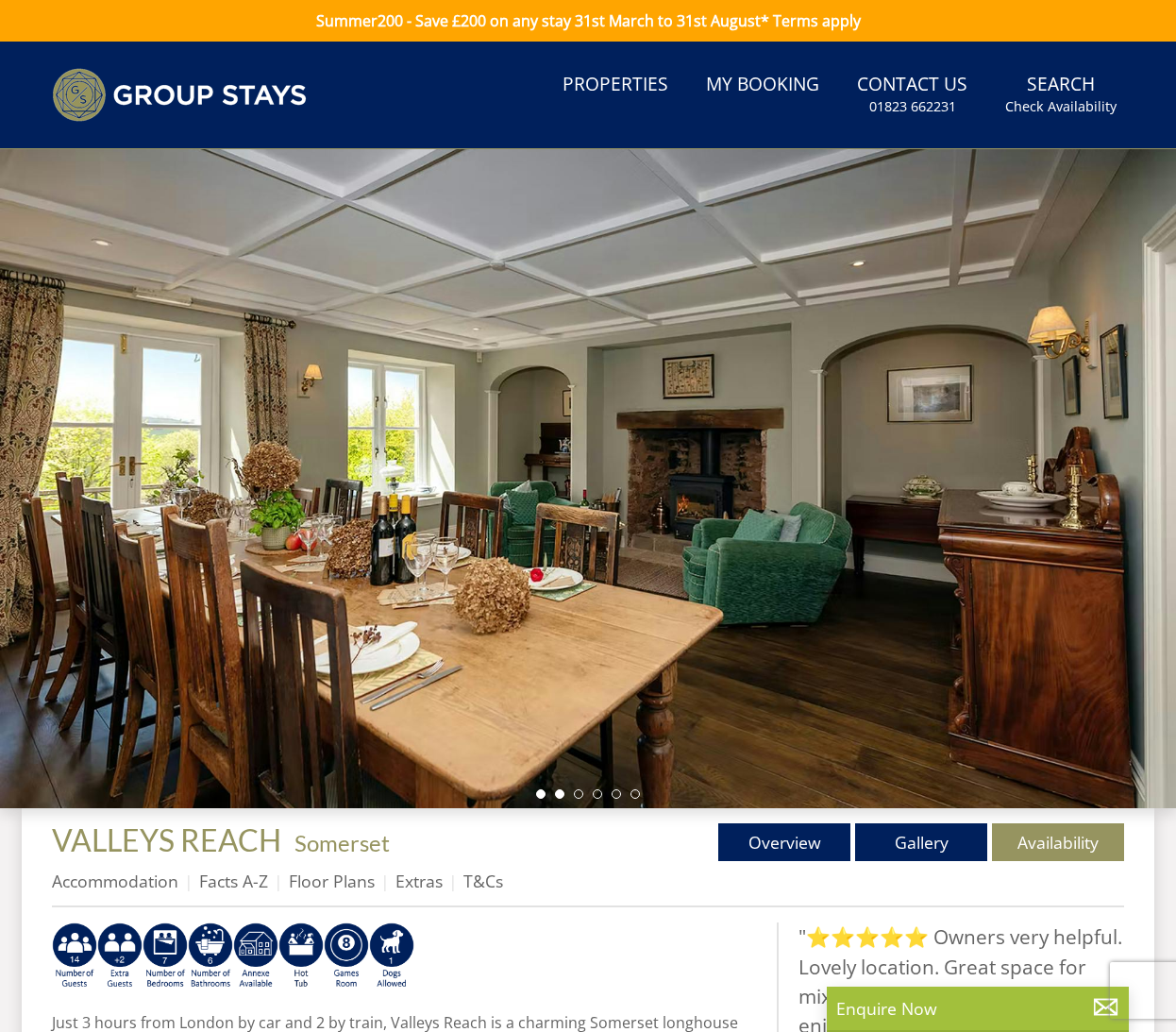 click at bounding box center (560, 794) 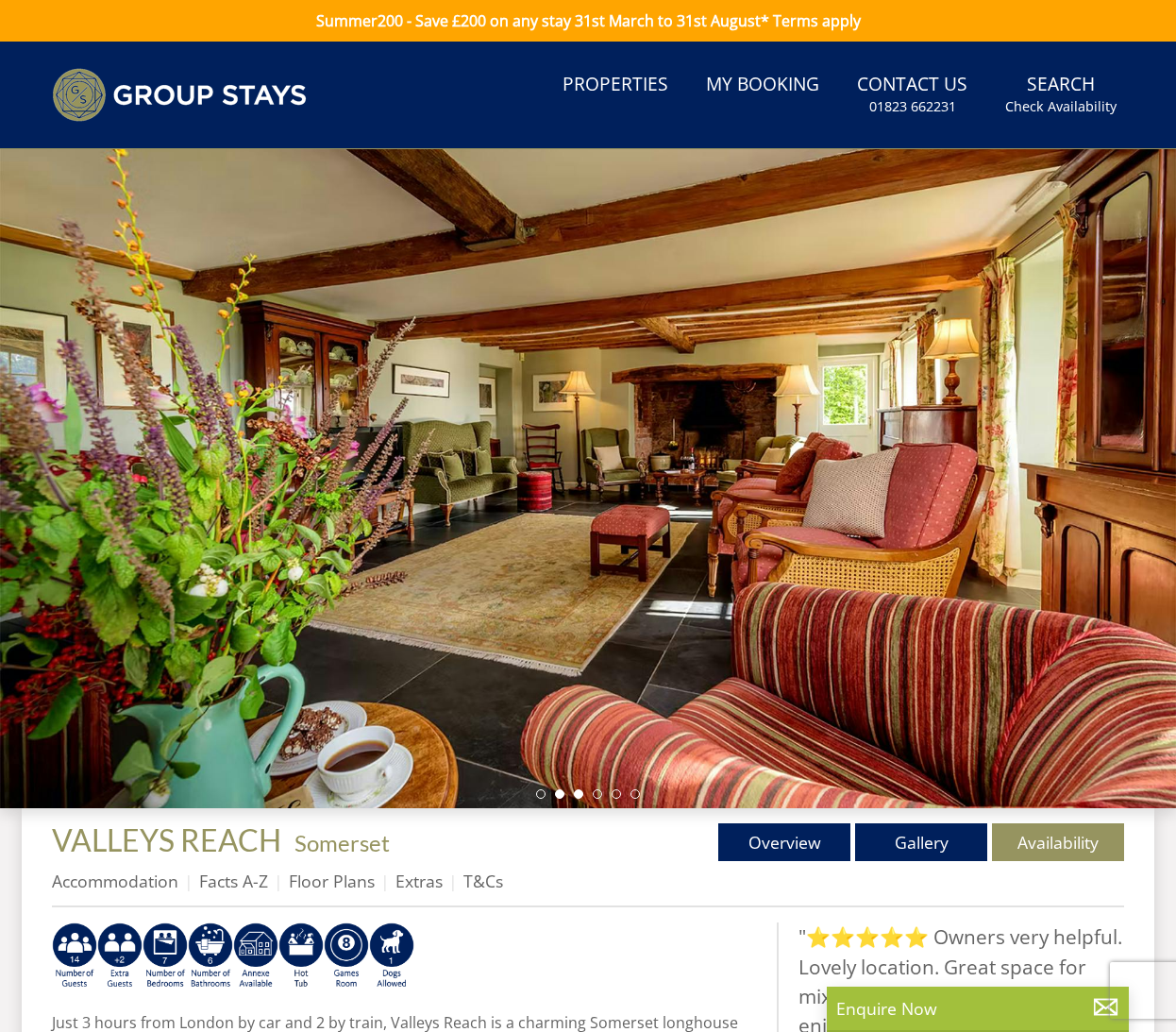 click at bounding box center [579, 794] 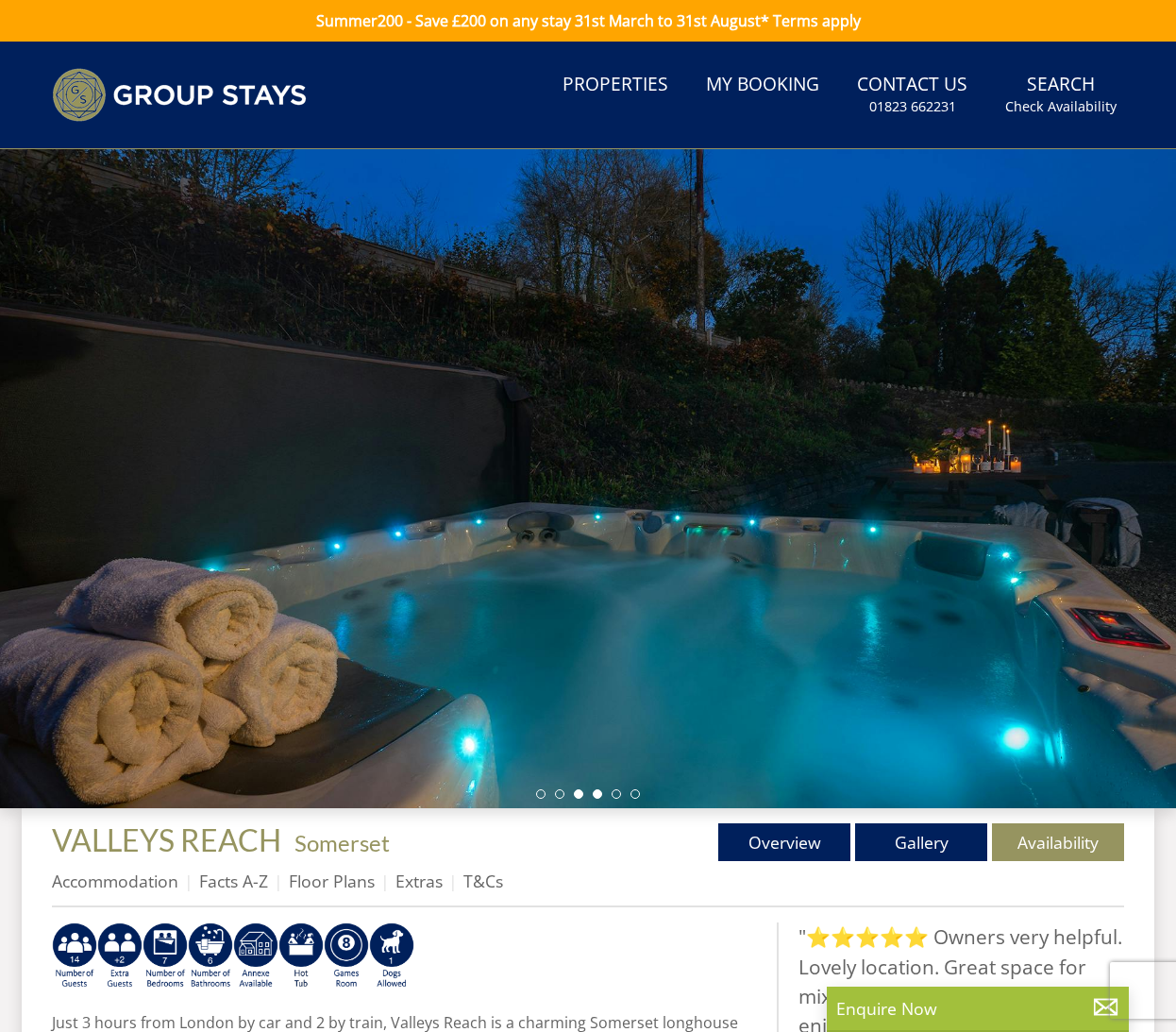 click at bounding box center (597, 794) 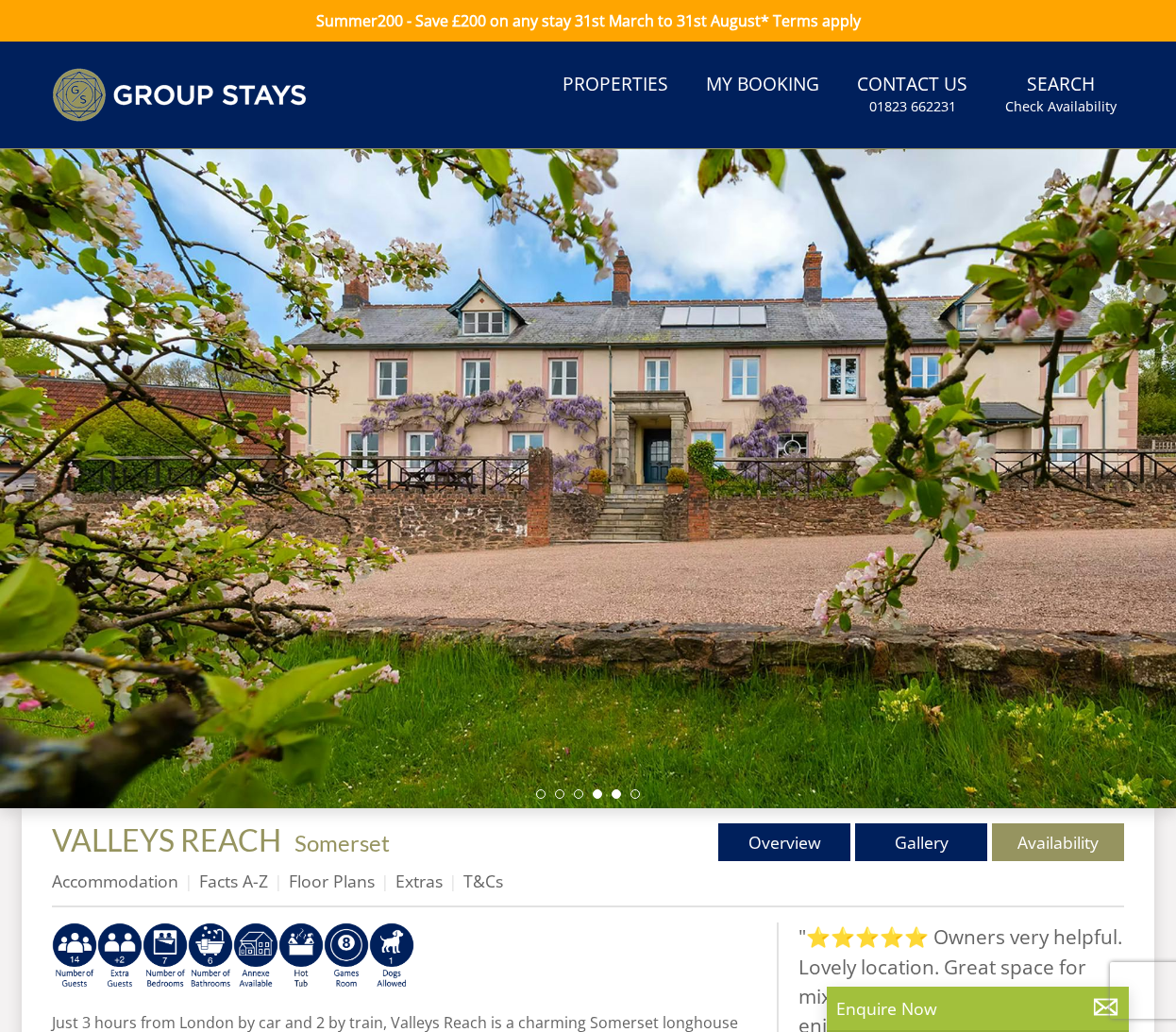 click at bounding box center [616, 794] 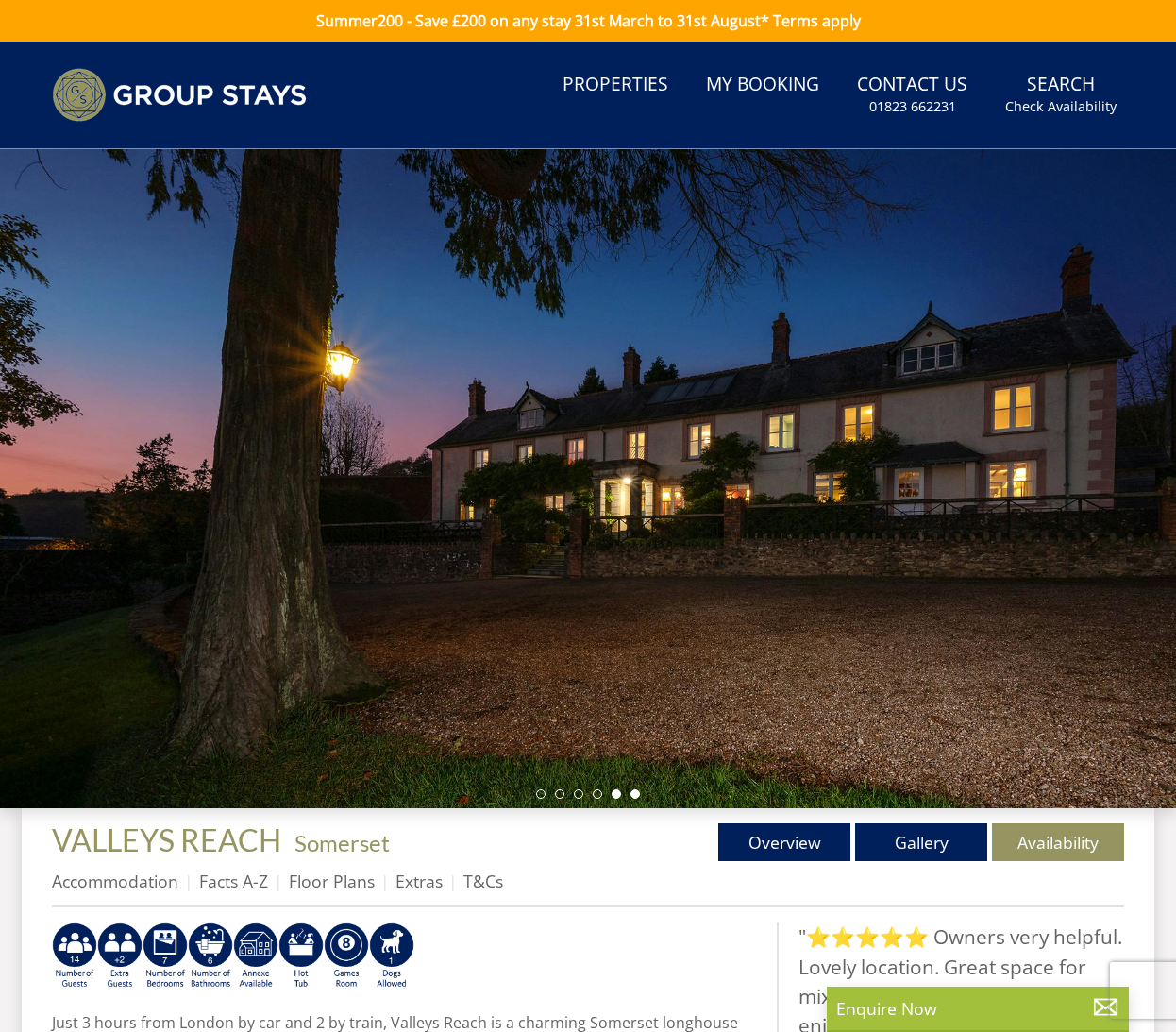 click at bounding box center [635, 794] 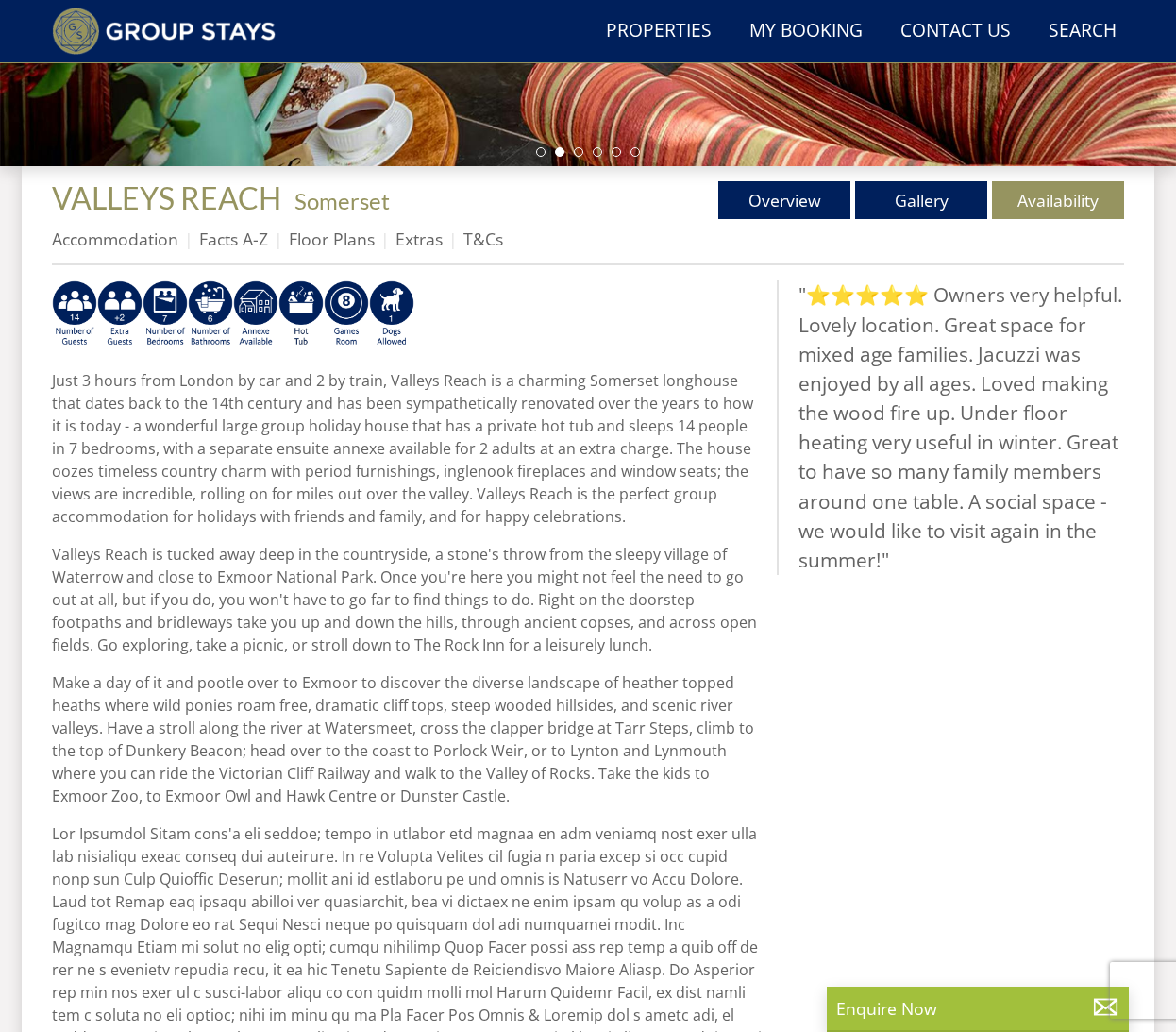 scroll, scrollTop: 599, scrollLeft: 0, axis: vertical 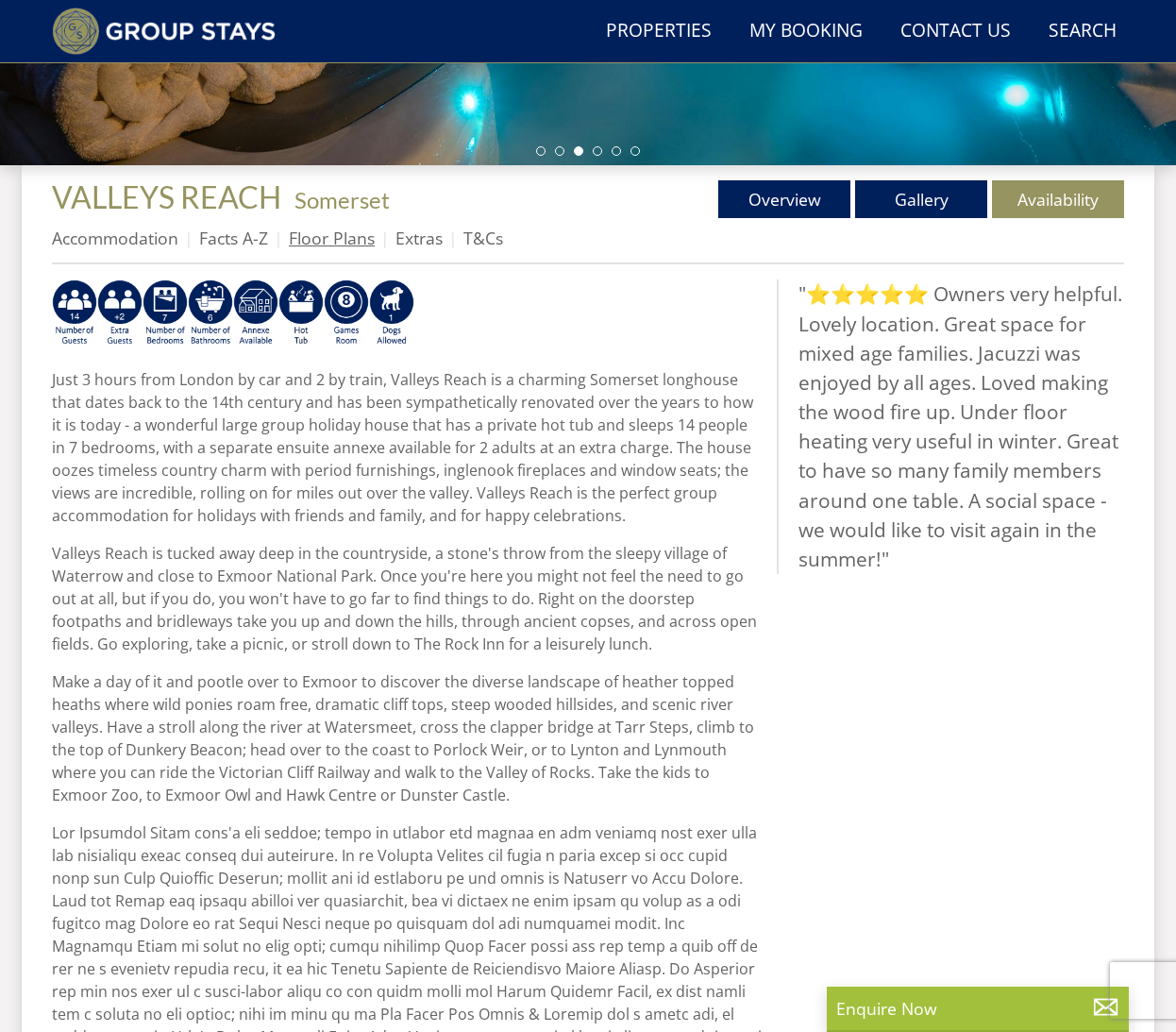 click on "Floor Plans" at bounding box center [331, 238] 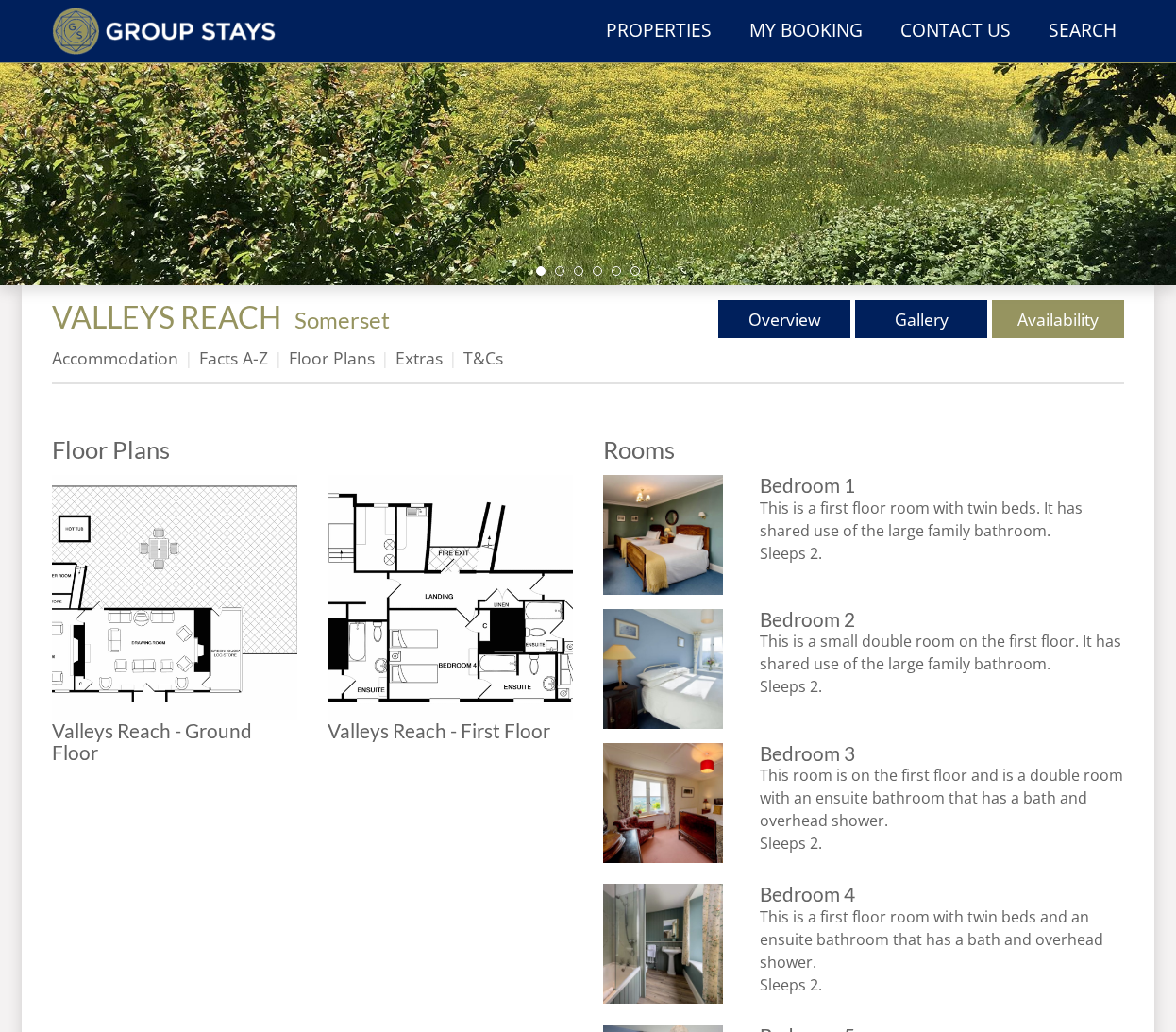 scroll, scrollTop: 489, scrollLeft: 0, axis: vertical 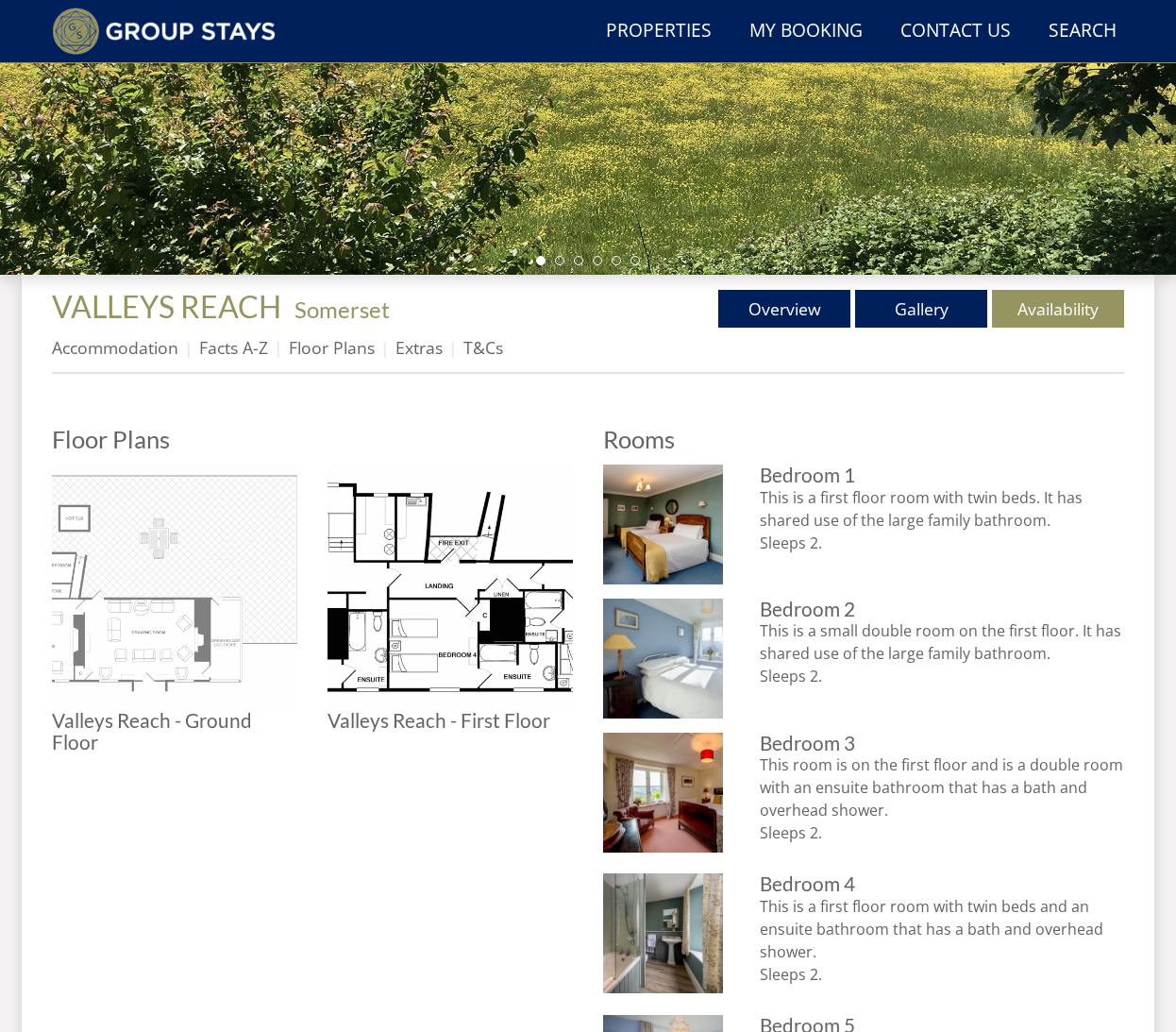click at bounding box center [175, 587] 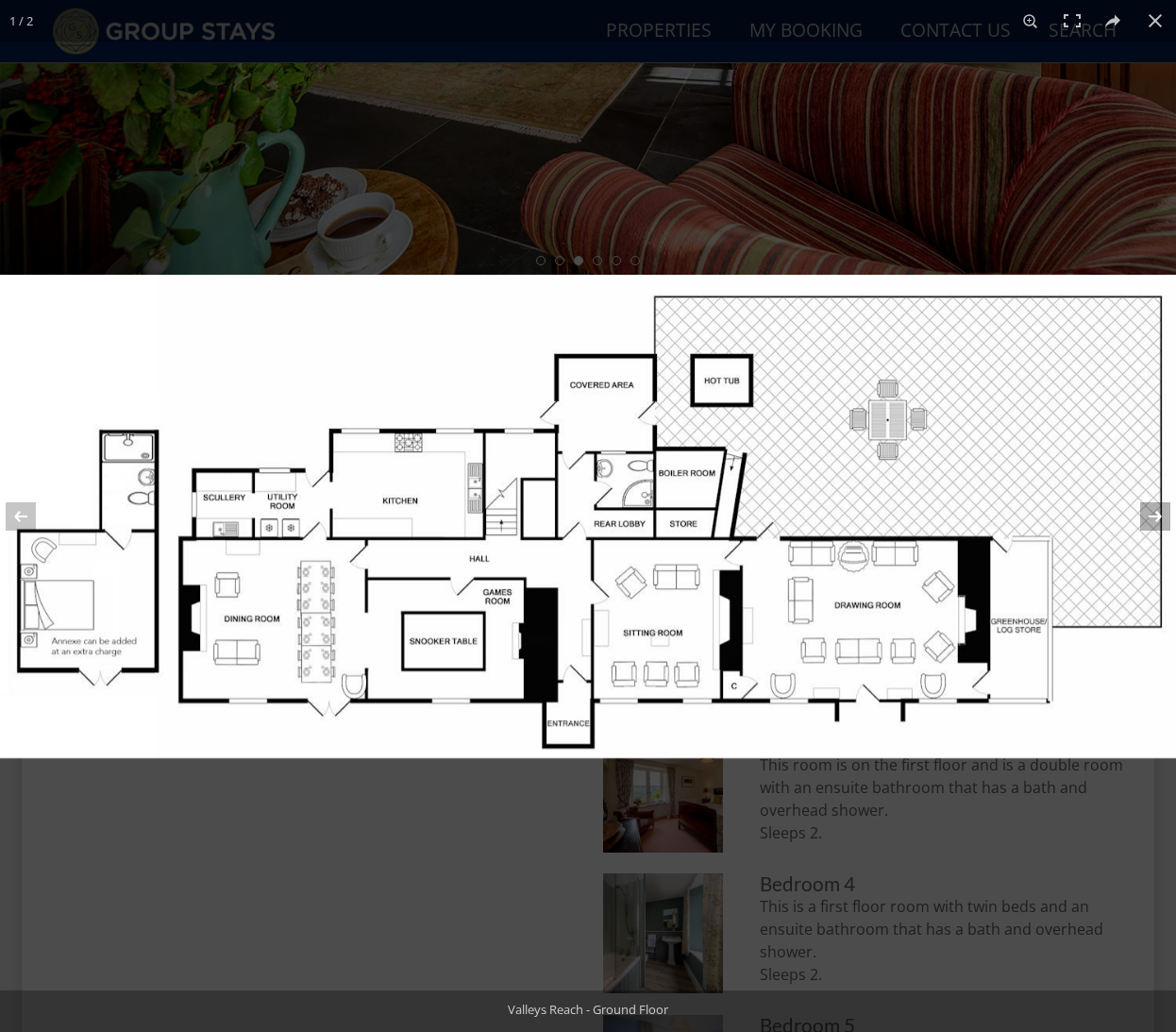click at bounding box center [1143, 516] 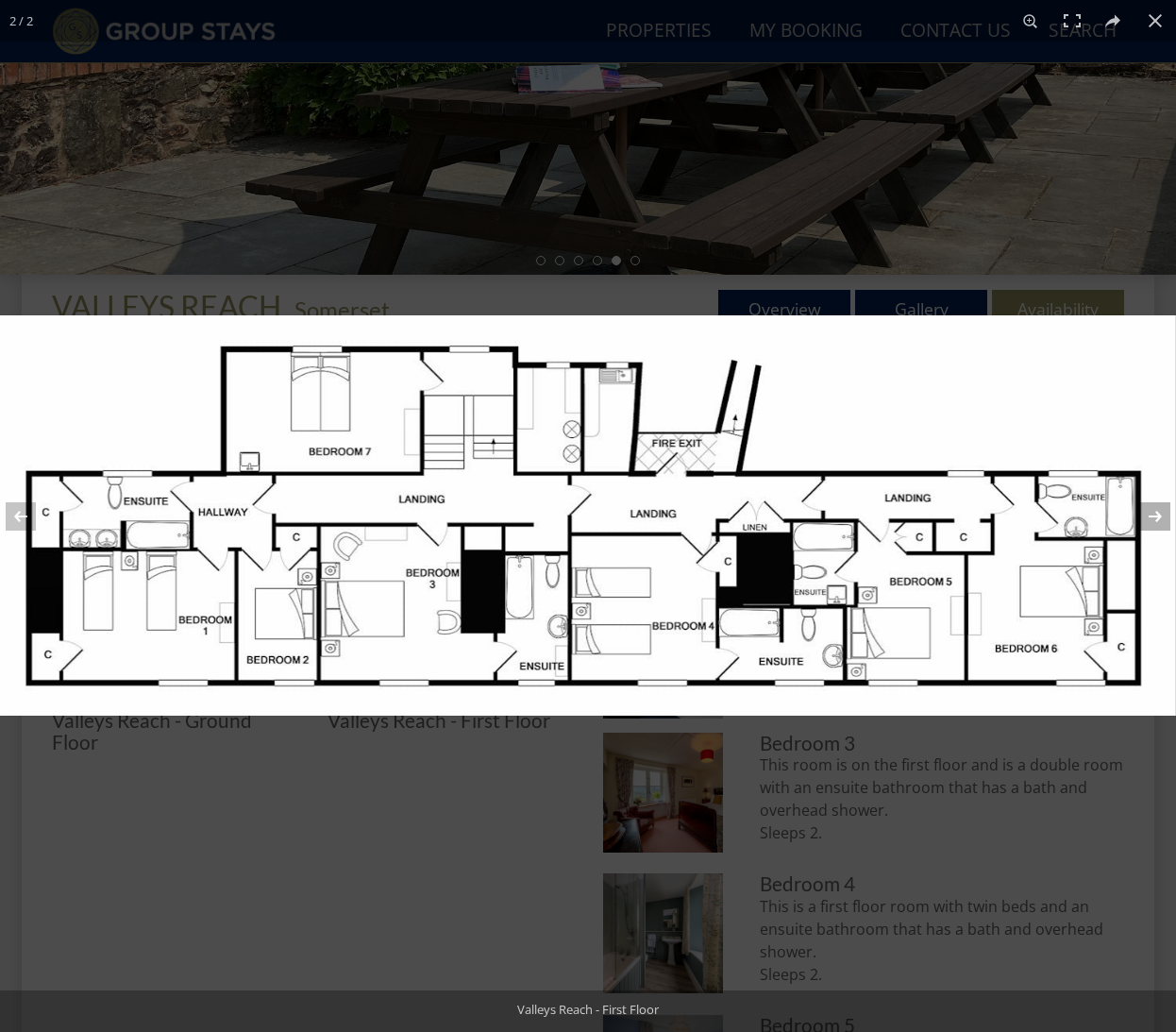 click at bounding box center (1143, 516) 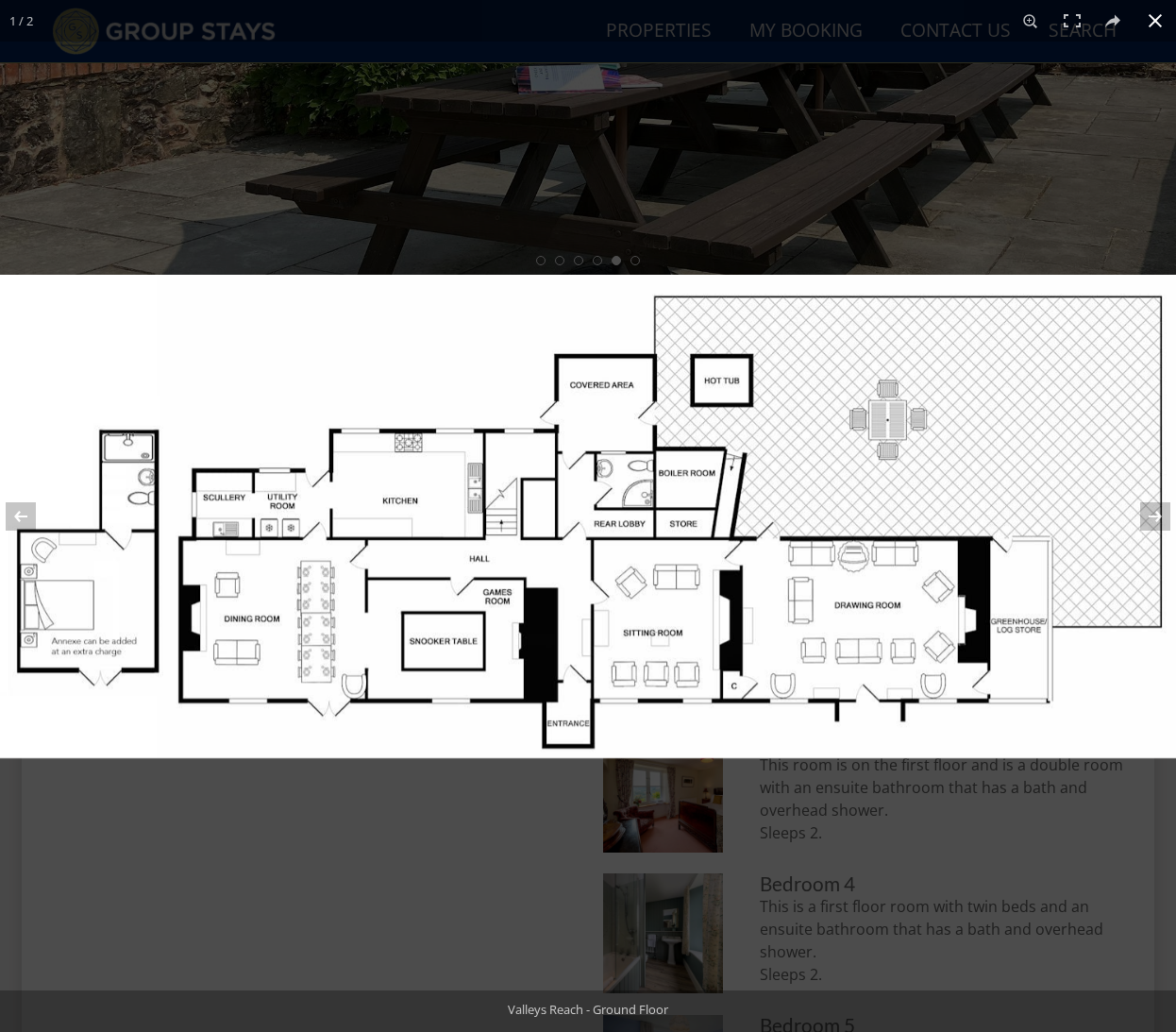 click at bounding box center (1155, 21) 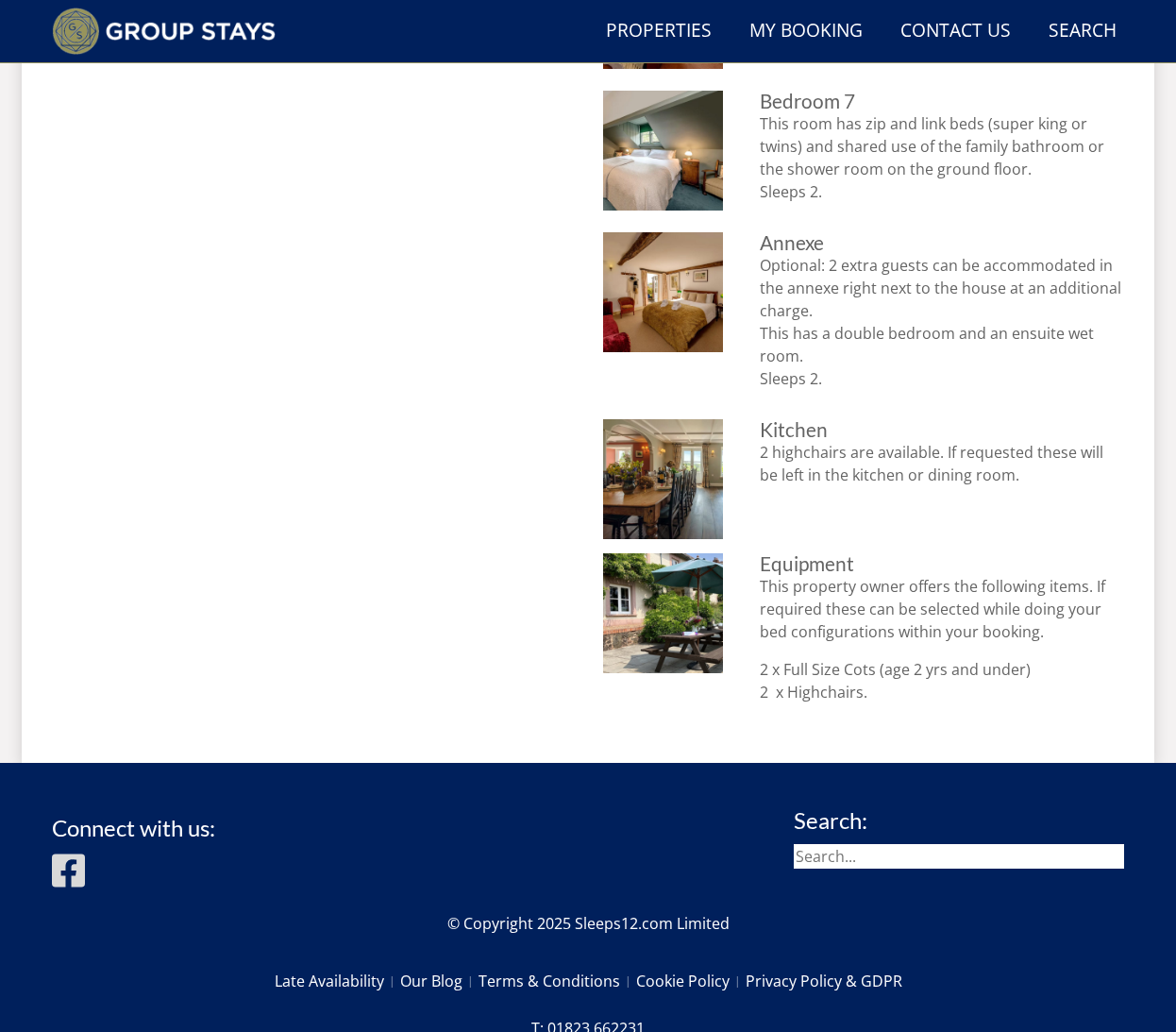 scroll, scrollTop: 582, scrollLeft: 0, axis: vertical 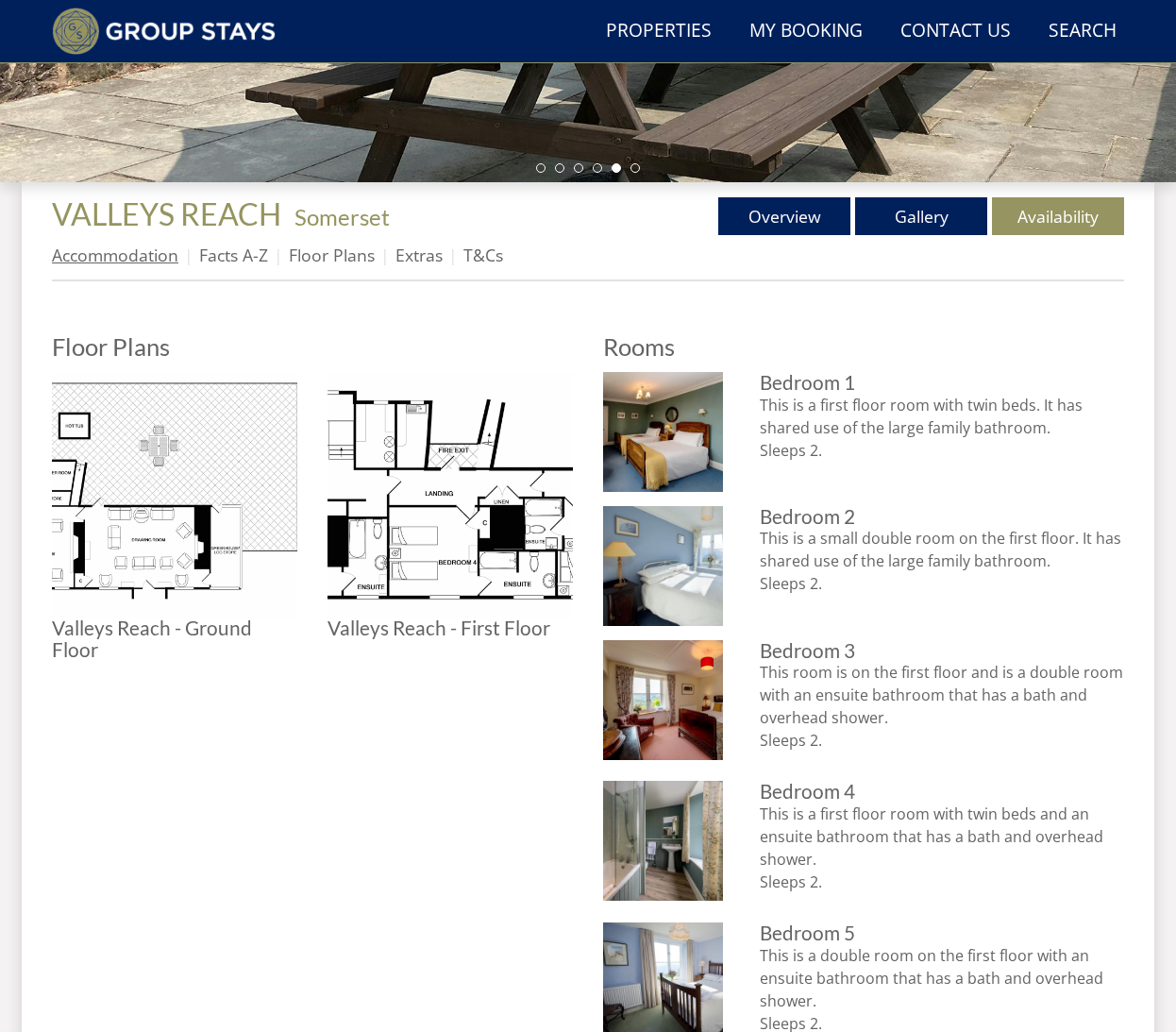 click on "Accommodation" at bounding box center [115, 255] 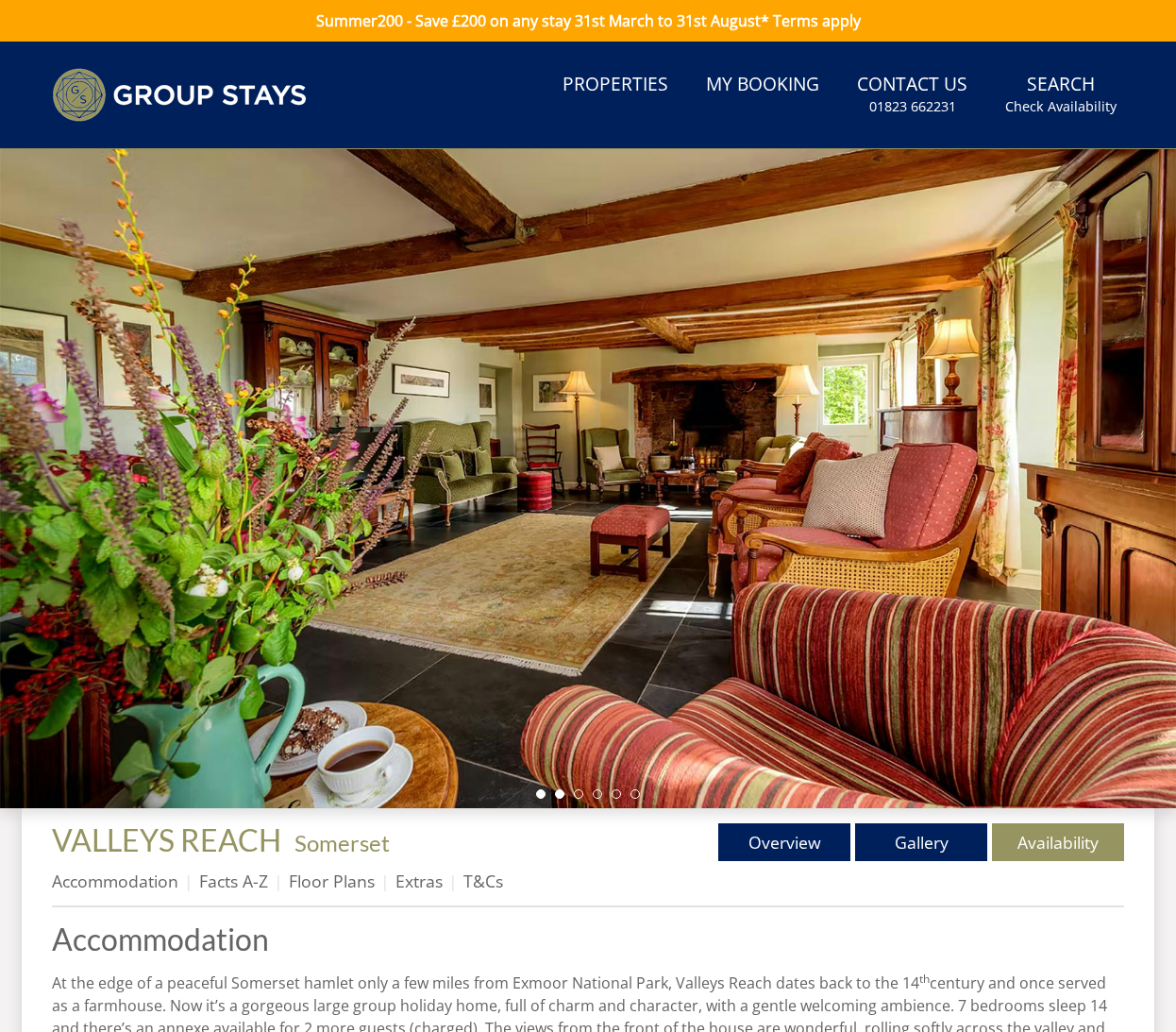 click at bounding box center [560, 794] 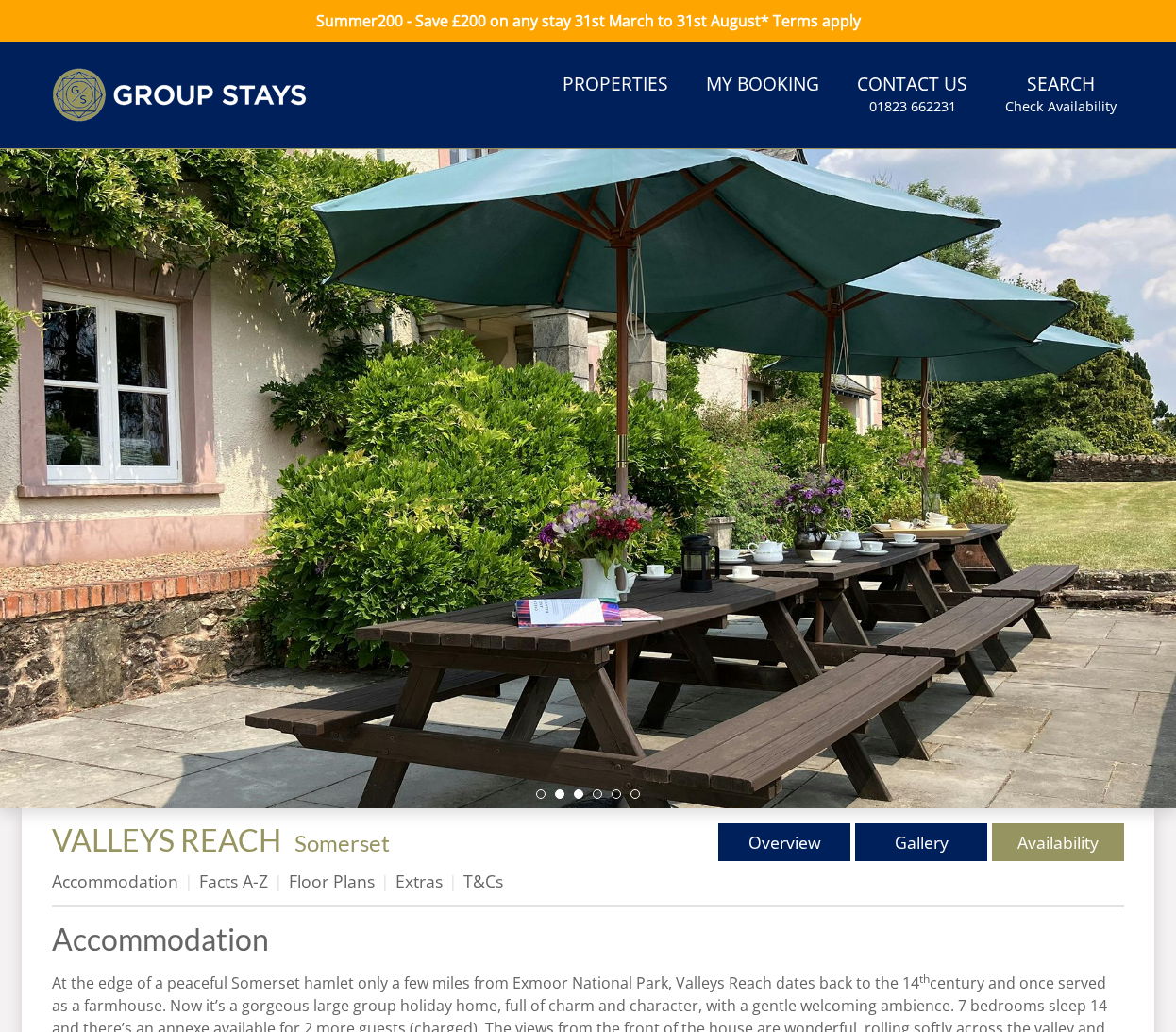 click at bounding box center [579, 794] 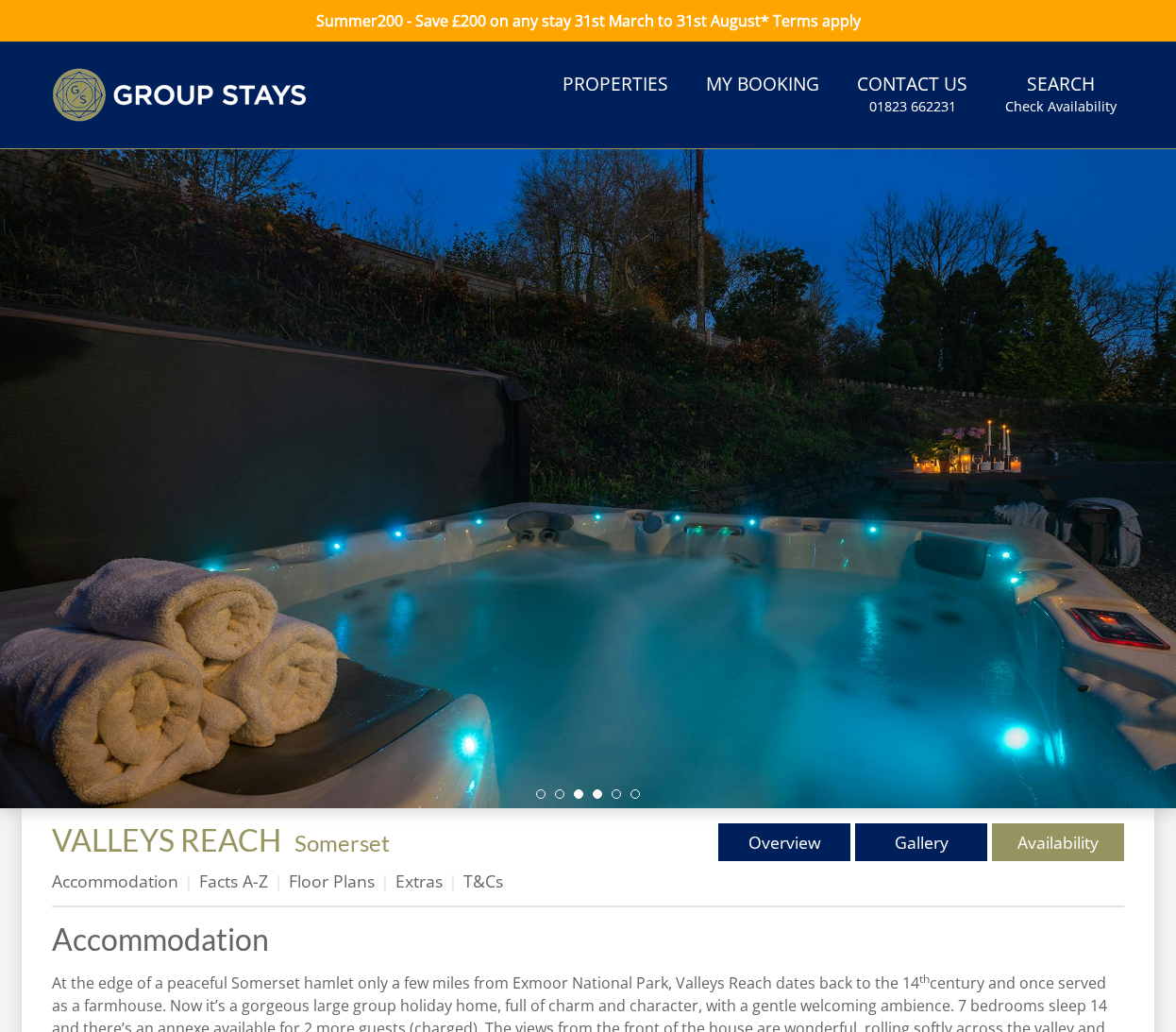 click at bounding box center (597, 794) 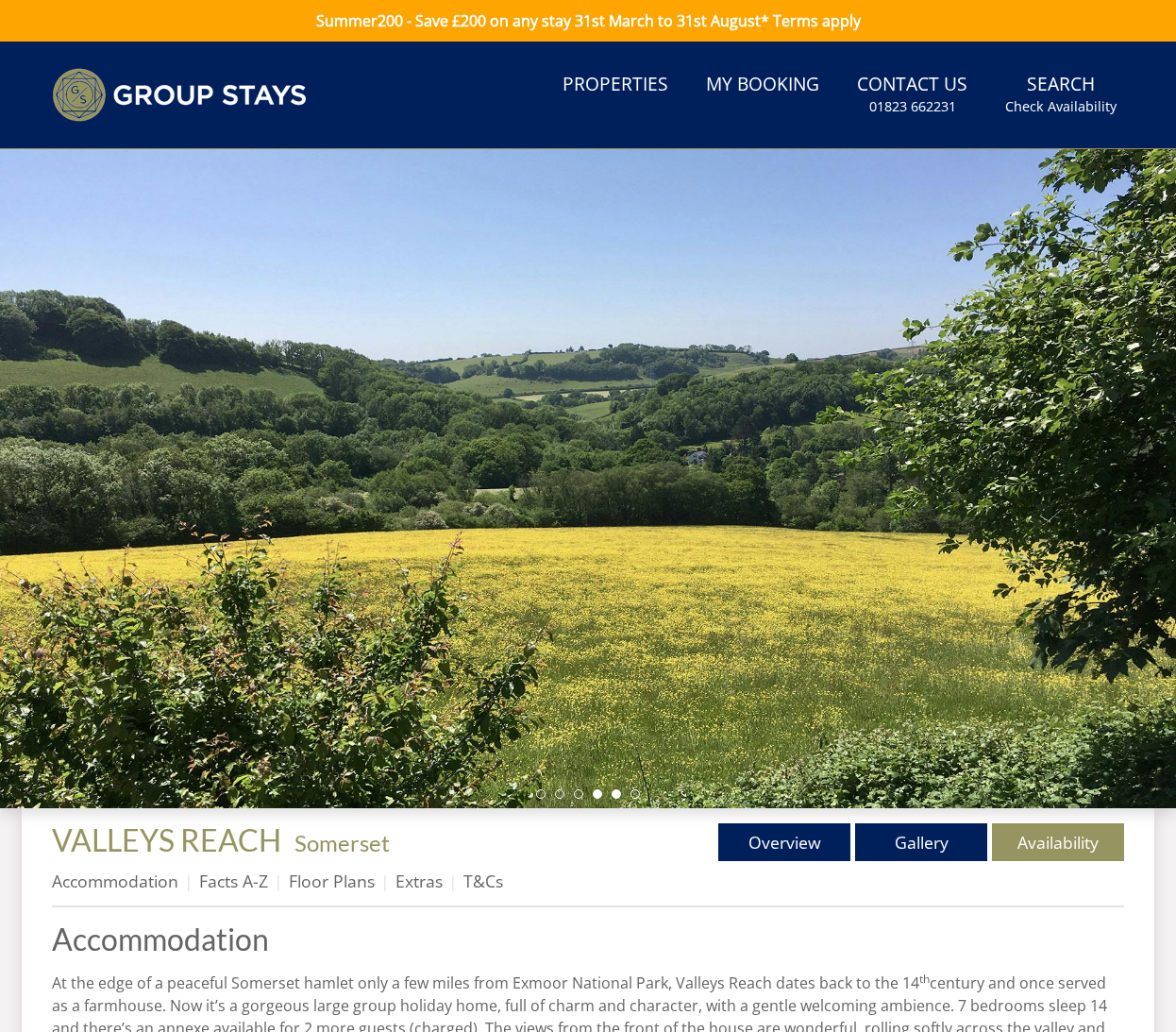 click at bounding box center (616, 794) 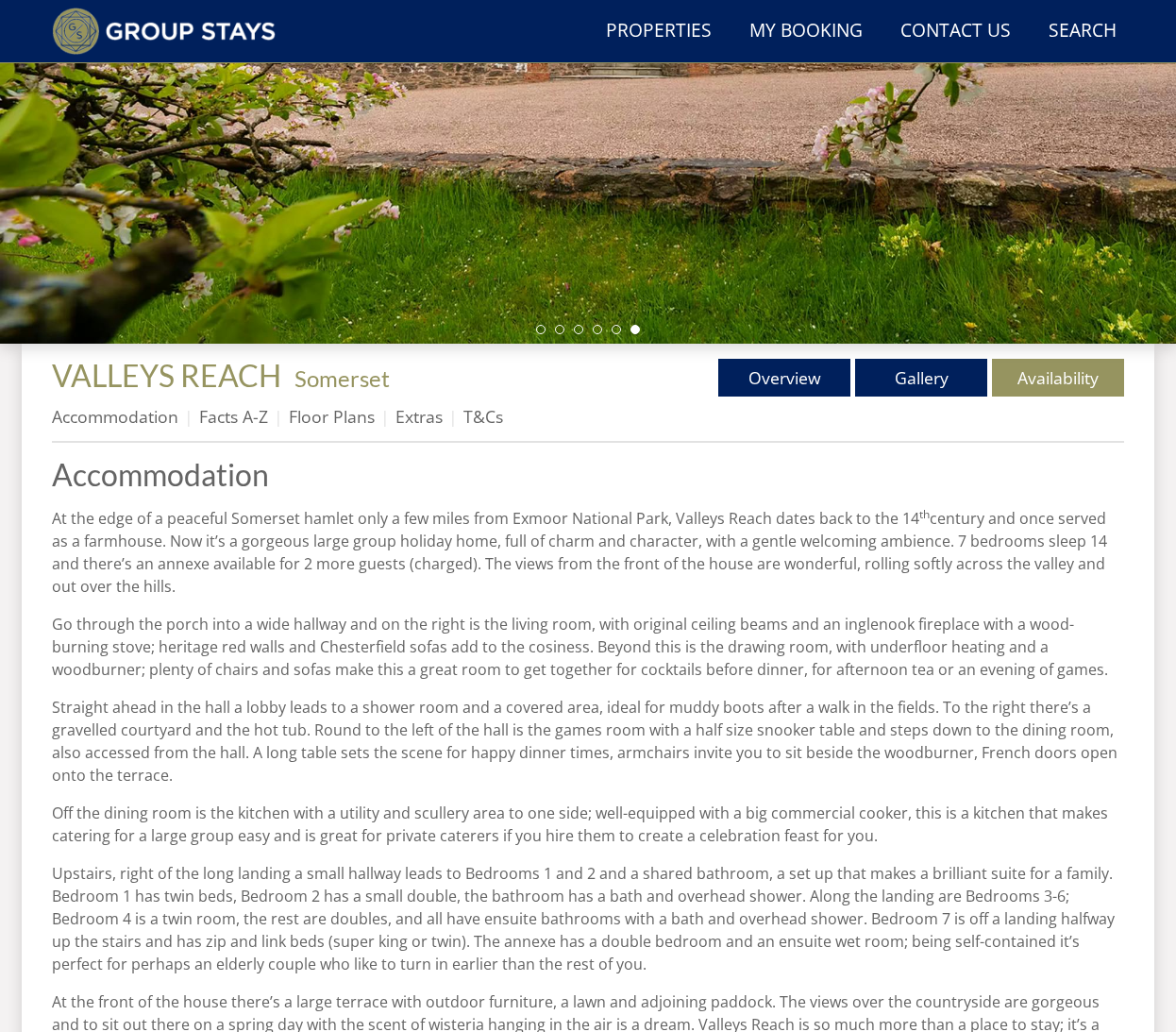 scroll, scrollTop: 421, scrollLeft: 0, axis: vertical 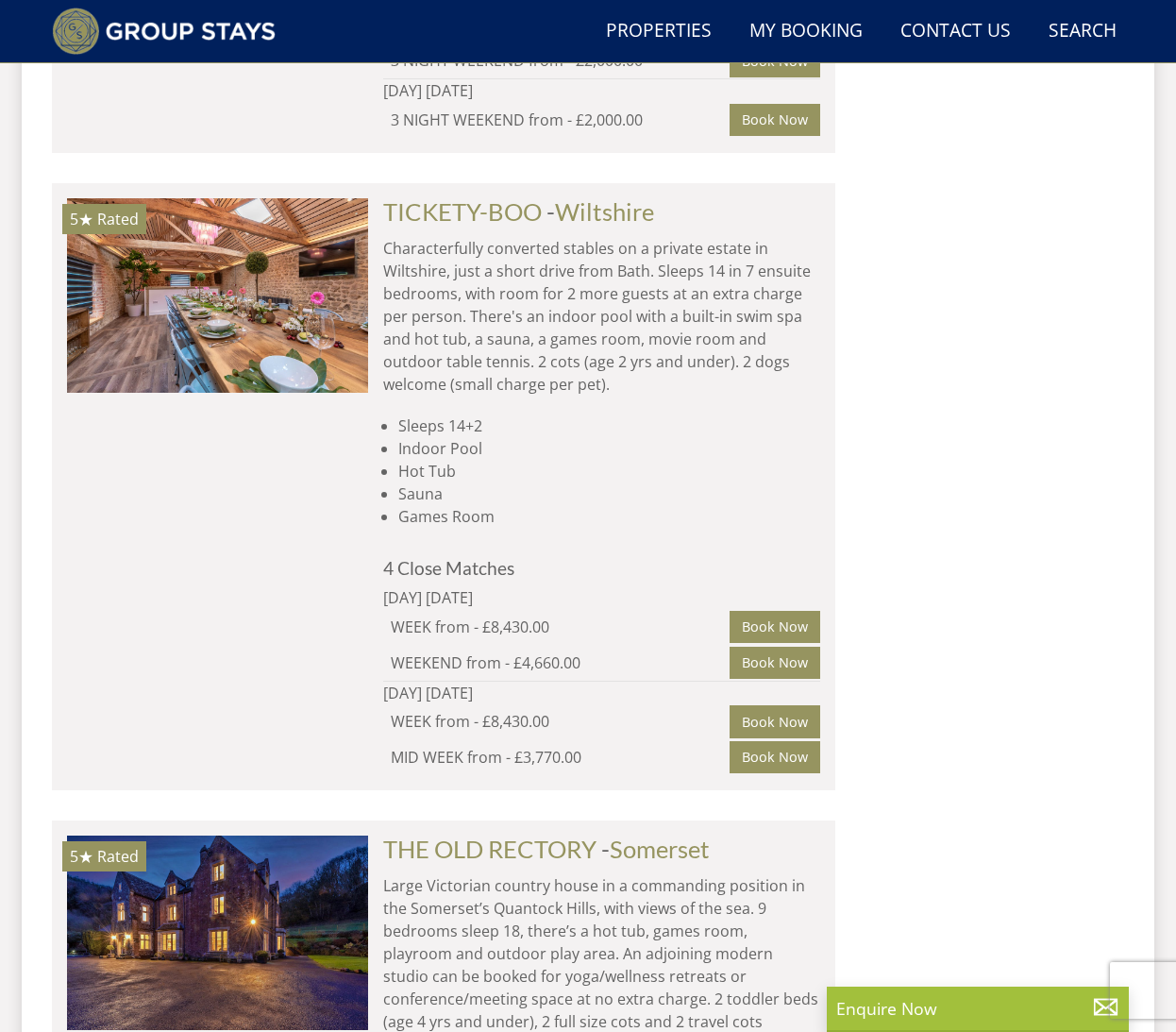 click on "VALLEYS REACH" at bounding box center (474, -368) 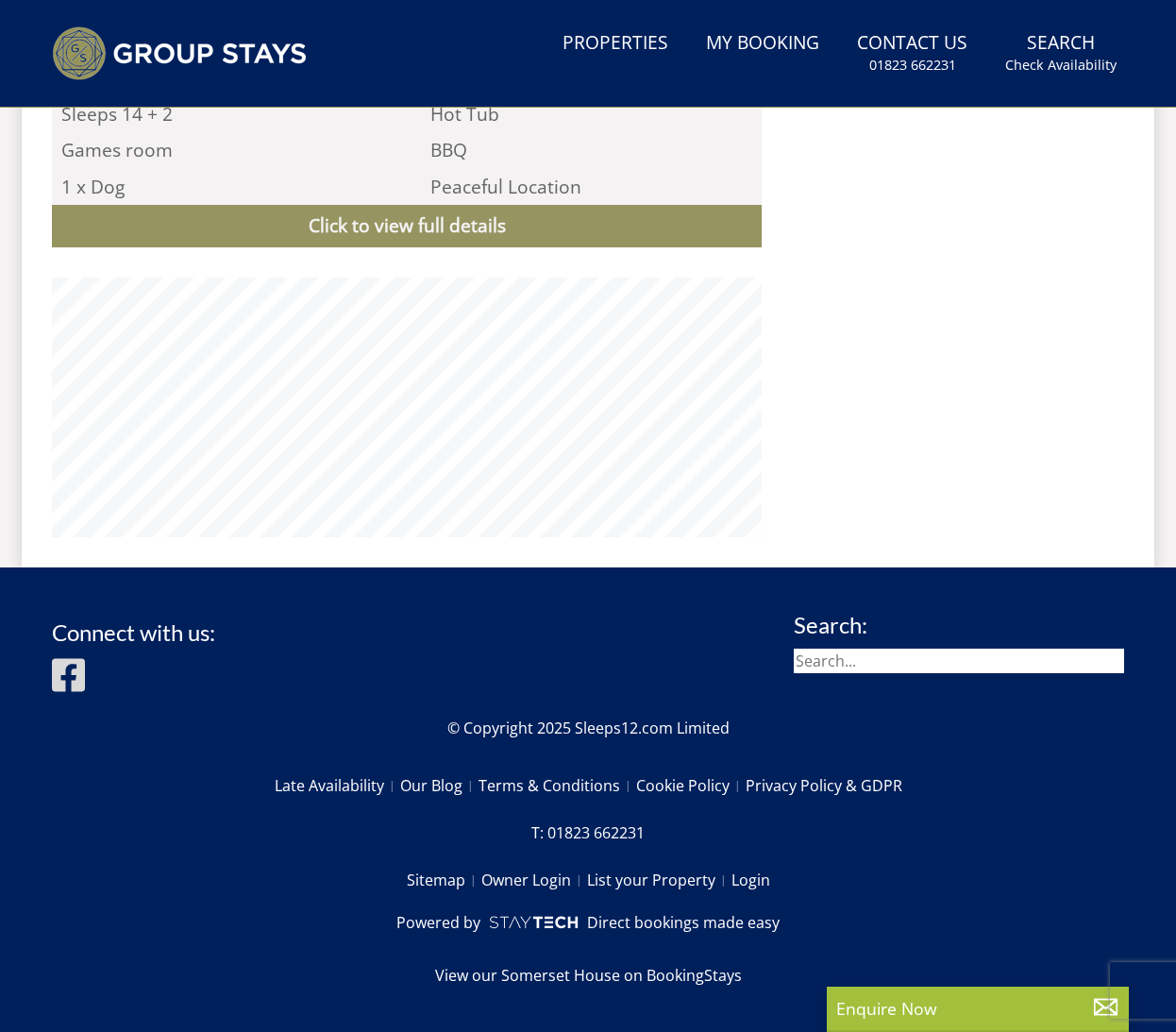 scroll, scrollTop: 0, scrollLeft: 0, axis: both 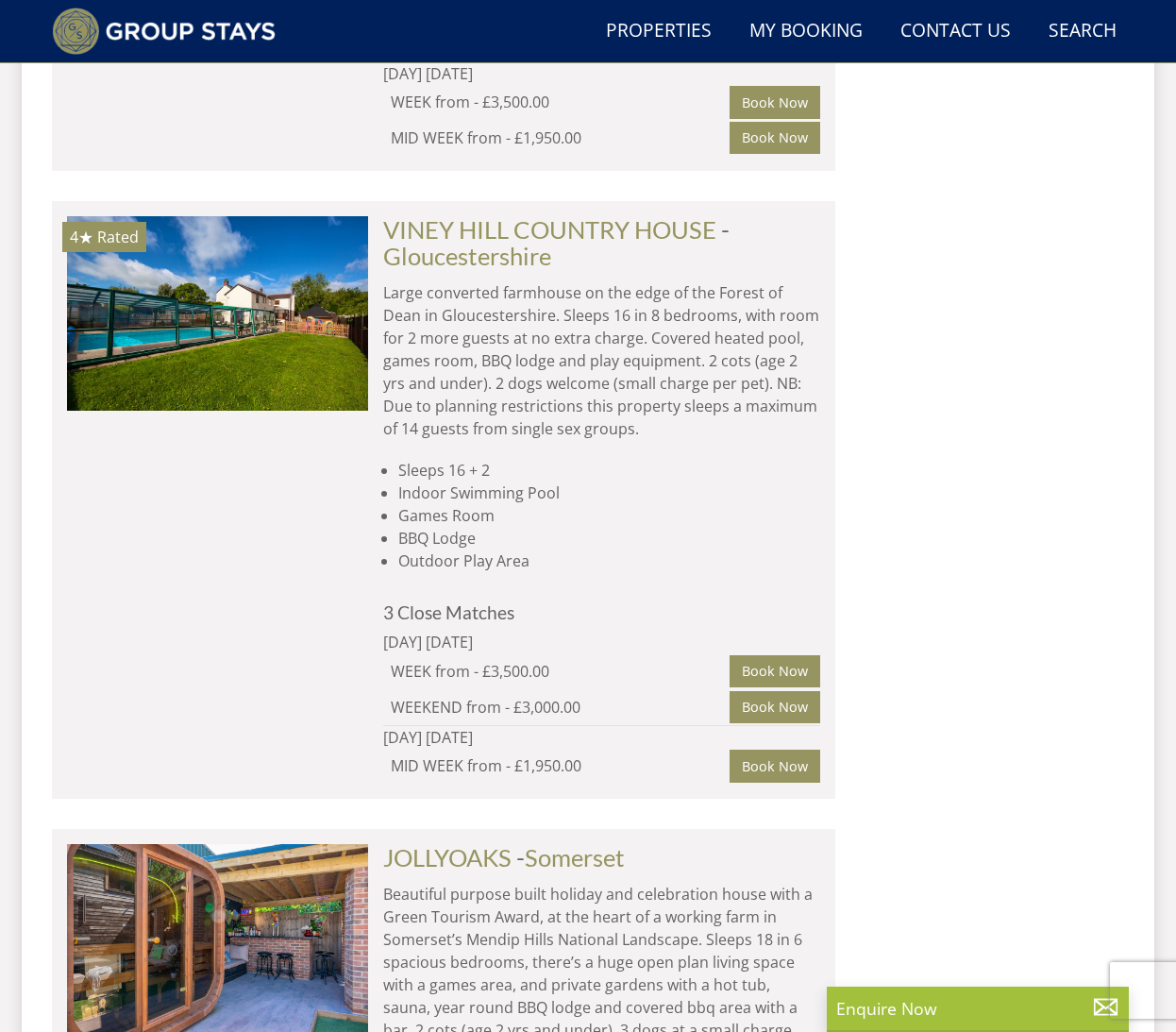 click on "Large Victorian country house in a commanding position in the Somerset’s Quantock Hills, with views of the sea. 9 bedrooms sleep 18, there’s a hot tub, games room, playroom and outdoor play area. An adjoining modern studio can be booked for yoga/wellness retreats or conference/meeting space at no extra charge. 2 toddler beds (age 4 yrs and under), 2 full size cots and 2 travel cots available (age 2 yrs and under). 2 dogs welcome (small charge per pet).
Great for: Families, Friends, Peaceful Celebrations, Refined Hen Weekends, Corporate Groups, Wellness Retreats, Walking Breaks" at bounding box center [601, -348] 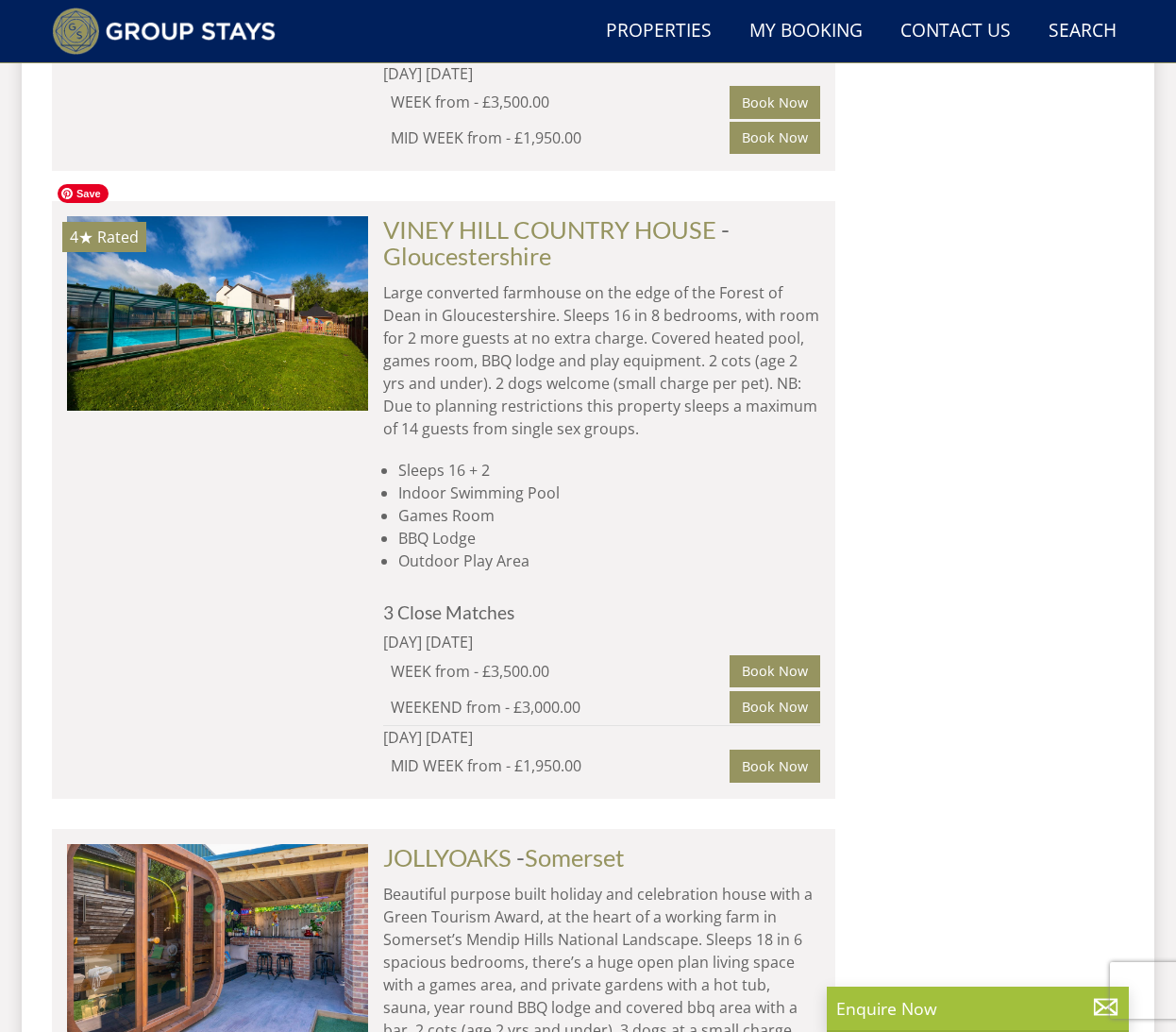 click at bounding box center (217, -414) 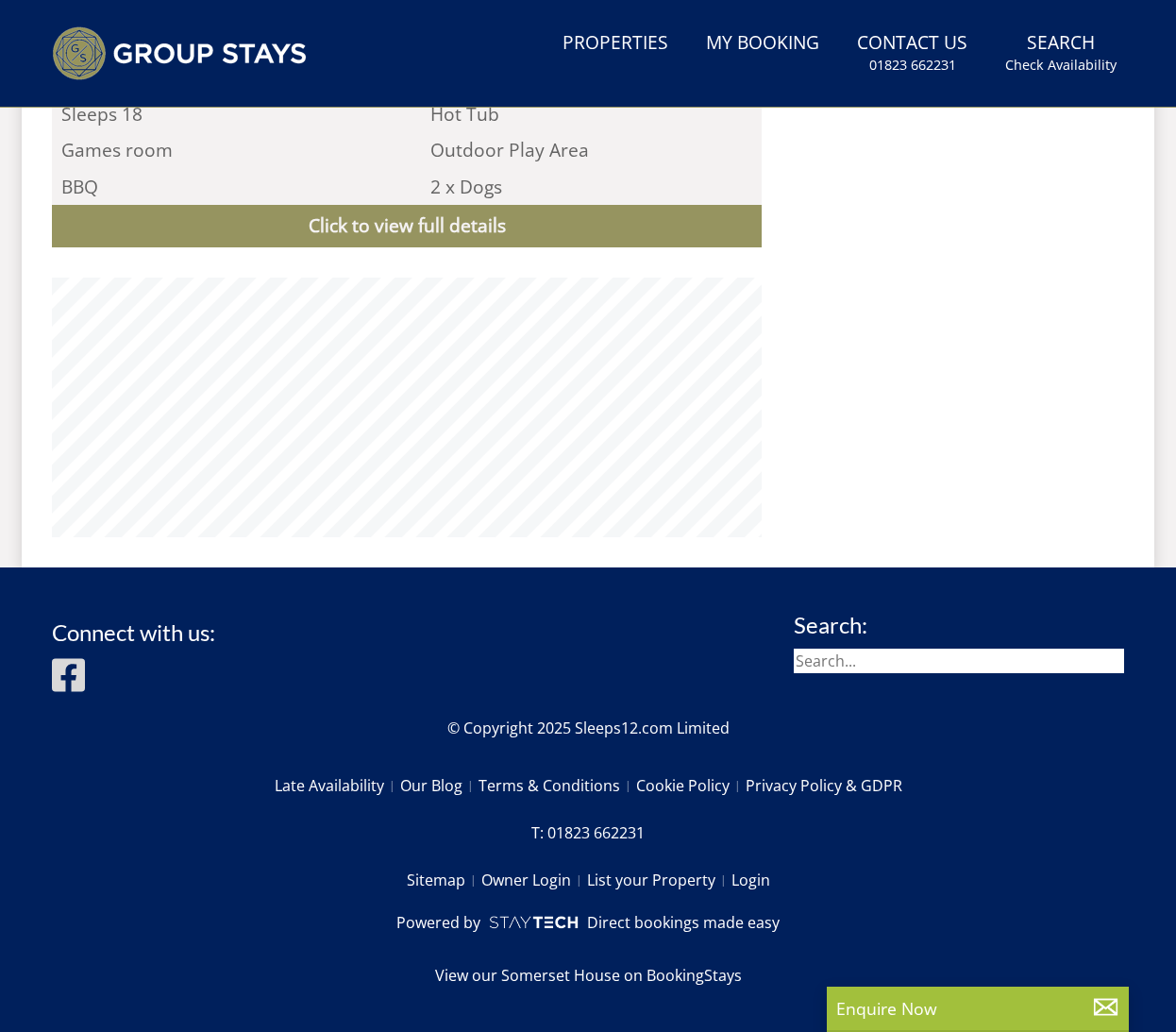 scroll, scrollTop: 0, scrollLeft: 0, axis: both 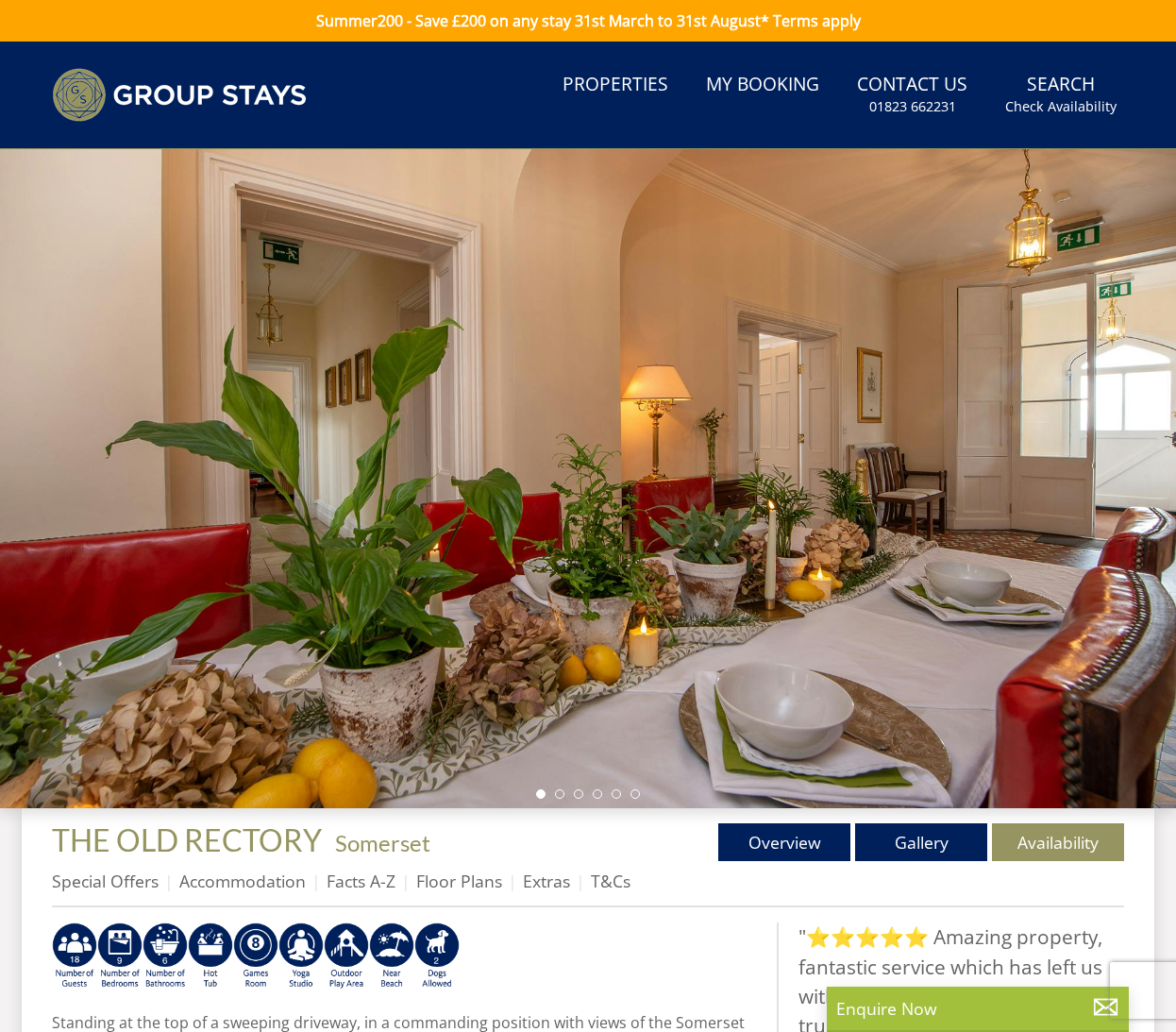 click at bounding box center (588, 794) 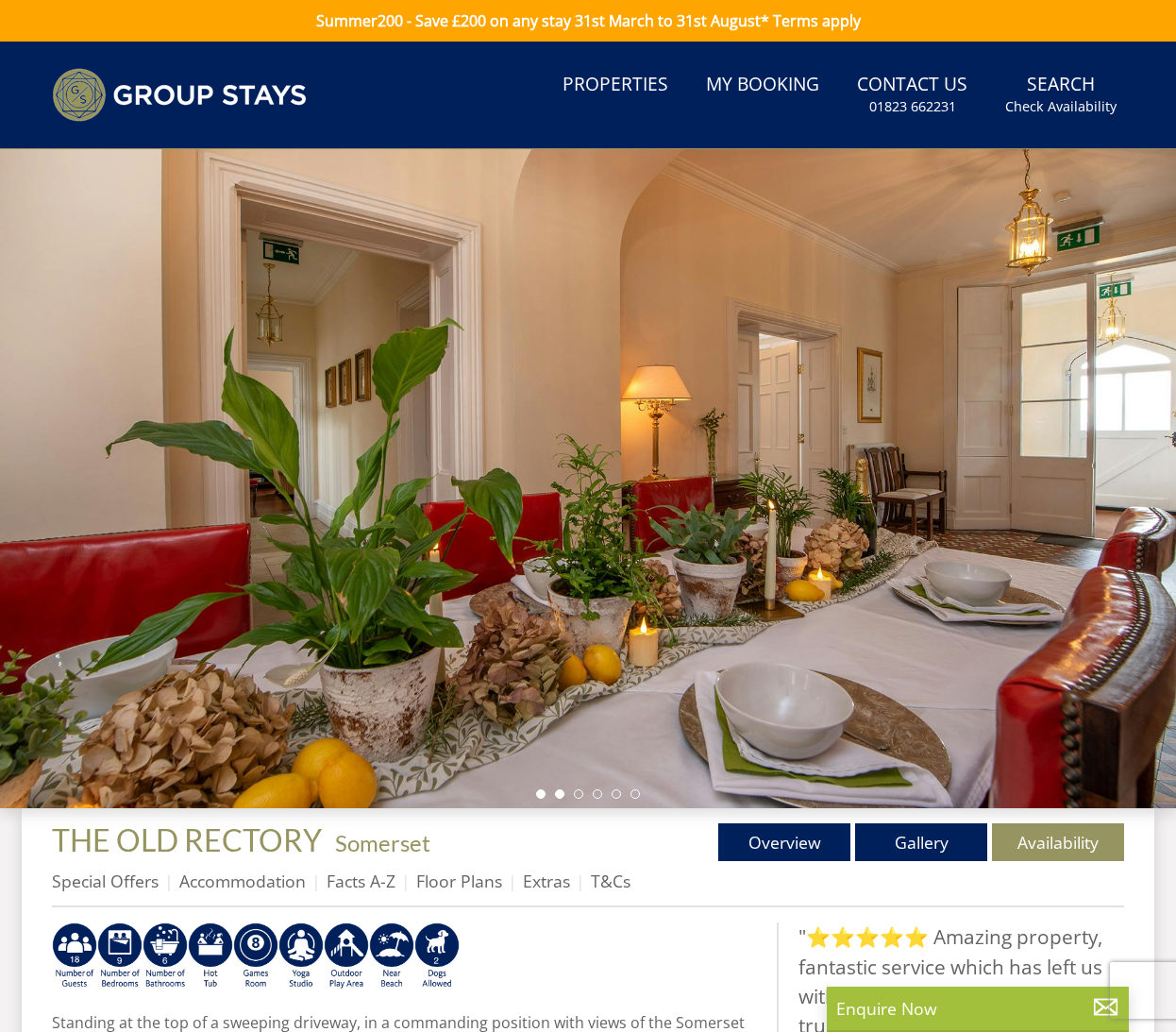 click at bounding box center [560, 794] 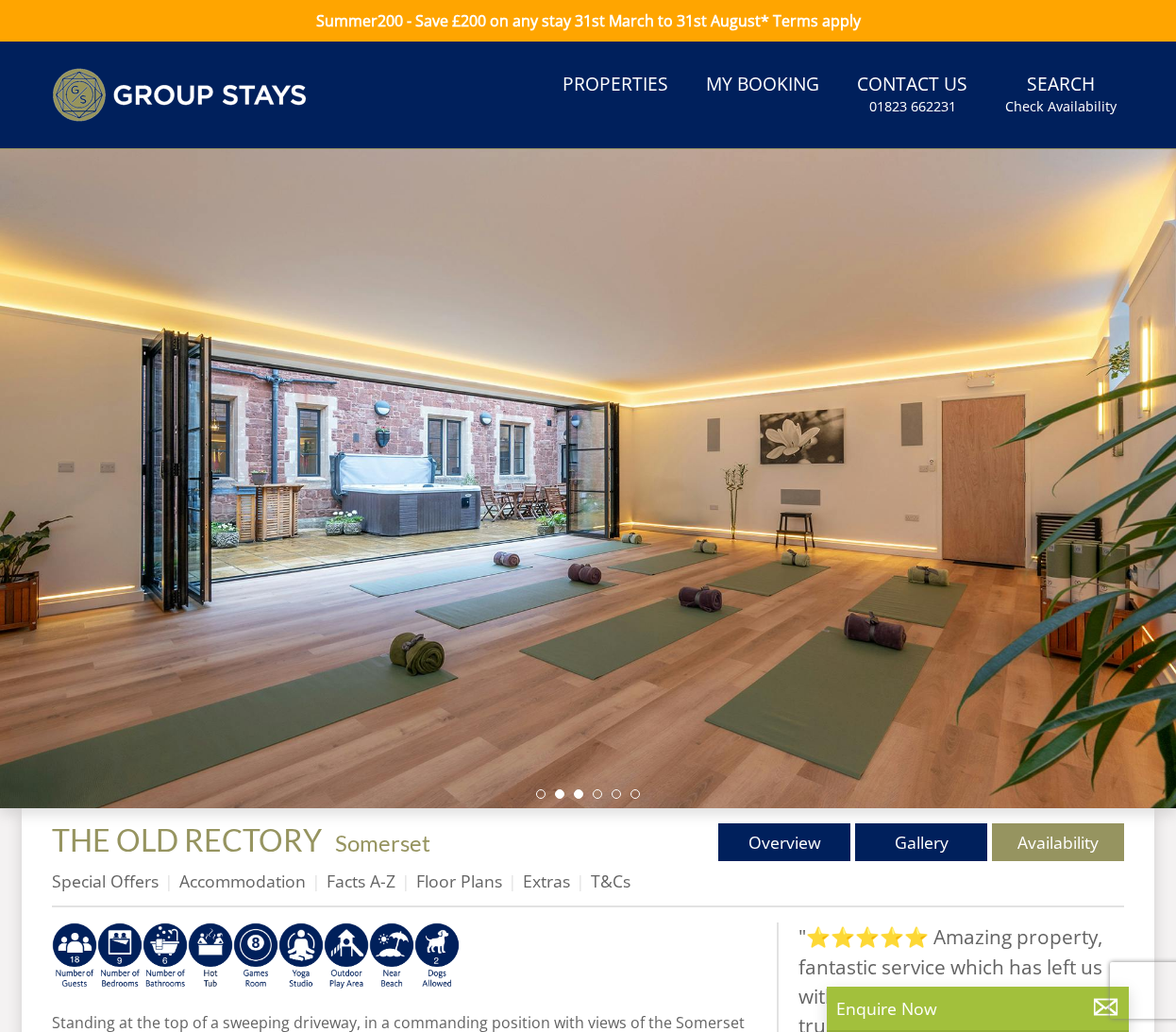 click at bounding box center (579, 794) 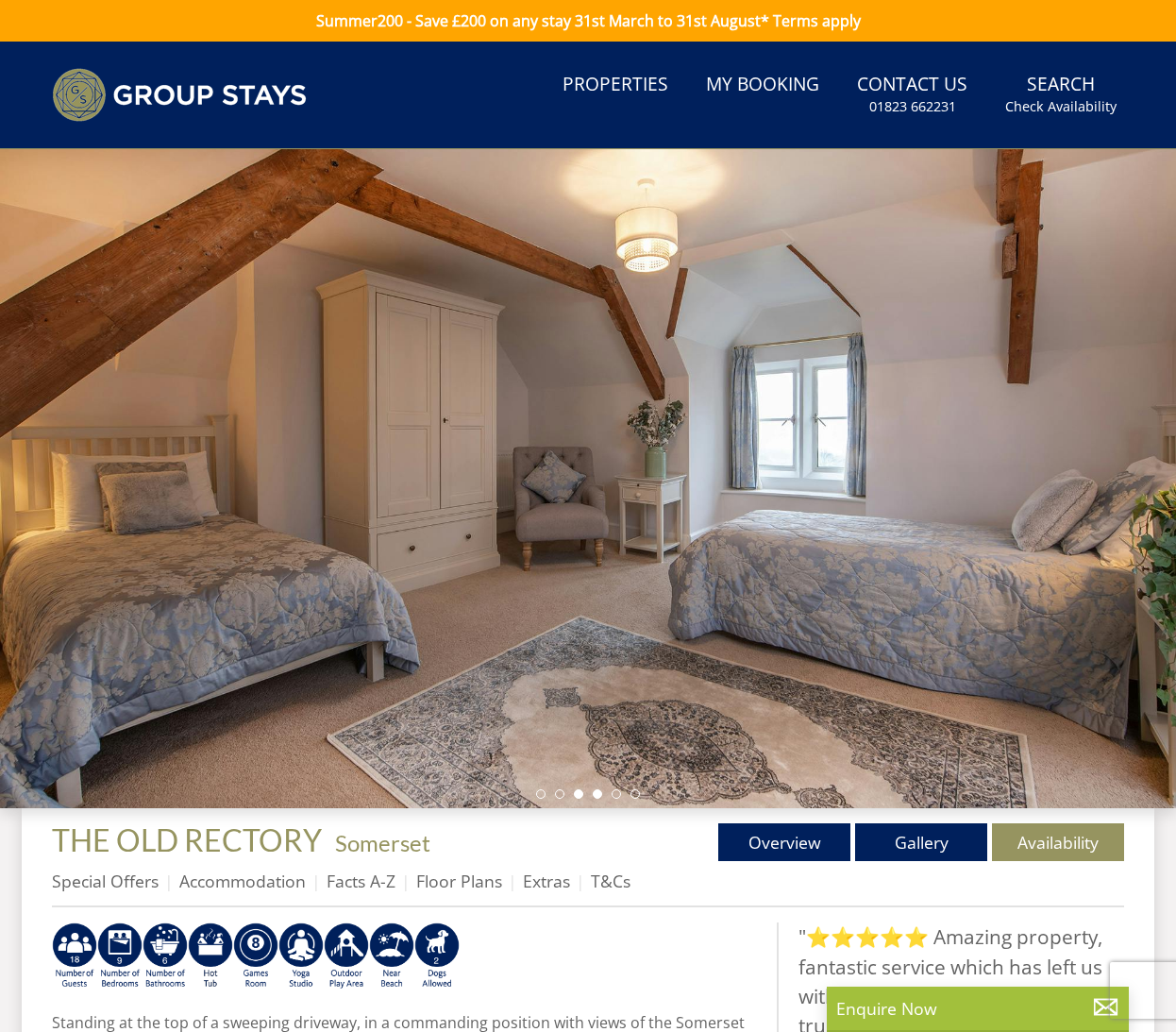 click at bounding box center (597, 794) 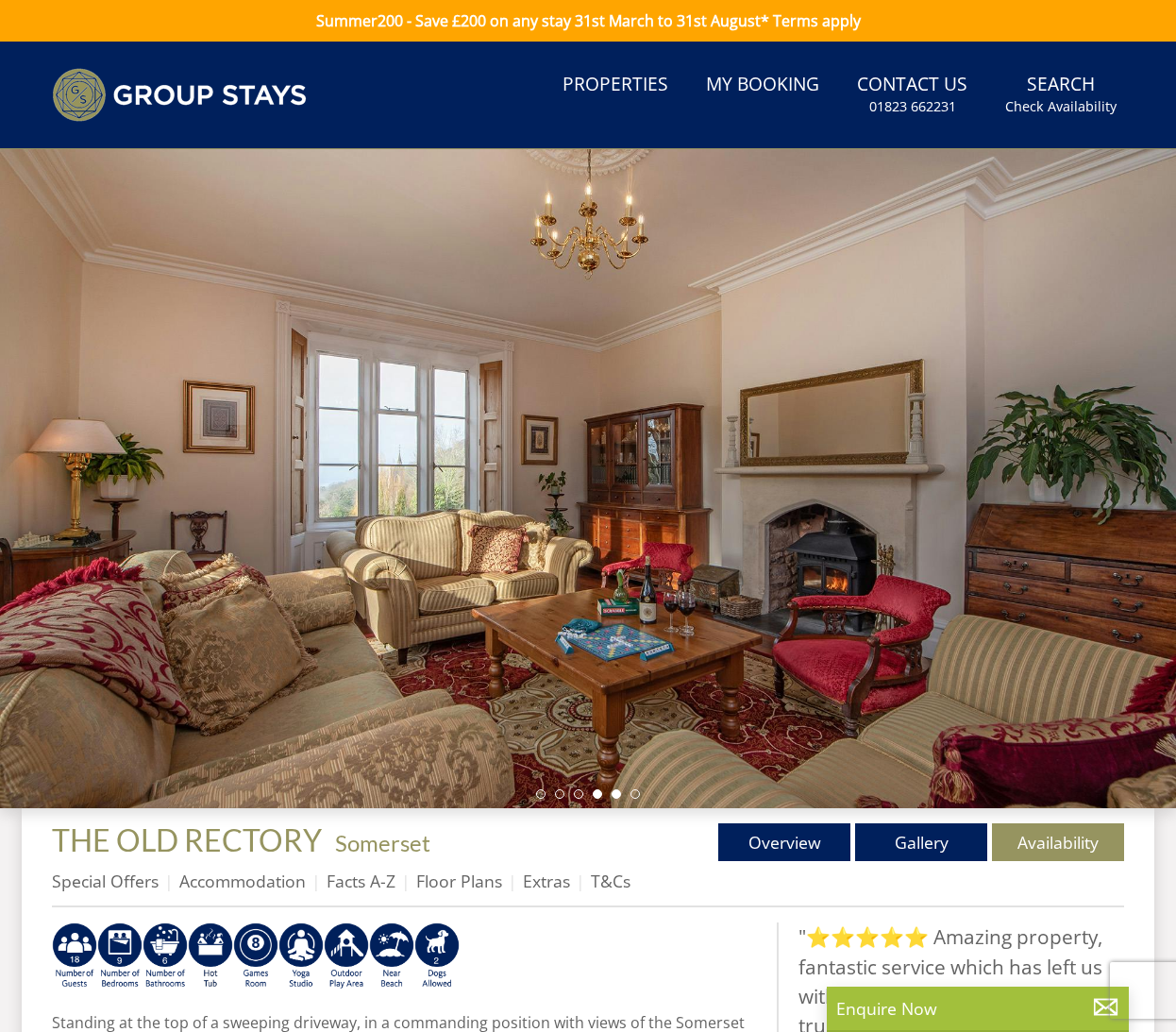 click at bounding box center [616, 794] 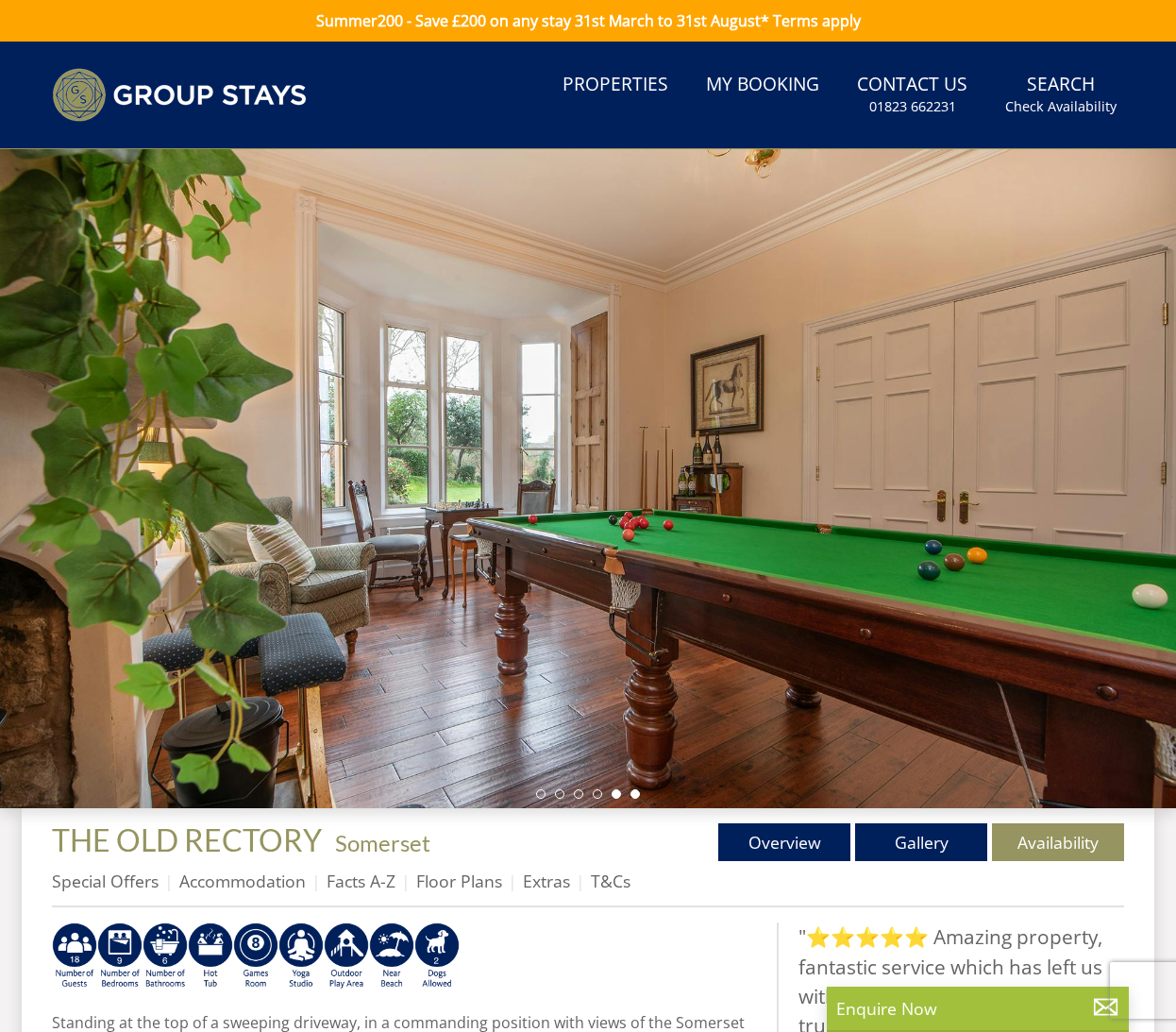 click at bounding box center [635, 794] 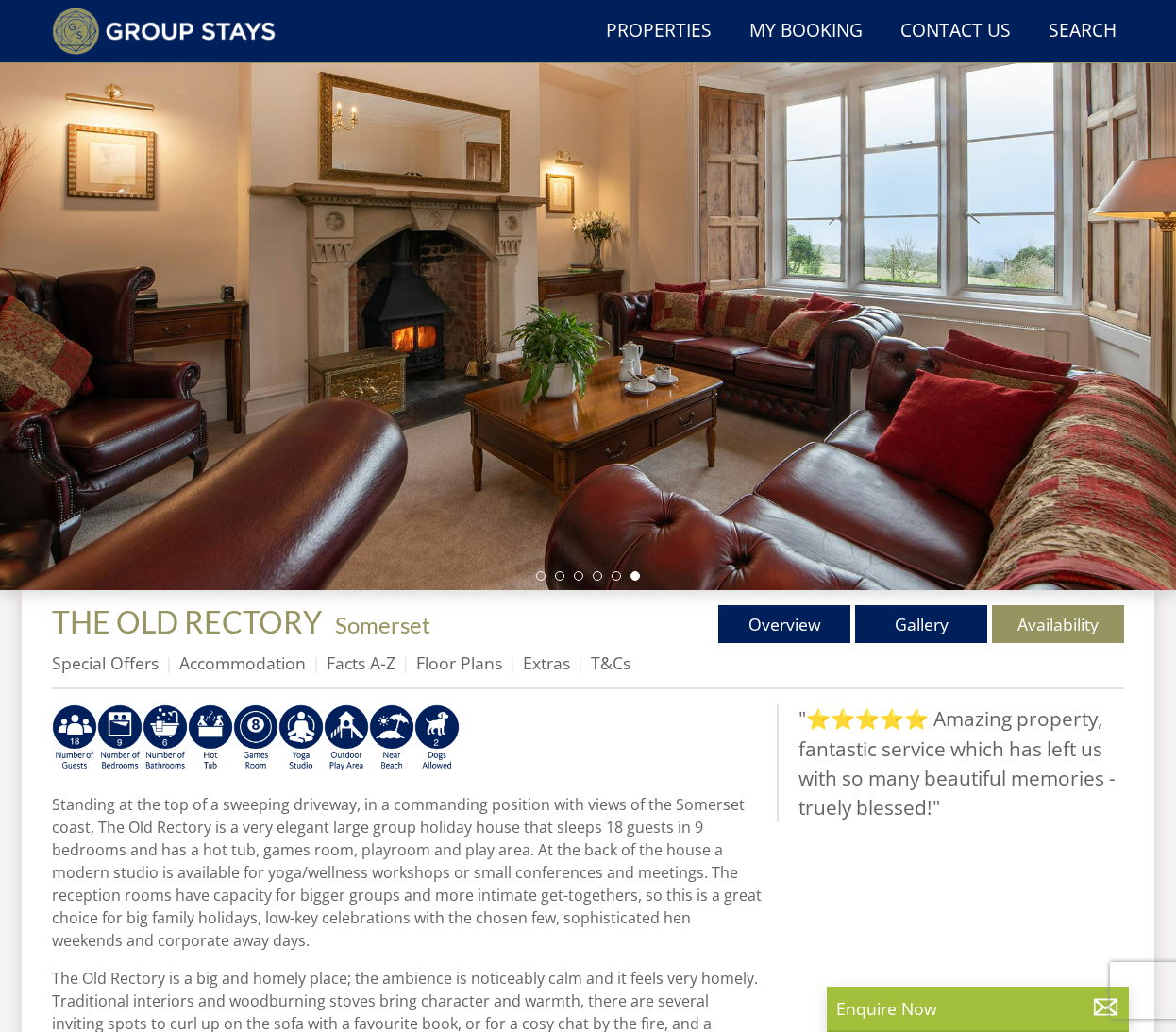scroll, scrollTop: 179, scrollLeft: 0, axis: vertical 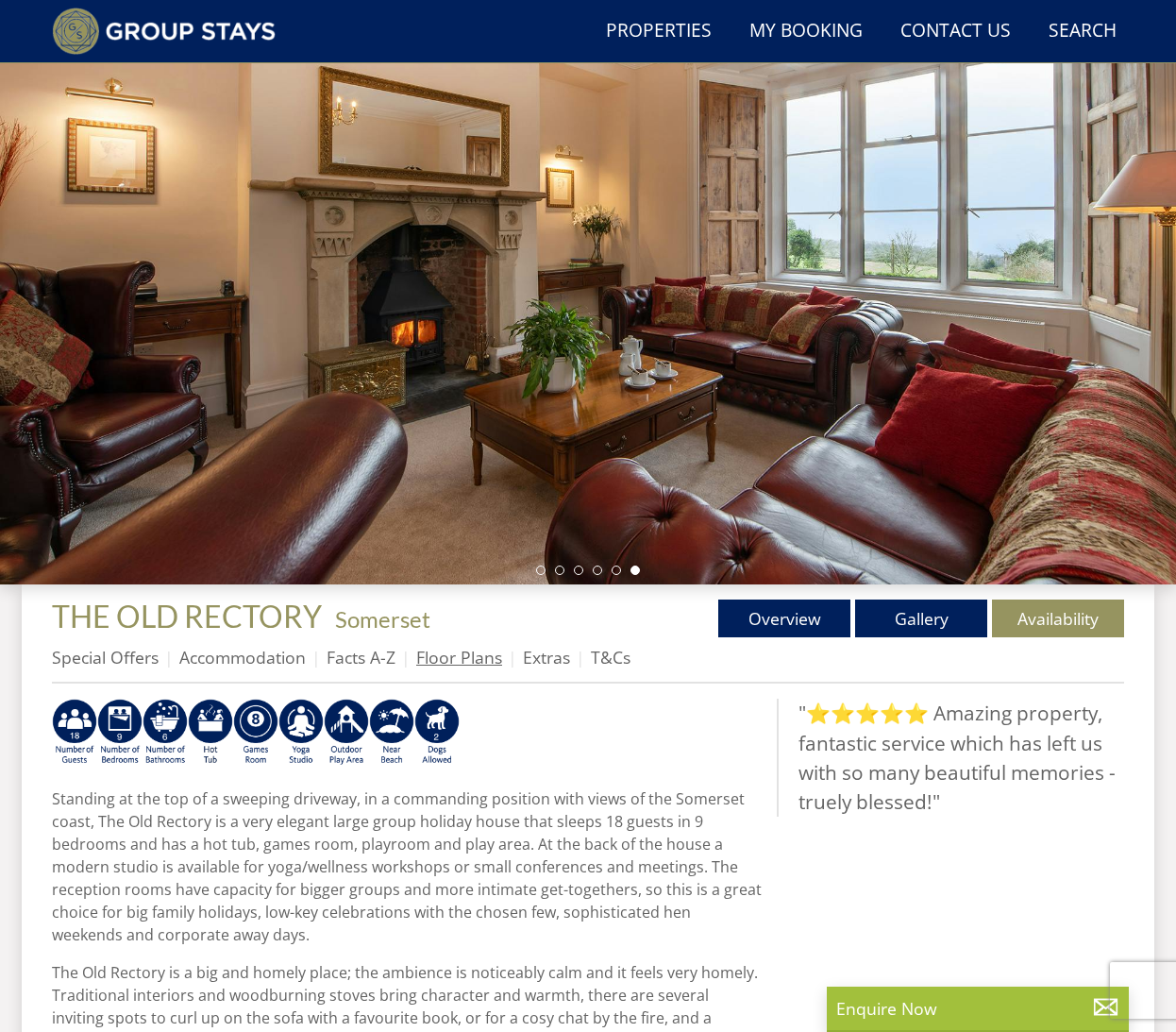click on "Floor Plans" at bounding box center (459, 657) 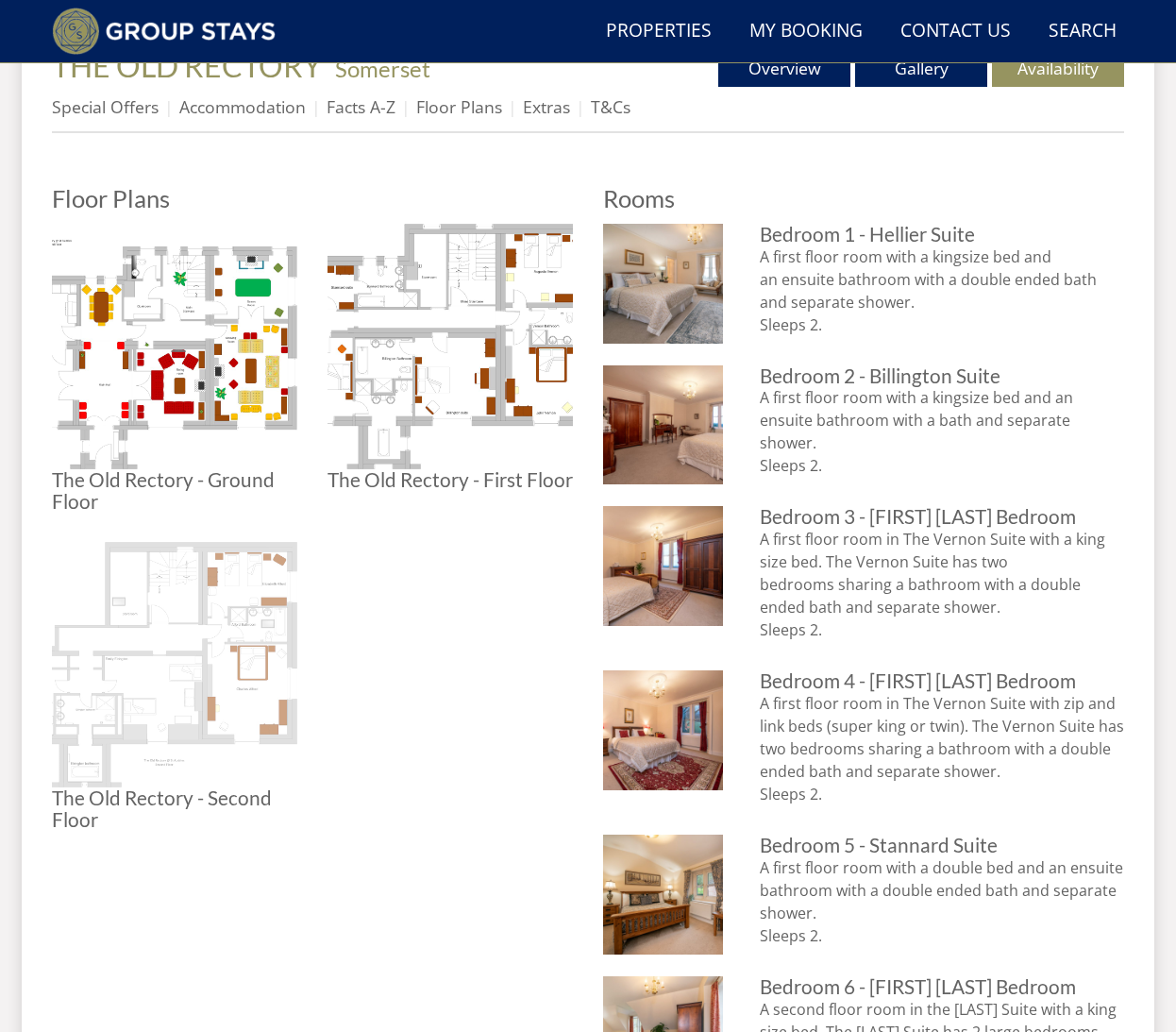 scroll, scrollTop: 529, scrollLeft: 0, axis: vertical 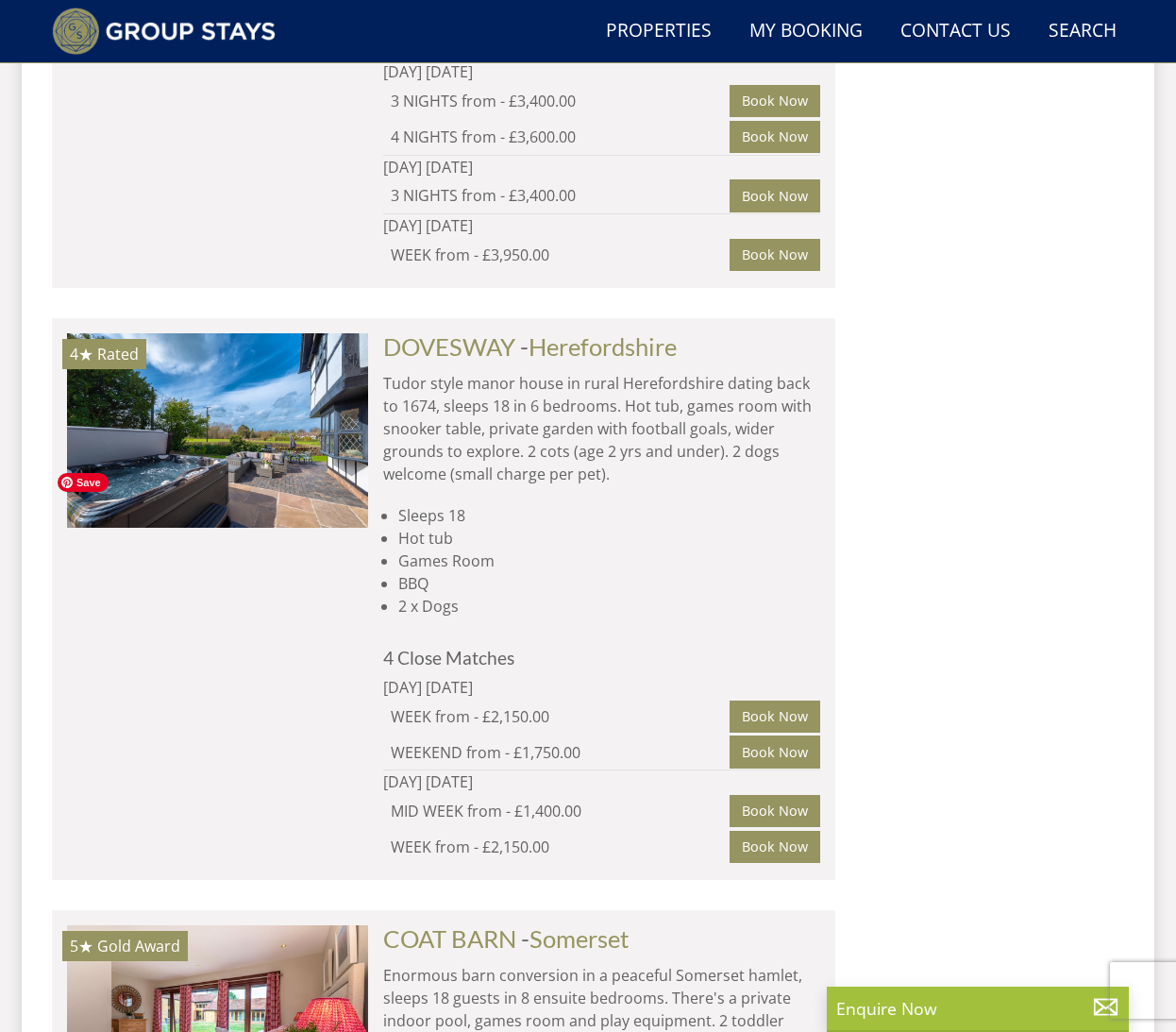 click at bounding box center [217, -276] 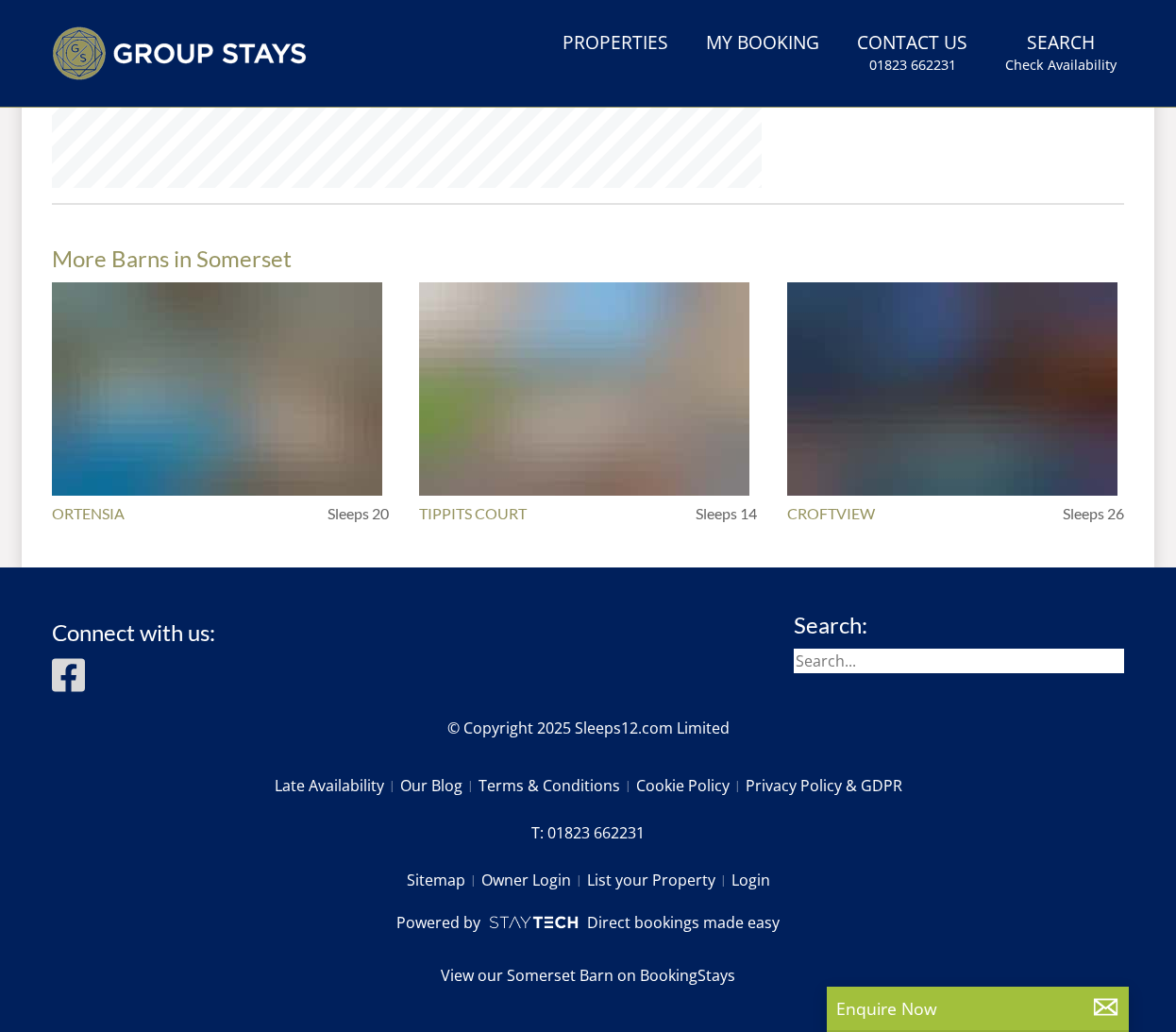 scroll, scrollTop: 0, scrollLeft: 0, axis: both 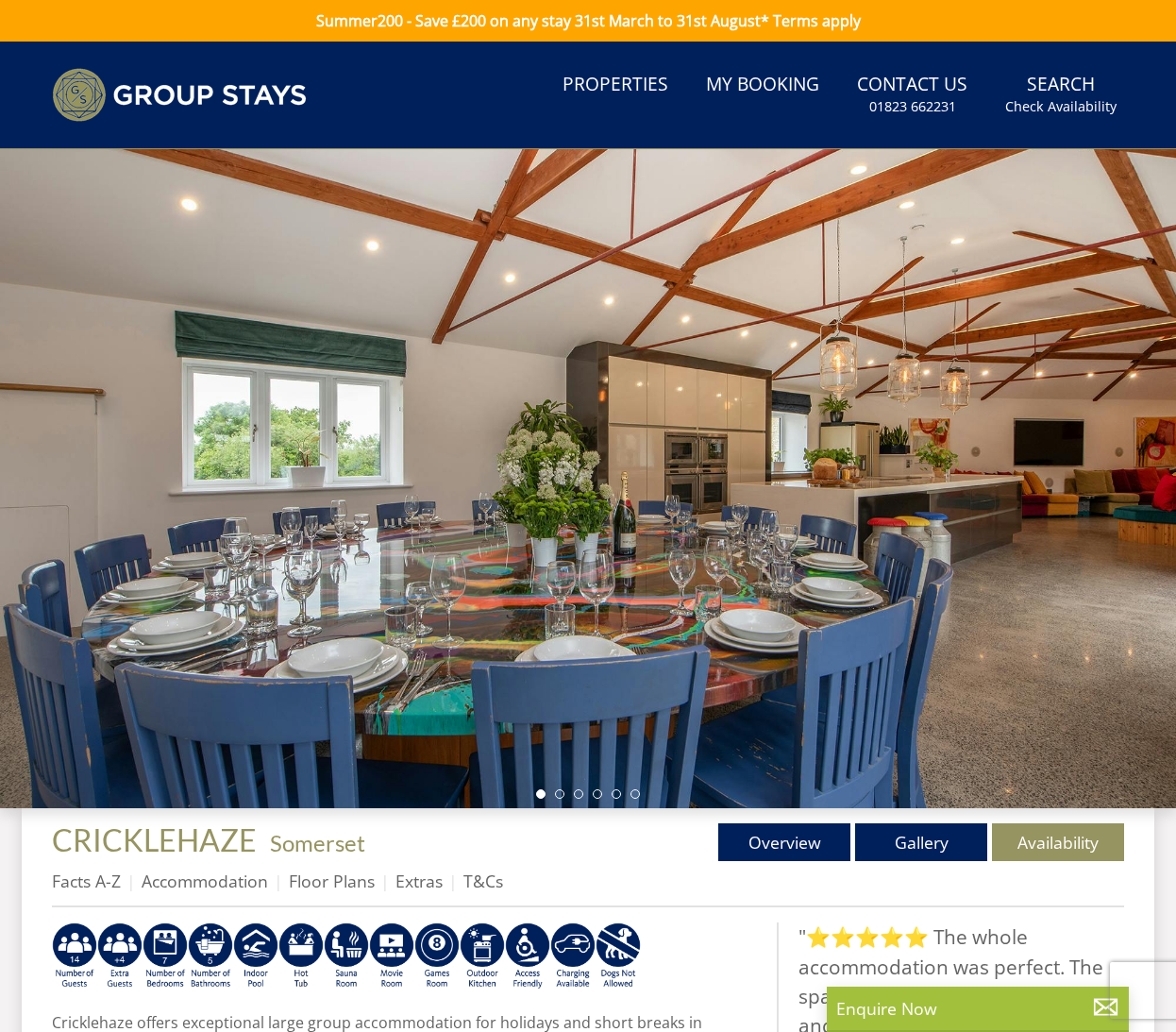 click at bounding box center (588, 794) 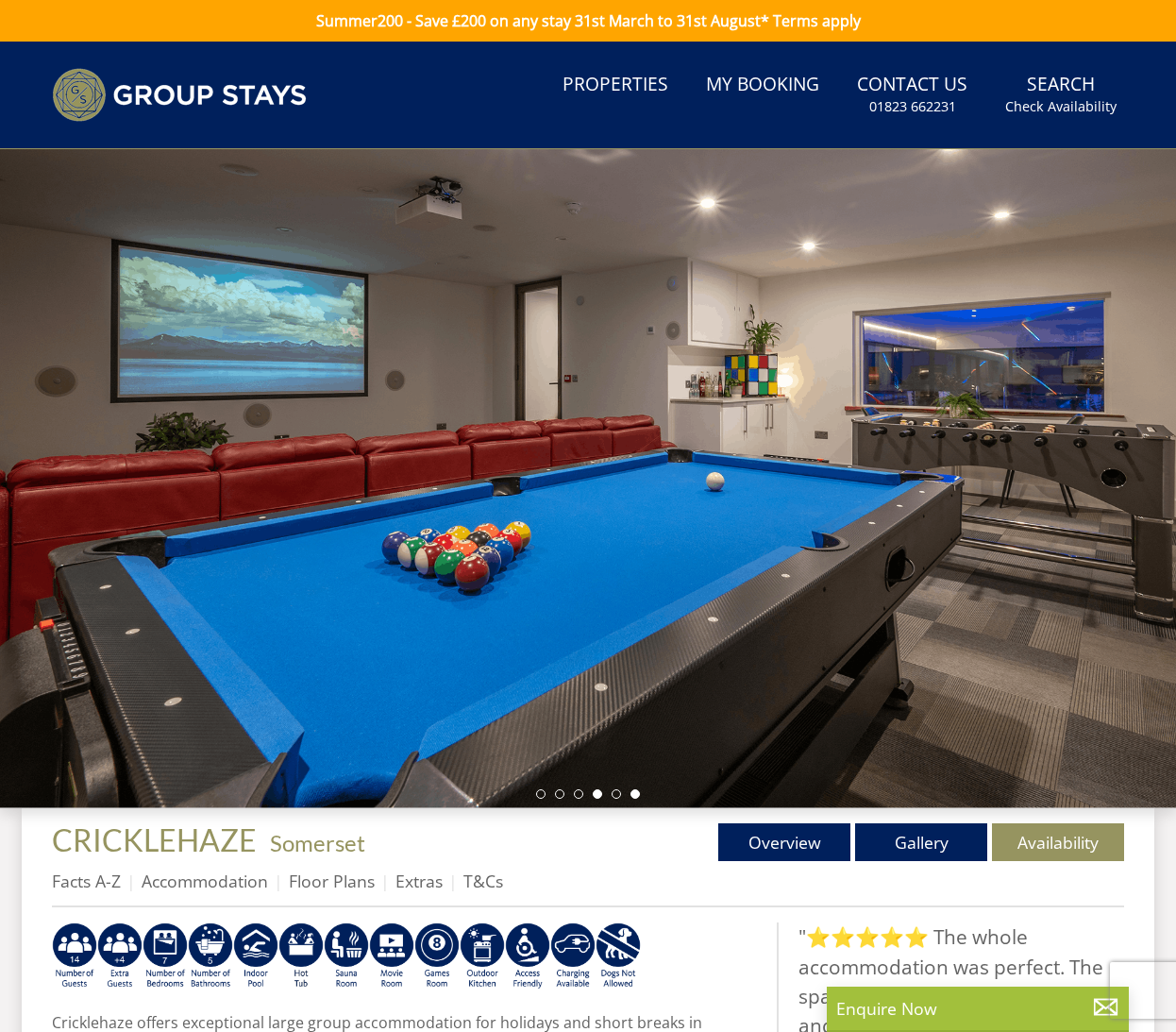 click at bounding box center [635, 794] 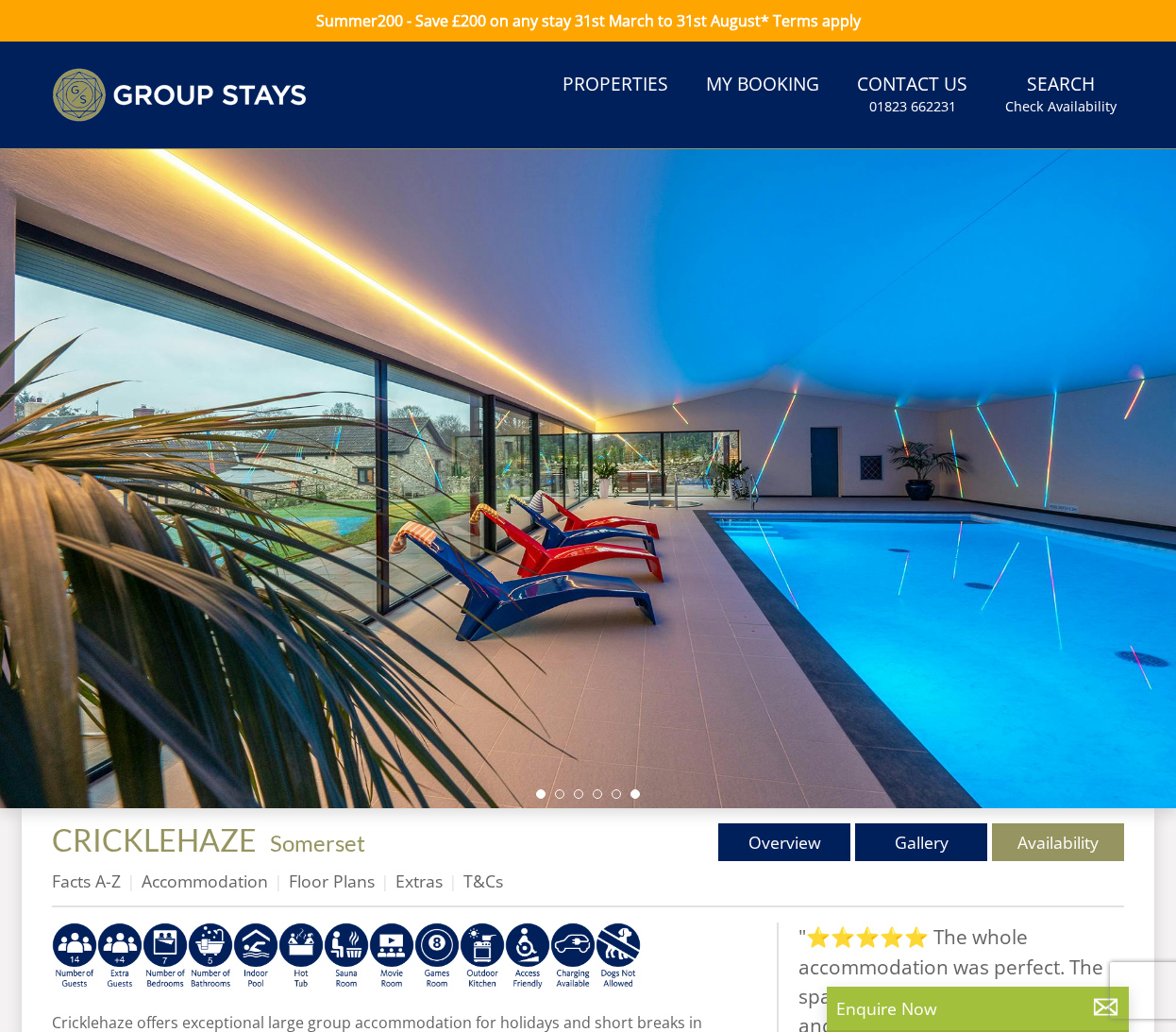 click at bounding box center (541, 794) 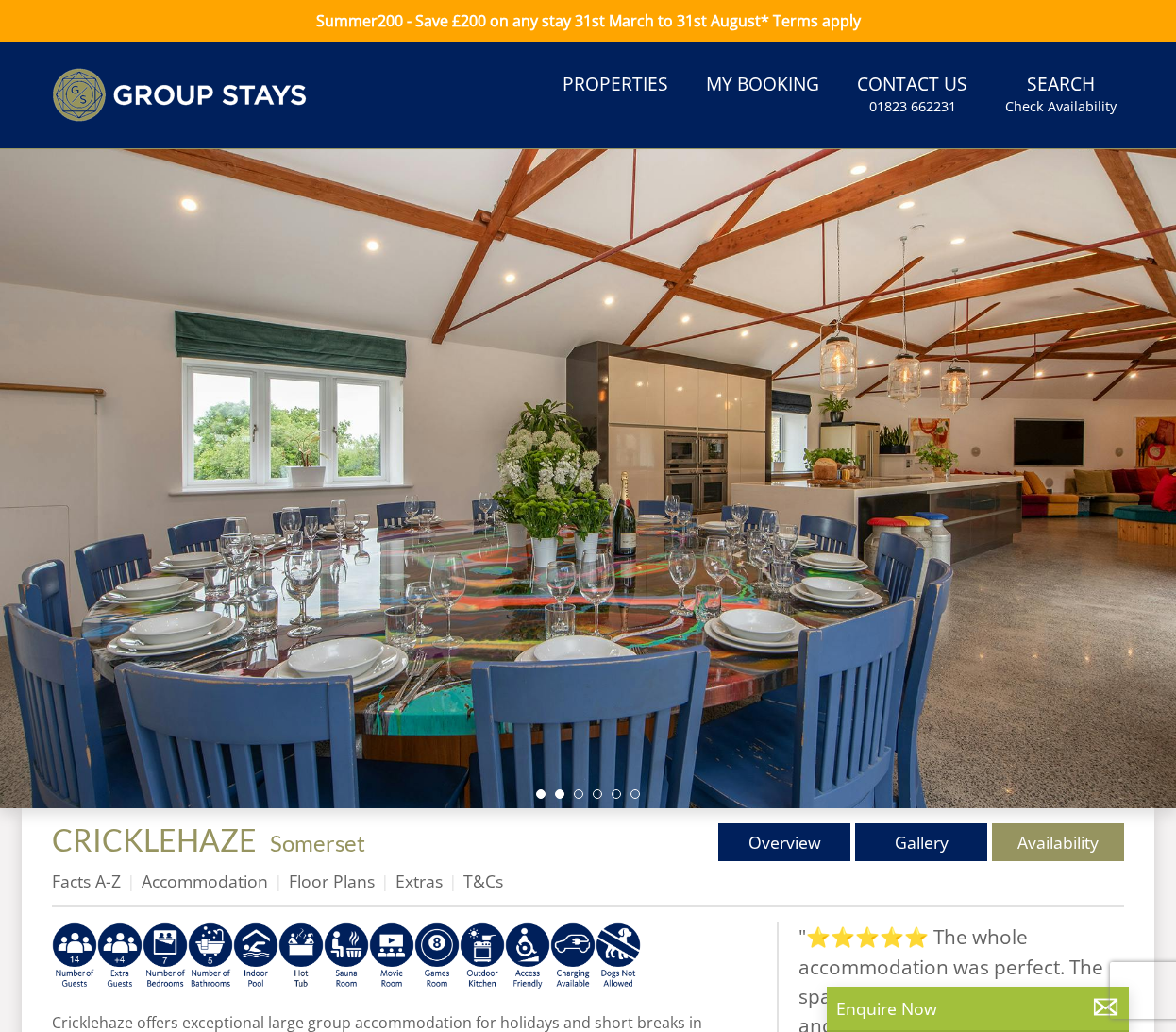 click at bounding box center (560, 794) 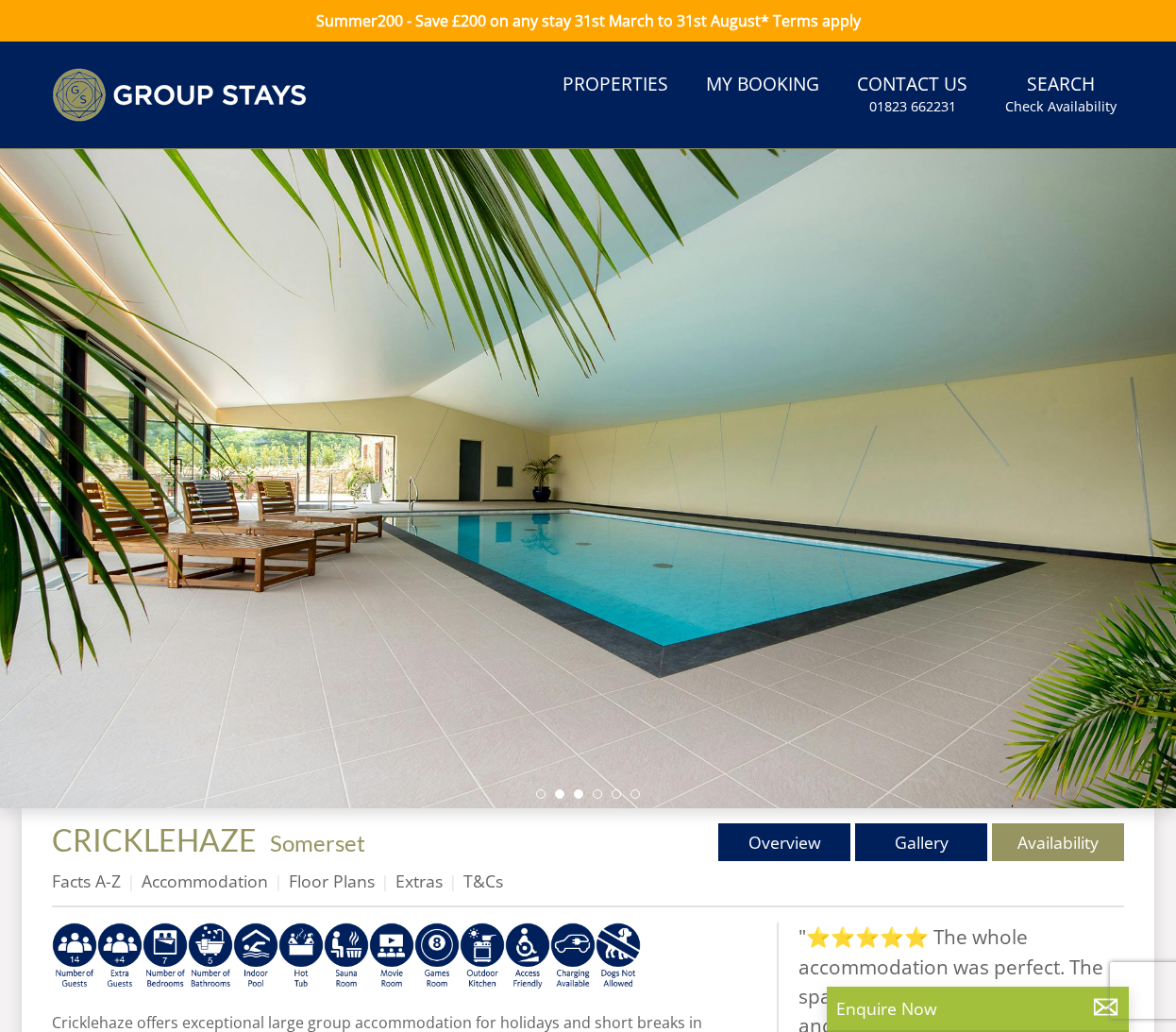 click at bounding box center (579, 794) 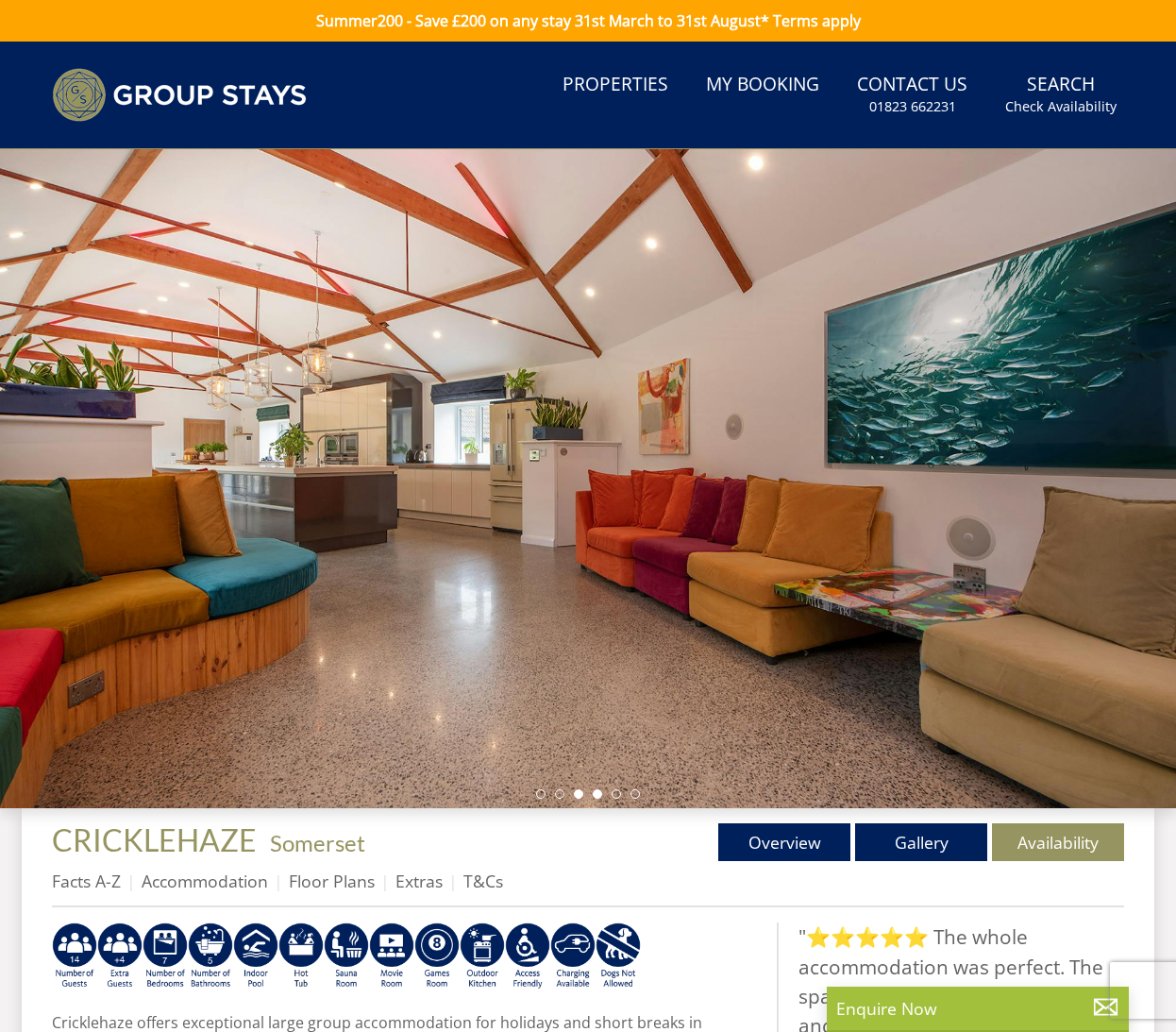 click at bounding box center [597, 794] 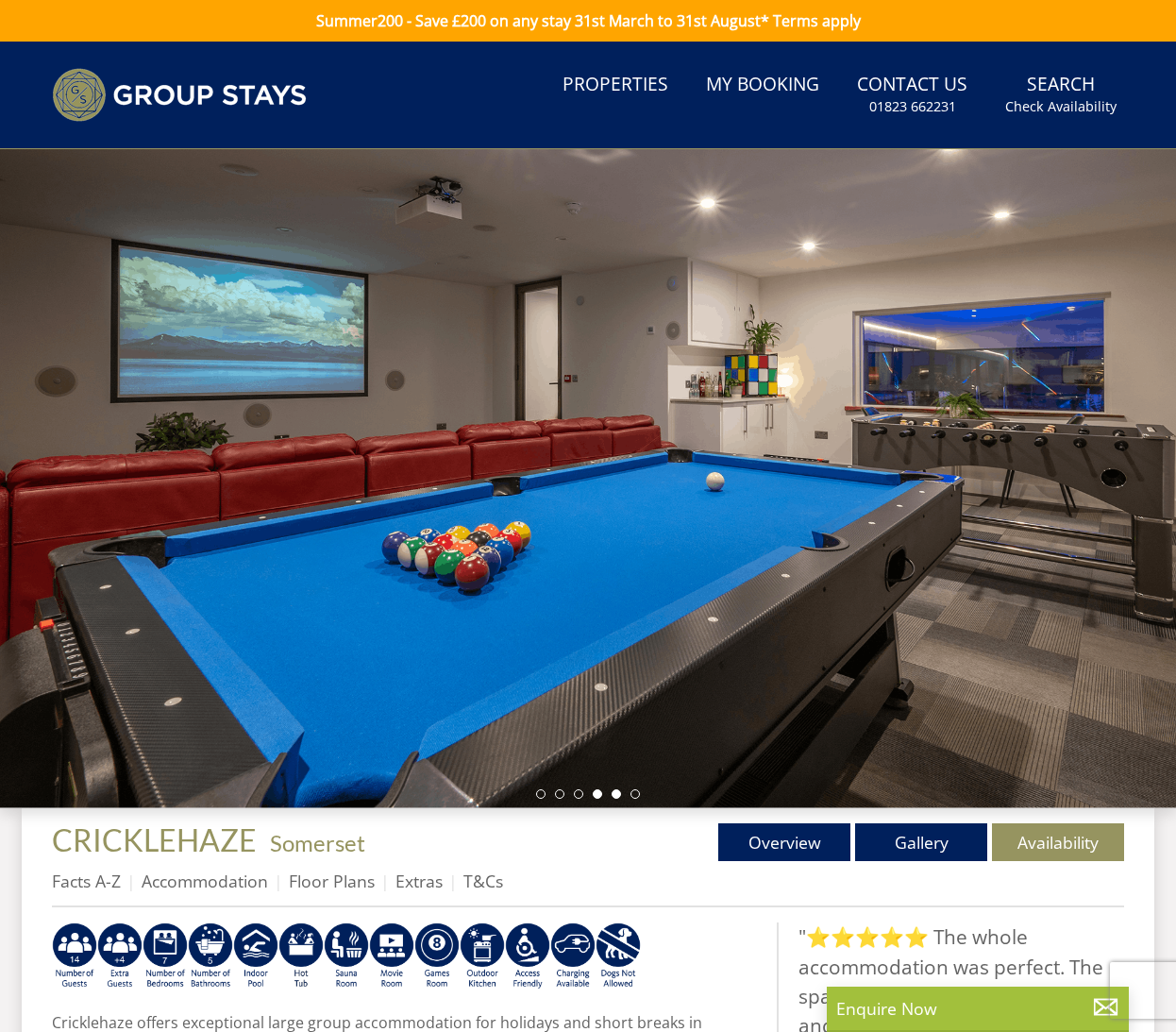 click at bounding box center [616, 794] 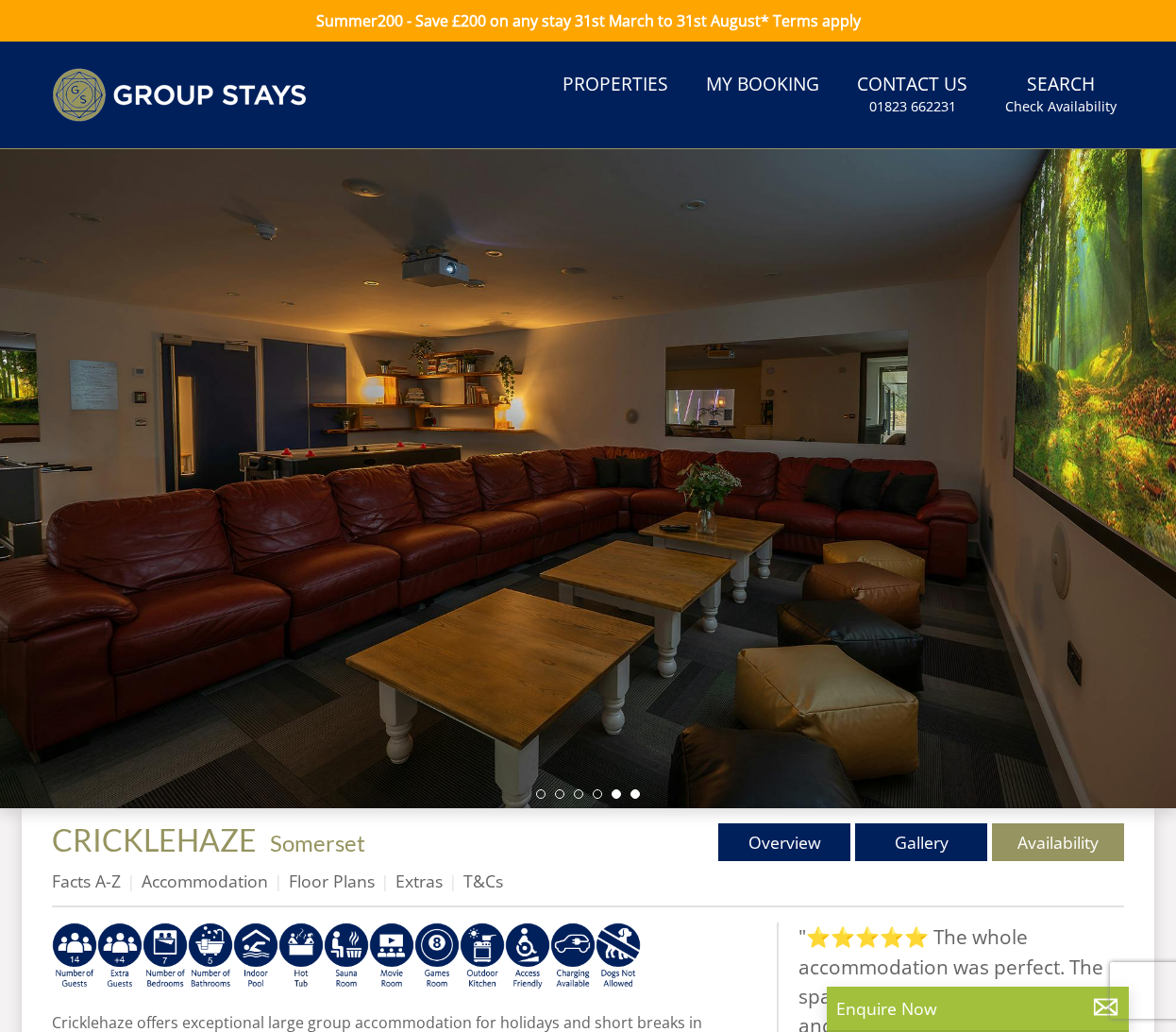 click at bounding box center (635, 794) 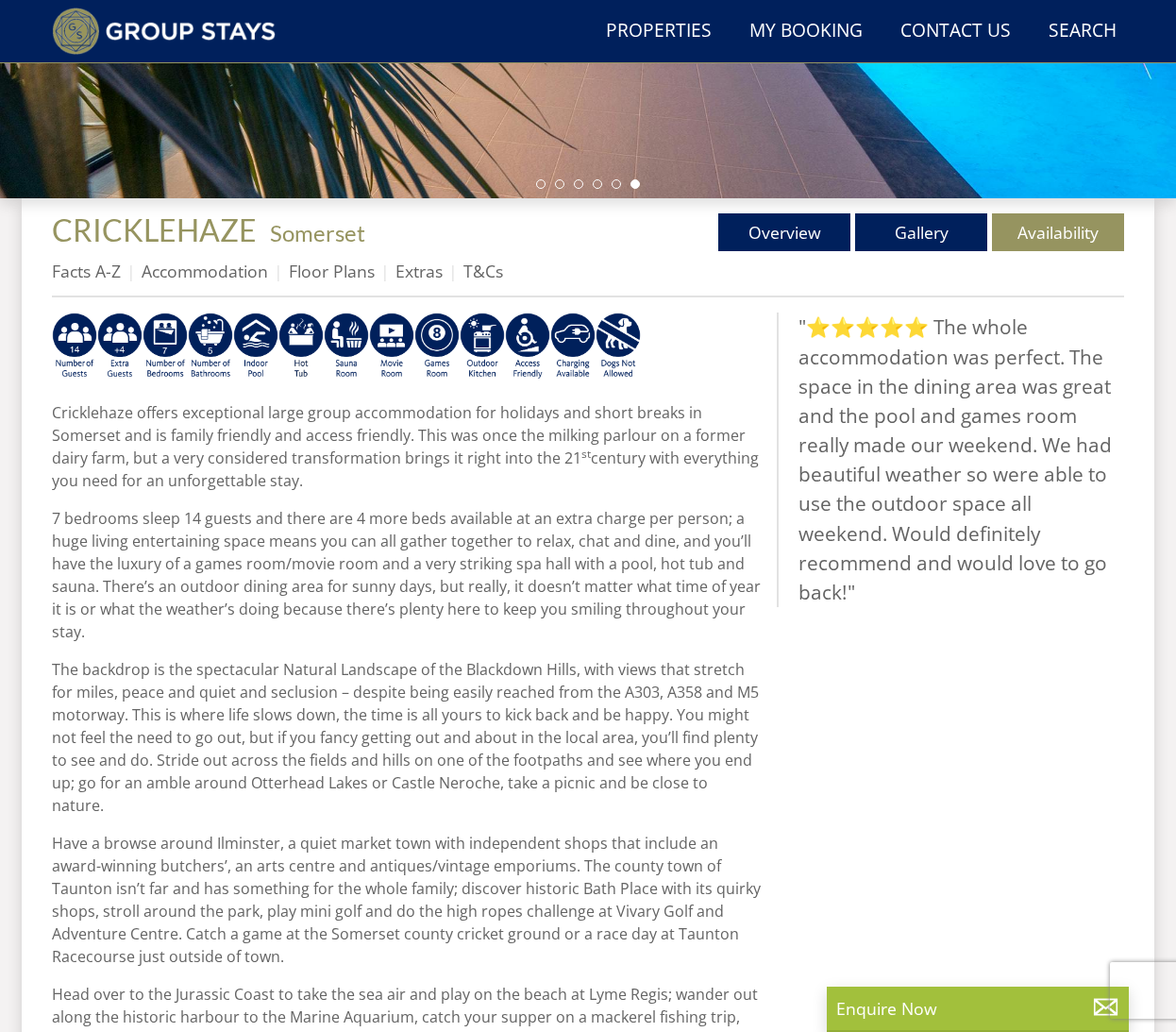 scroll, scrollTop: 605, scrollLeft: 0, axis: vertical 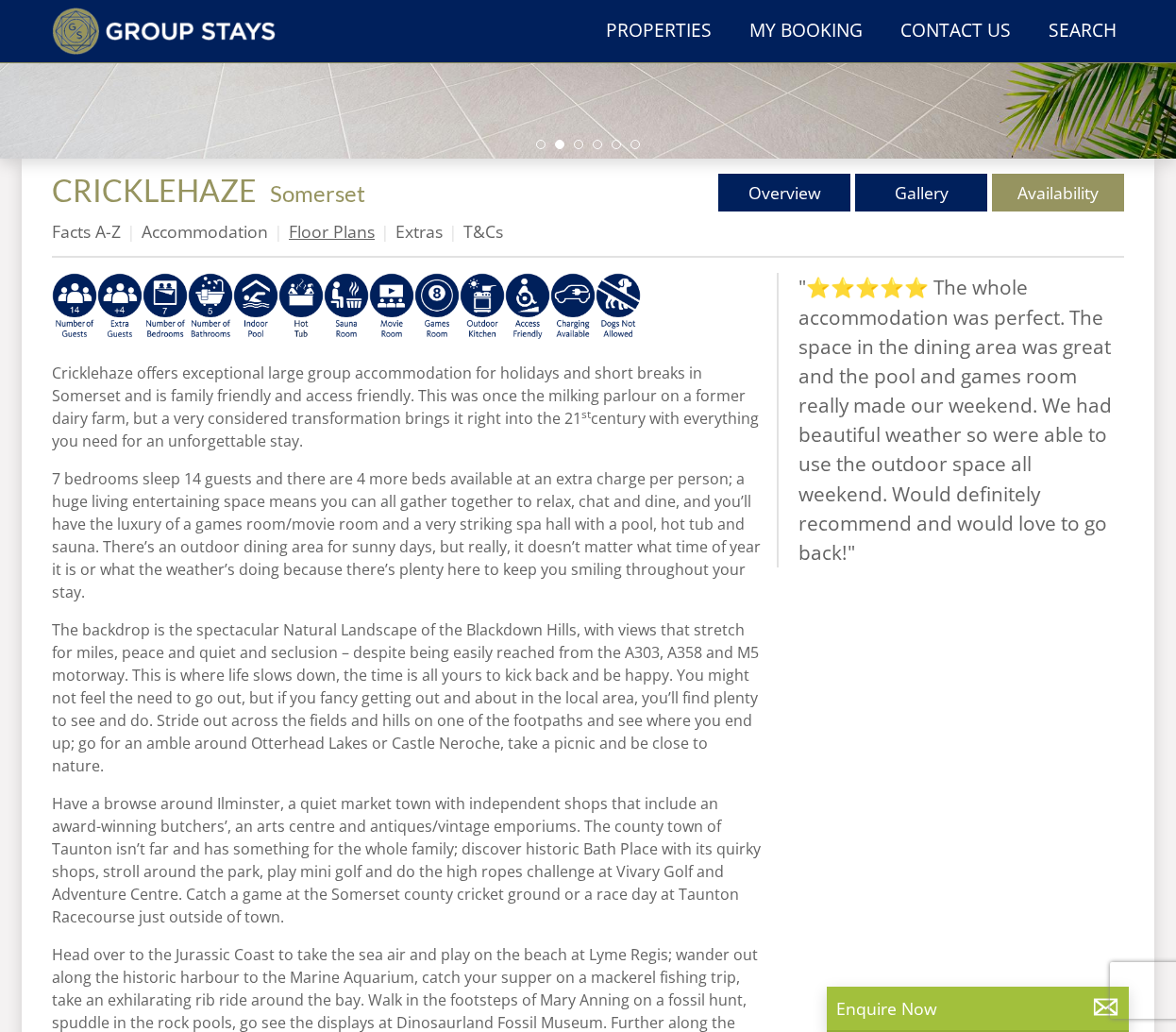 click on "Floor Plans" at bounding box center (331, 231) 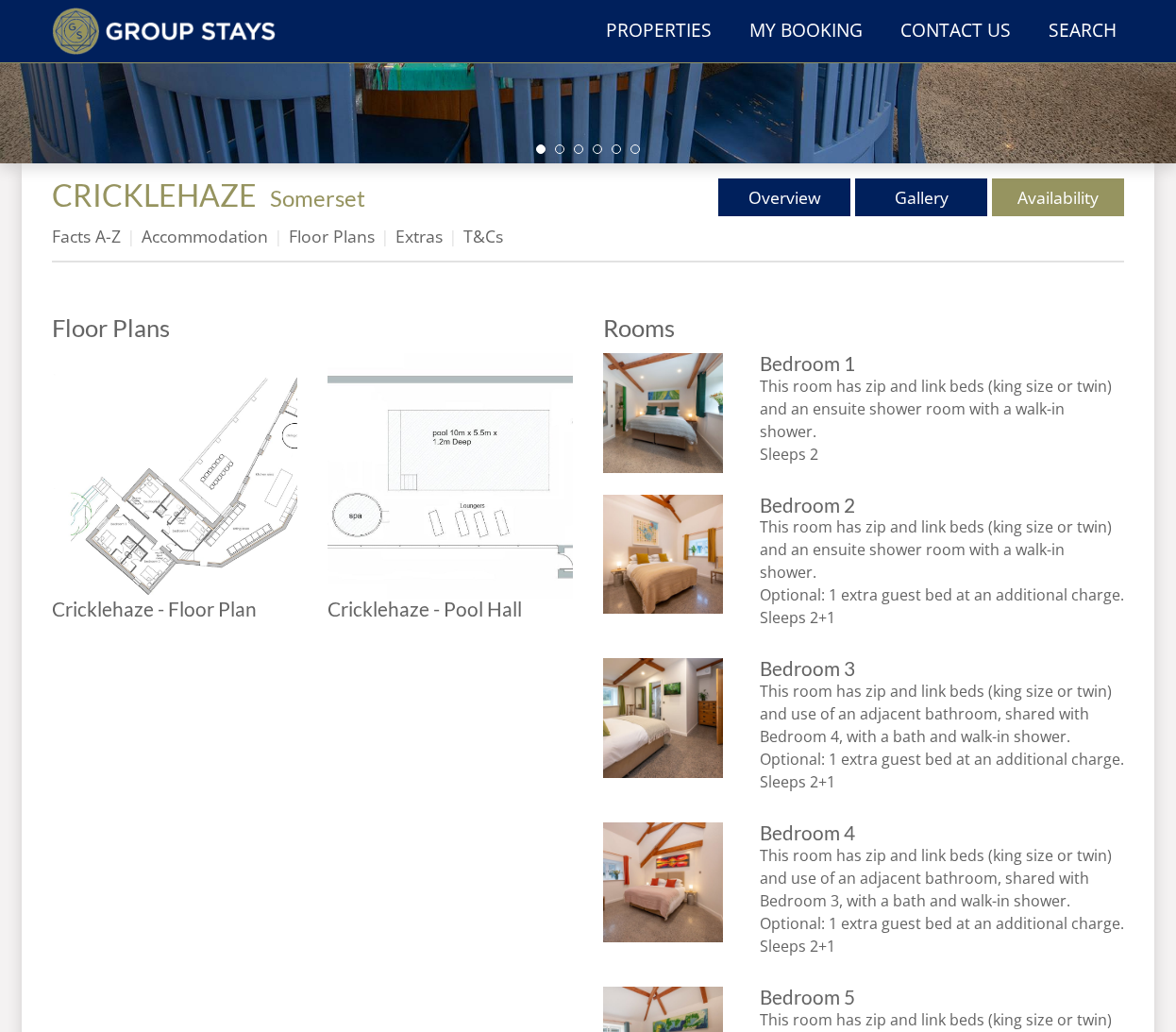 scroll, scrollTop: 604, scrollLeft: 0, axis: vertical 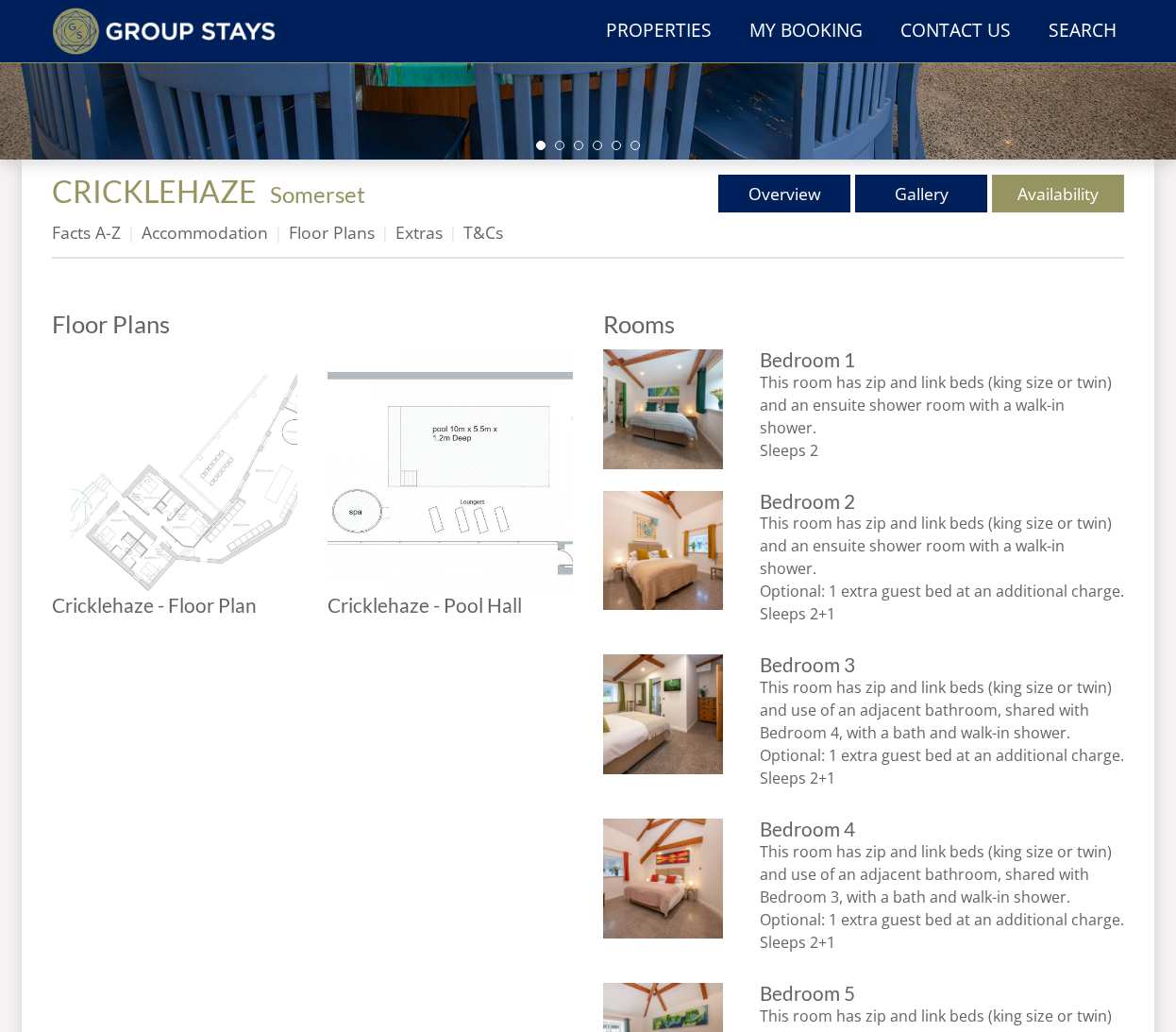 click at bounding box center (175, 472) 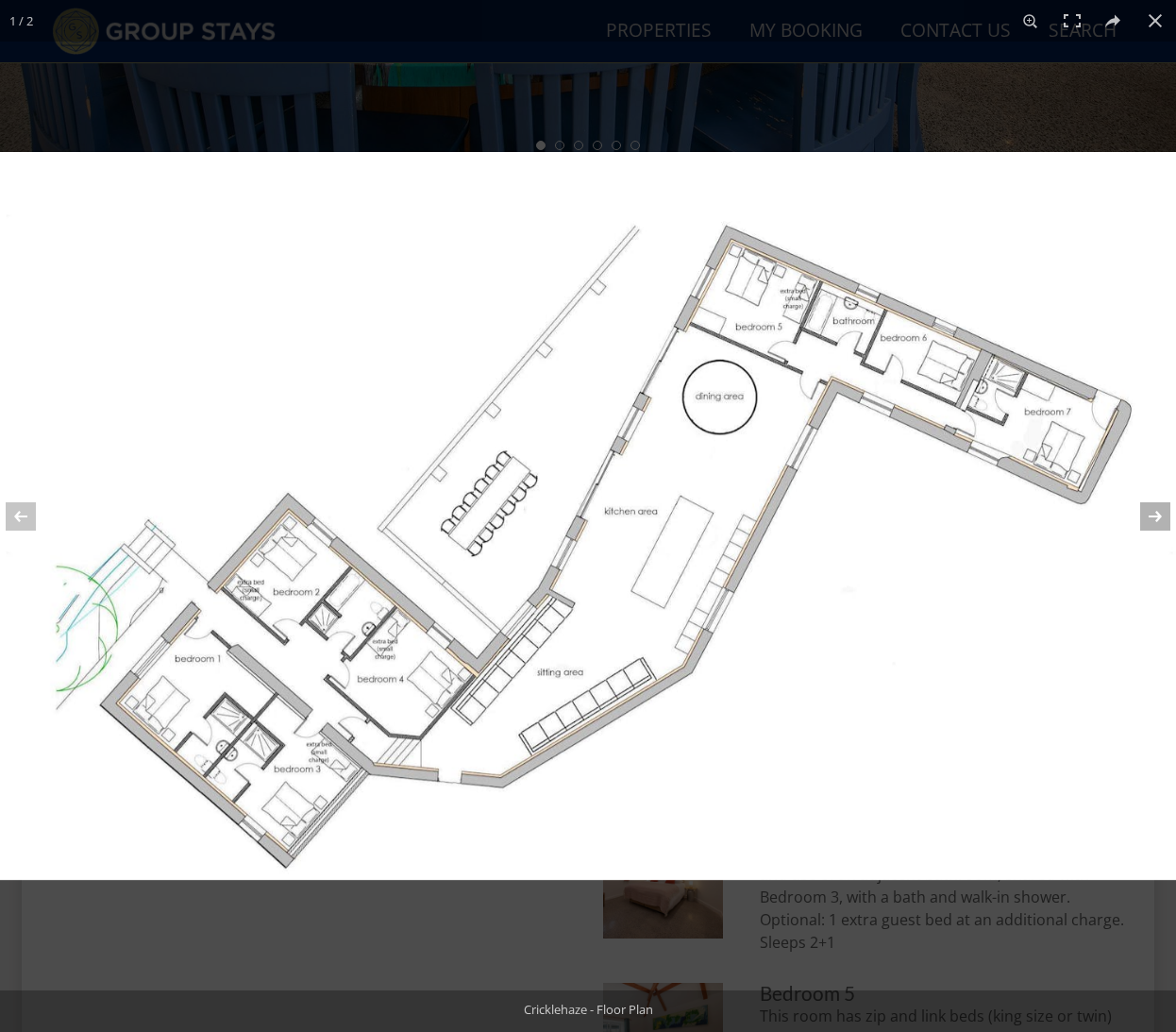 click at bounding box center (1143, 516) 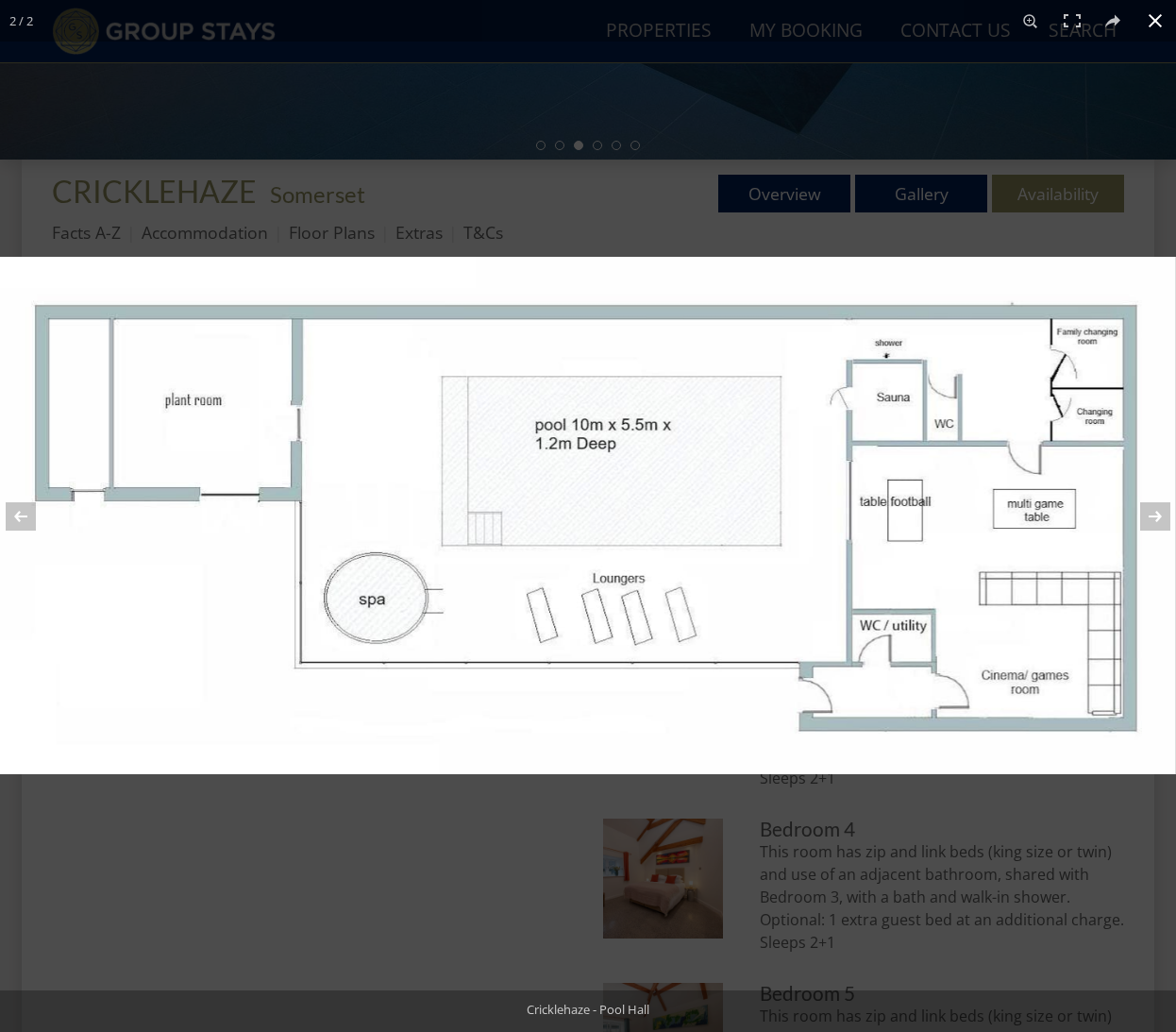 click at bounding box center (1155, 21) 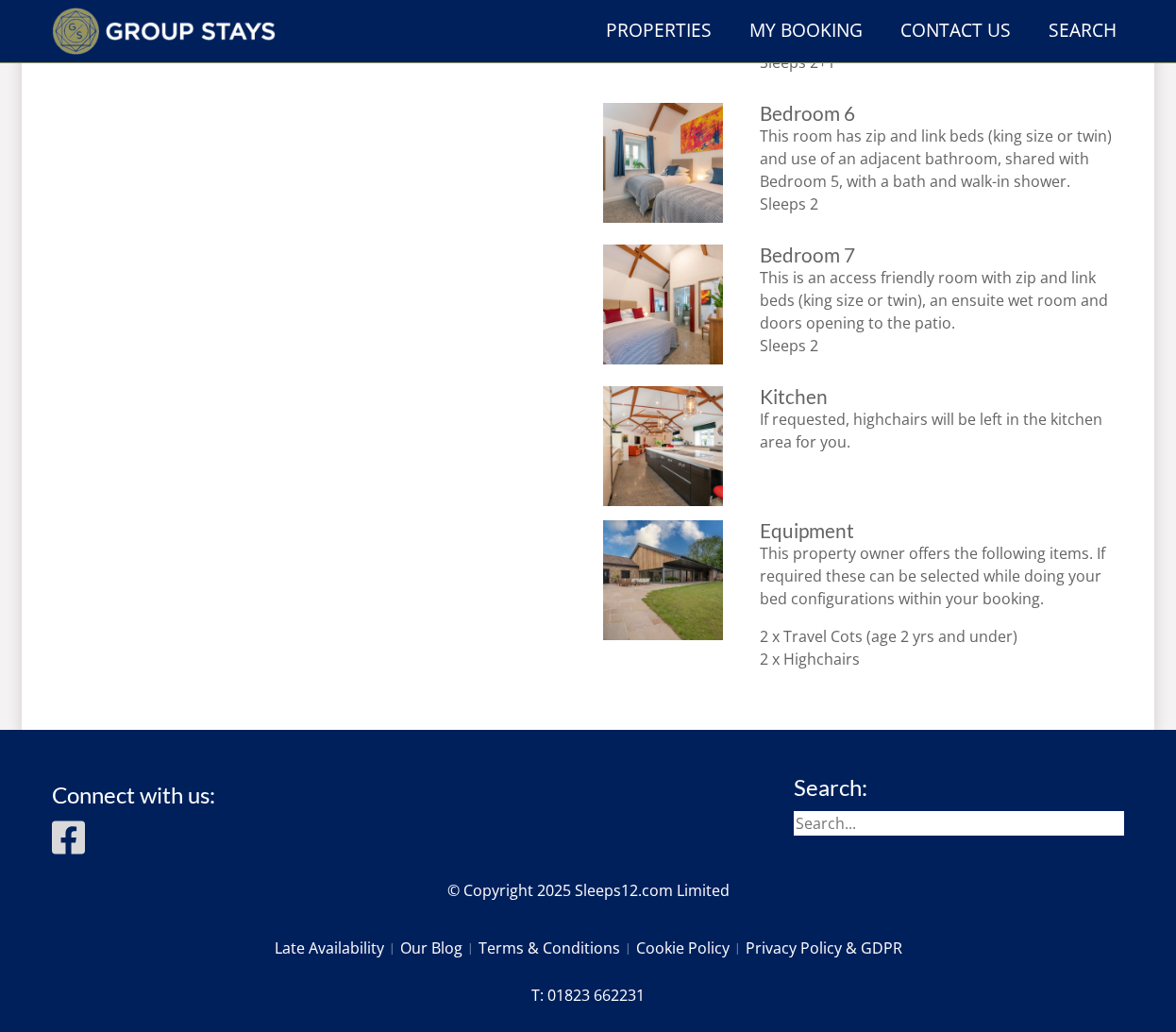 scroll, scrollTop: 1701, scrollLeft: 0, axis: vertical 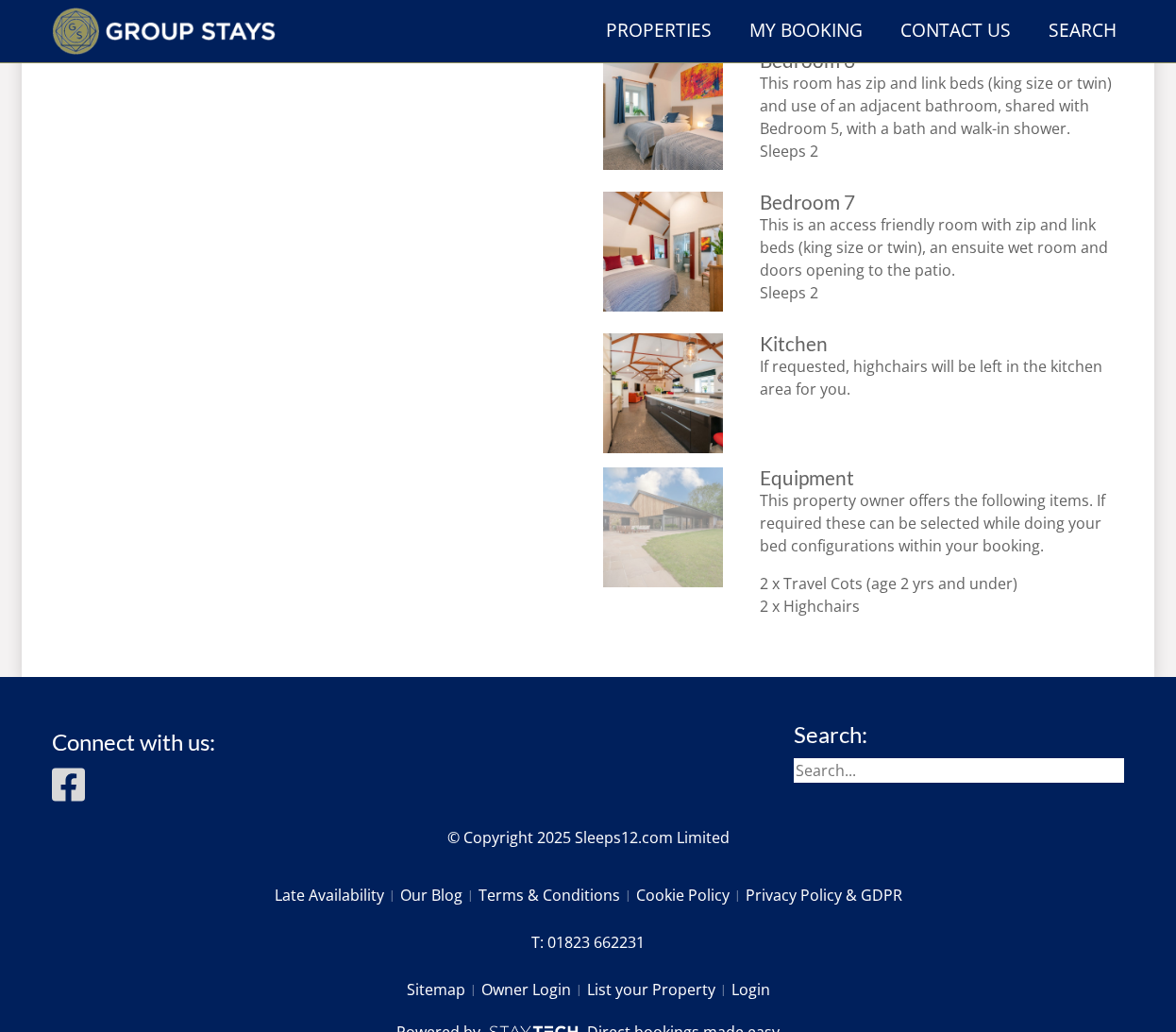 click at bounding box center (663, 527) 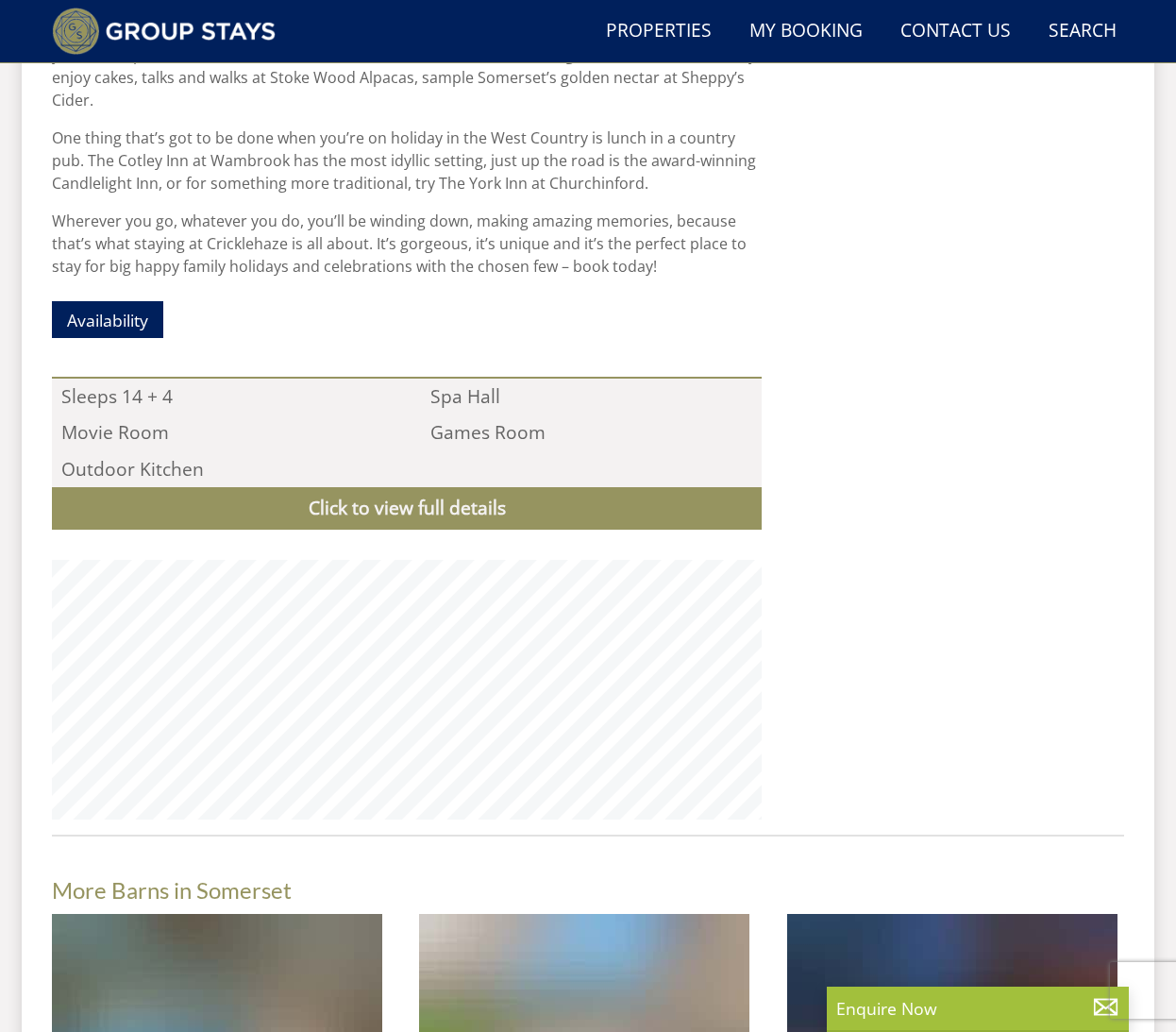 scroll, scrollTop: 605, scrollLeft: 0, axis: vertical 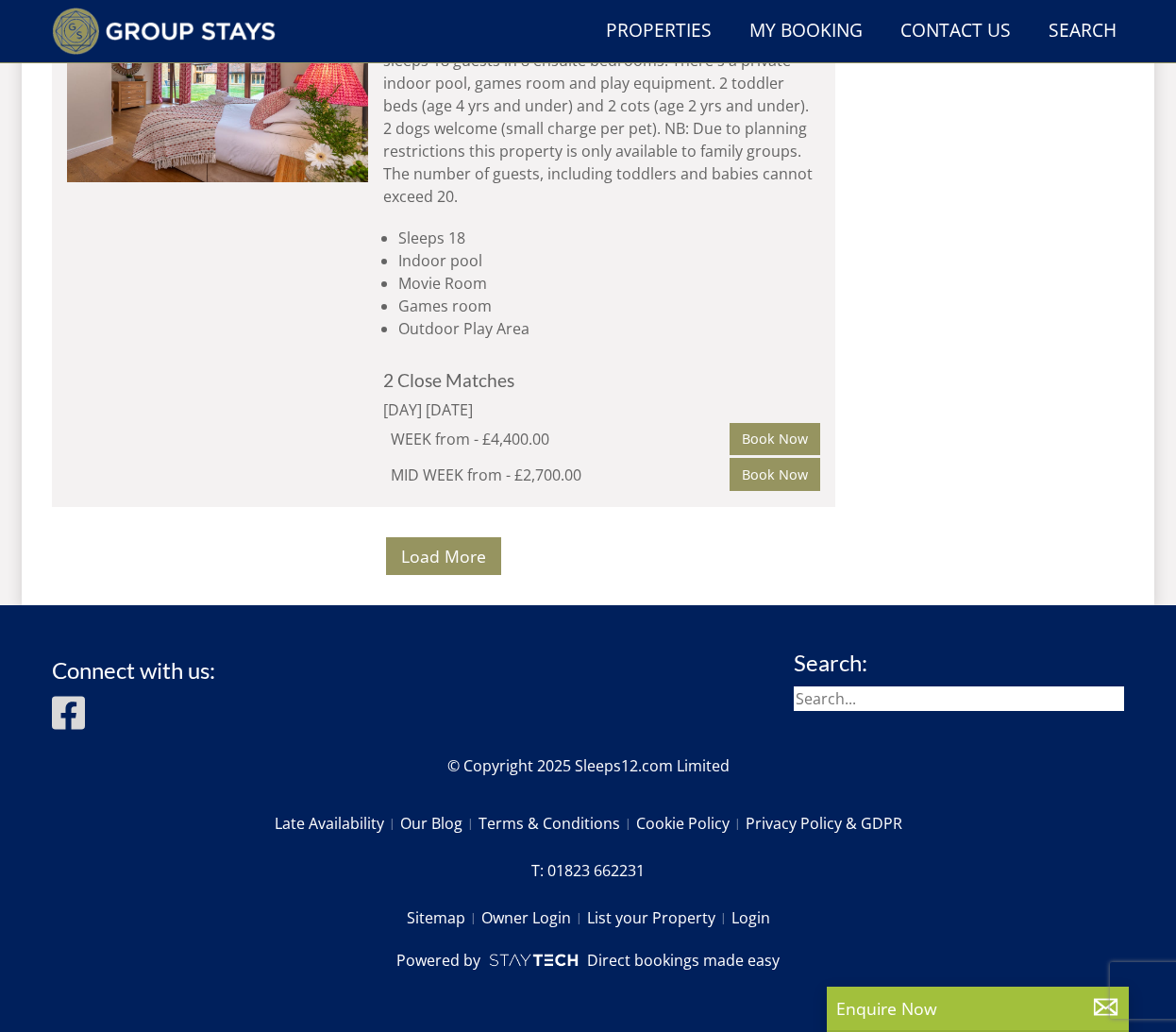 click on "Tudor style manor house in rural Herefordshire dating back to 1674, sleeps 18 in 6 bedrooms. Hot tub, games room with snooker table, private garden with football goals, wider grounds to explore. 2 cots (age 2 yrs and under). 2 dogs welcome (small charge per pet)." at bounding box center (601, -509) 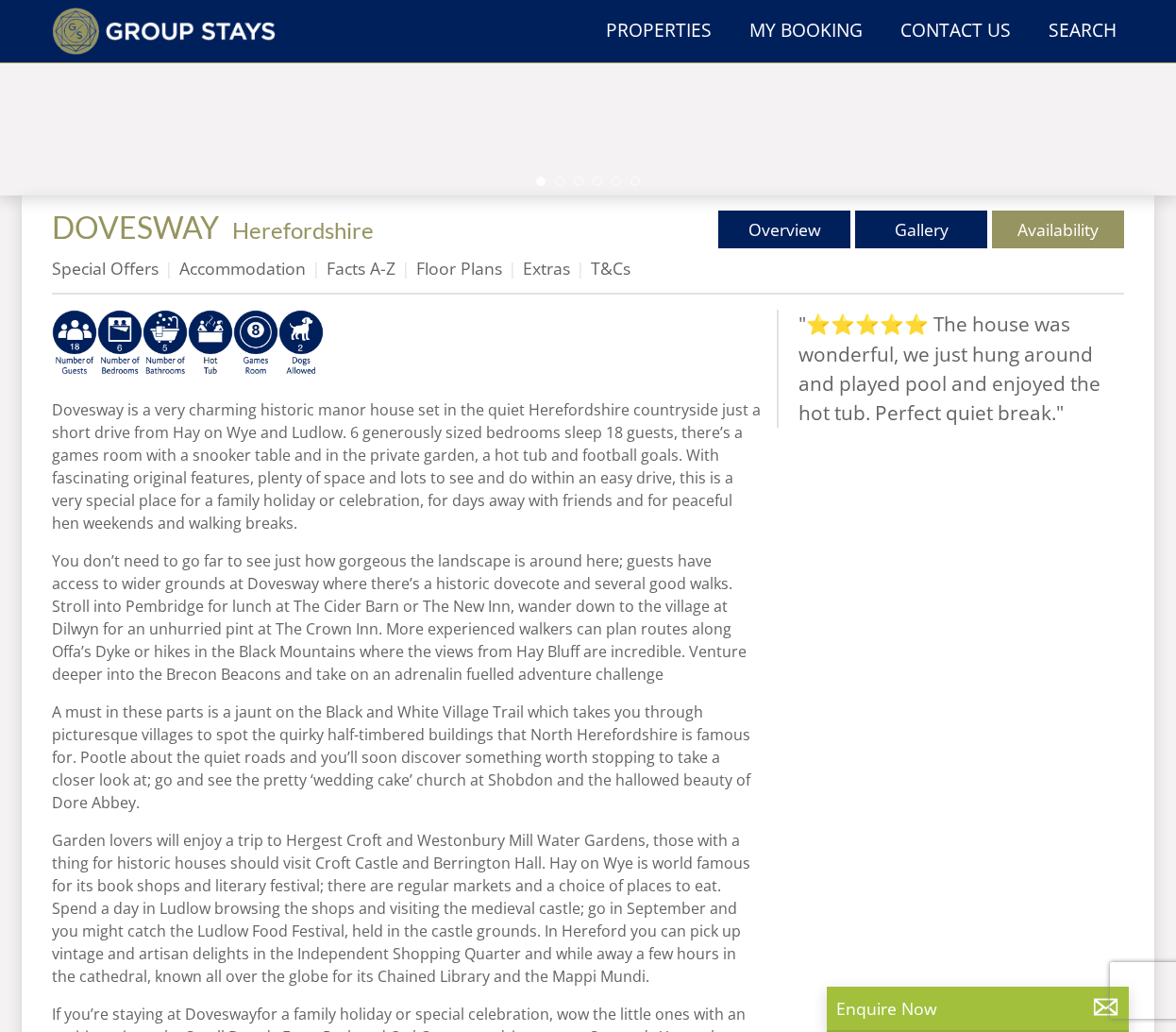 scroll, scrollTop: 569, scrollLeft: 0, axis: vertical 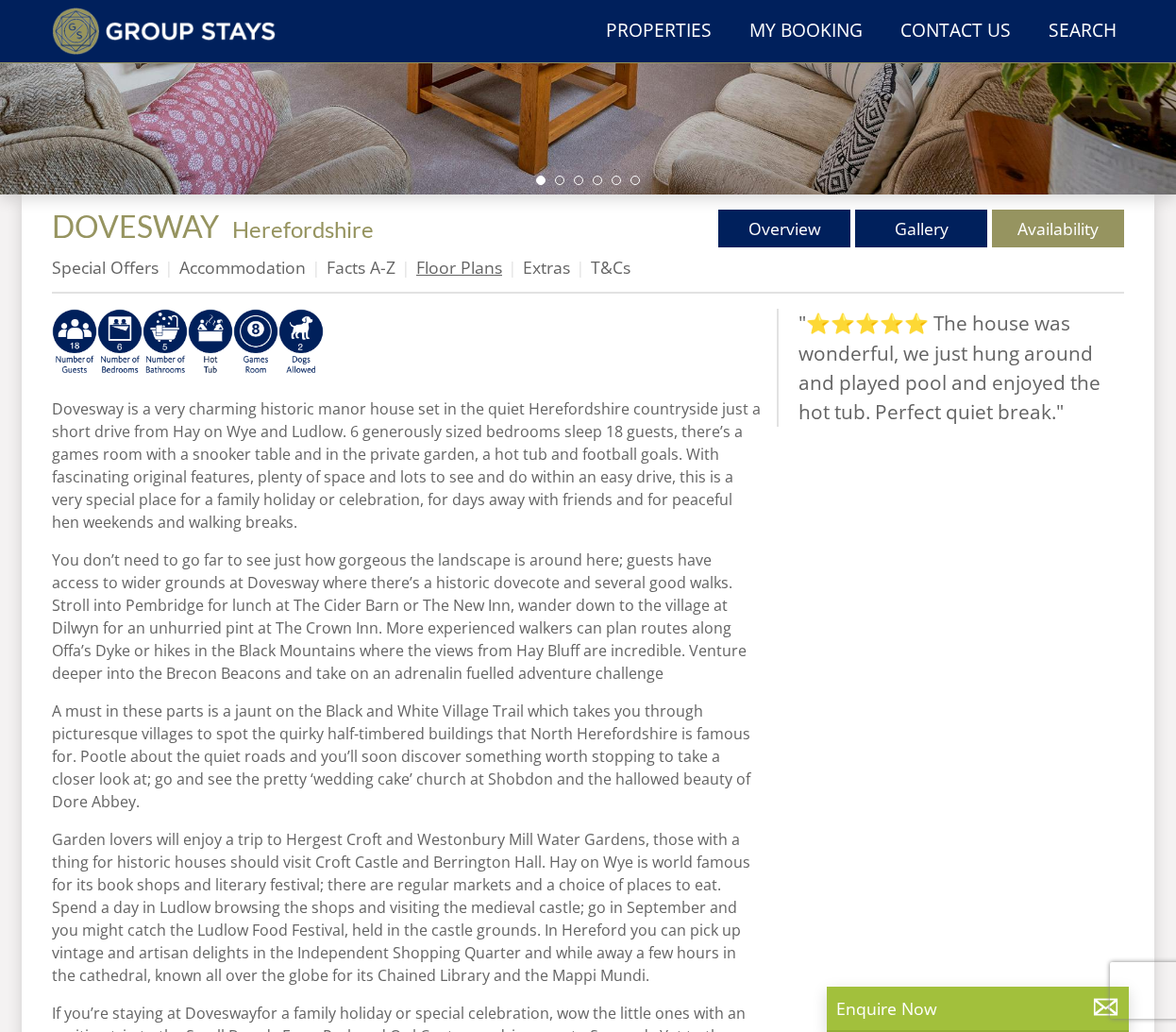 click on "Floor Plans" at bounding box center (459, 267) 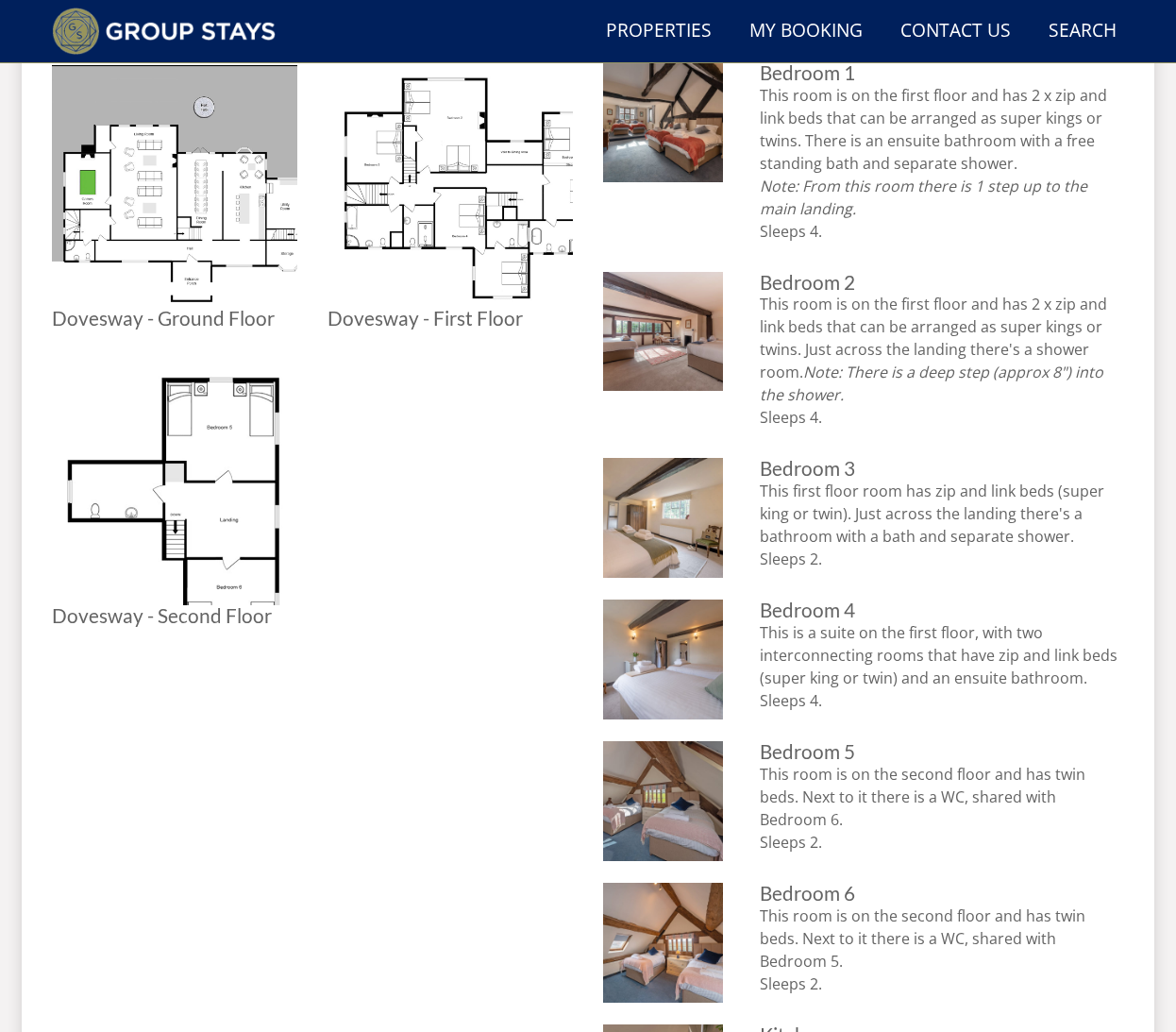 scroll, scrollTop: 890, scrollLeft: 0, axis: vertical 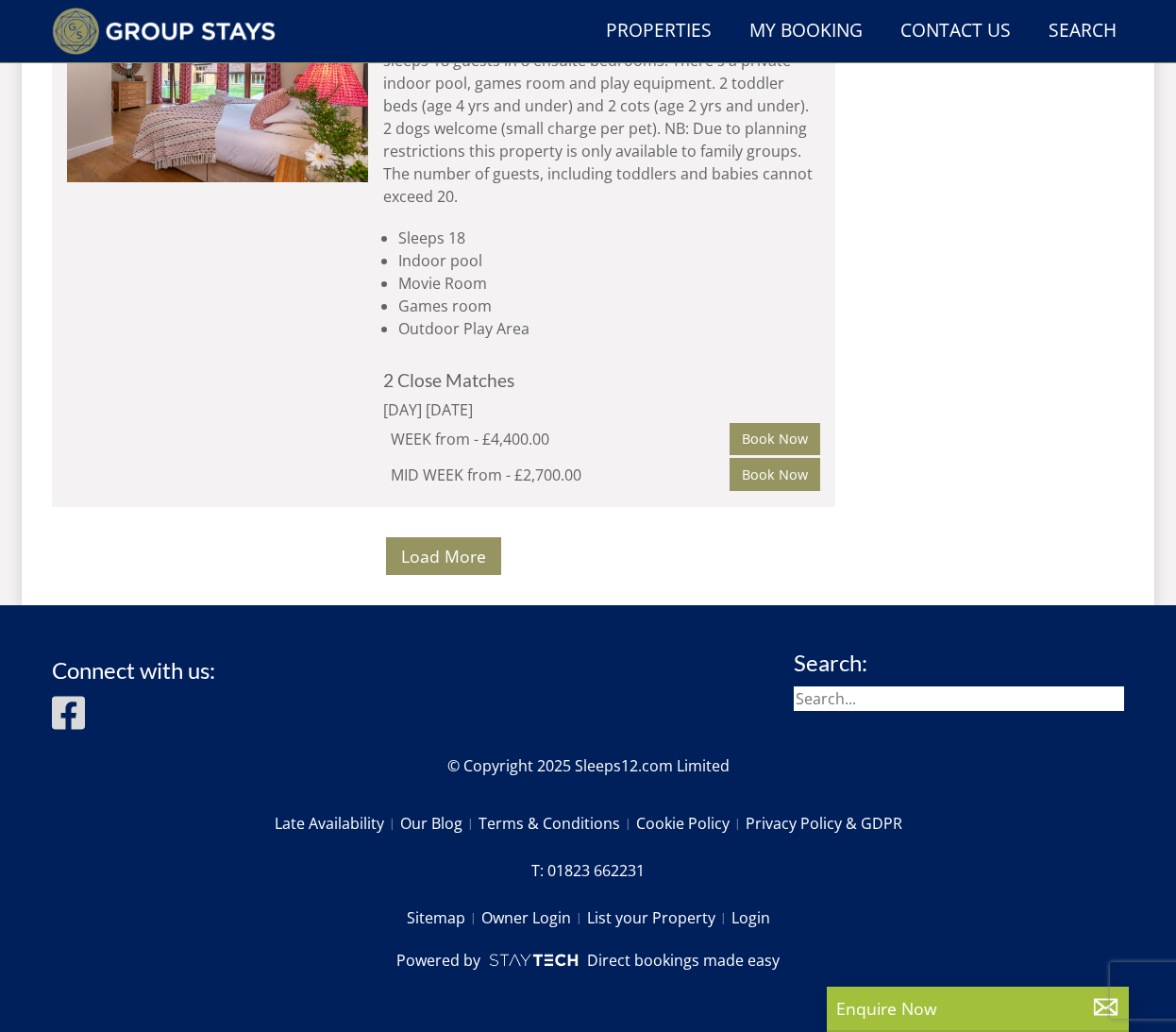 click on "COAT BARN" at bounding box center [449, 1] 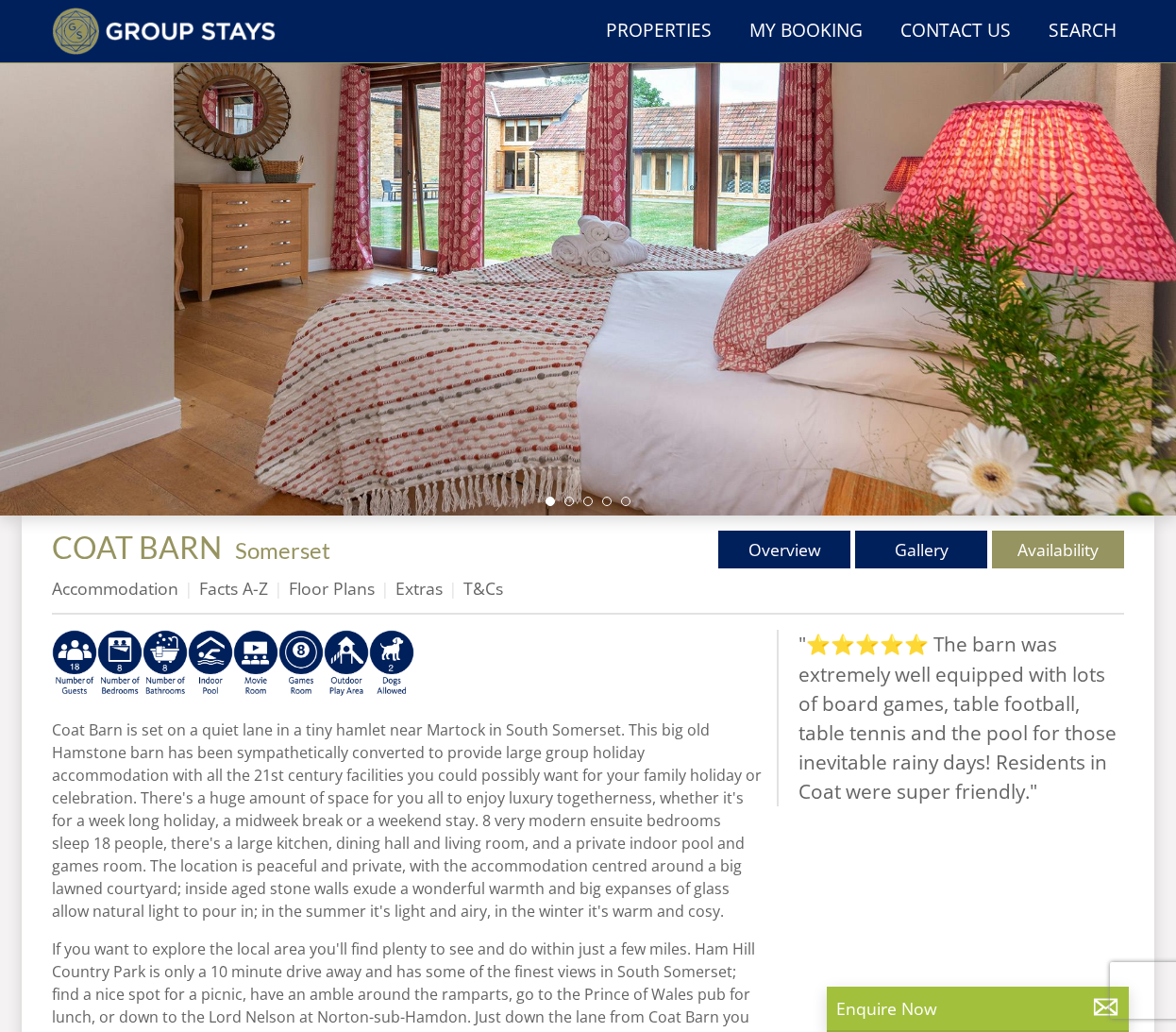scroll, scrollTop: 328, scrollLeft: 0, axis: vertical 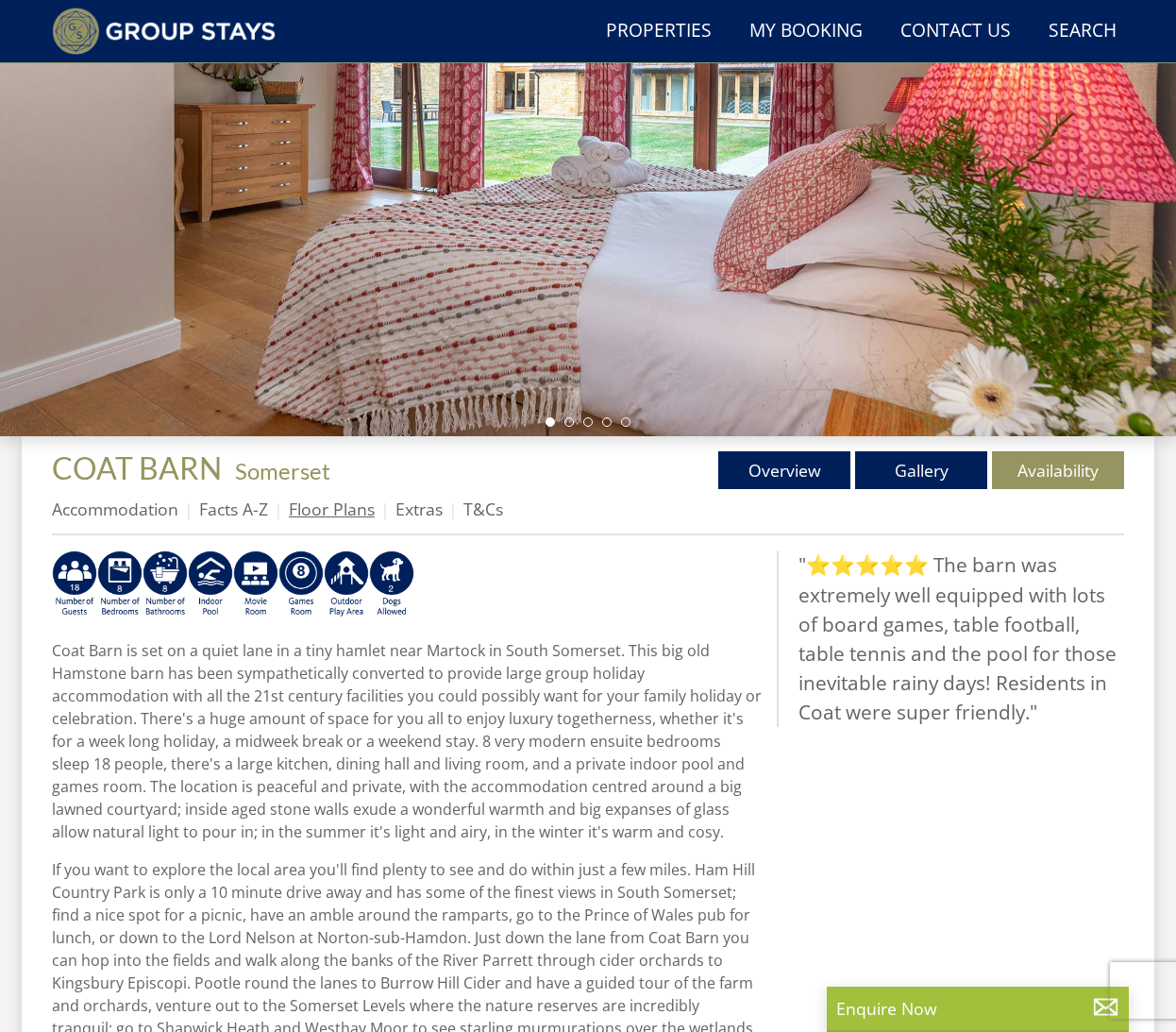 click on "Floor Plans" at bounding box center [331, 509] 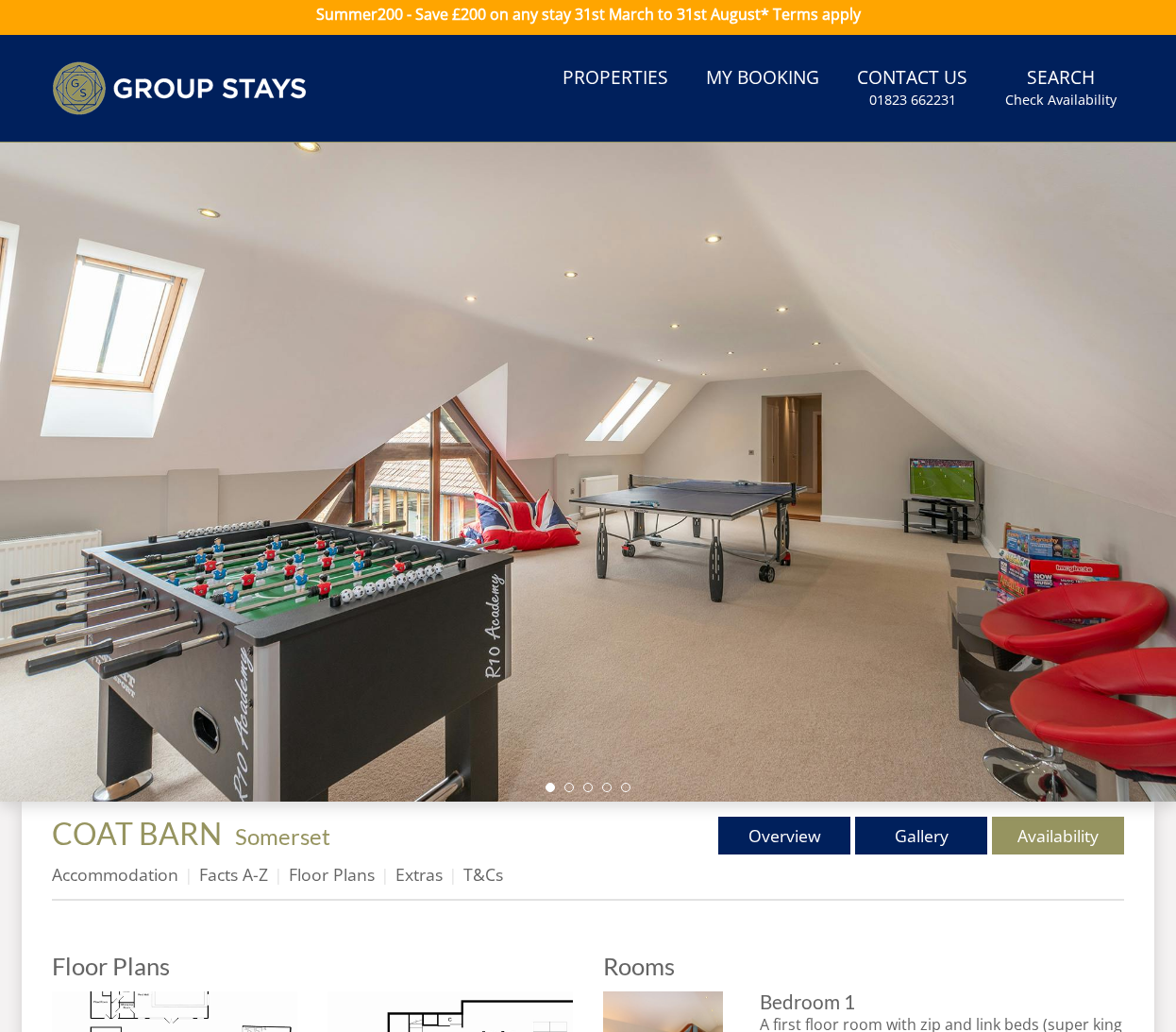 scroll, scrollTop: 8, scrollLeft: 0, axis: vertical 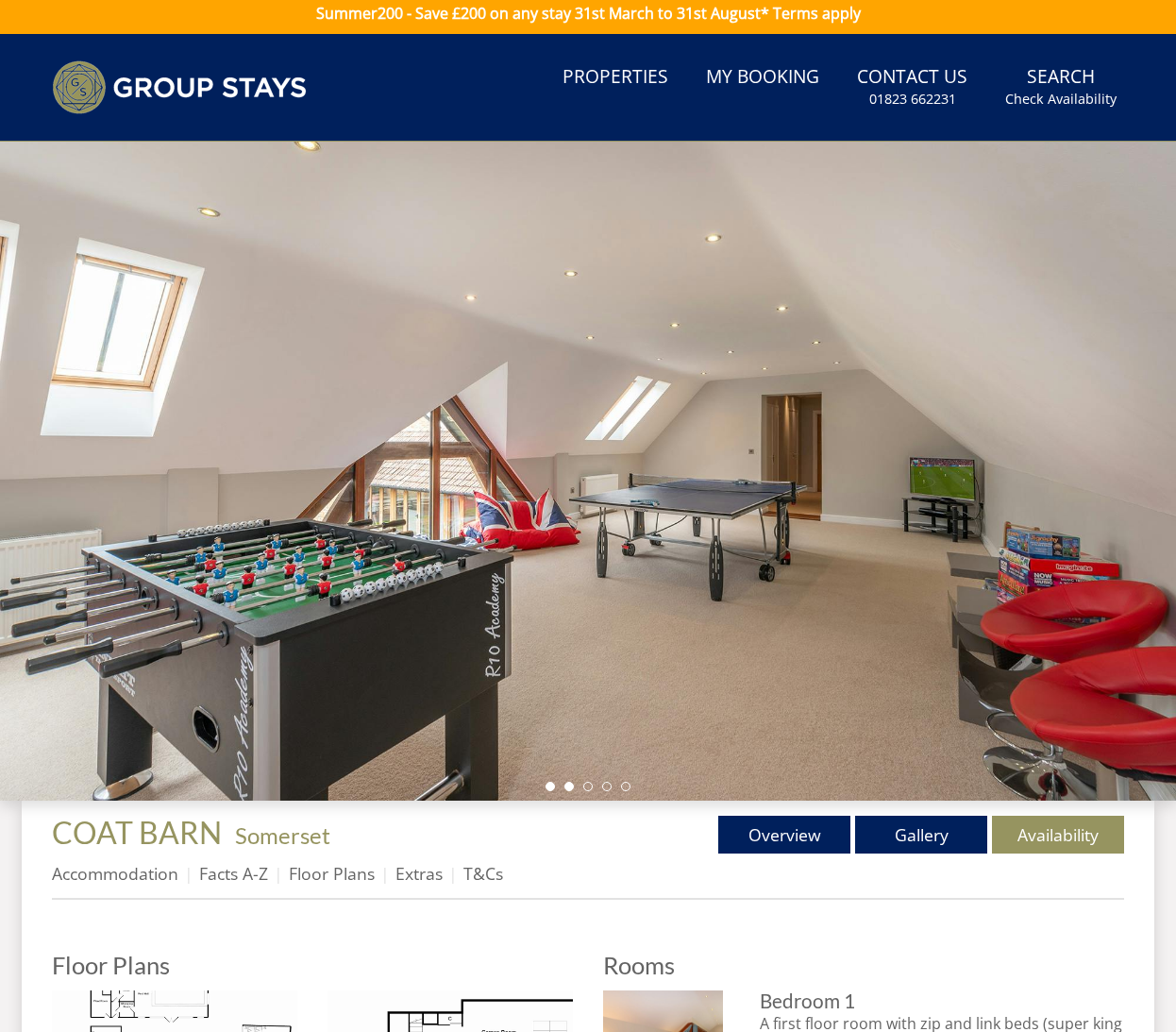 click at bounding box center (569, 787) 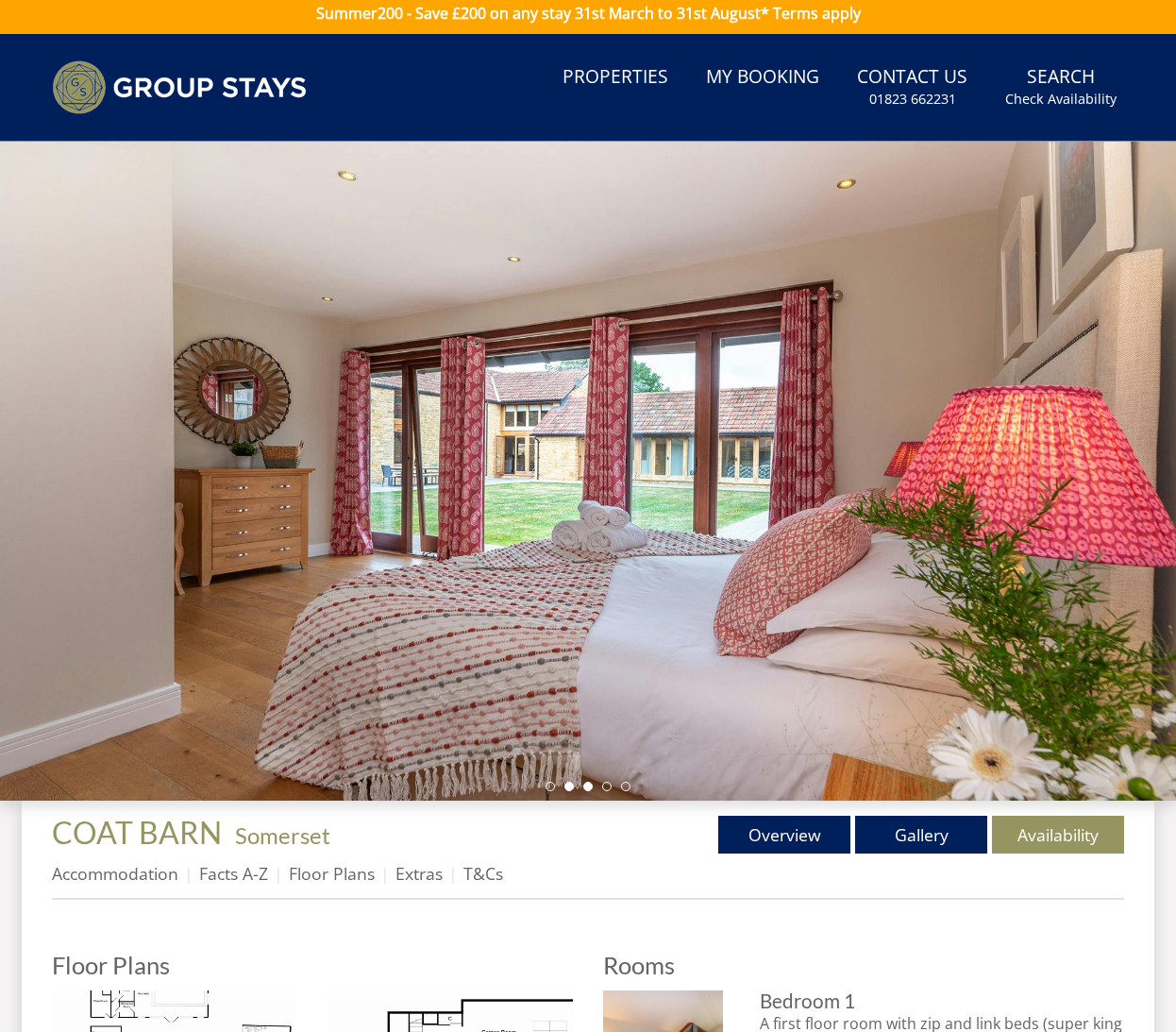click at bounding box center [588, 787] 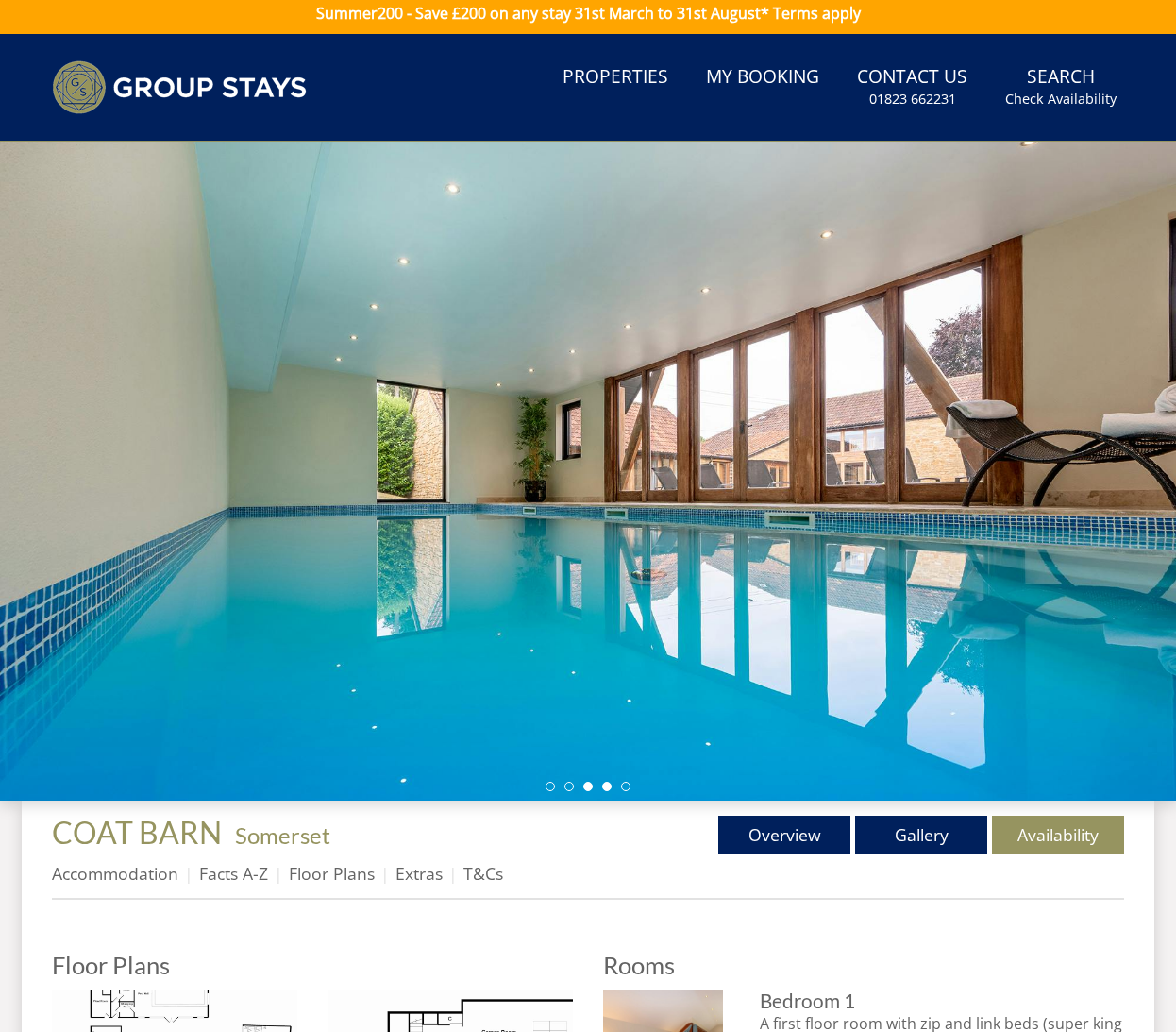 click at bounding box center [607, 787] 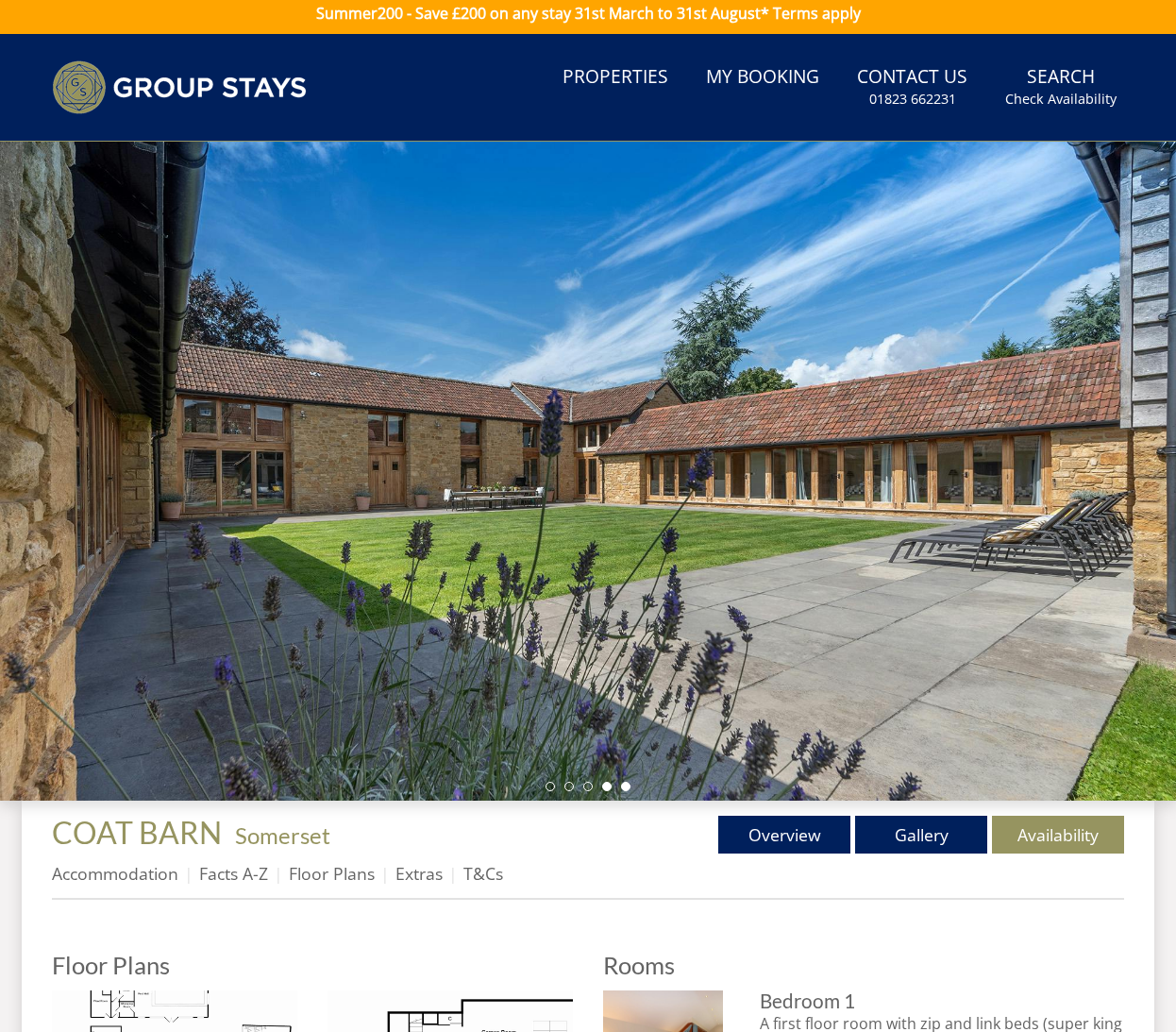 click at bounding box center [626, 787] 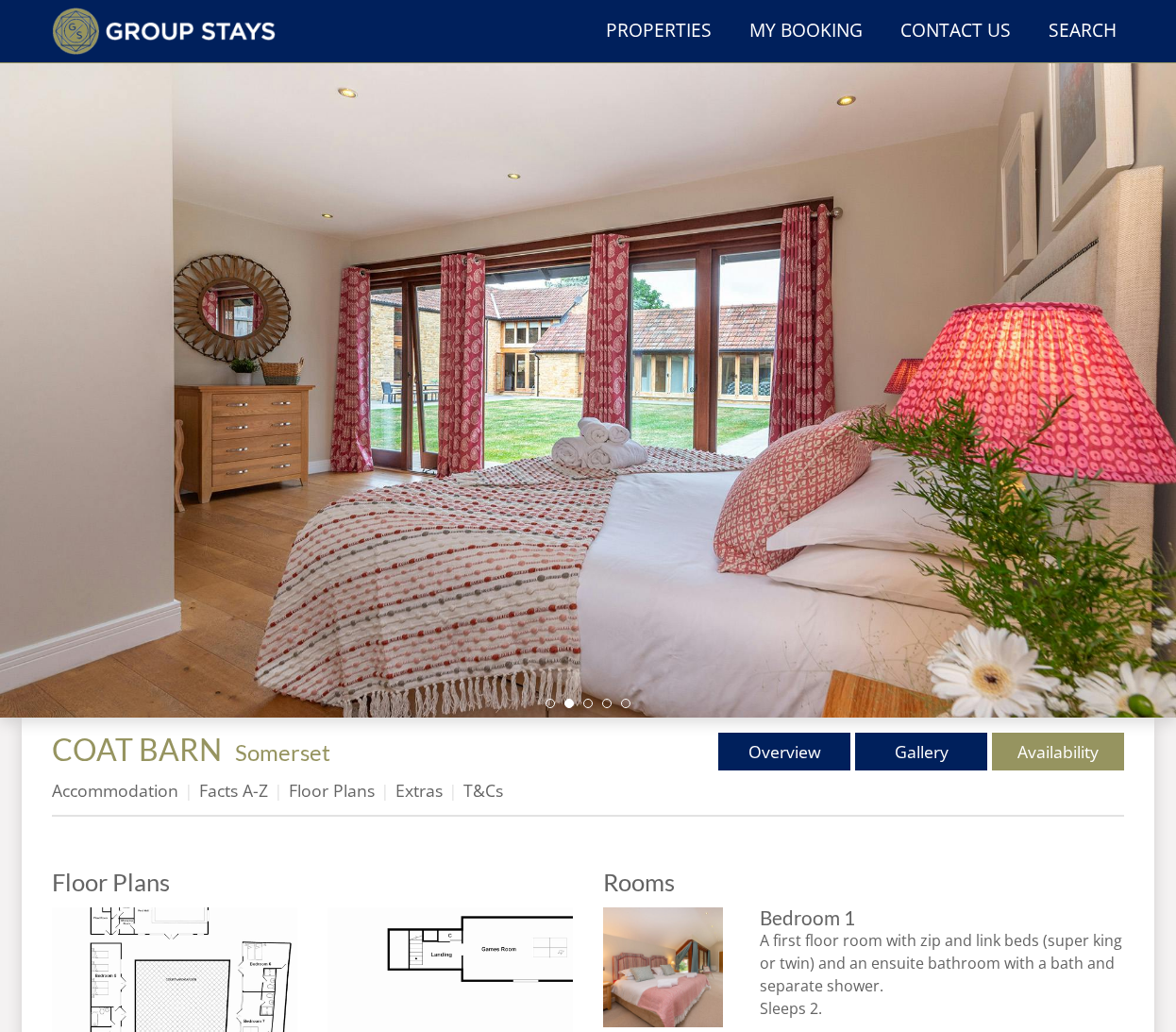scroll, scrollTop: 0, scrollLeft: 0, axis: both 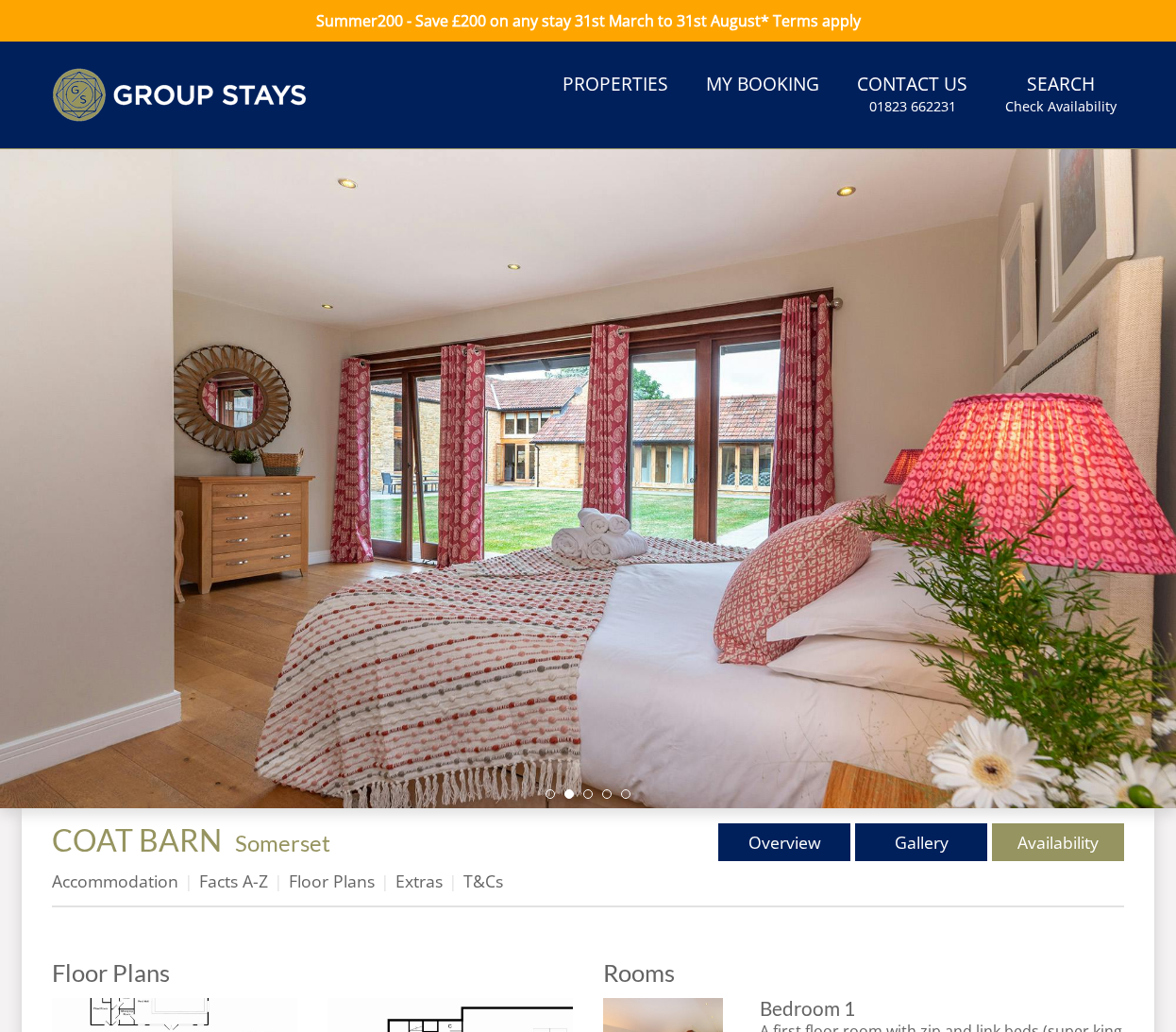 click at bounding box center [588, 479] 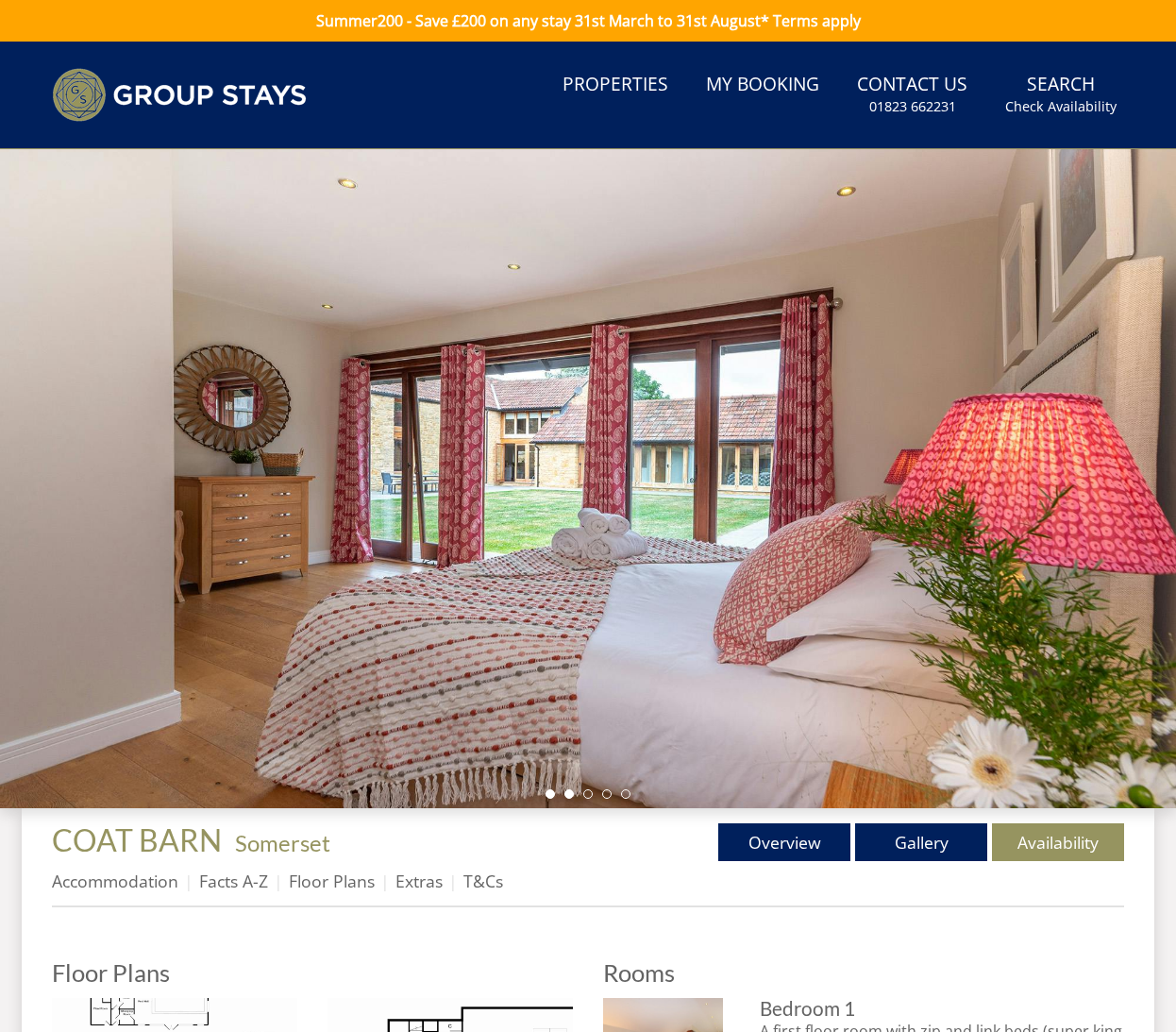 click at bounding box center (550, 794) 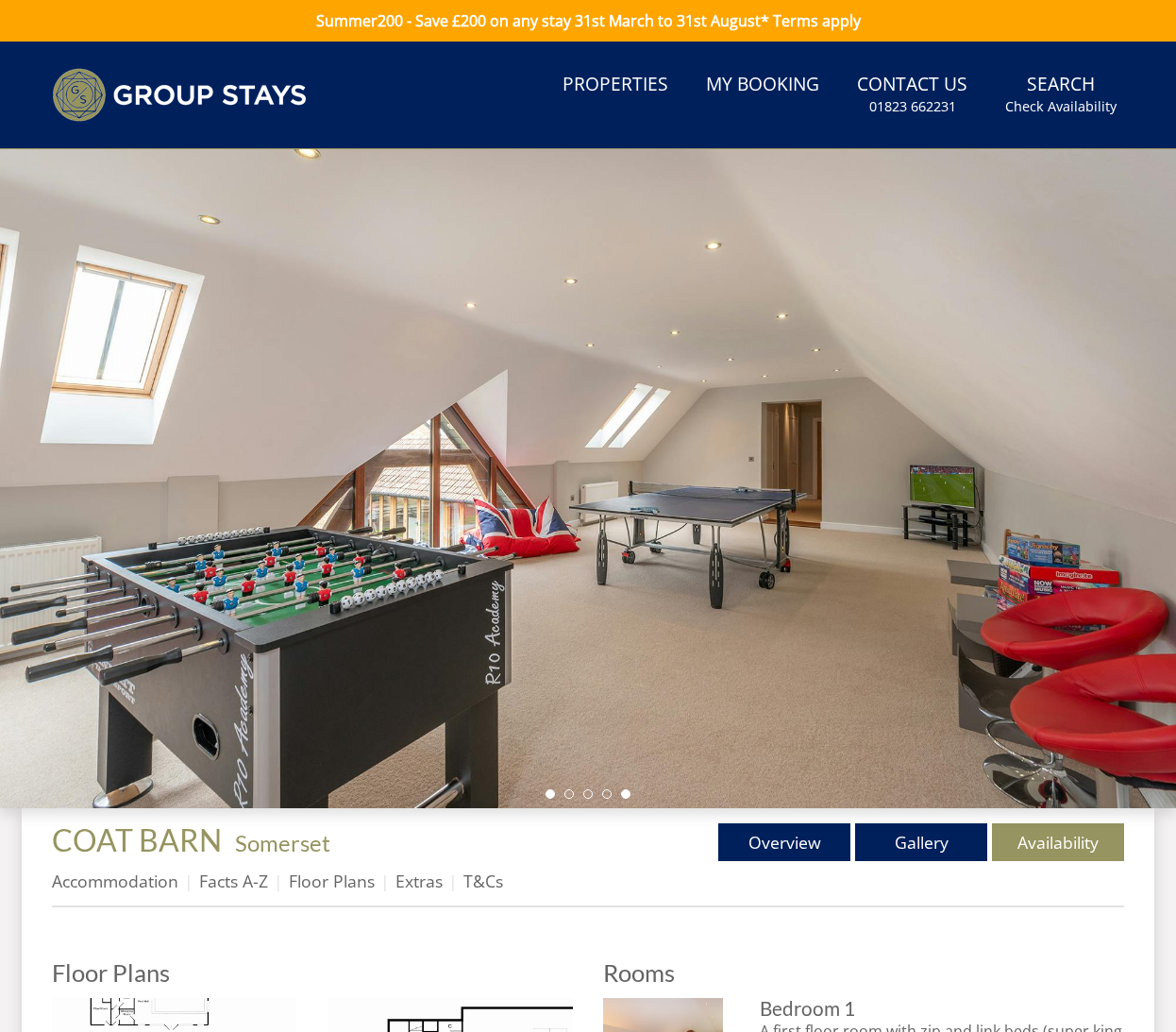 click at bounding box center [588, 794] 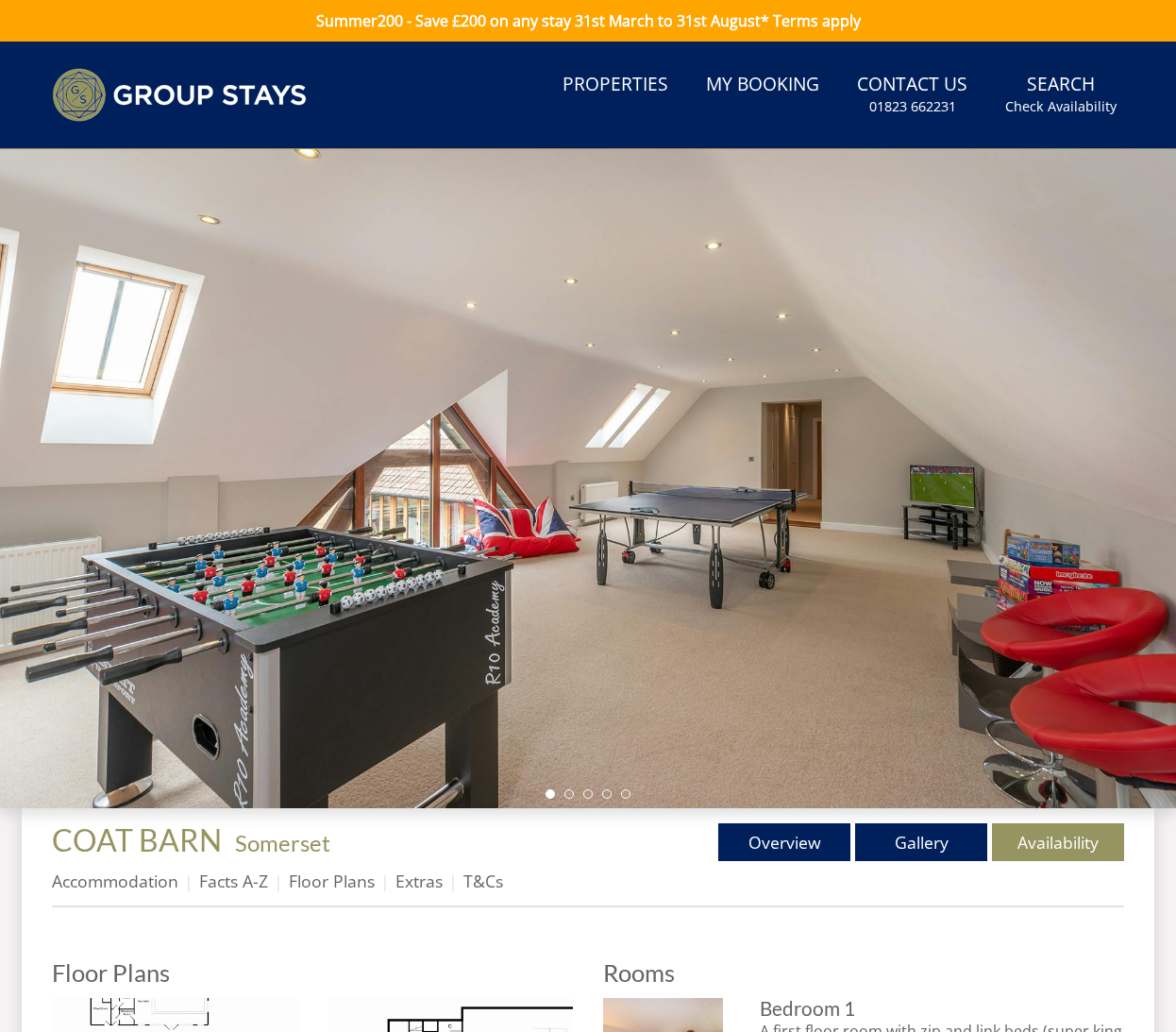 click at bounding box center [588, 479] 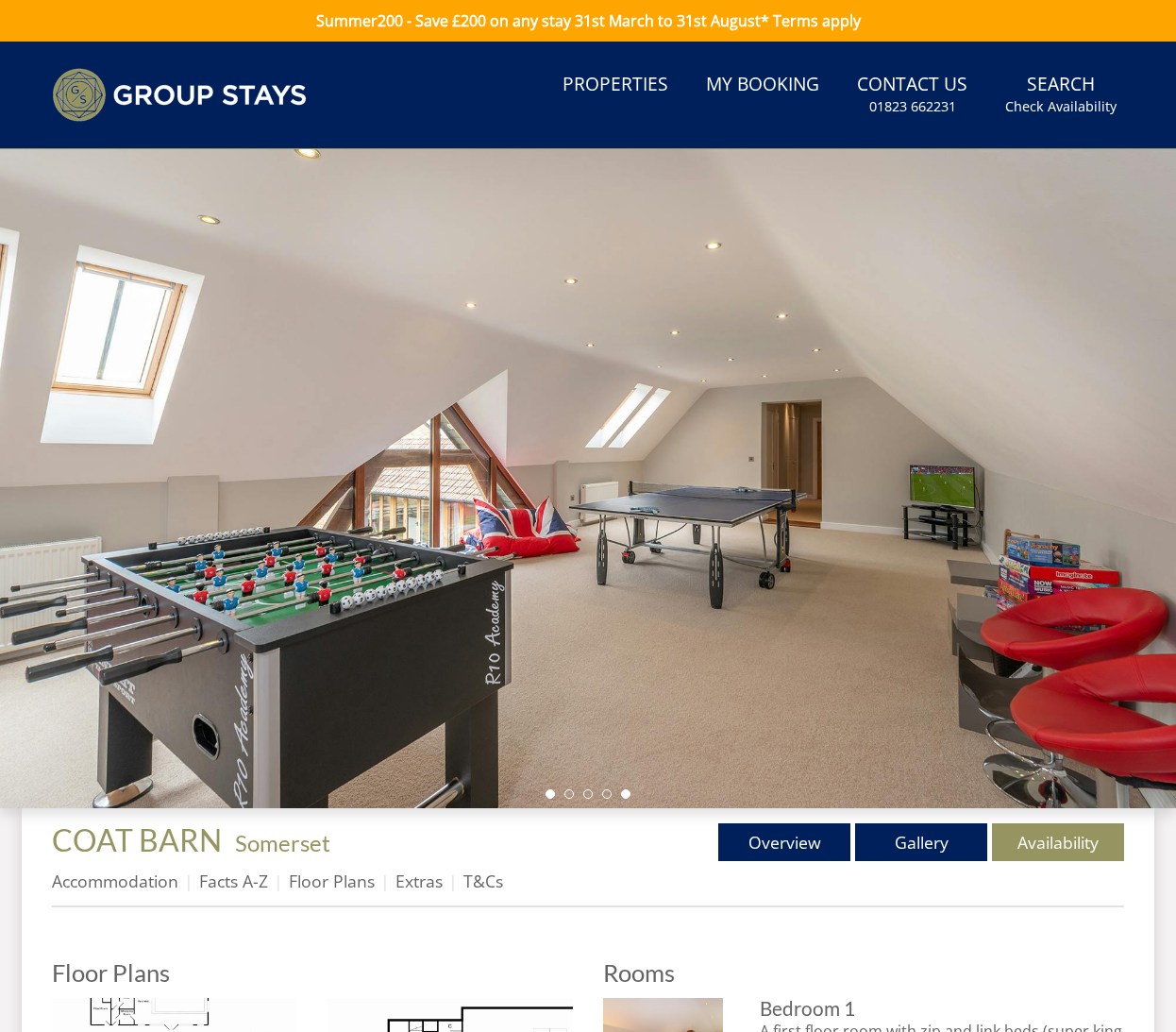 click at bounding box center [626, 794] 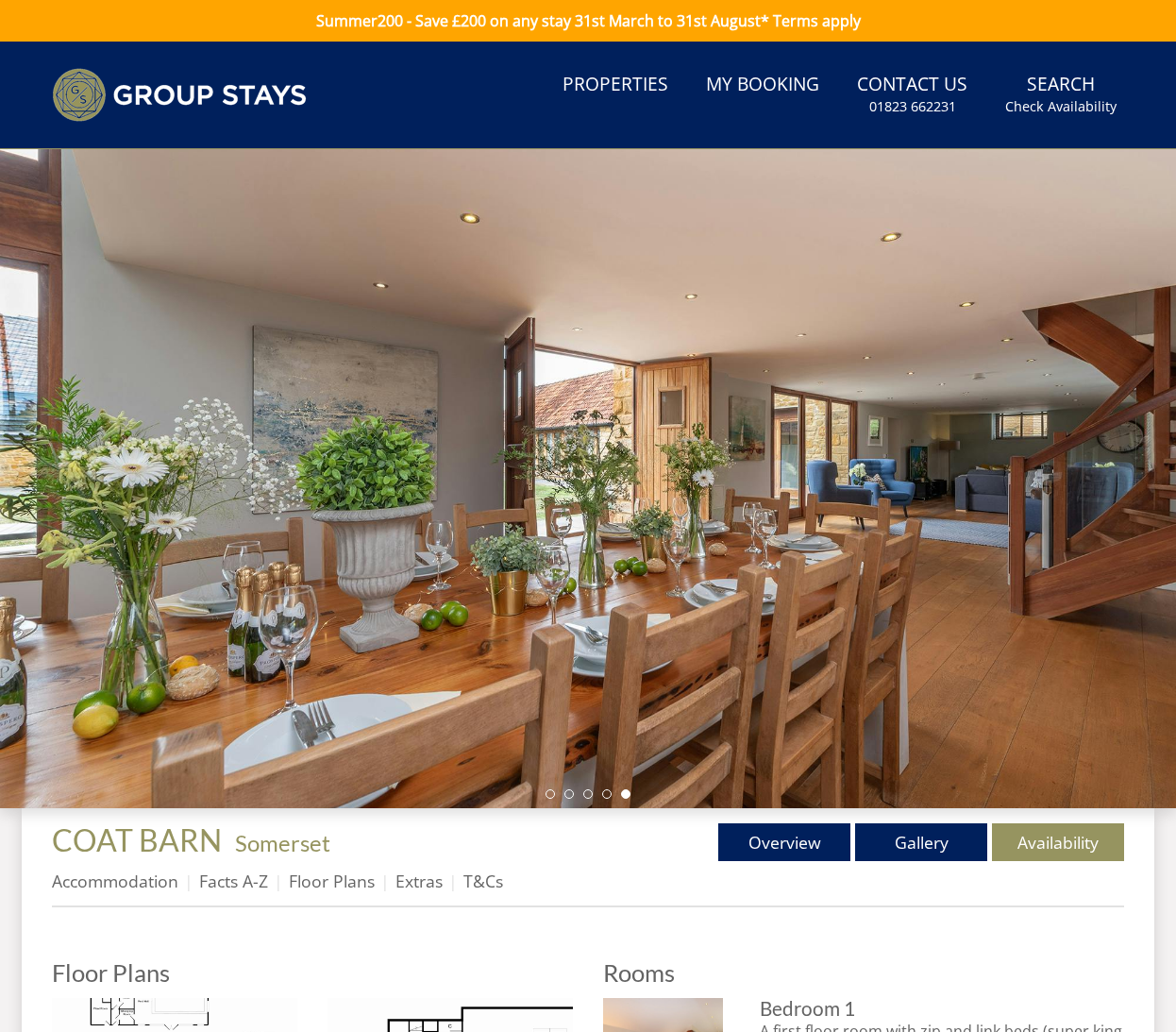 click at bounding box center [588, 794] 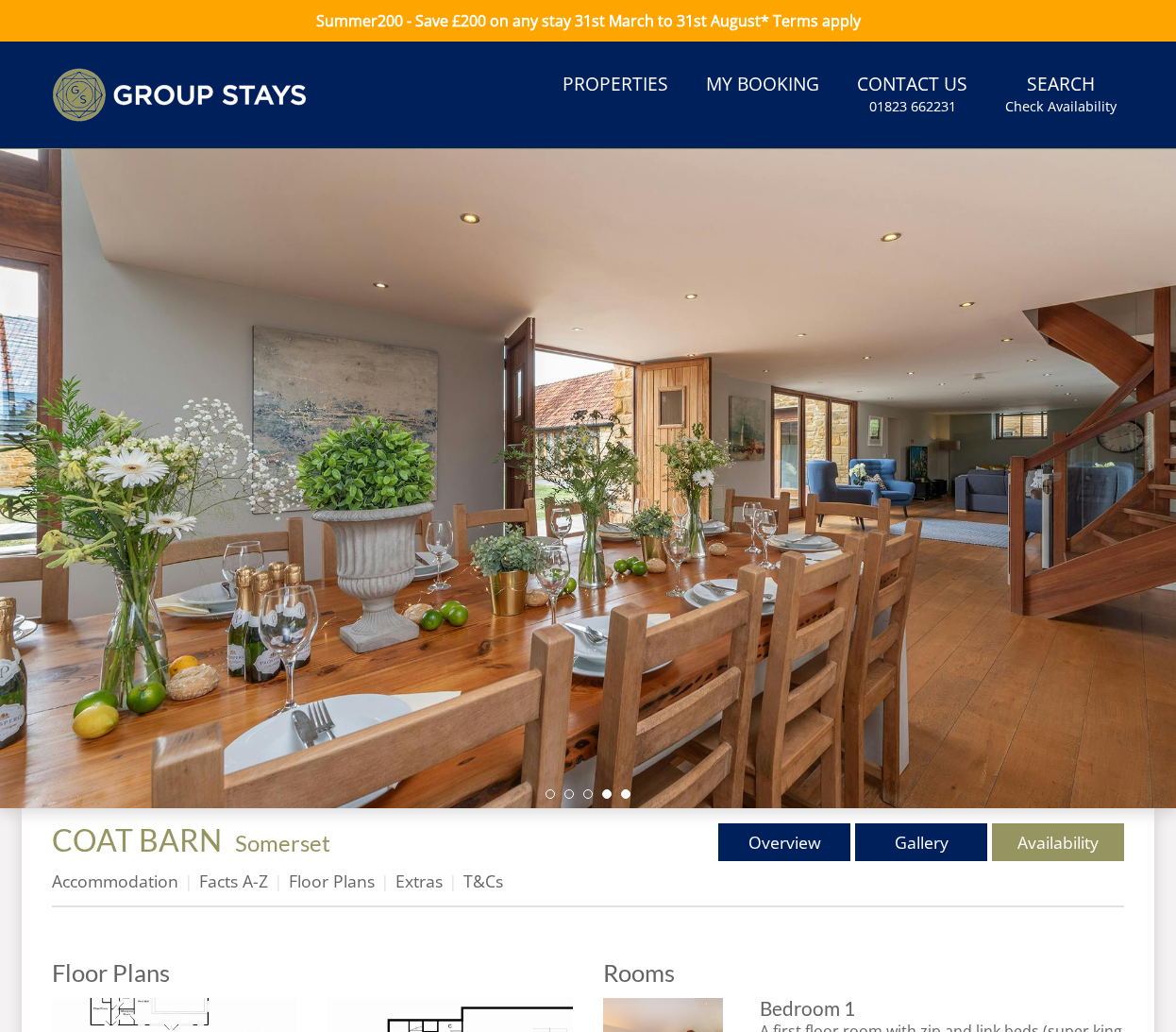 click at bounding box center (607, 794) 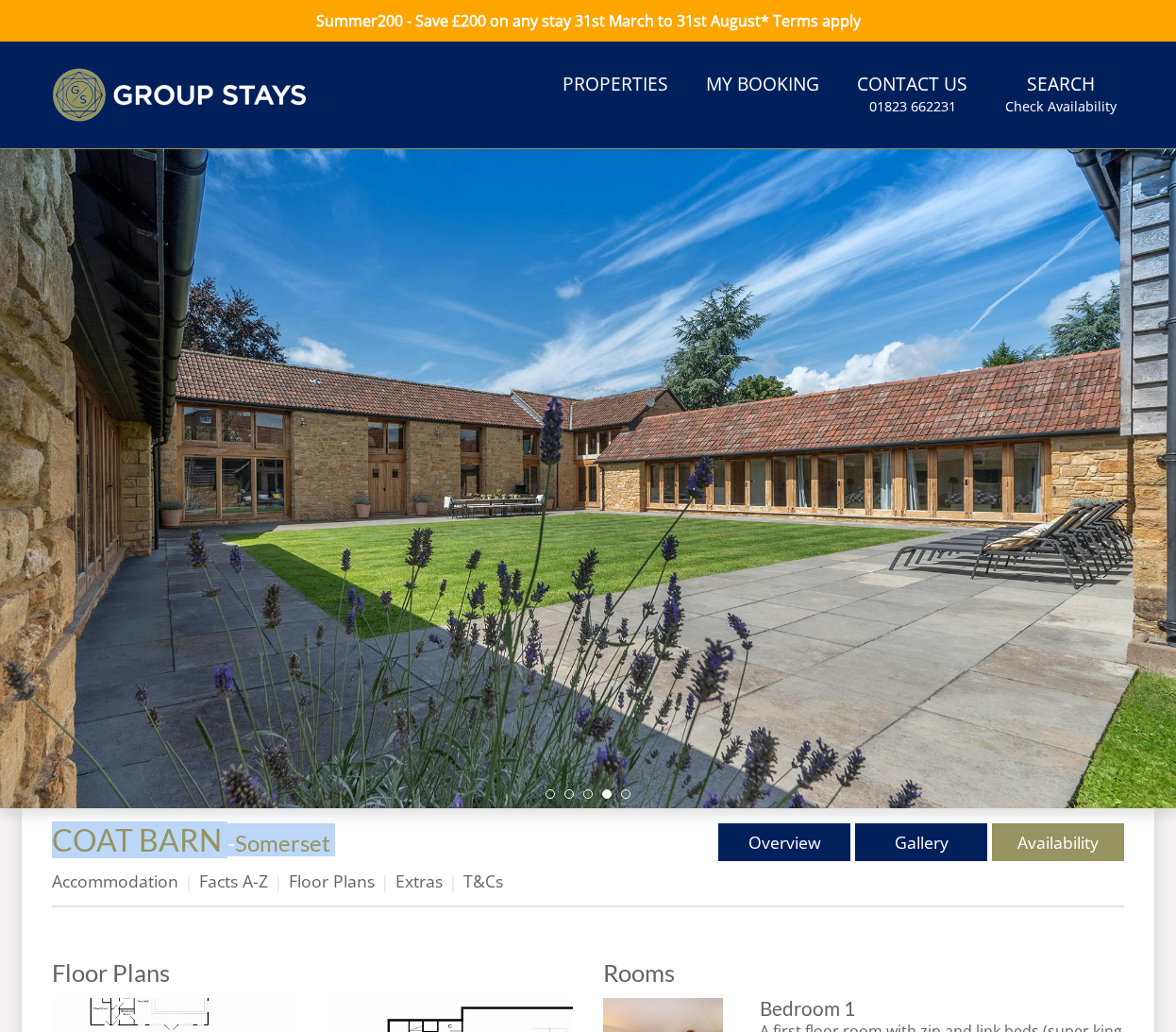 drag, startPoint x: 593, startPoint y: 804, endPoint x: 597, endPoint y: 835, distance: 31.257 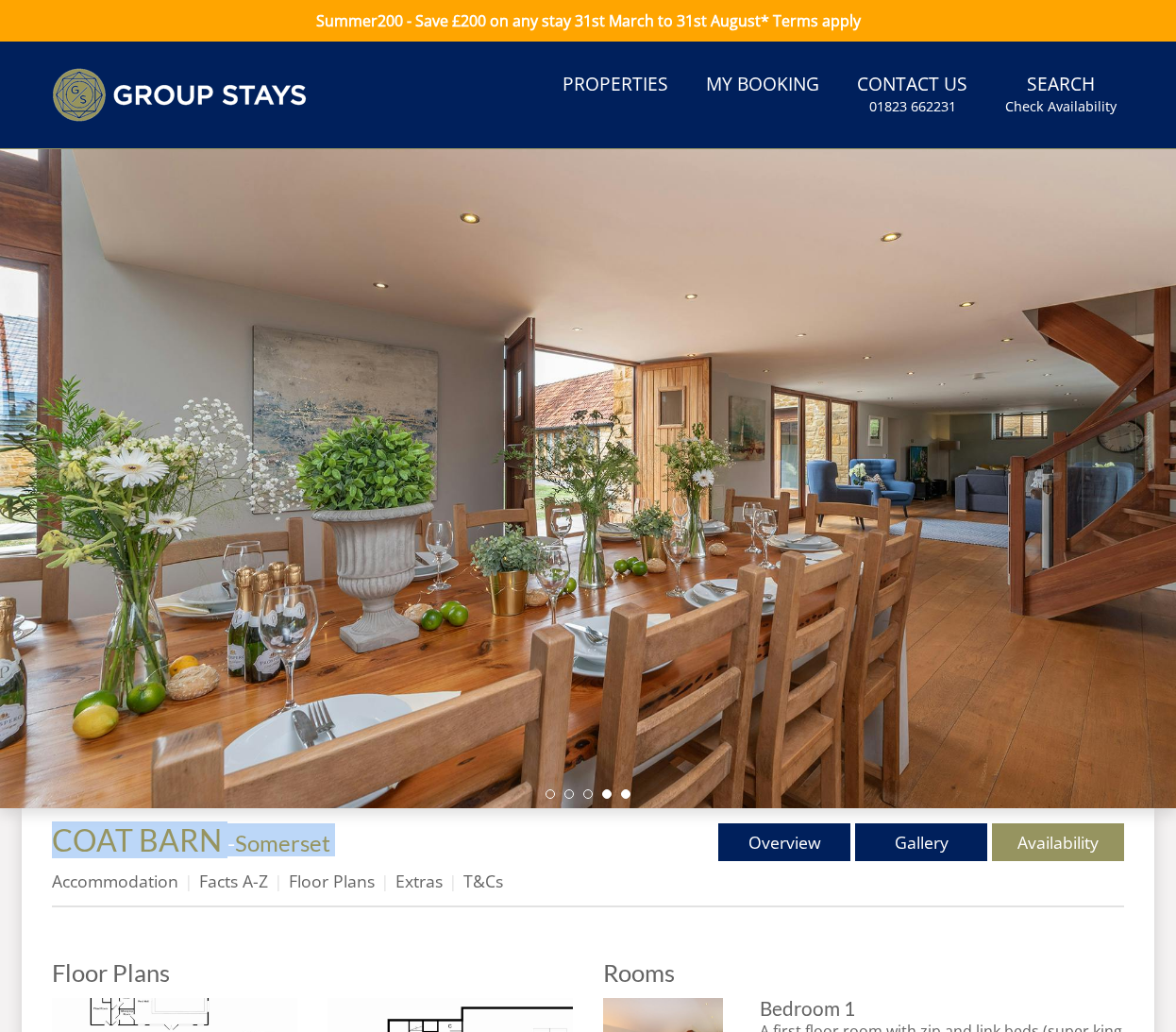 click at bounding box center [607, 794] 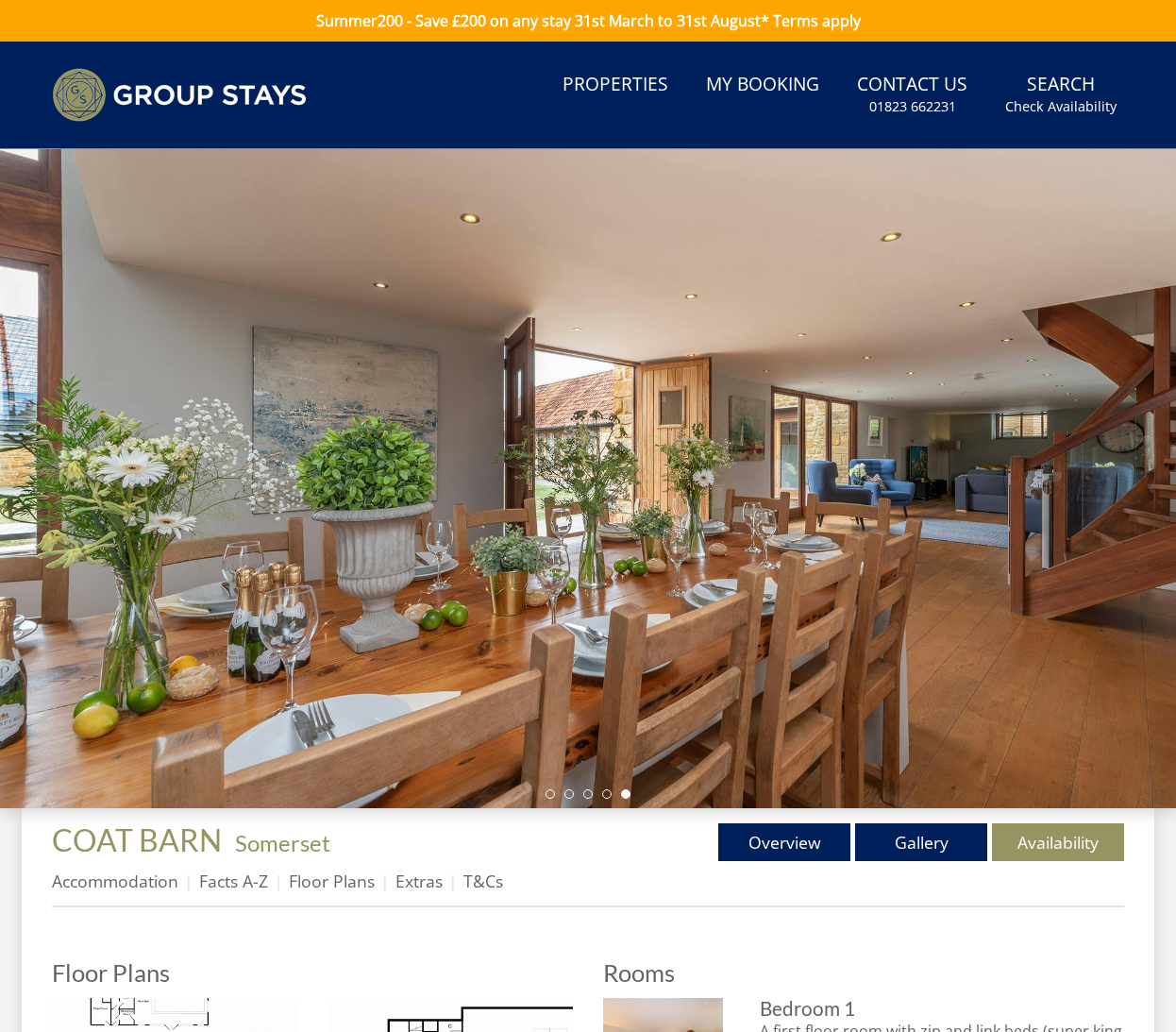 click on "Floor Plans" at bounding box center (342, 881) 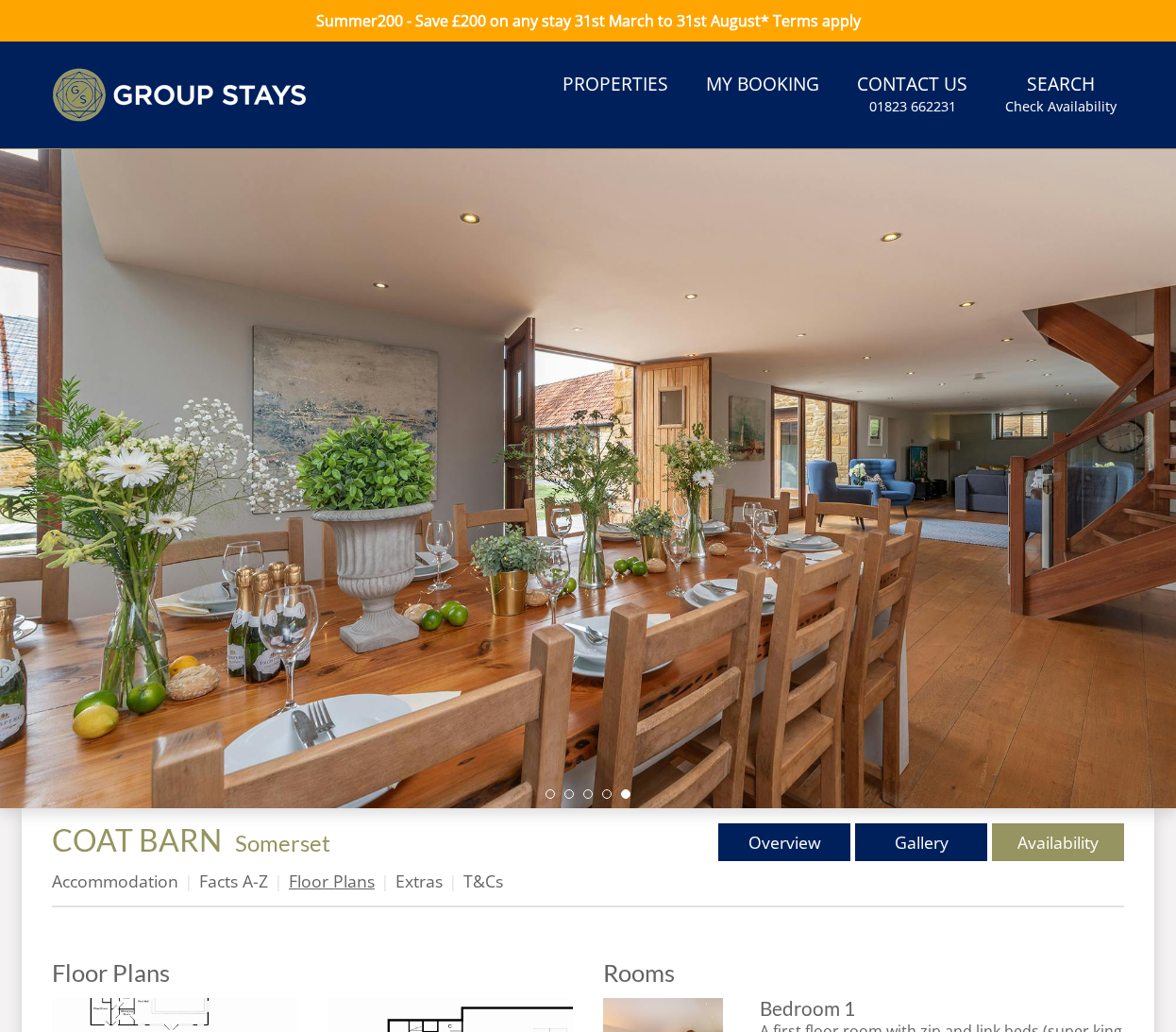 click on "Floor Plans" at bounding box center (331, 881) 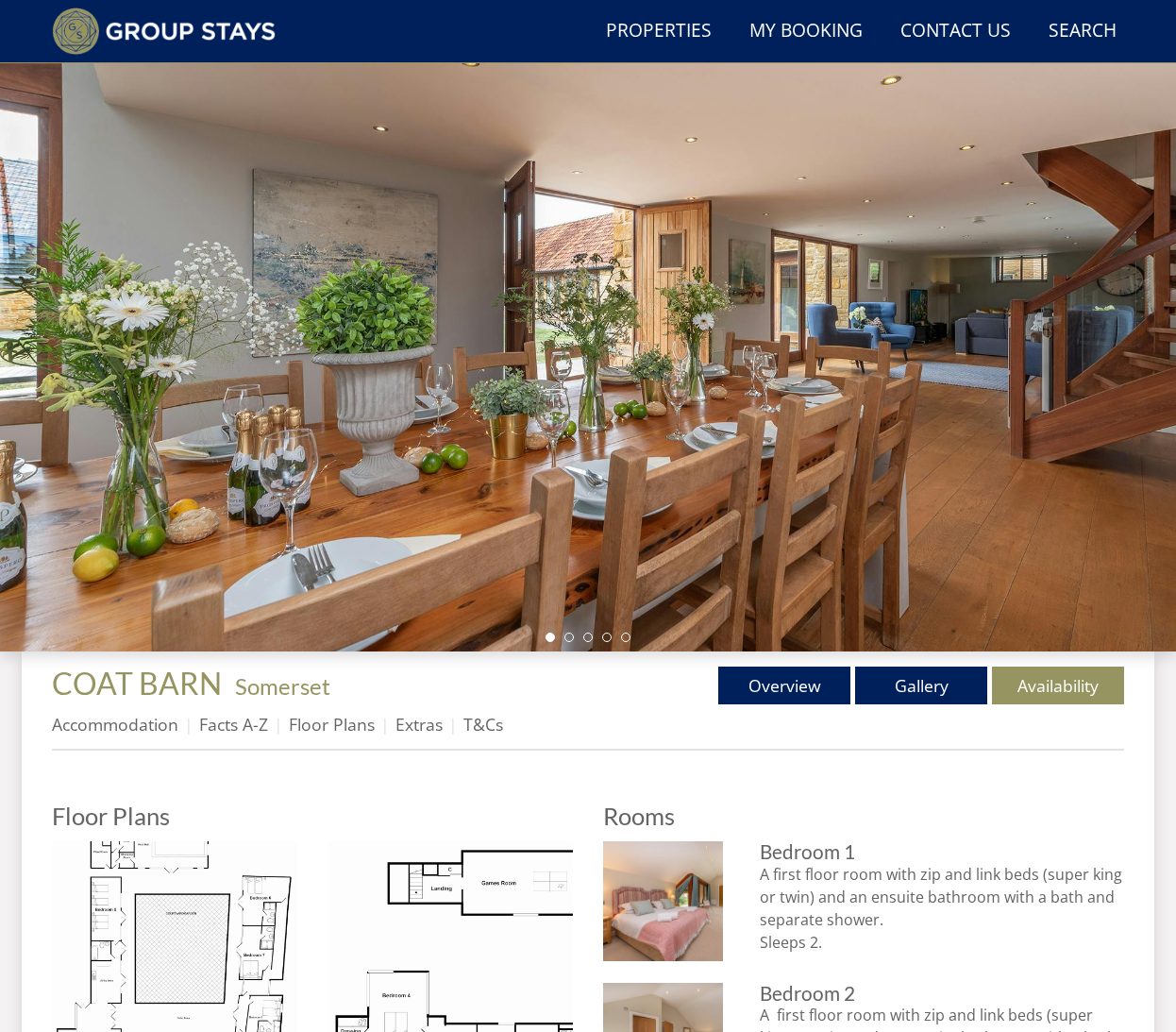 scroll, scrollTop: 537, scrollLeft: 0, axis: vertical 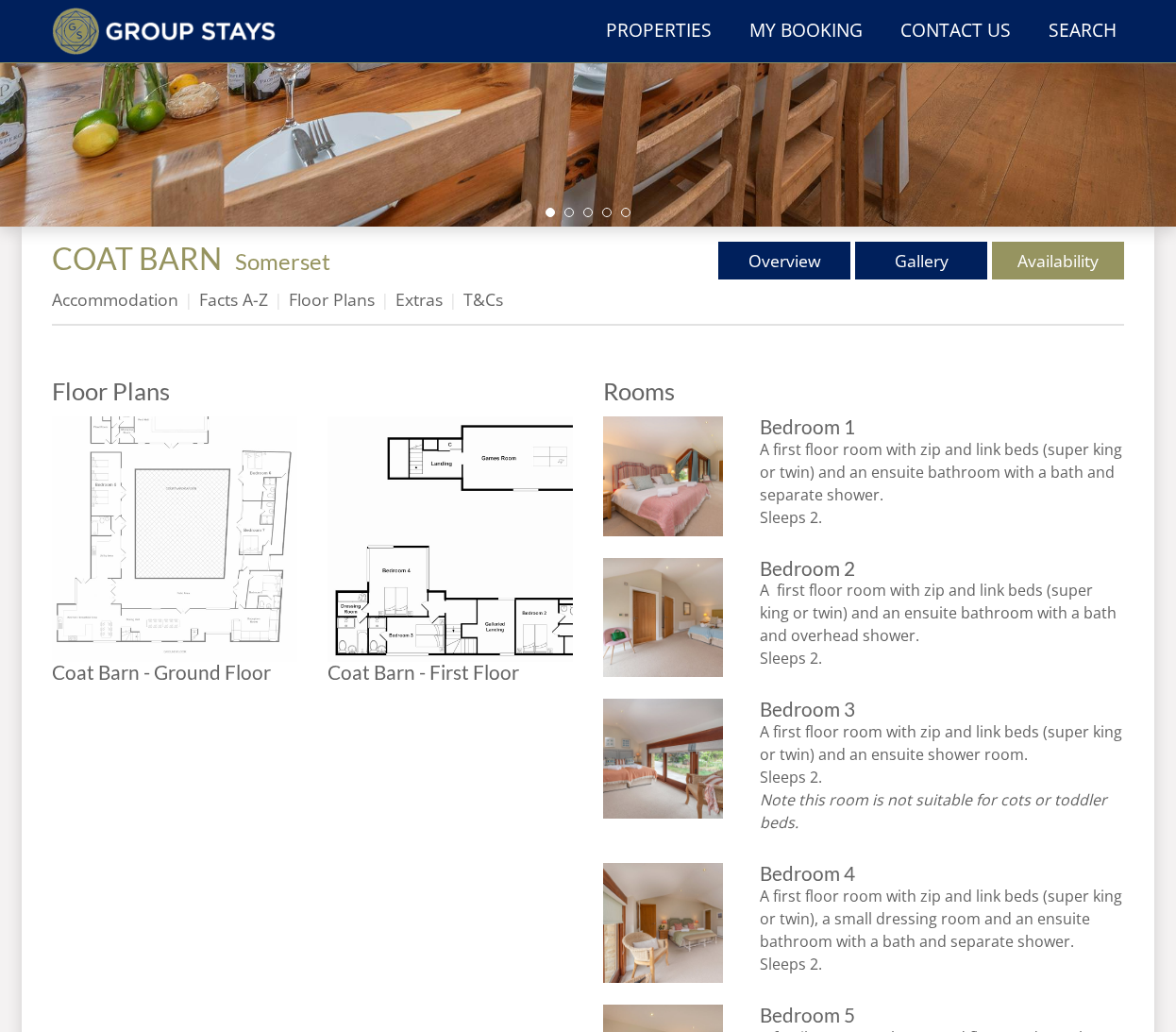 click at bounding box center (175, 539) 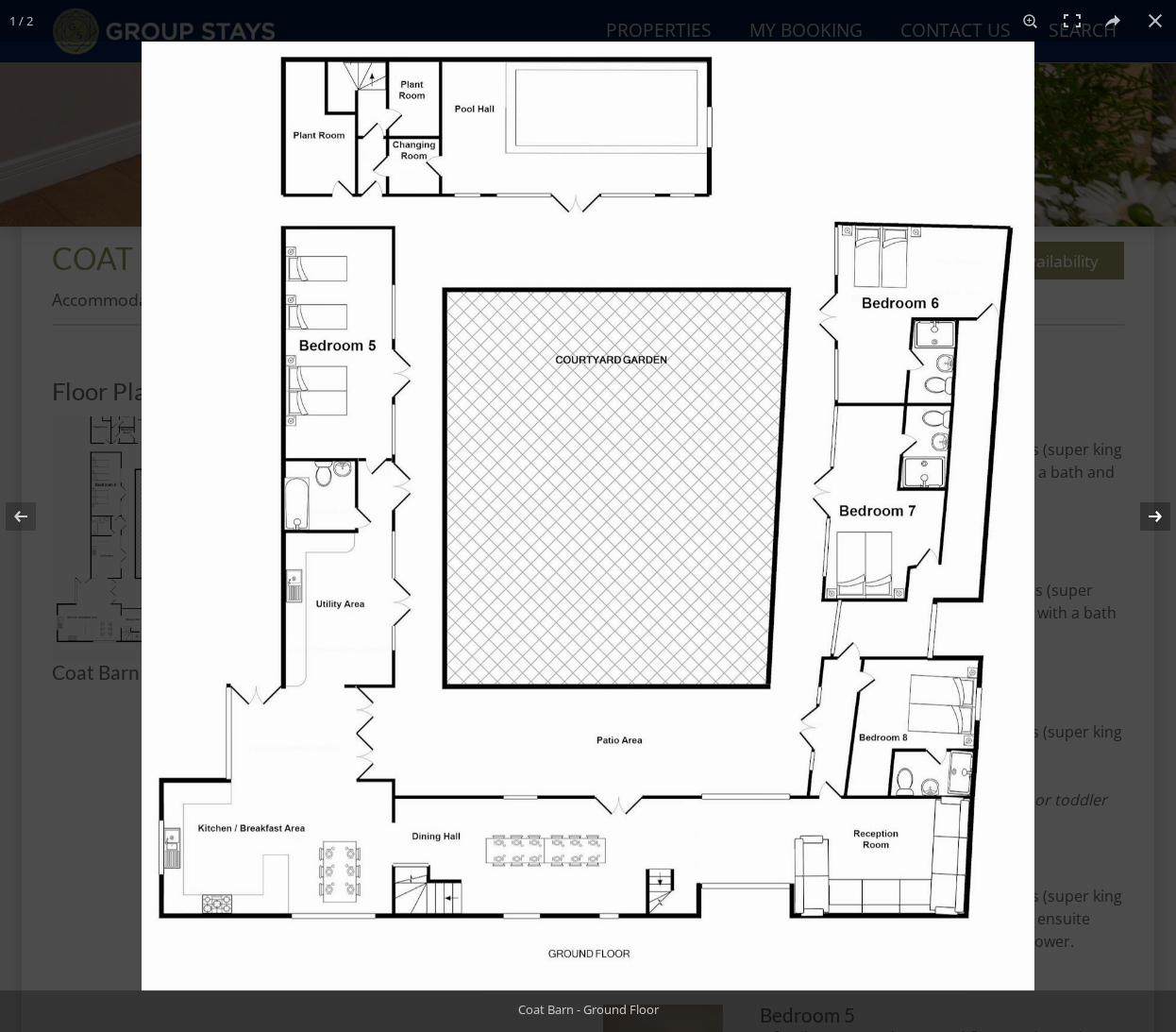 click at bounding box center [1143, 516] 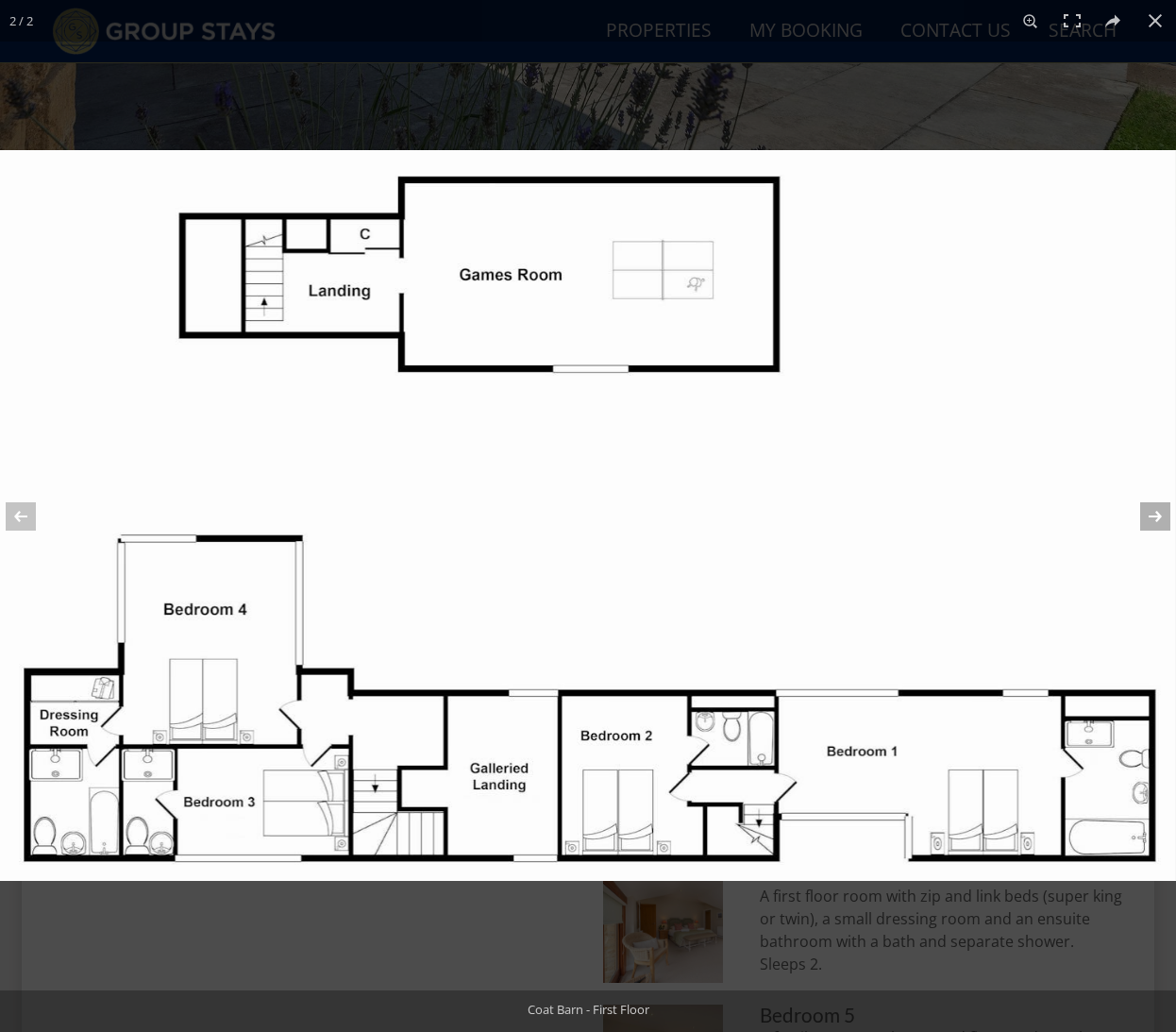 click at bounding box center [1143, 516] 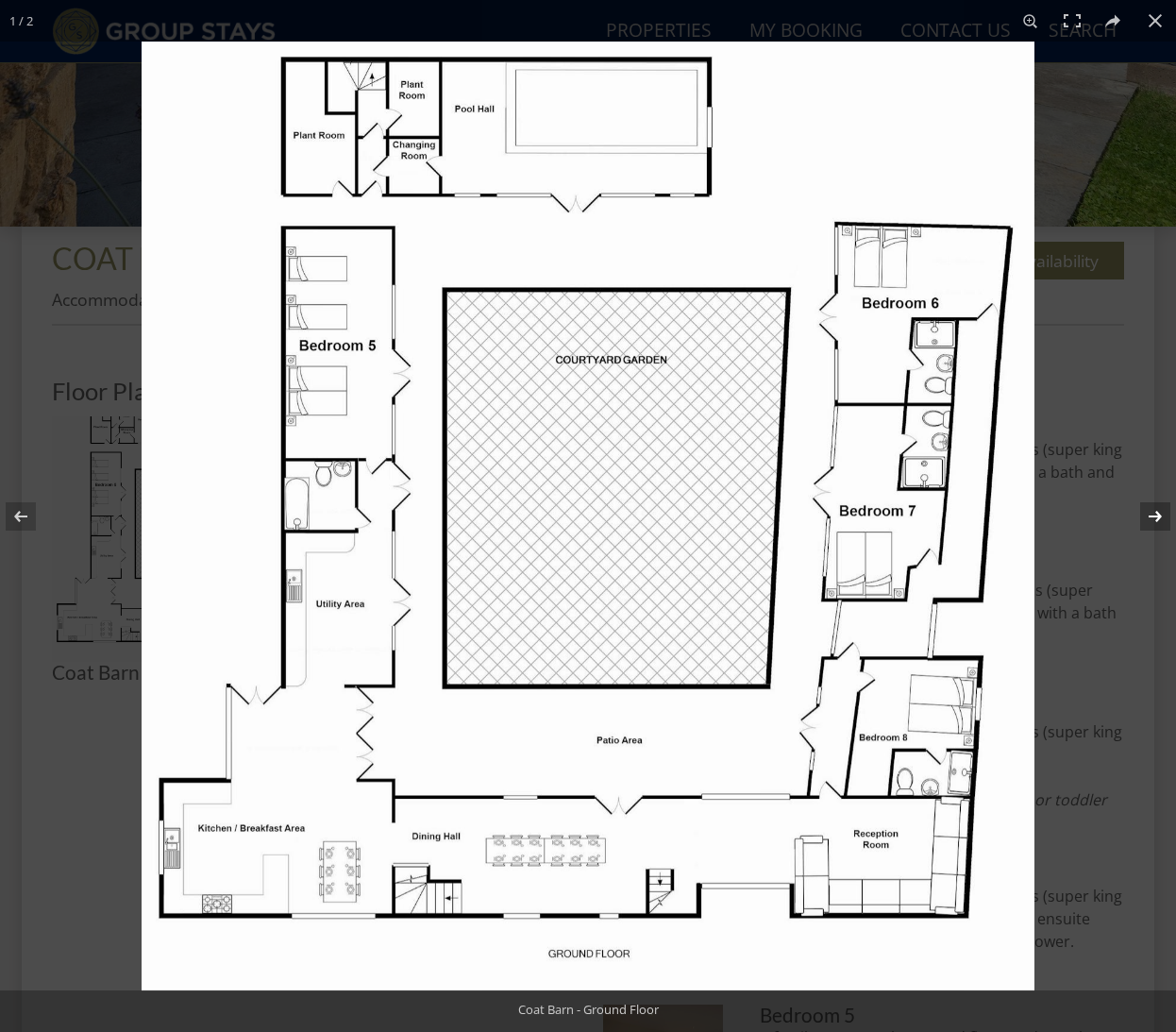 click at bounding box center (1143, 516) 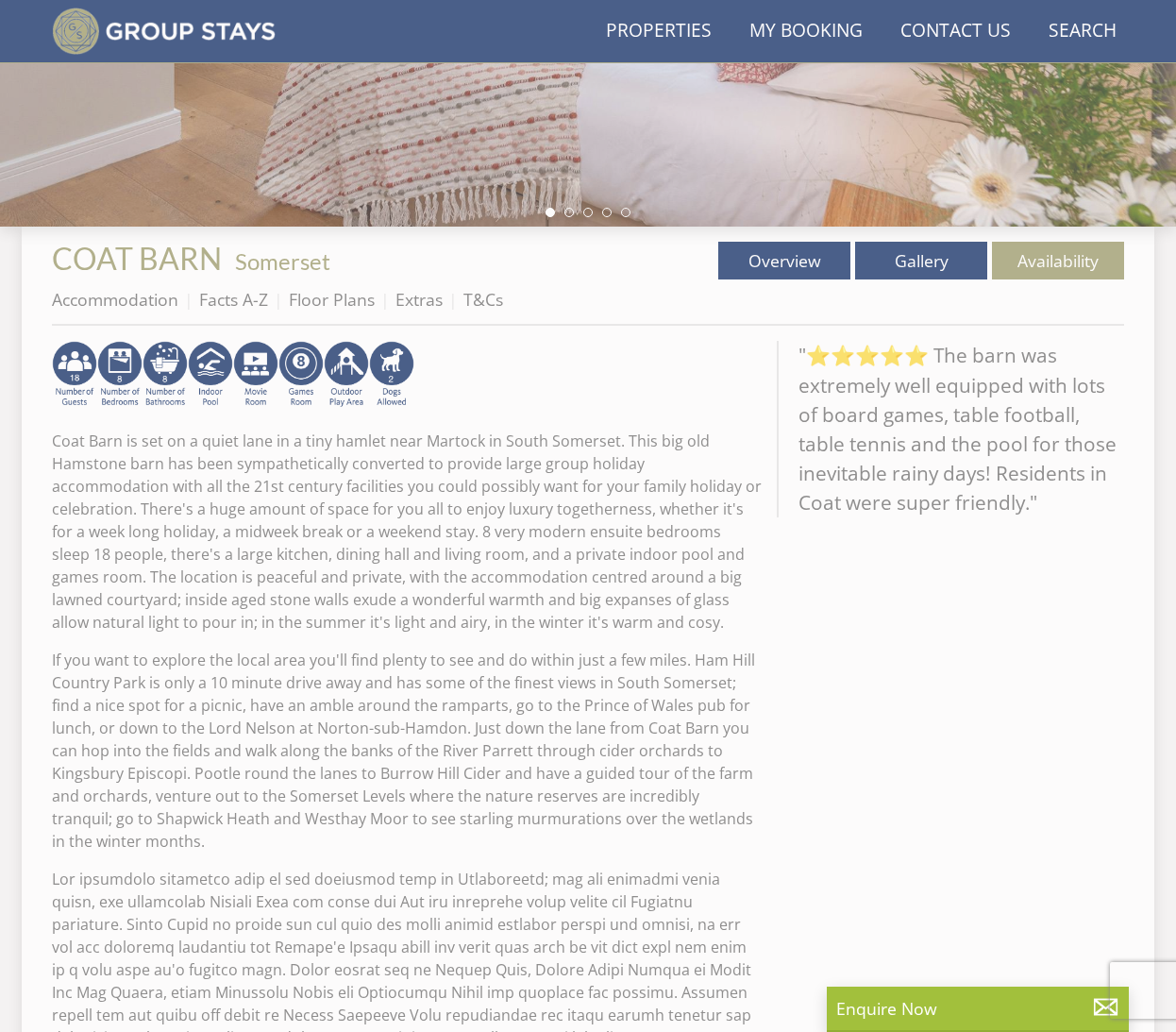 scroll, scrollTop: 328, scrollLeft: 0, axis: vertical 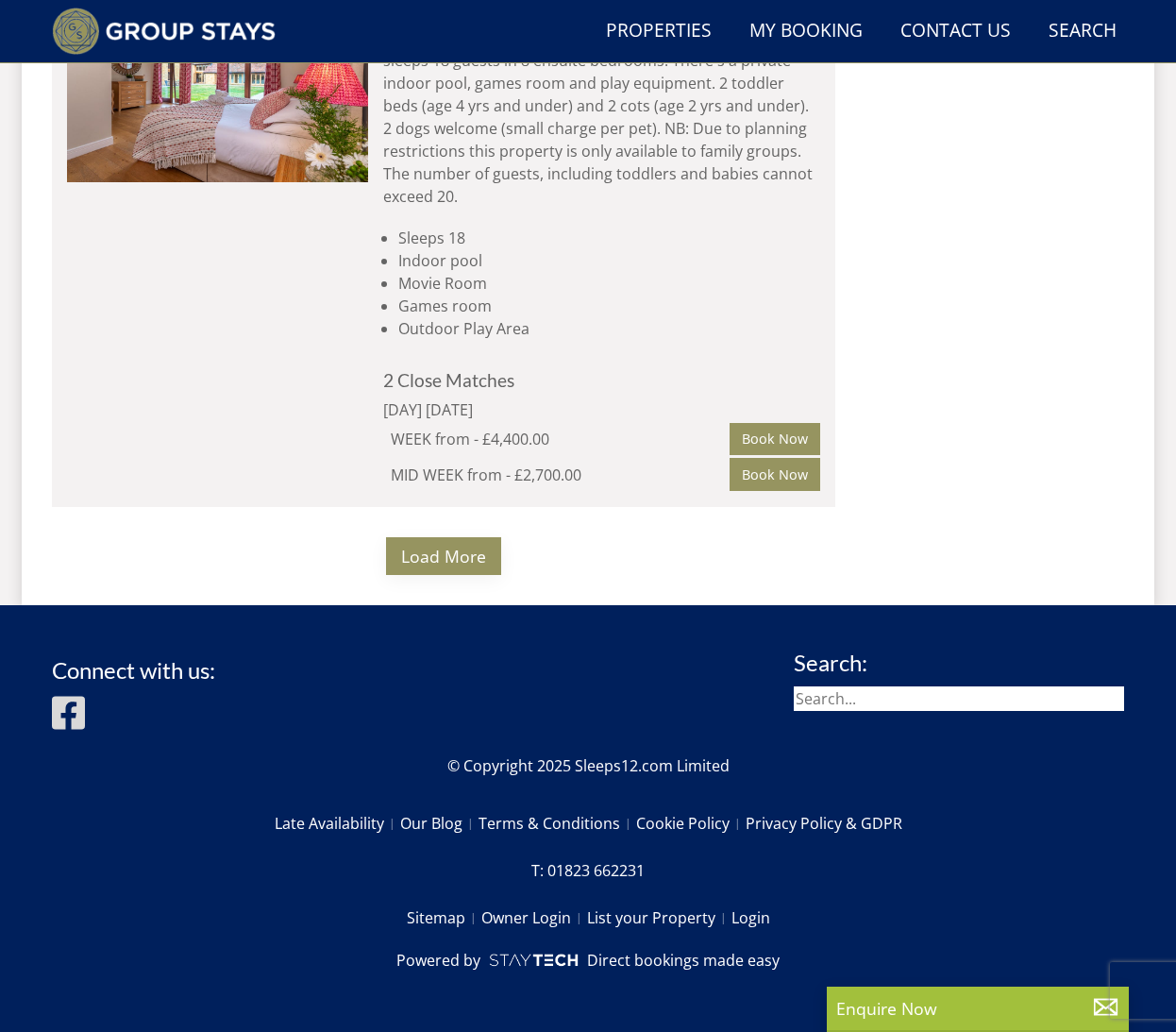 click on "Load More" at bounding box center (444, 556) 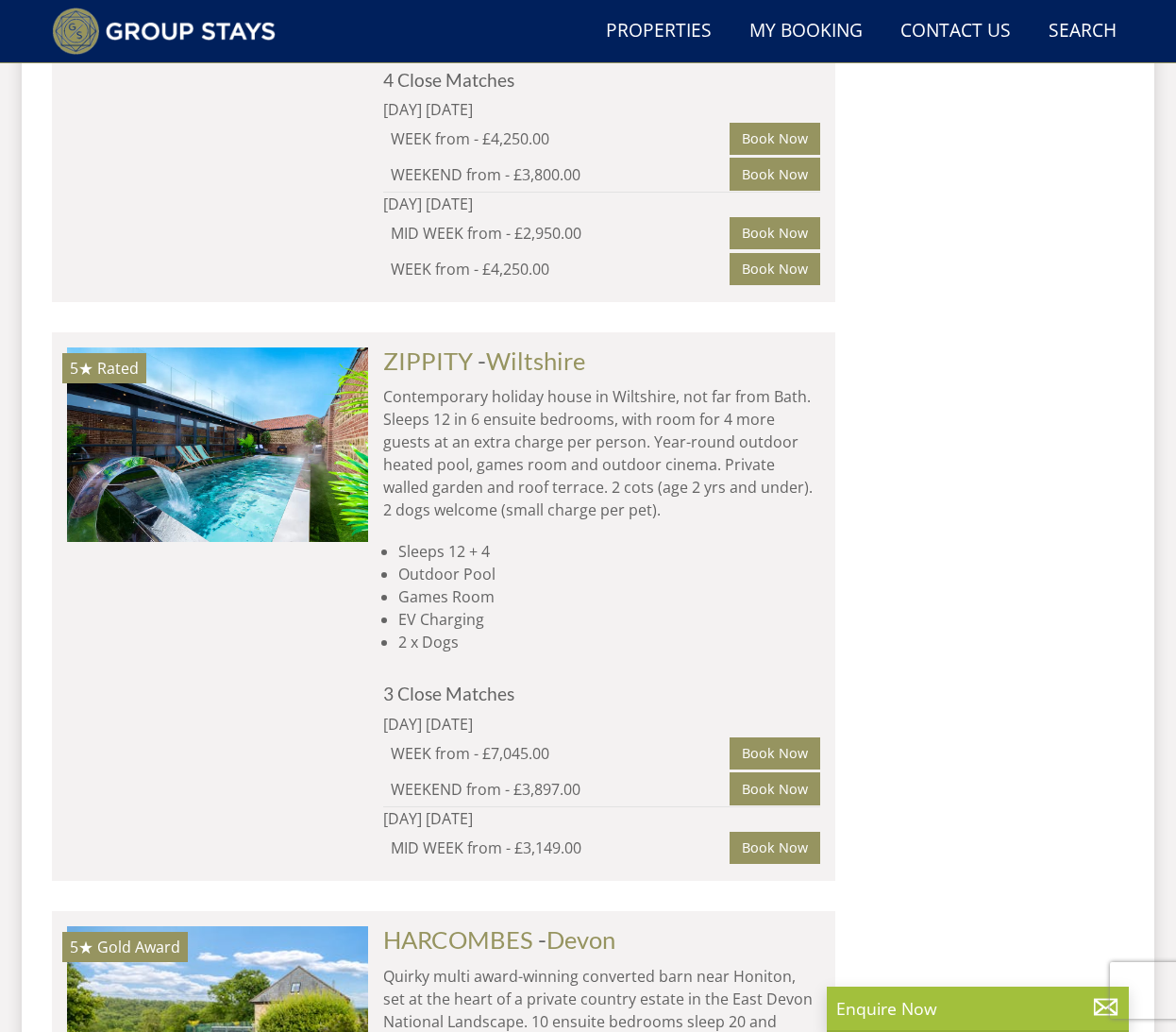 scroll, scrollTop: 15845, scrollLeft: 0, axis: vertical 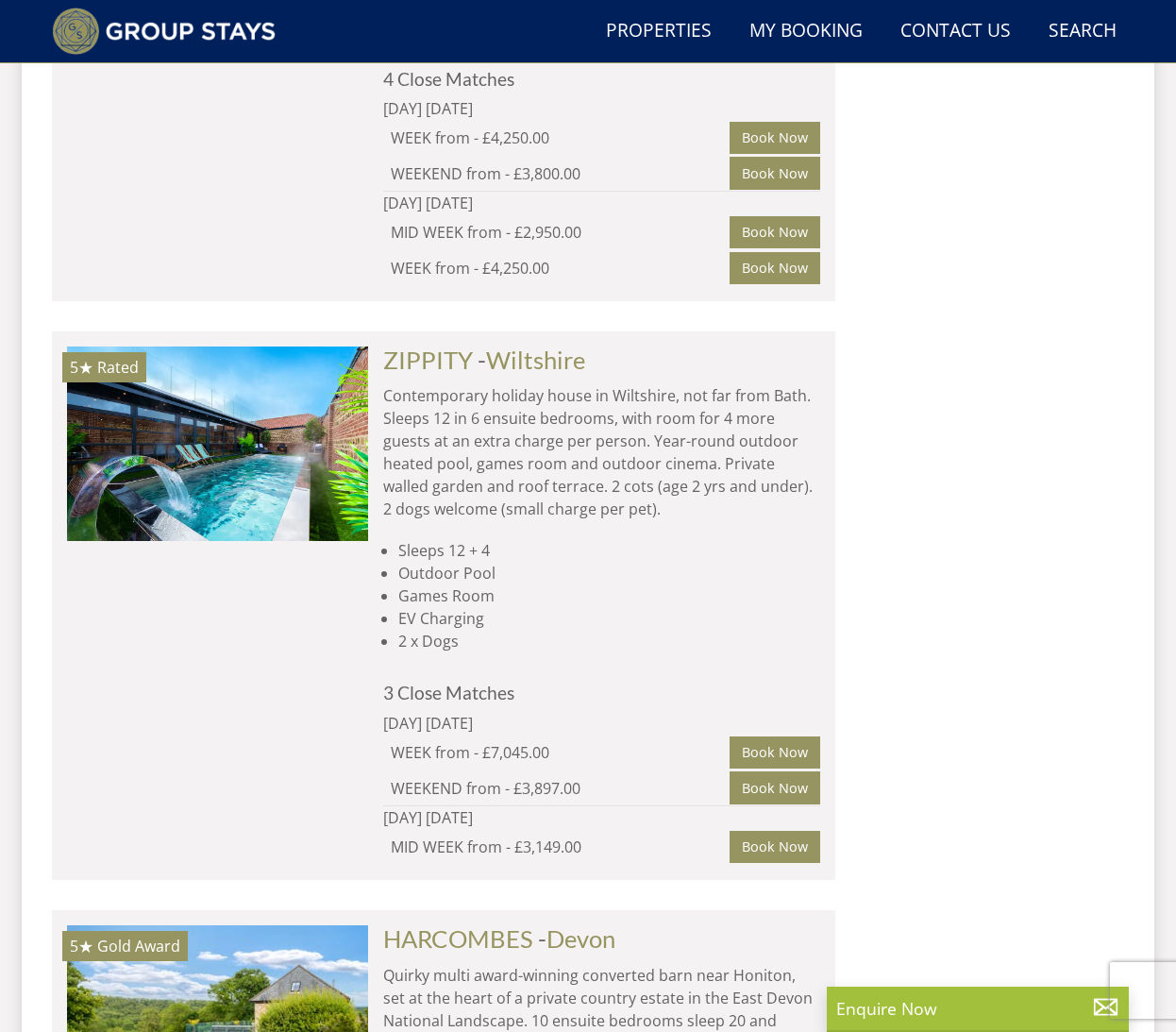 click at bounding box center [218, -905] 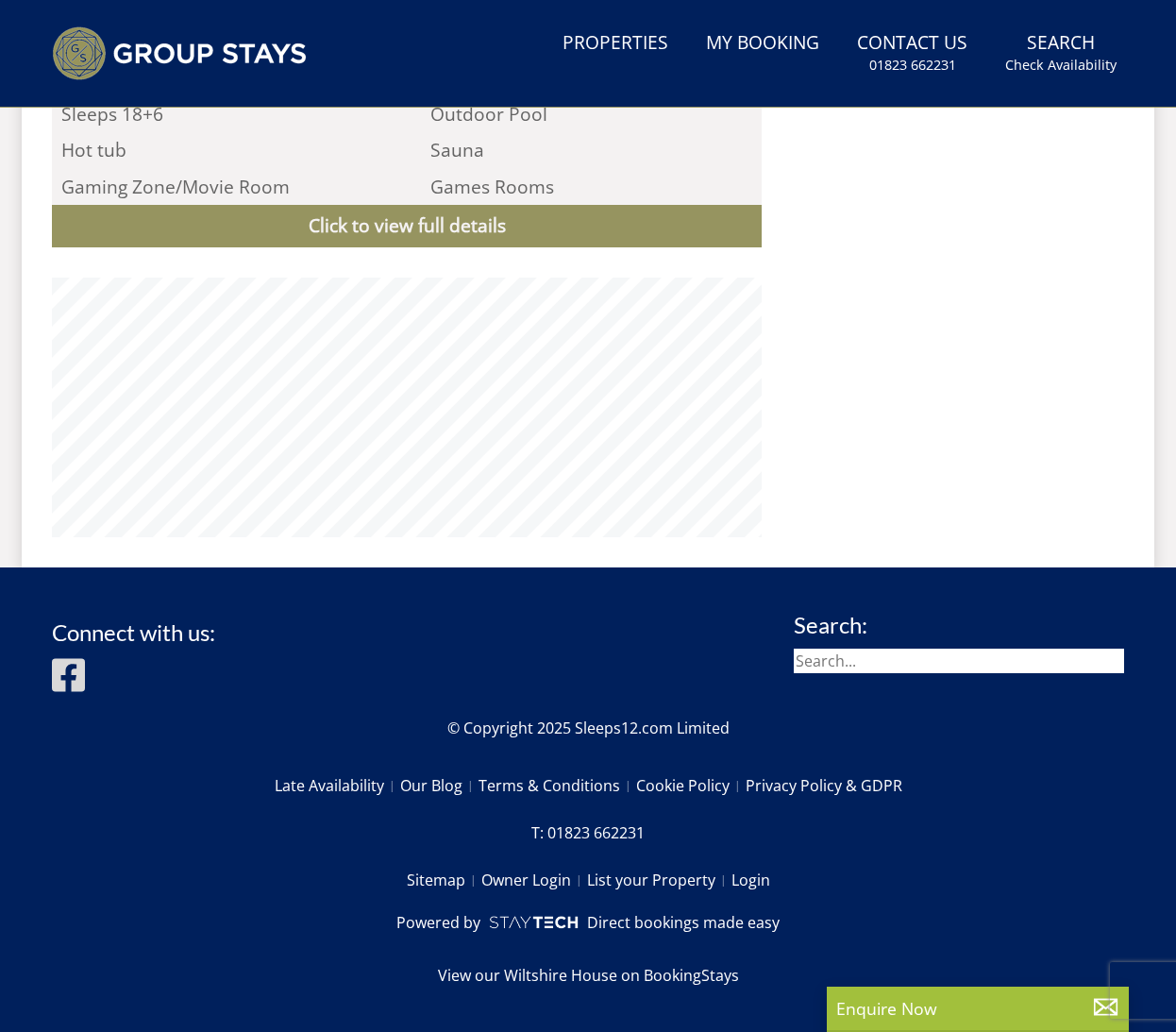 scroll, scrollTop: 0, scrollLeft: 0, axis: both 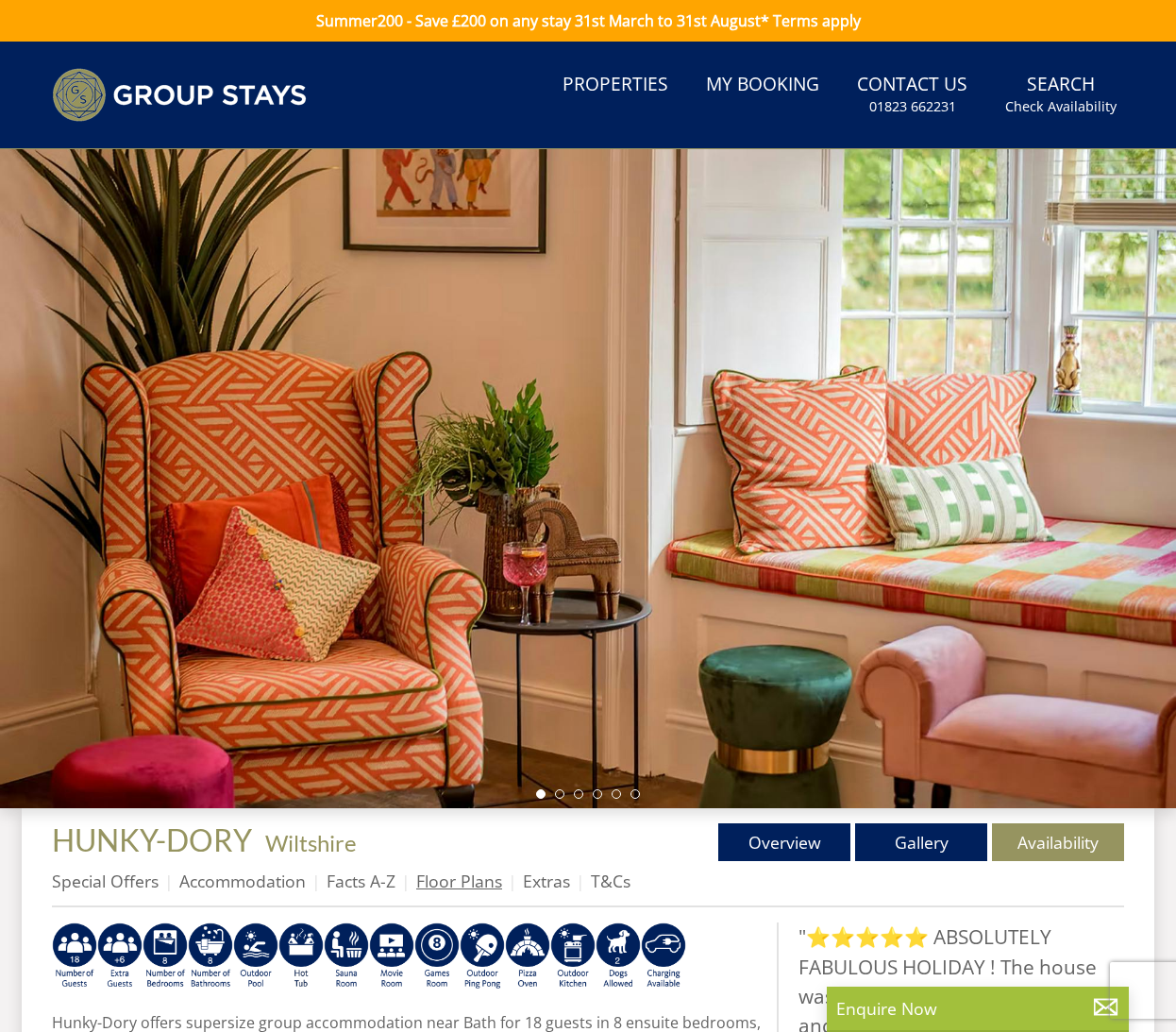 click on "Floor Plans" at bounding box center [459, 881] 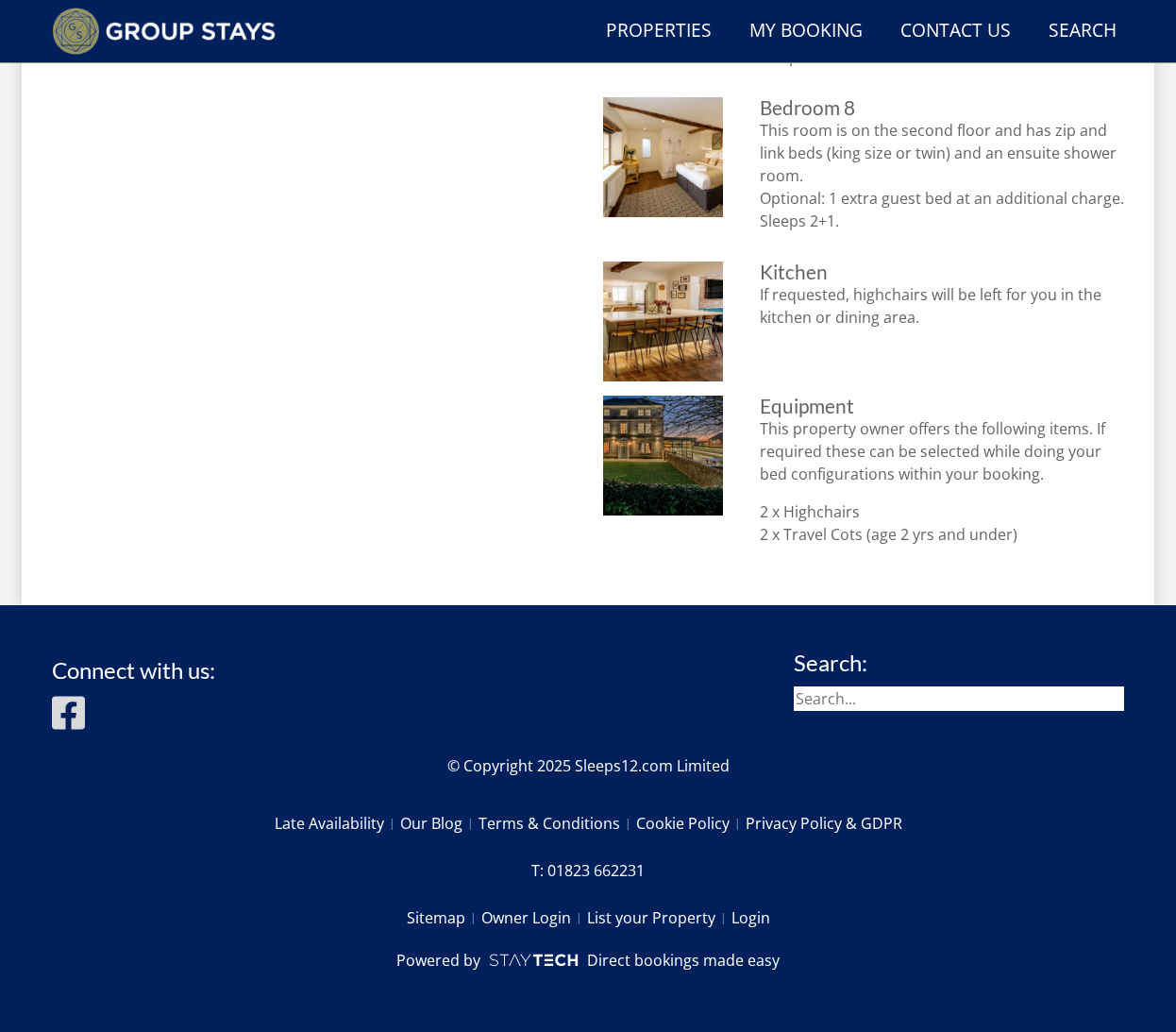 scroll, scrollTop: 2172, scrollLeft: 0, axis: vertical 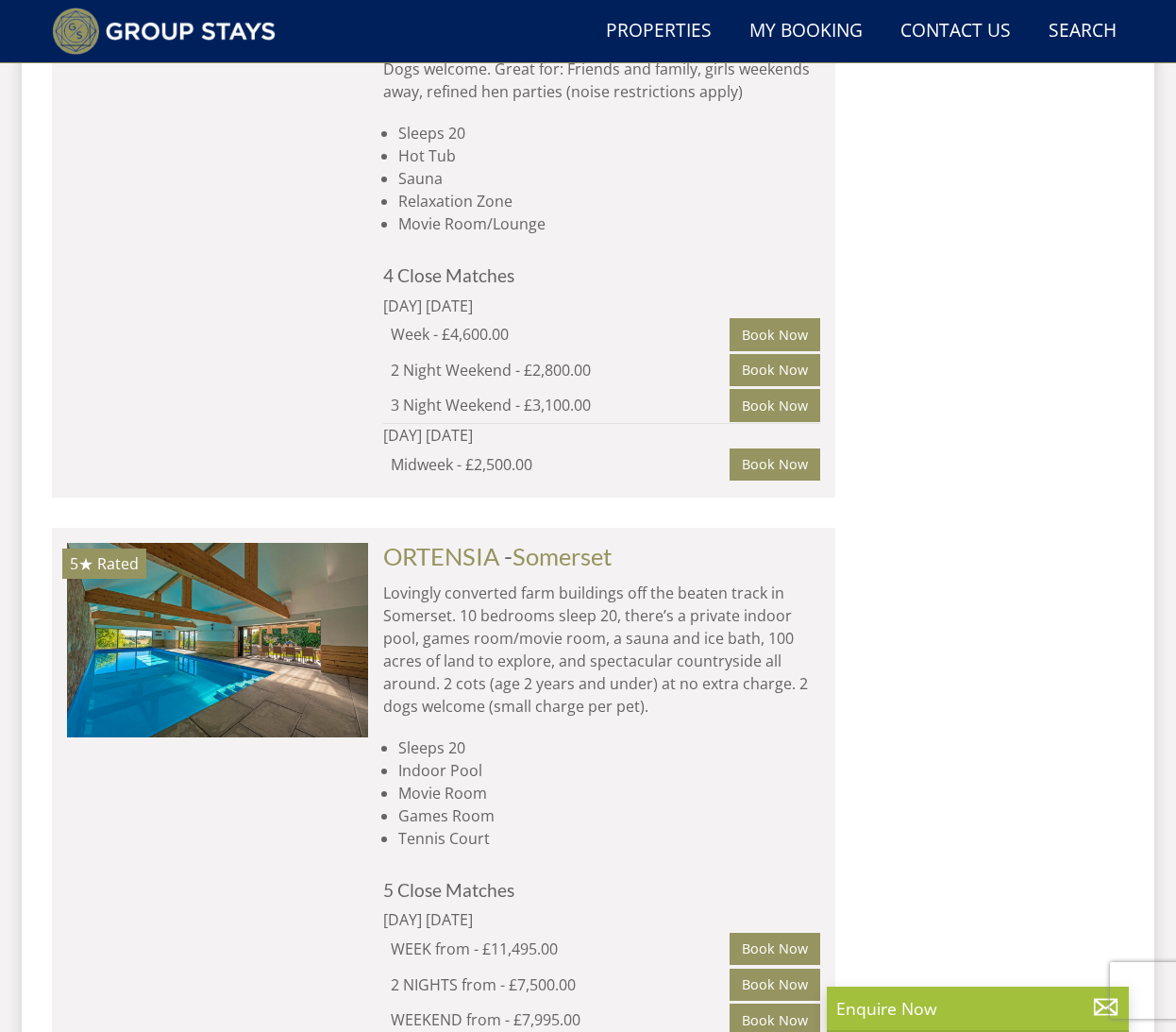 click at bounding box center (217, -680) 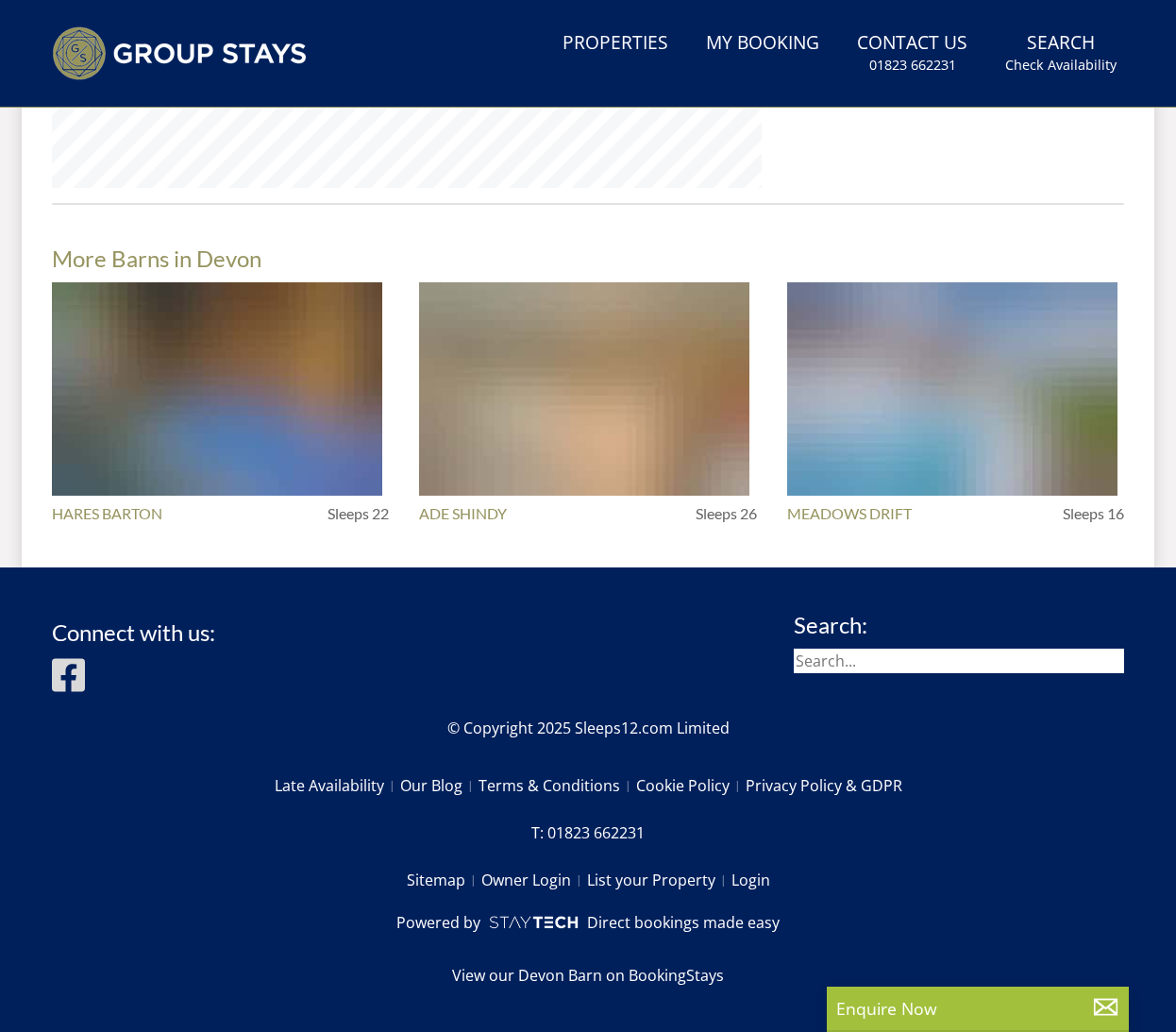scroll, scrollTop: 0, scrollLeft: 0, axis: both 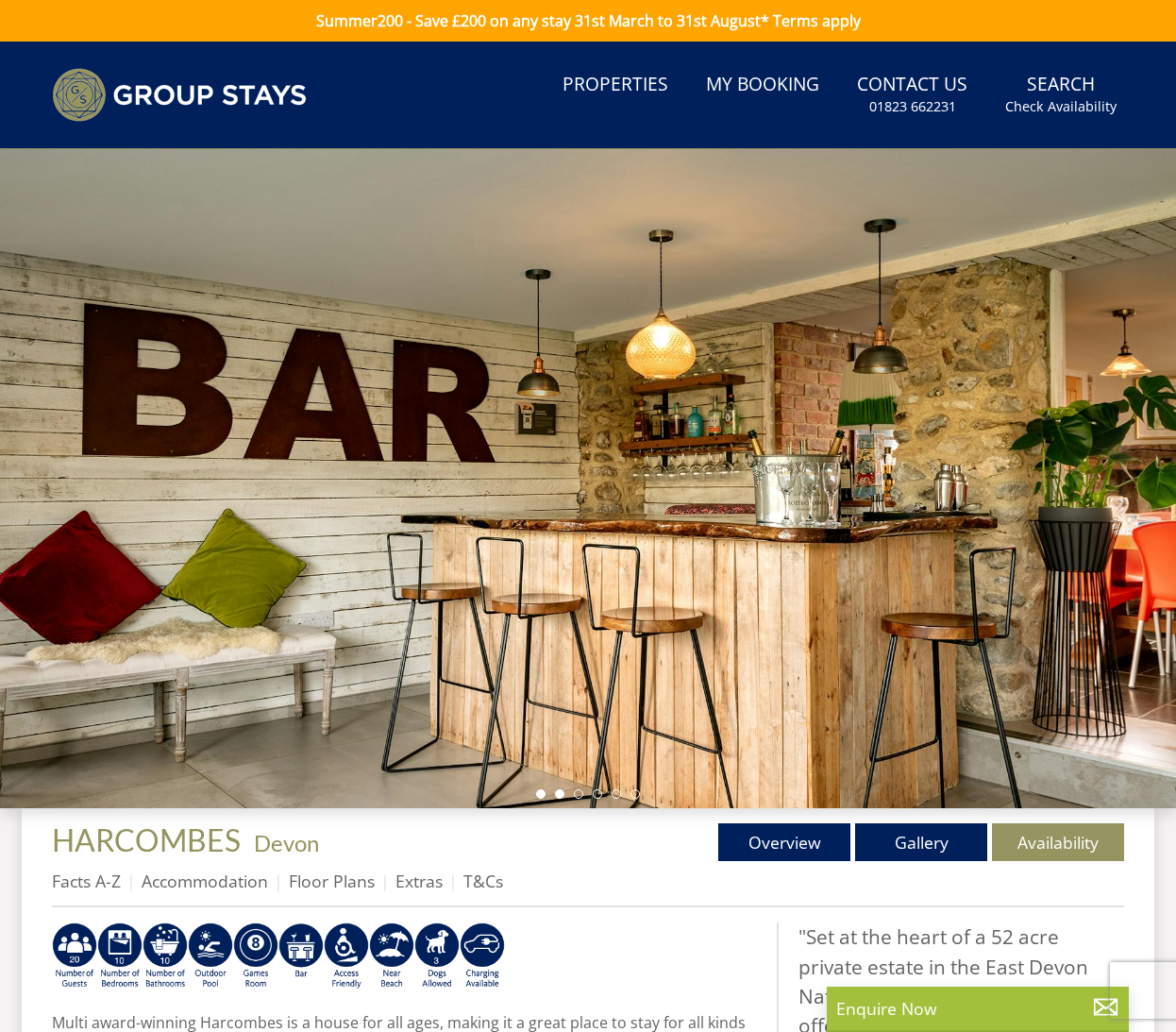 click at bounding box center (560, 794) 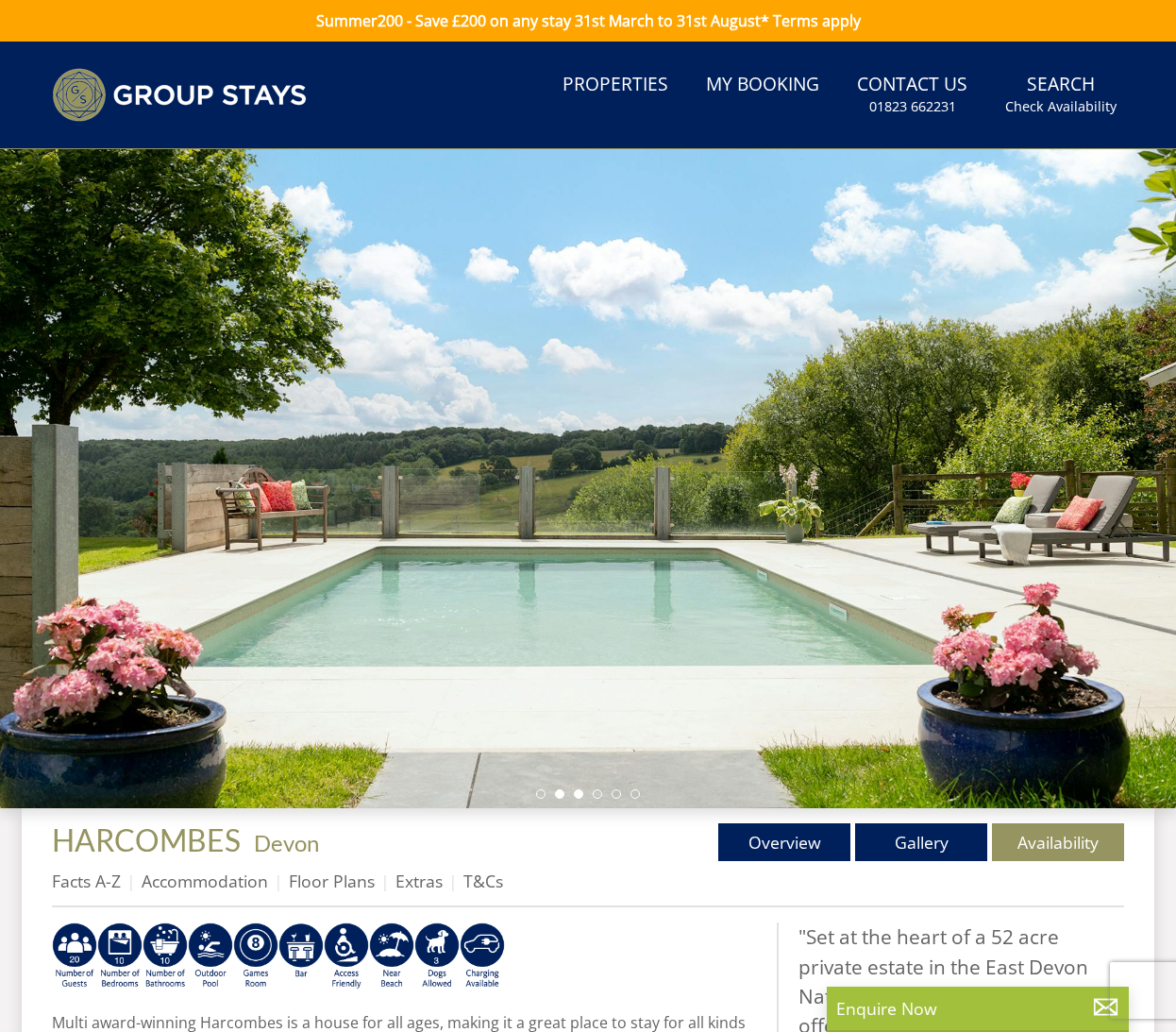 click at bounding box center [579, 794] 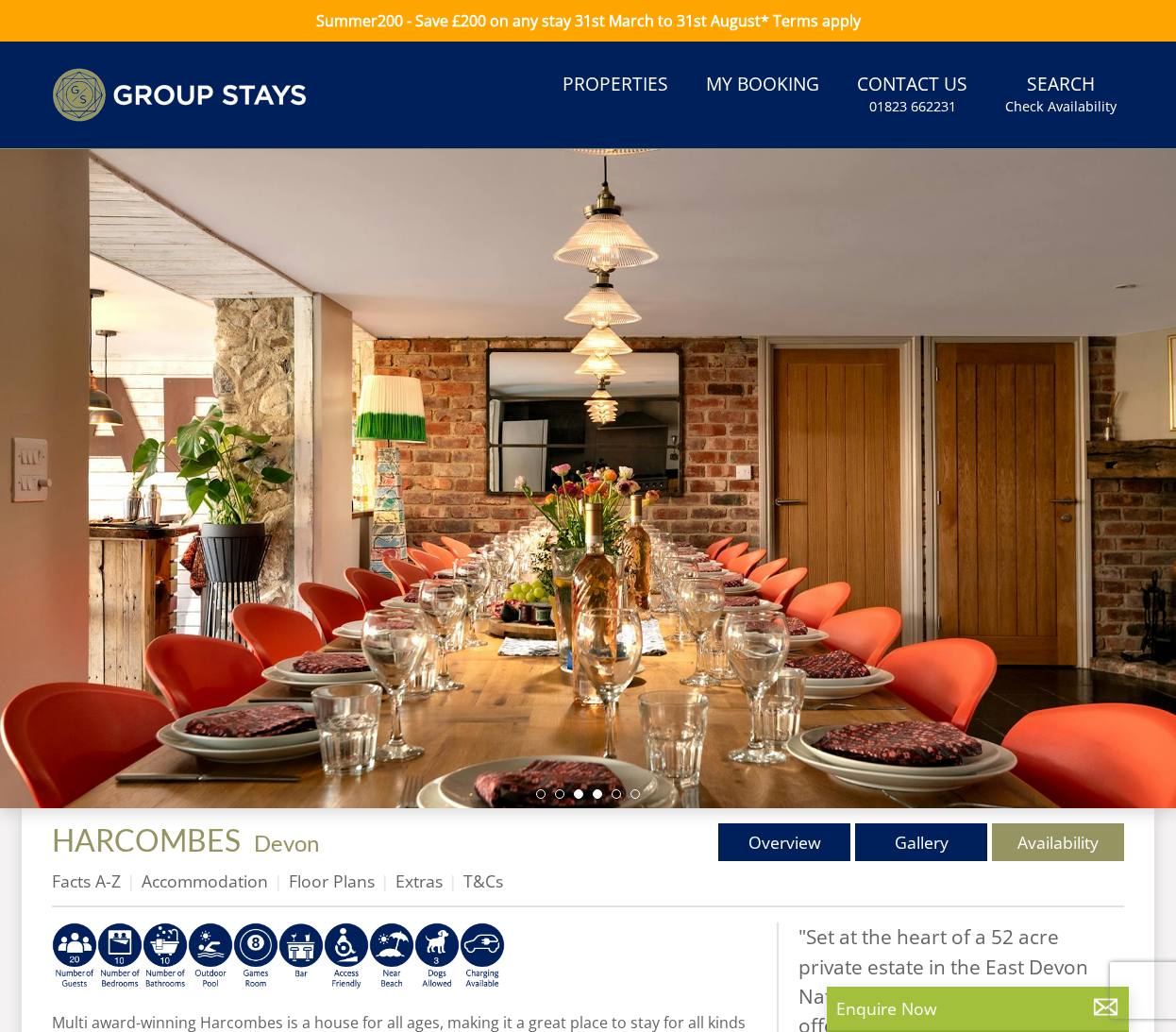 click at bounding box center (597, 794) 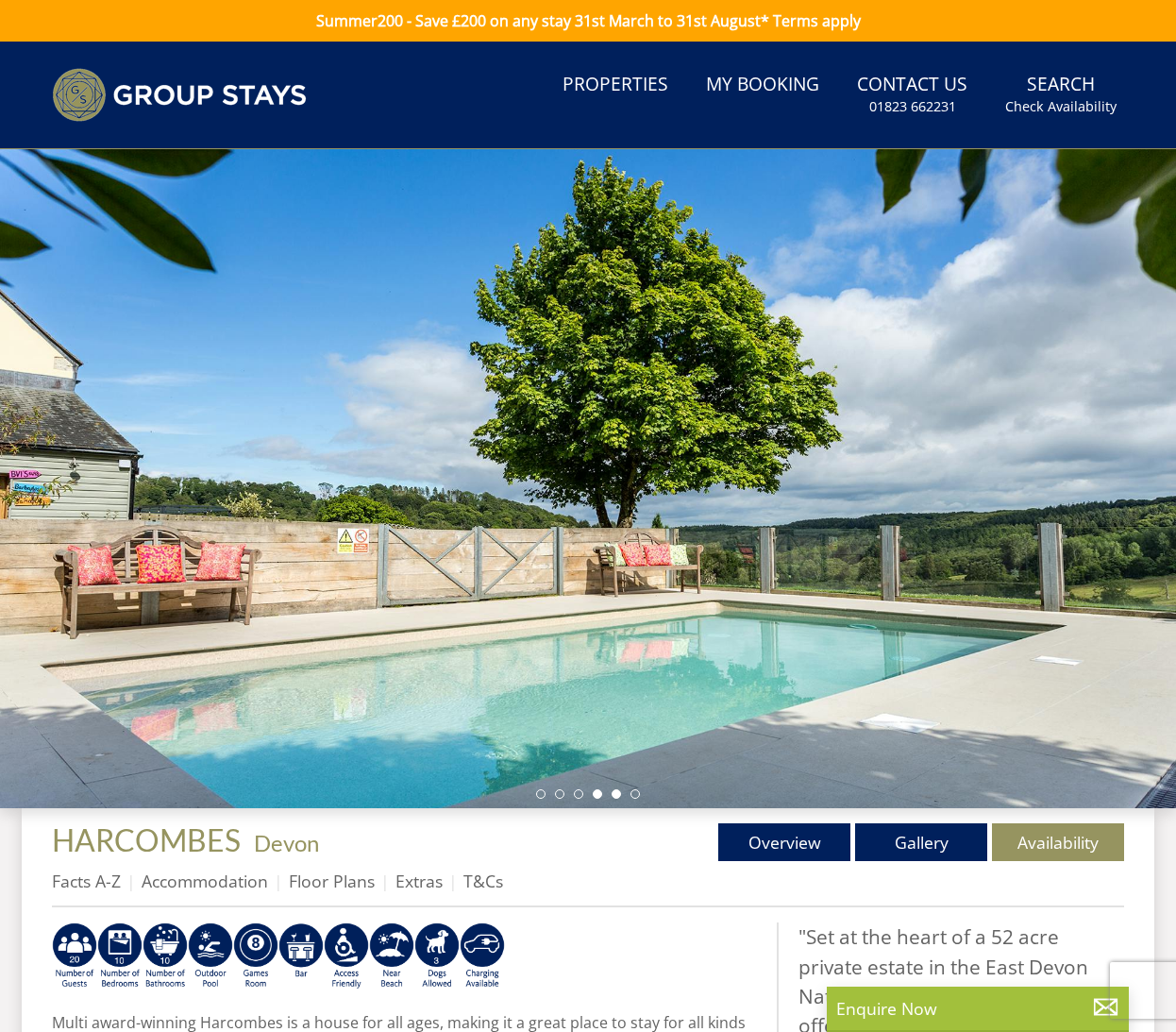 click at bounding box center [616, 794] 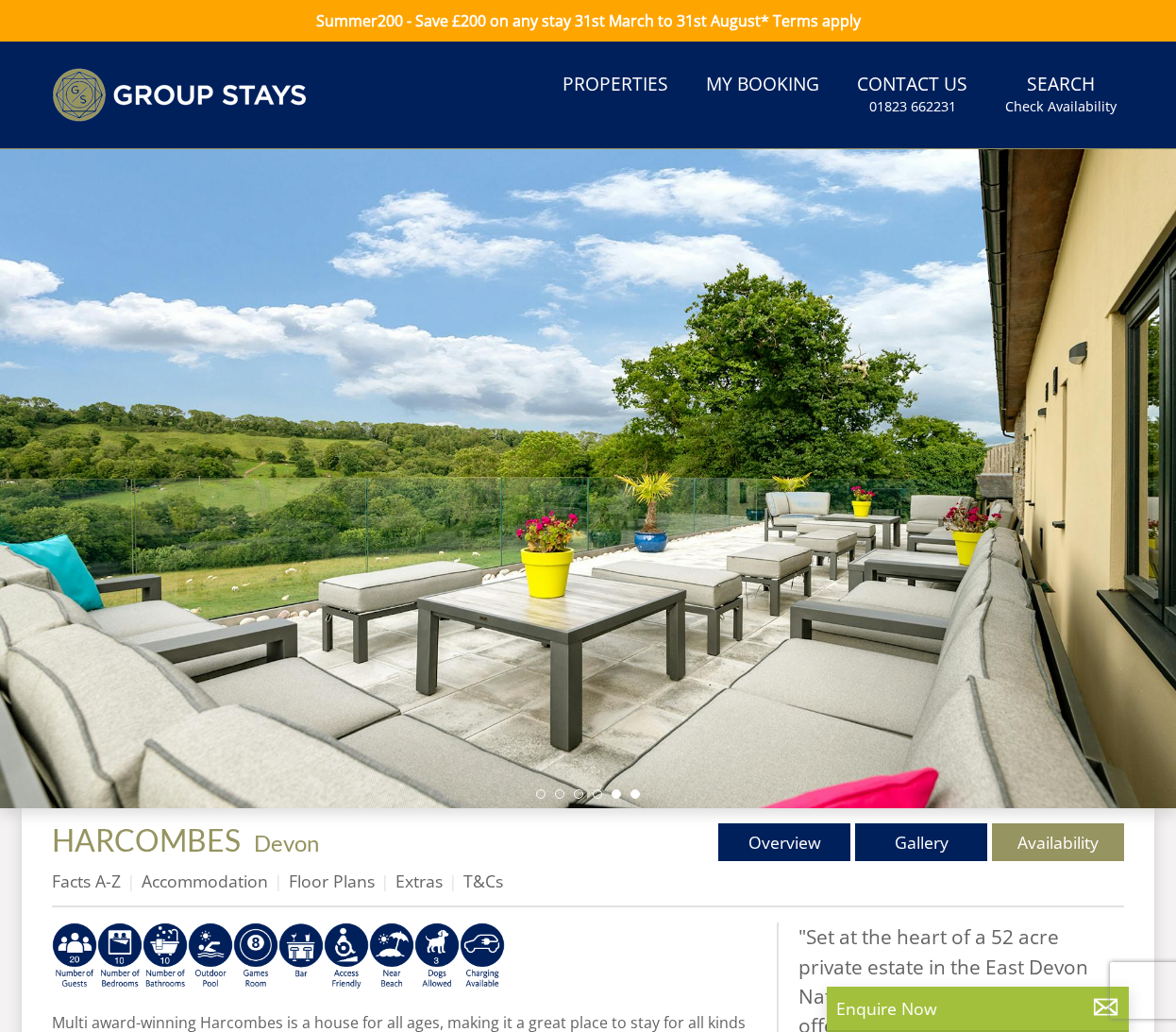 click at bounding box center [635, 794] 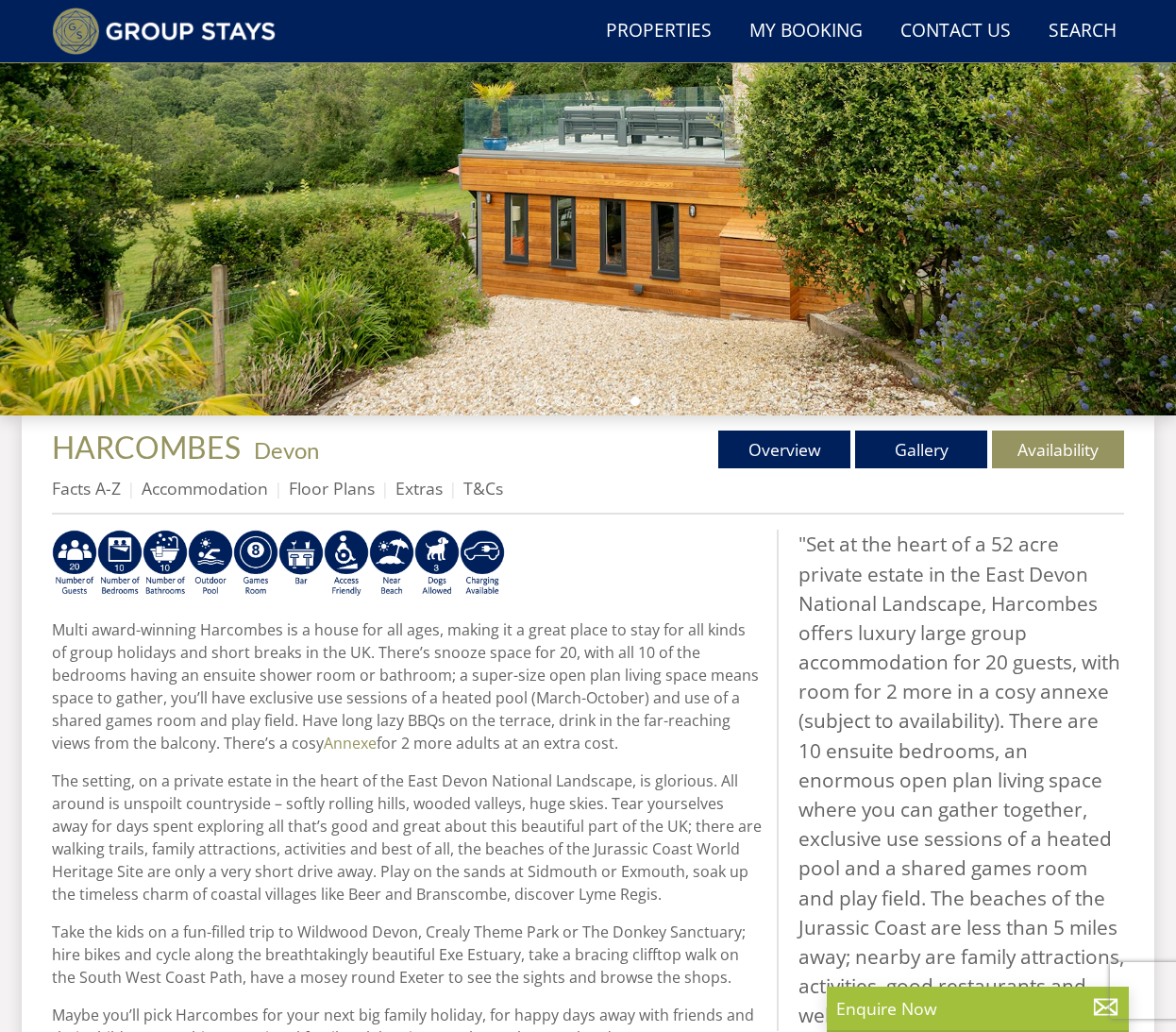 scroll, scrollTop: 552, scrollLeft: 0, axis: vertical 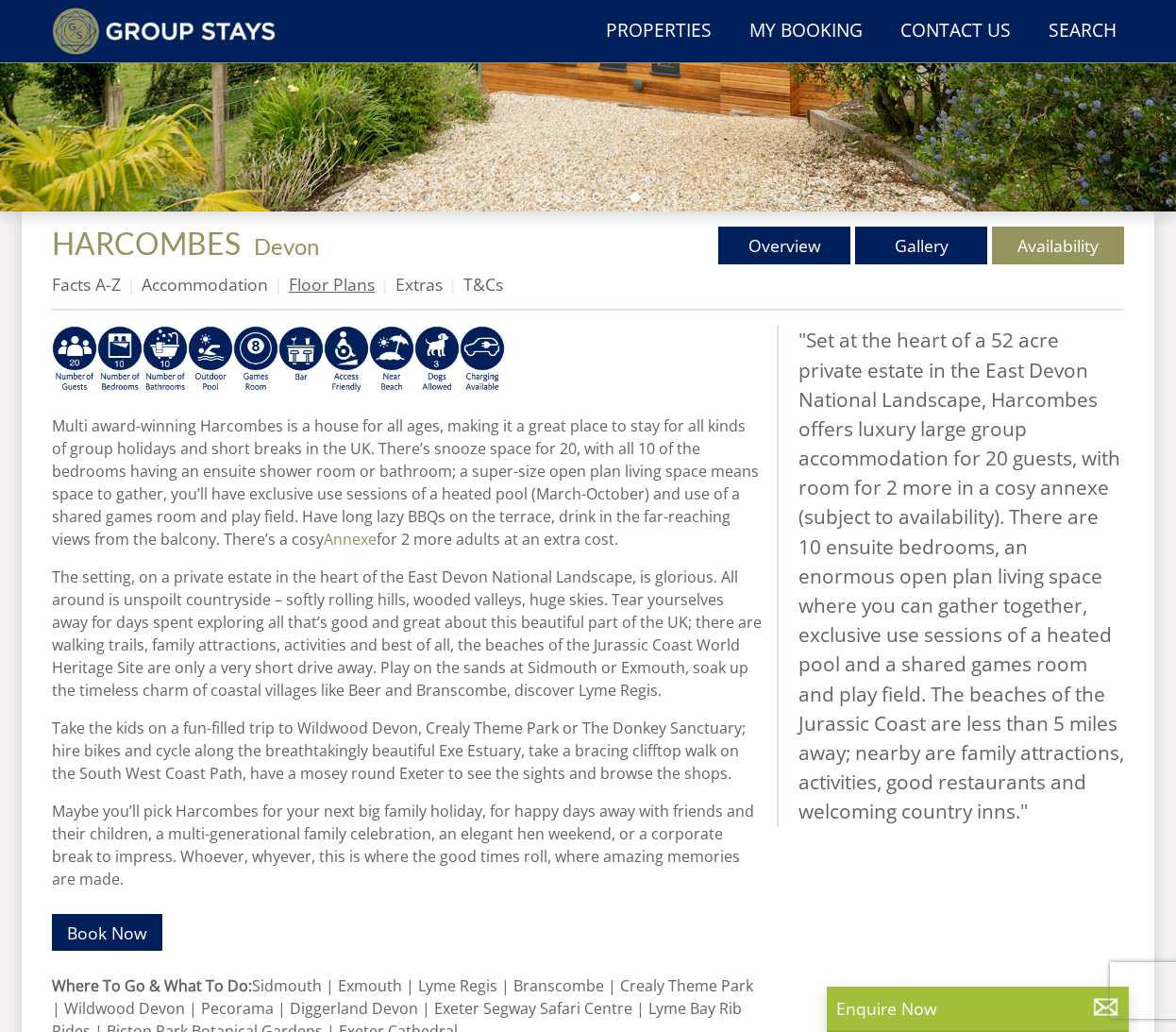 click on "Floor Plans" at bounding box center [331, 284] 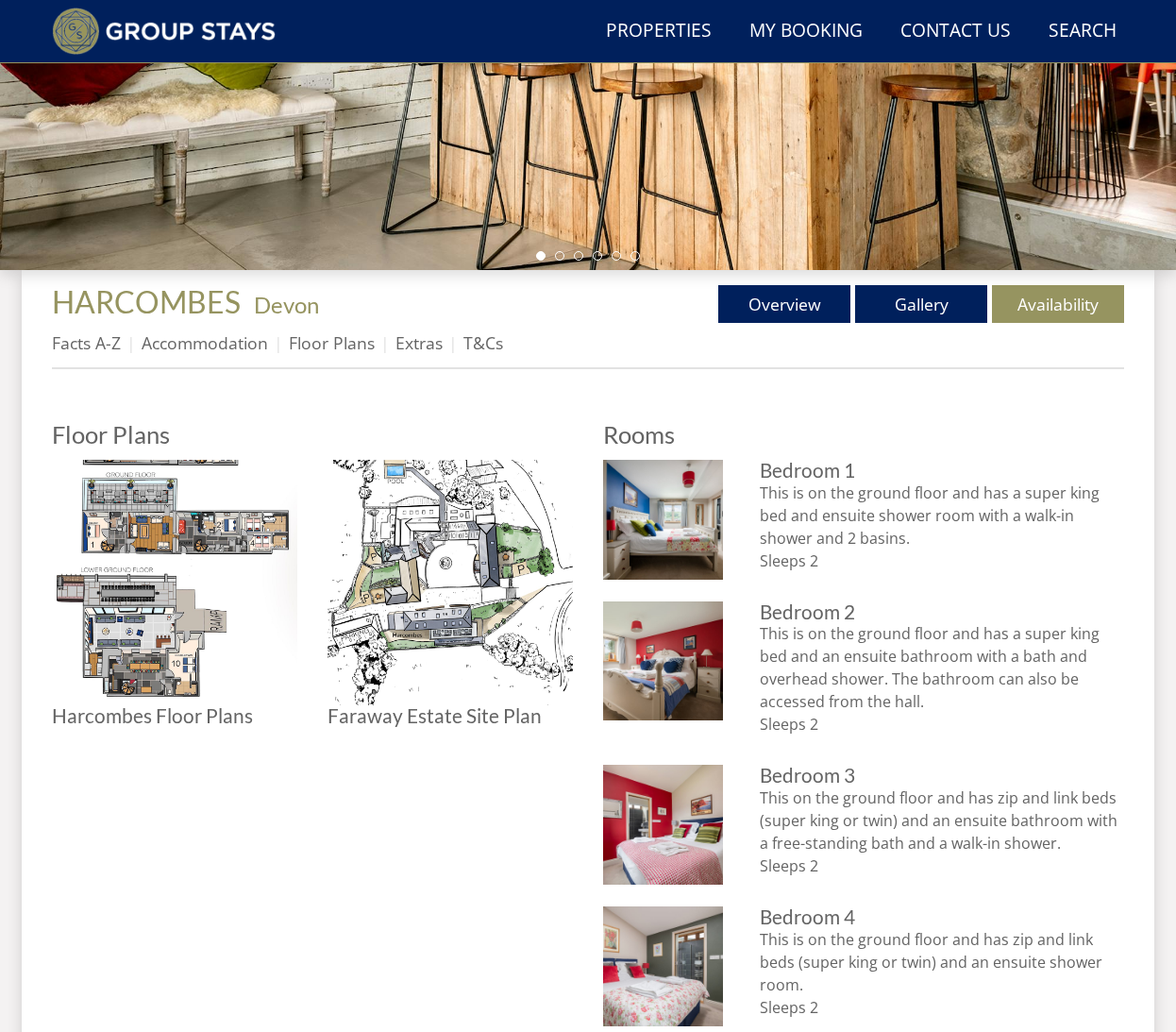 scroll, scrollTop: 503, scrollLeft: 0, axis: vertical 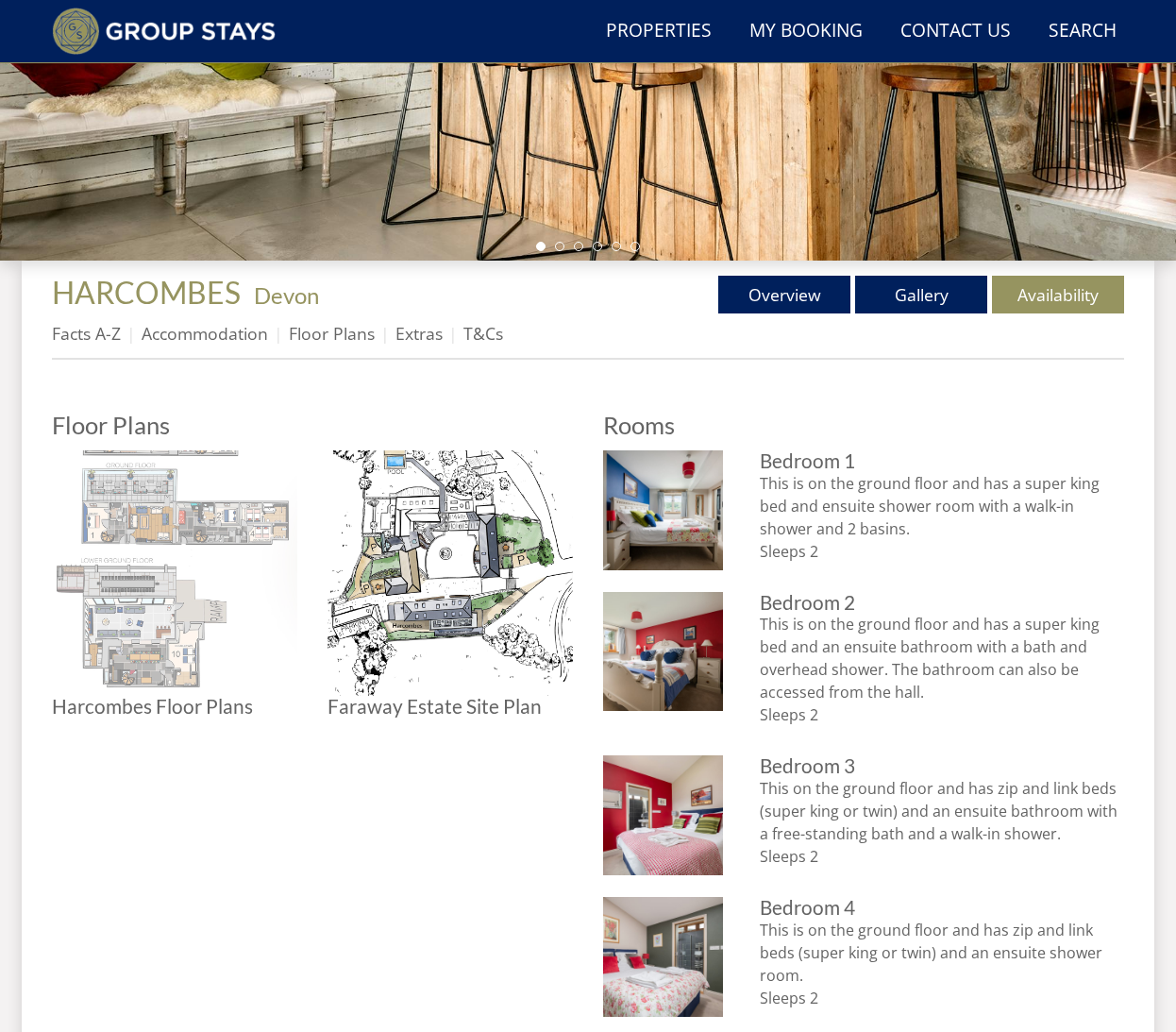 click at bounding box center (175, 573) 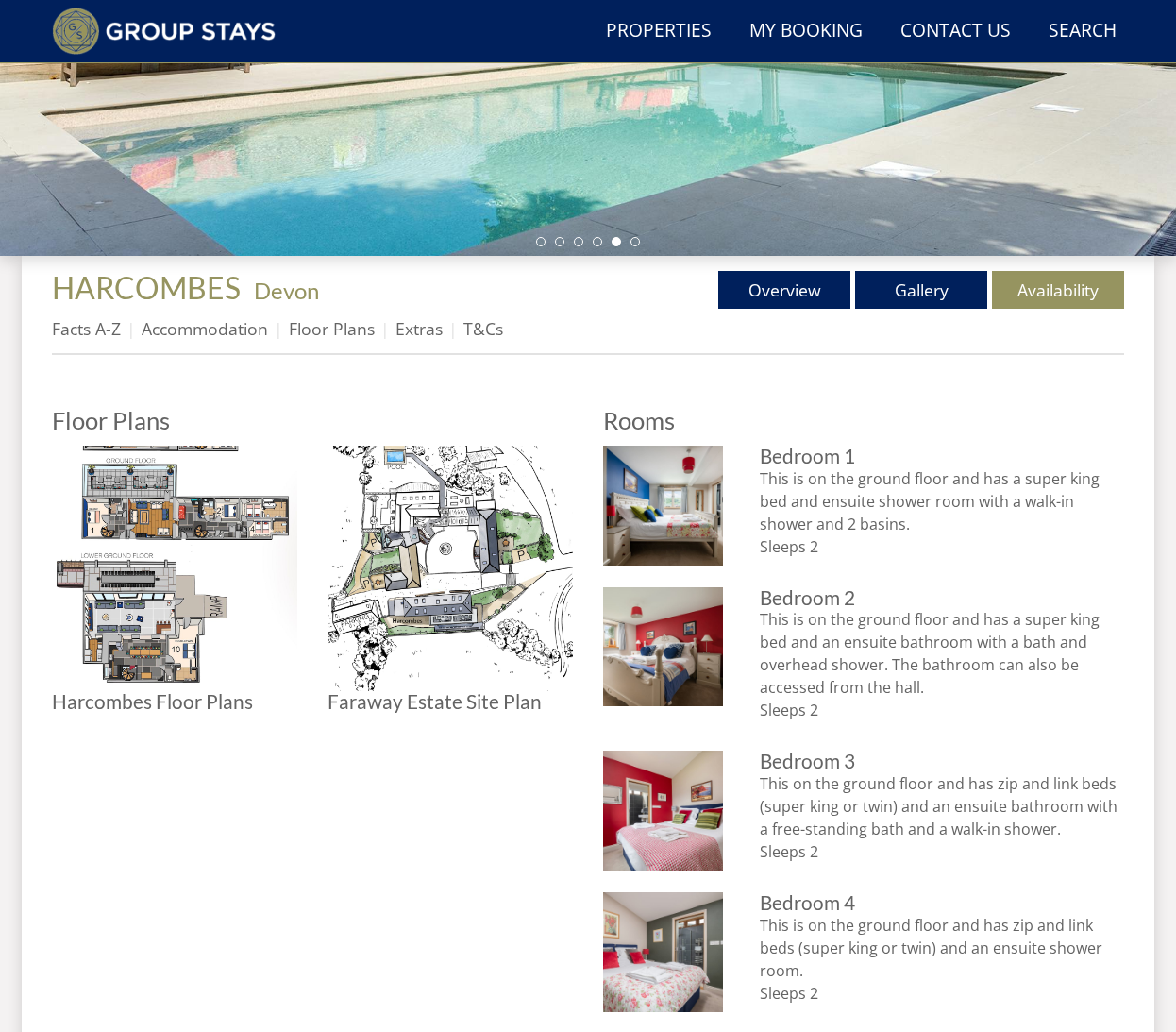 scroll, scrollTop: 507, scrollLeft: 0, axis: vertical 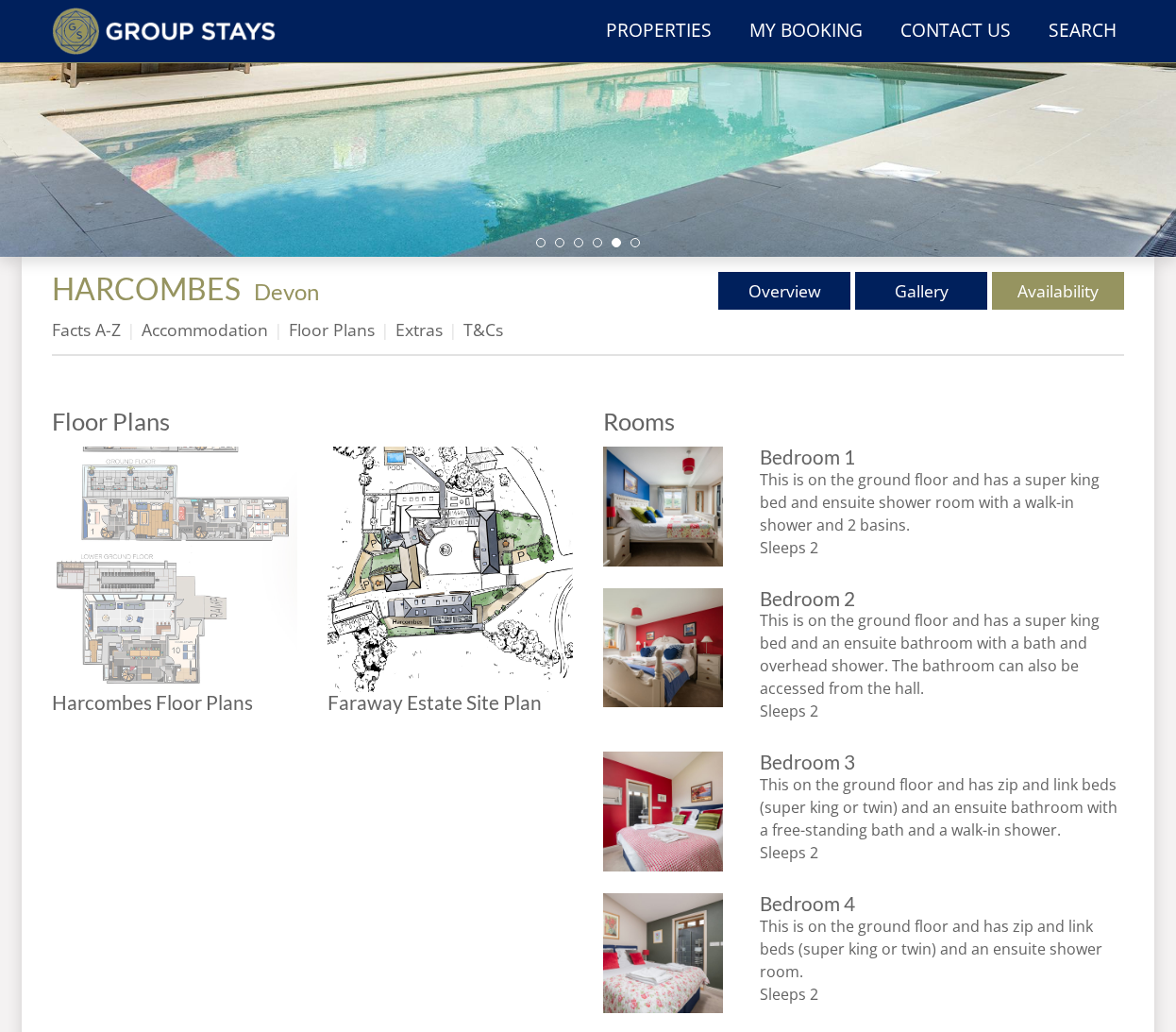 click at bounding box center (175, 569) 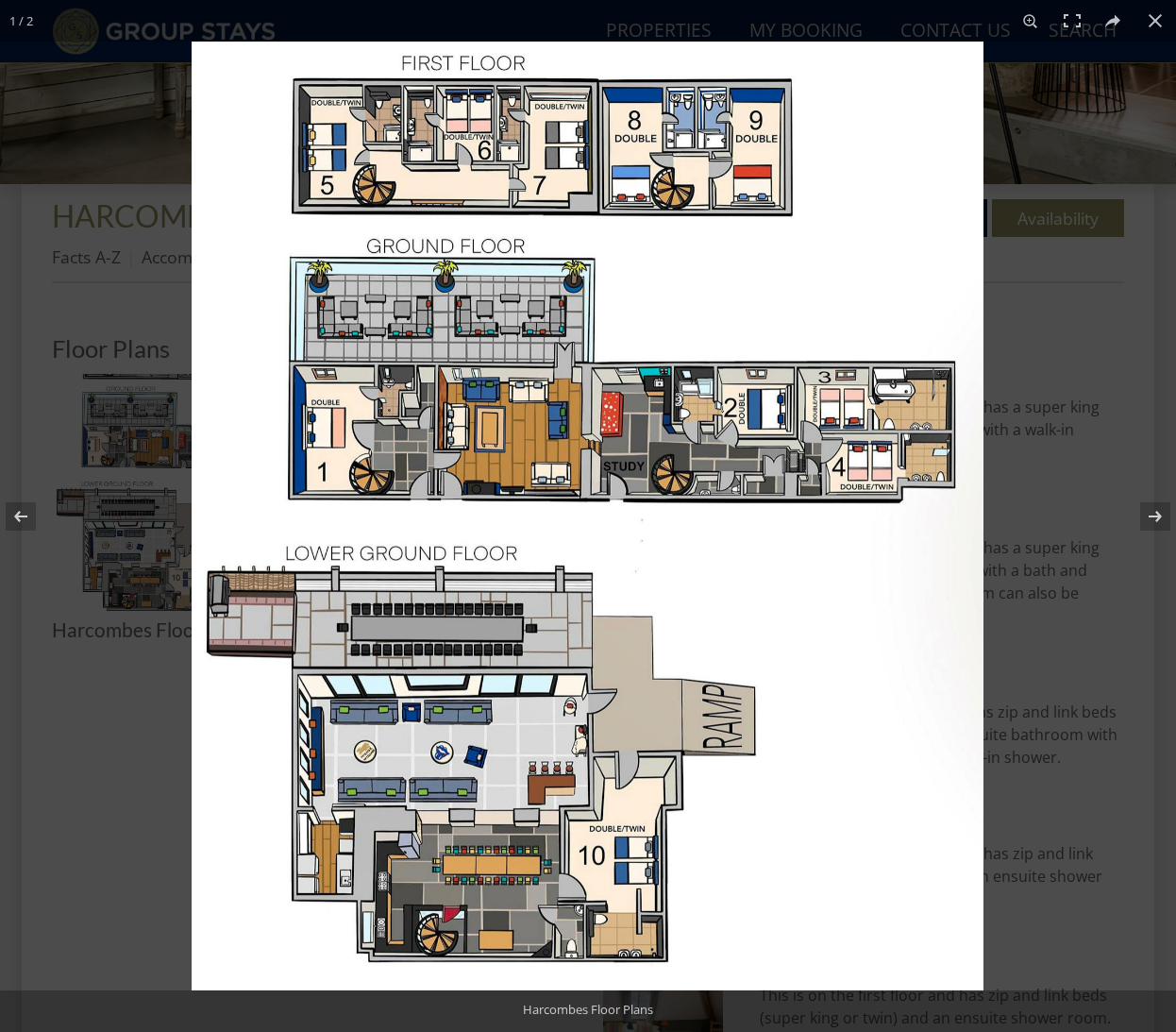 scroll, scrollTop: 1520, scrollLeft: 0, axis: vertical 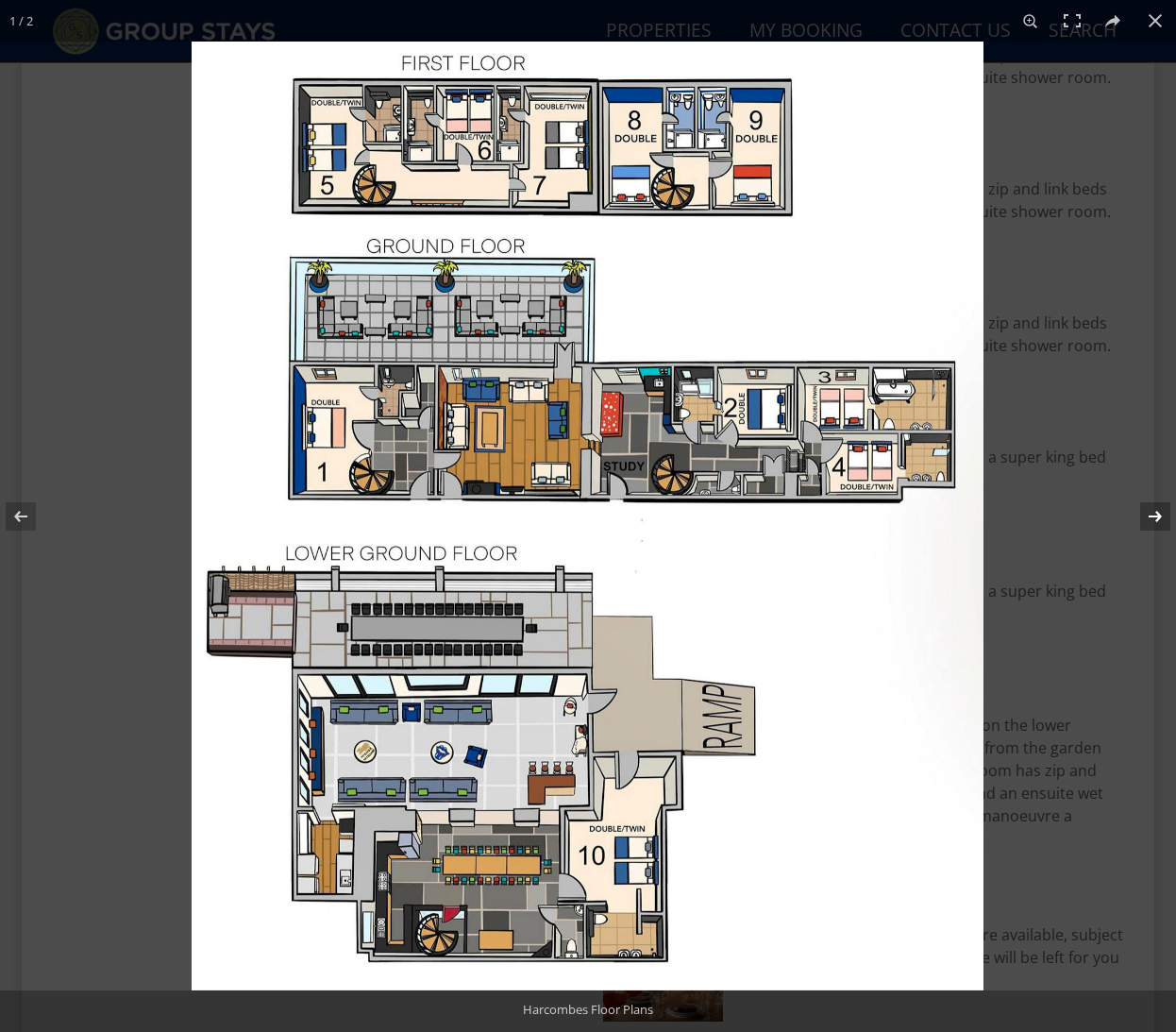 click at bounding box center (1143, 516) 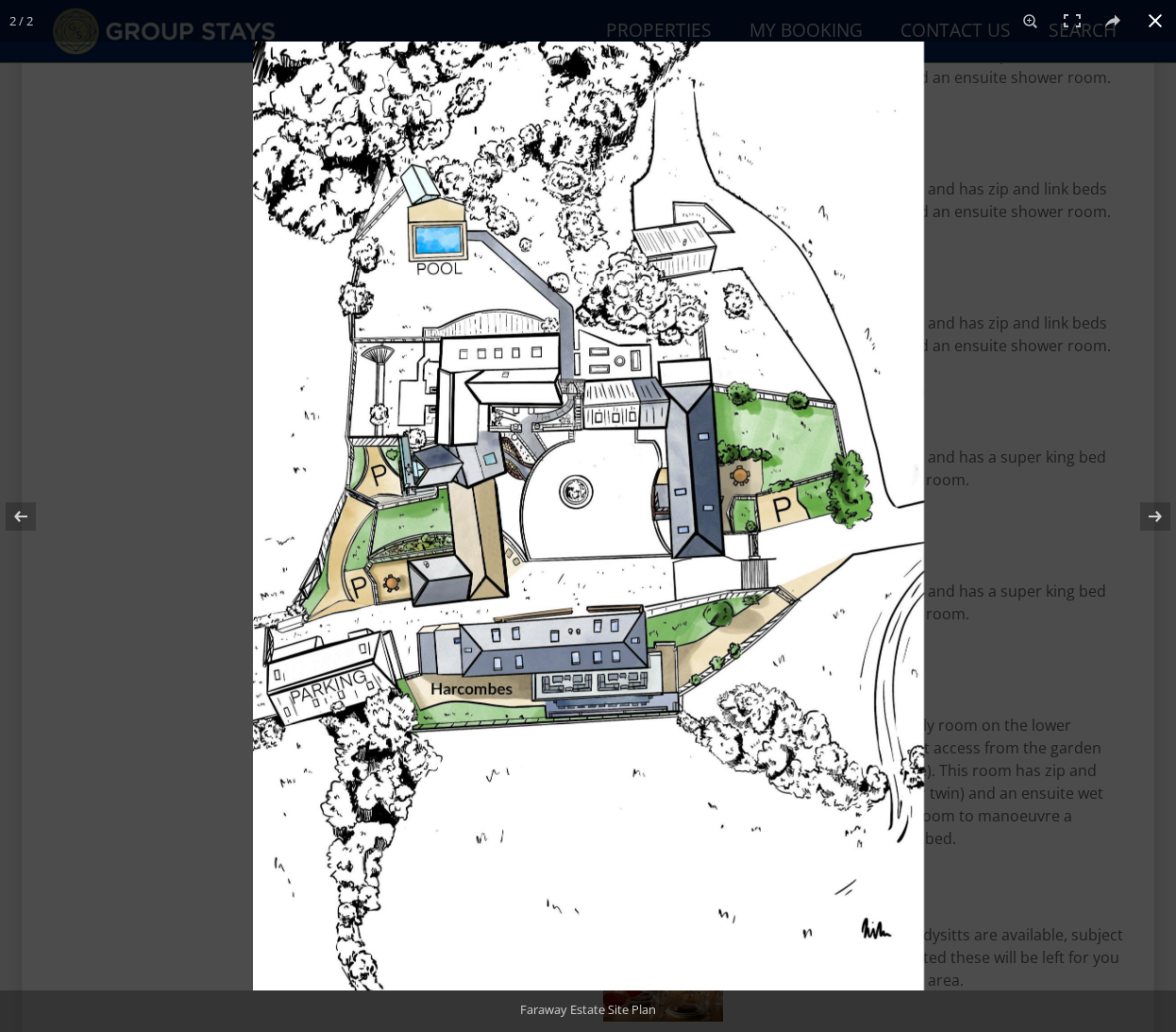 click at bounding box center (1155, 21) 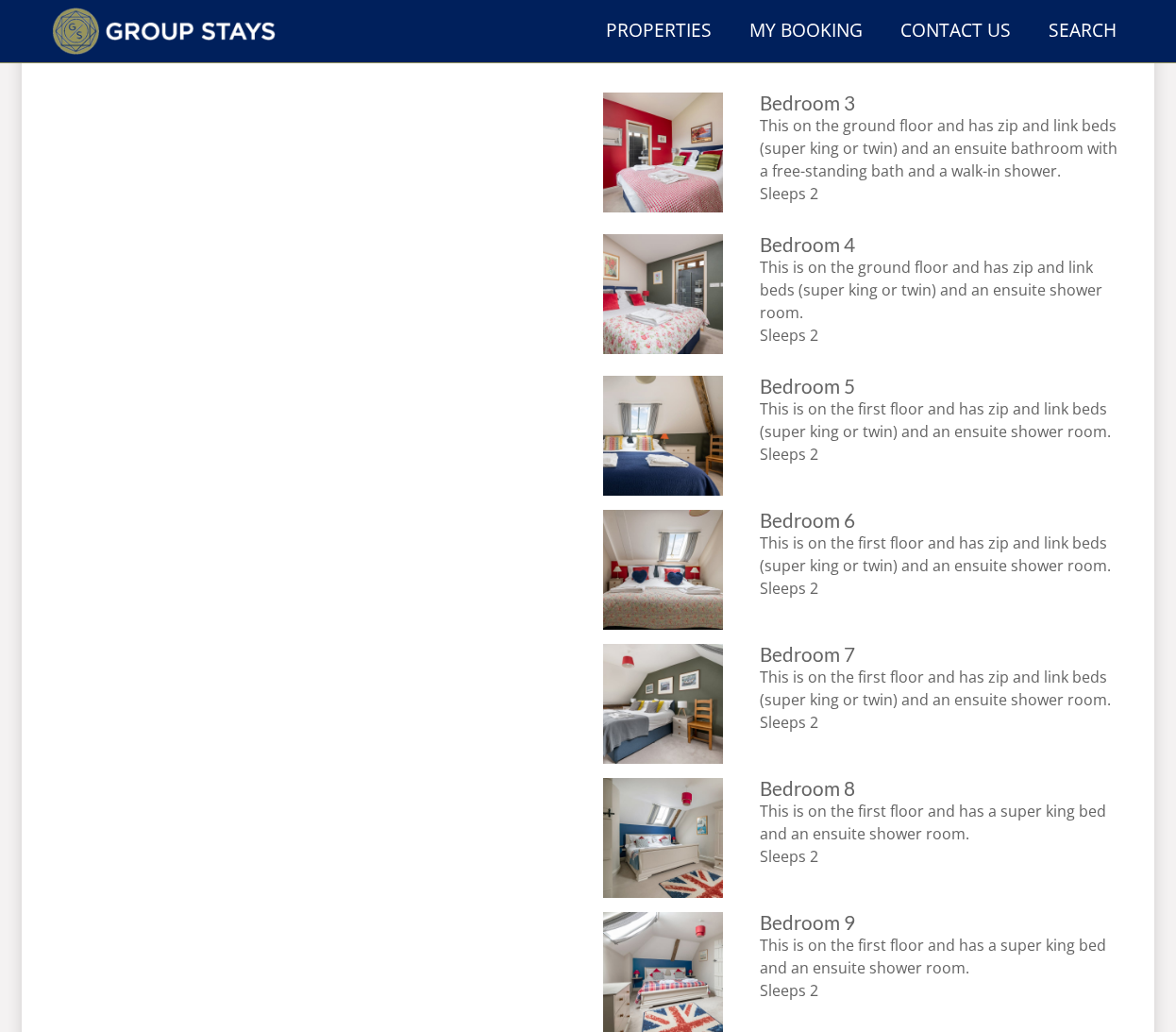 scroll, scrollTop: 270, scrollLeft: 0, axis: vertical 